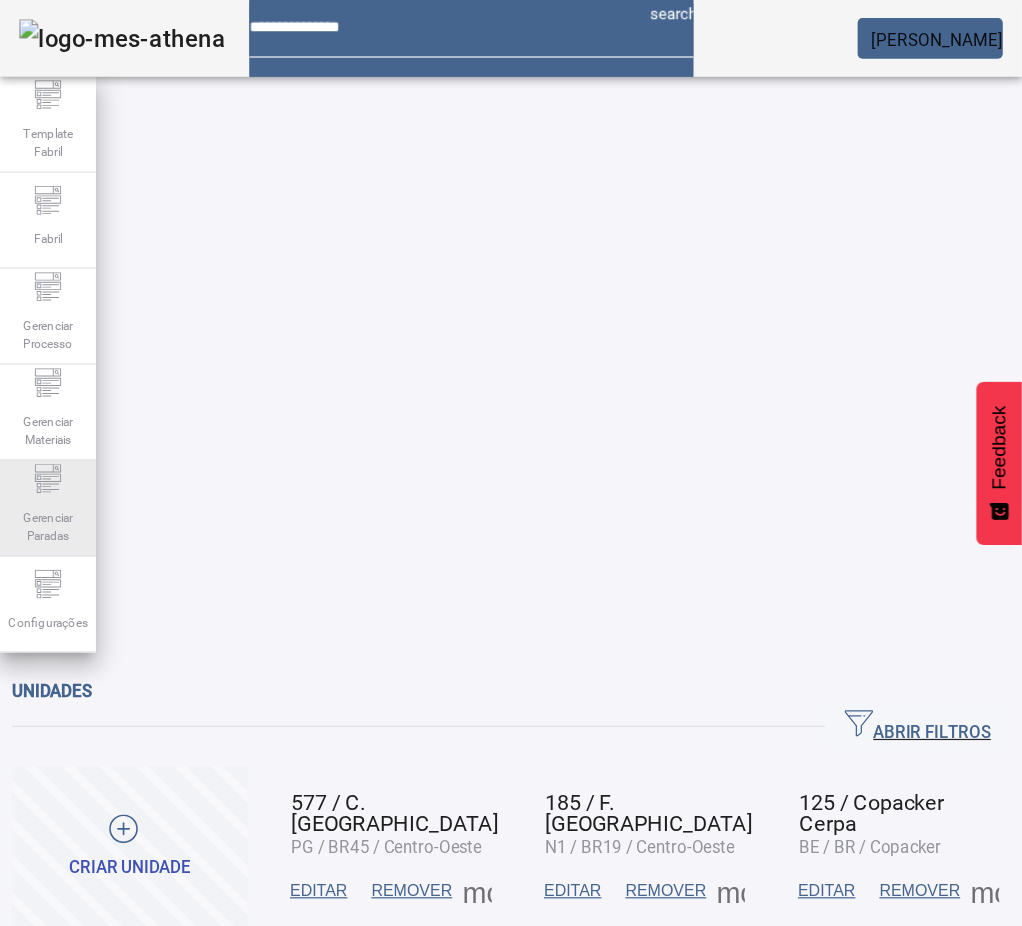 scroll, scrollTop: 0, scrollLeft: 0, axis: both 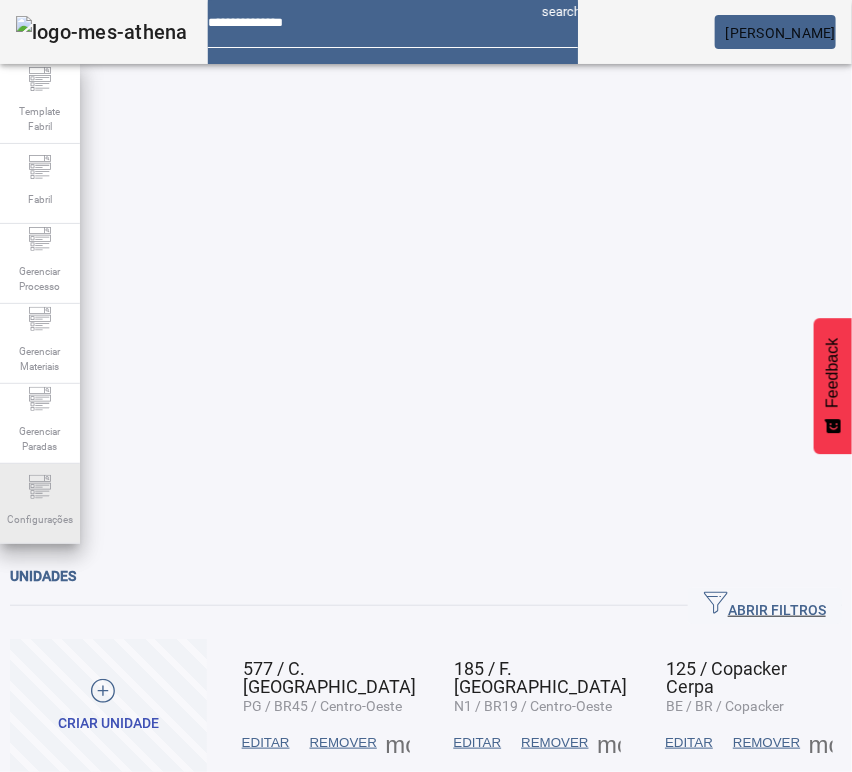 click 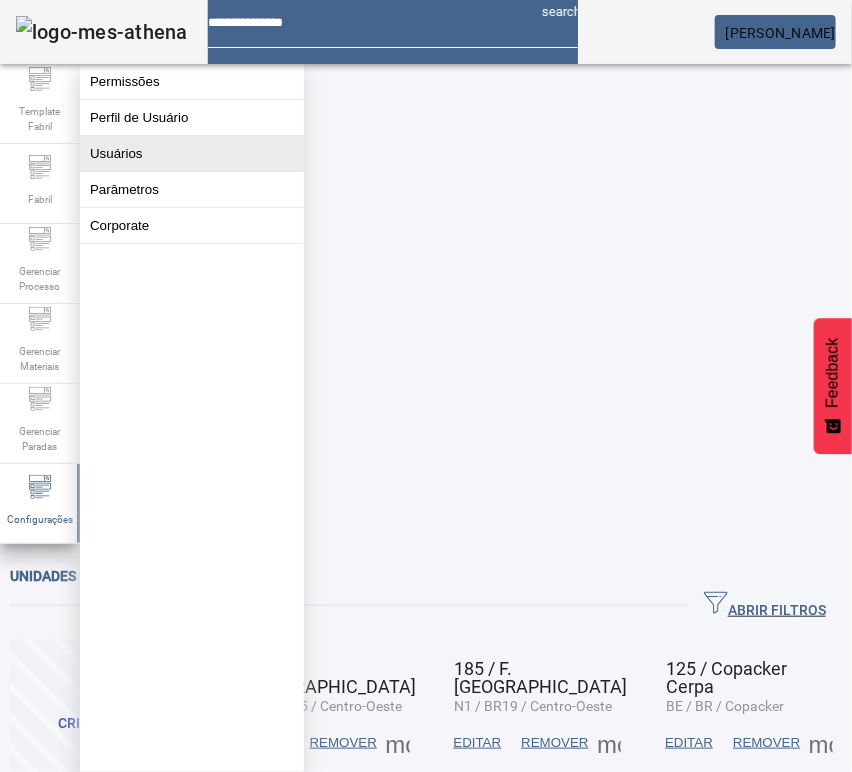click on "Usuários" 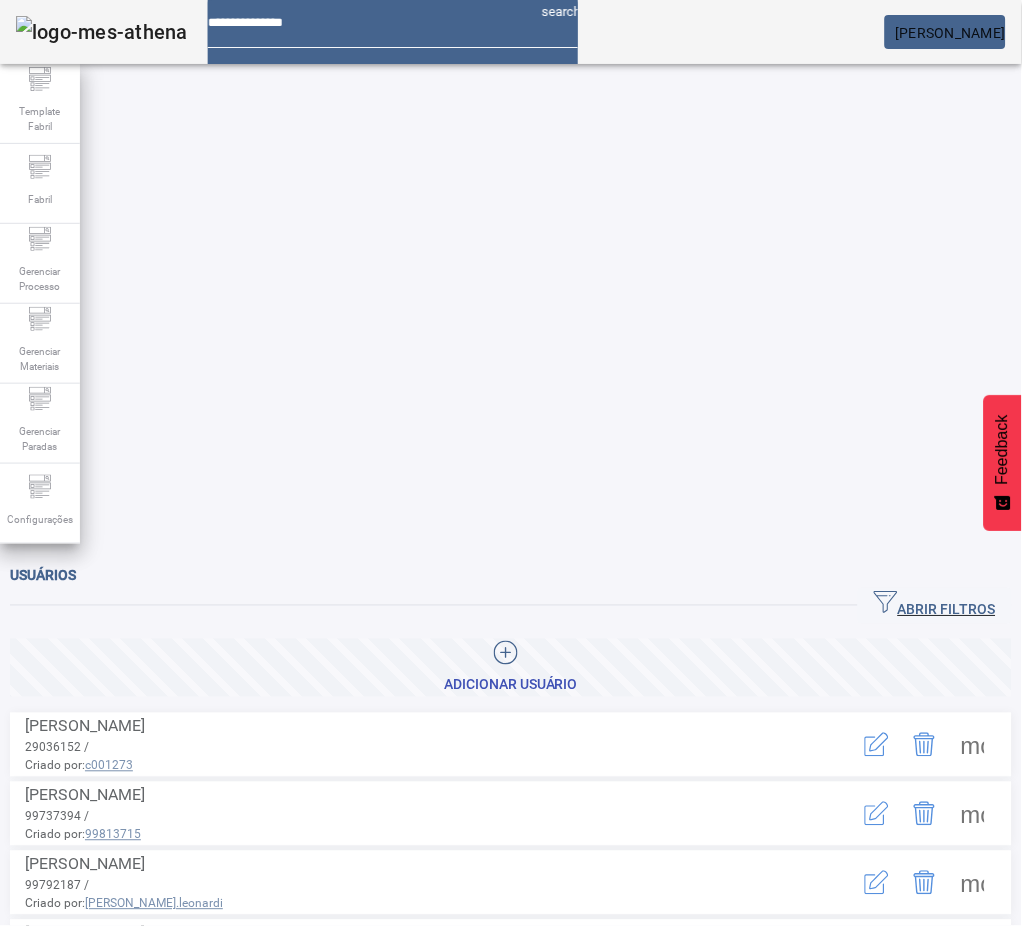 click on "ABRIR FILTROS" 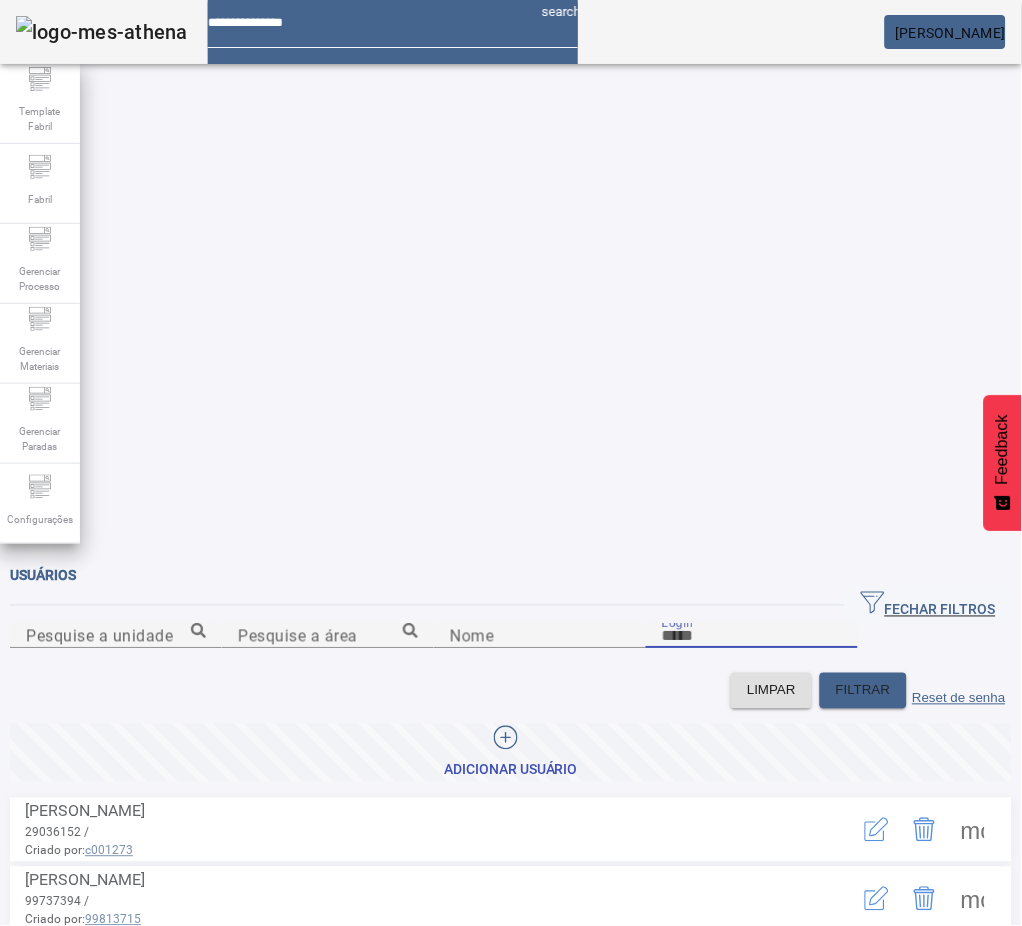 click on "Login" at bounding box center [752, 637] 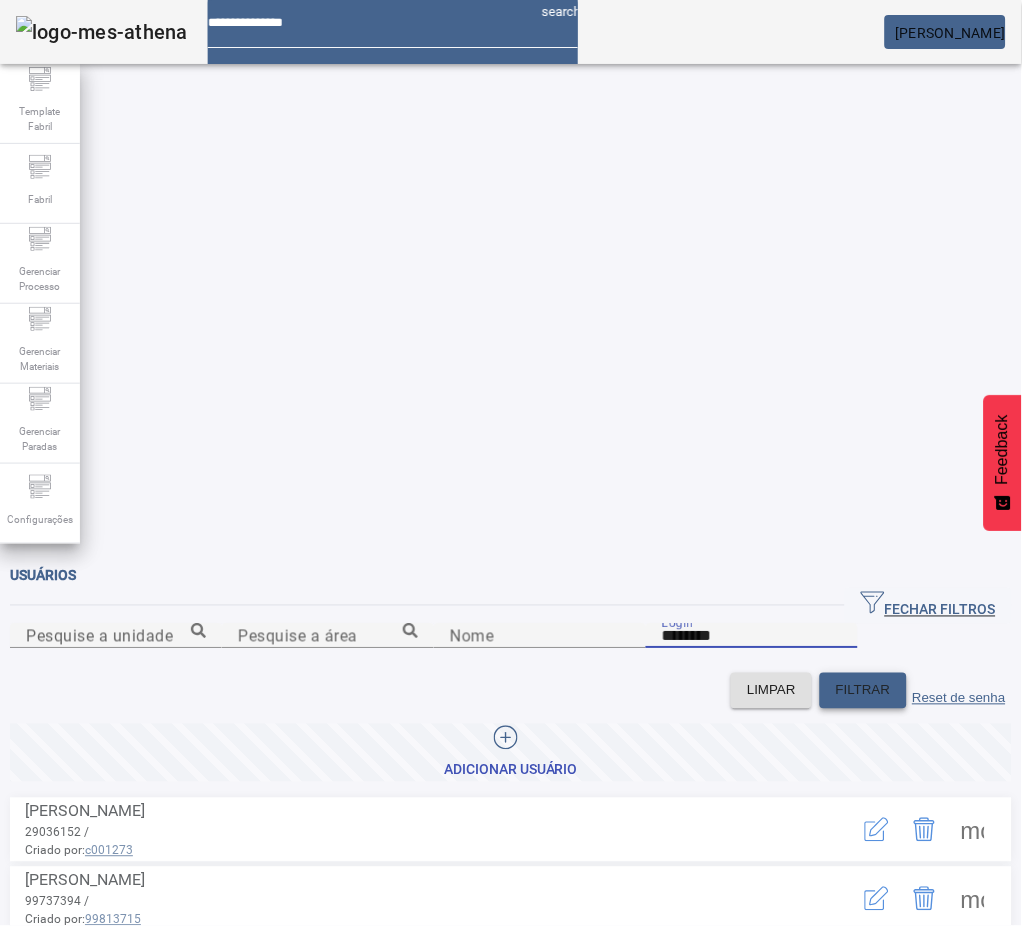 type on "********" 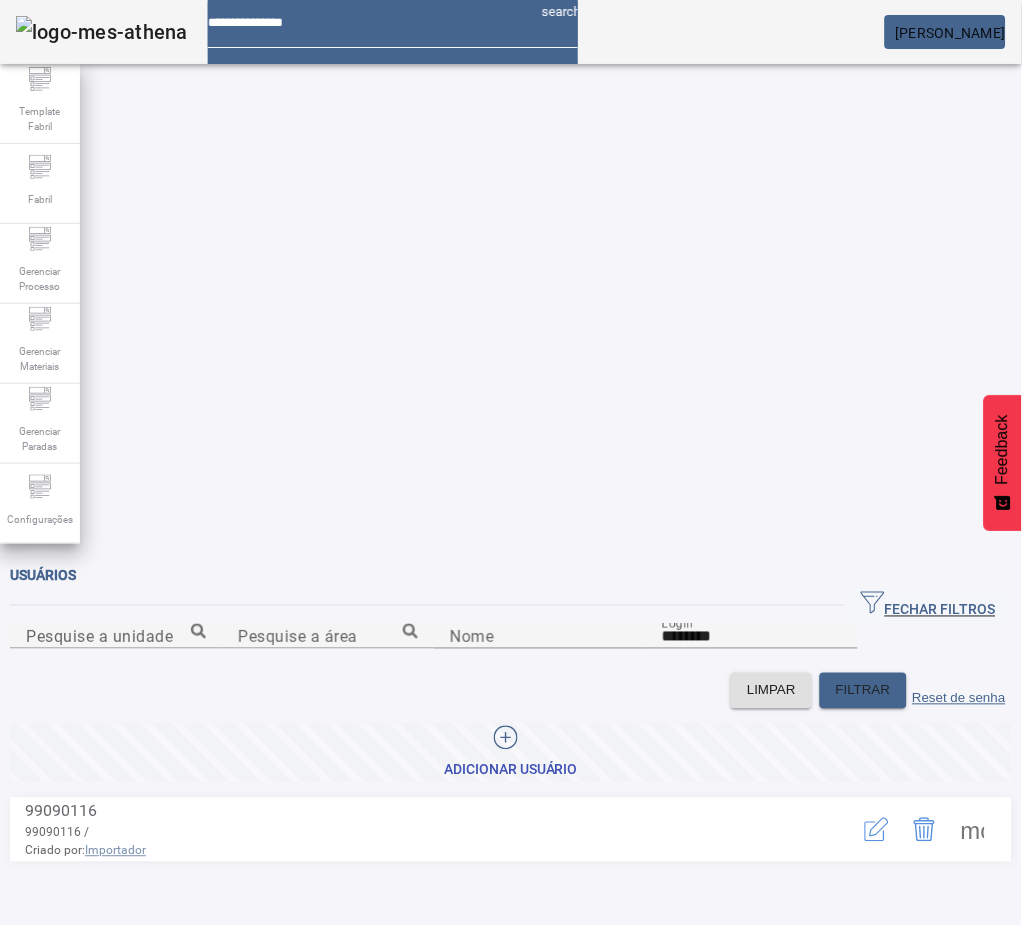 click 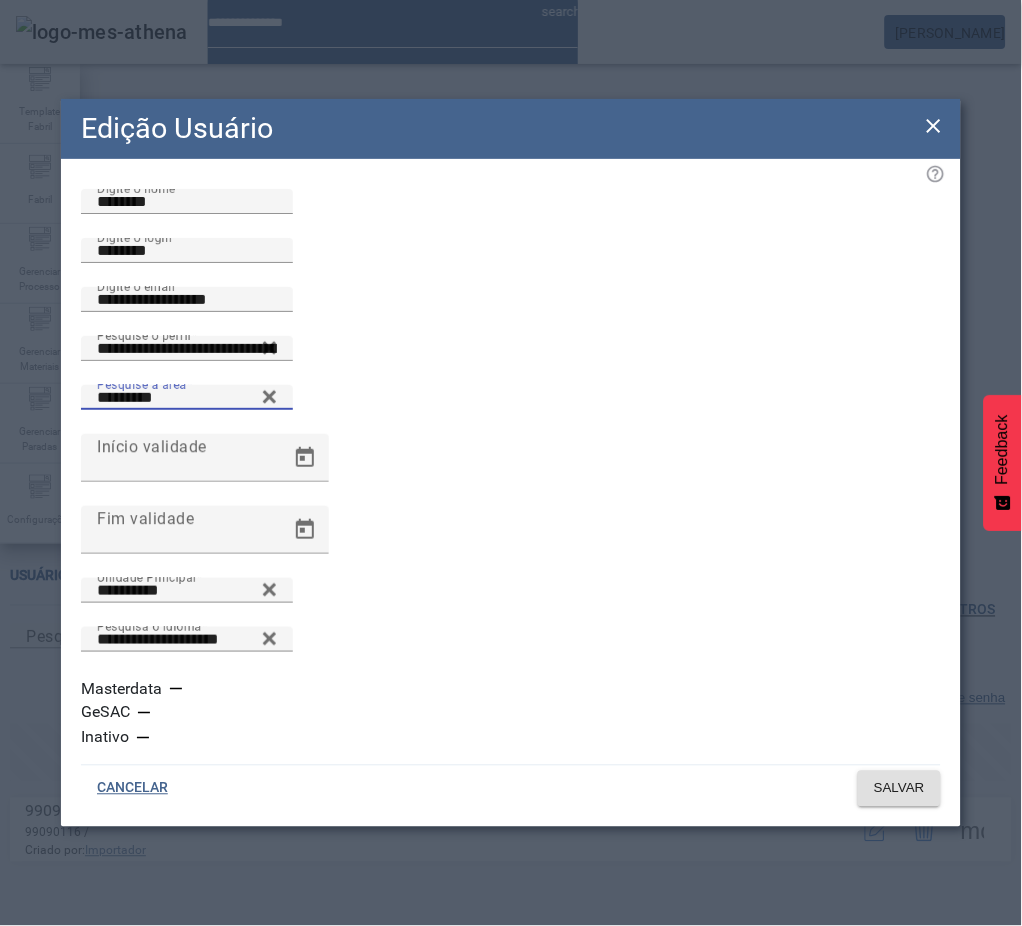 click on "*********" at bounding box center [187, 398] 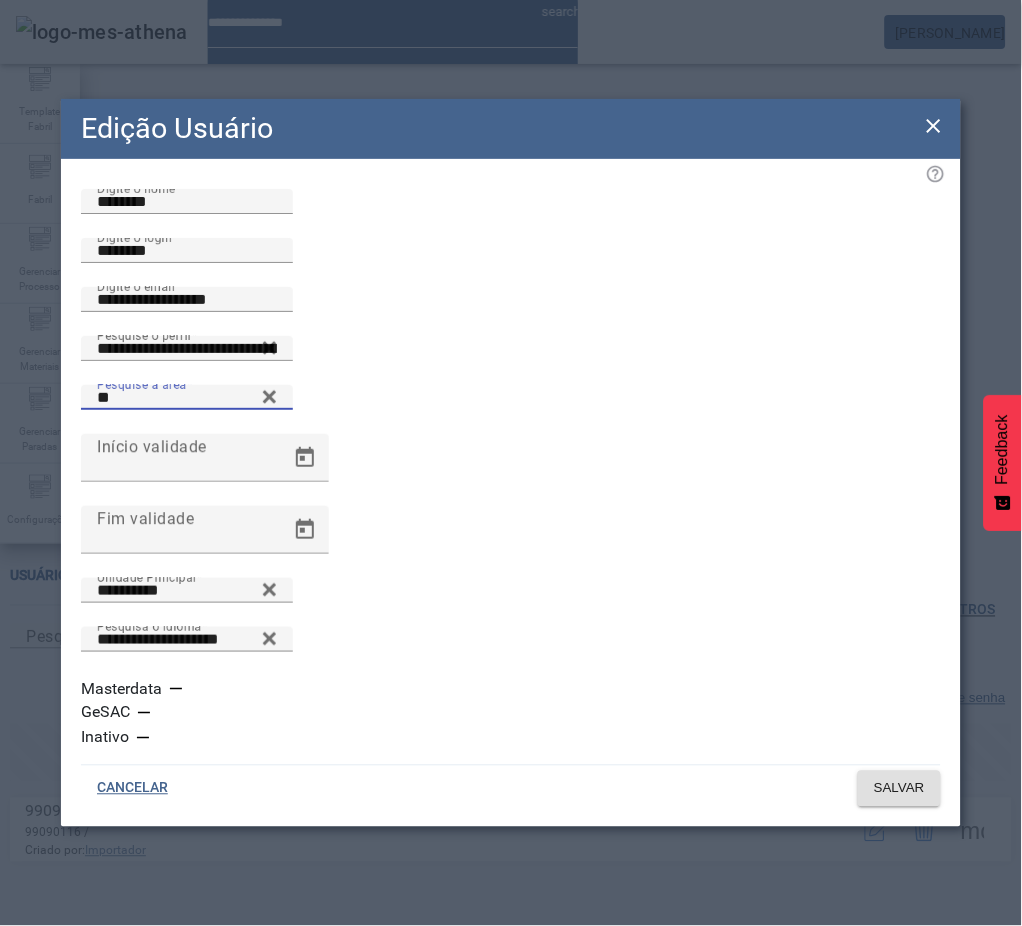 type on "*" 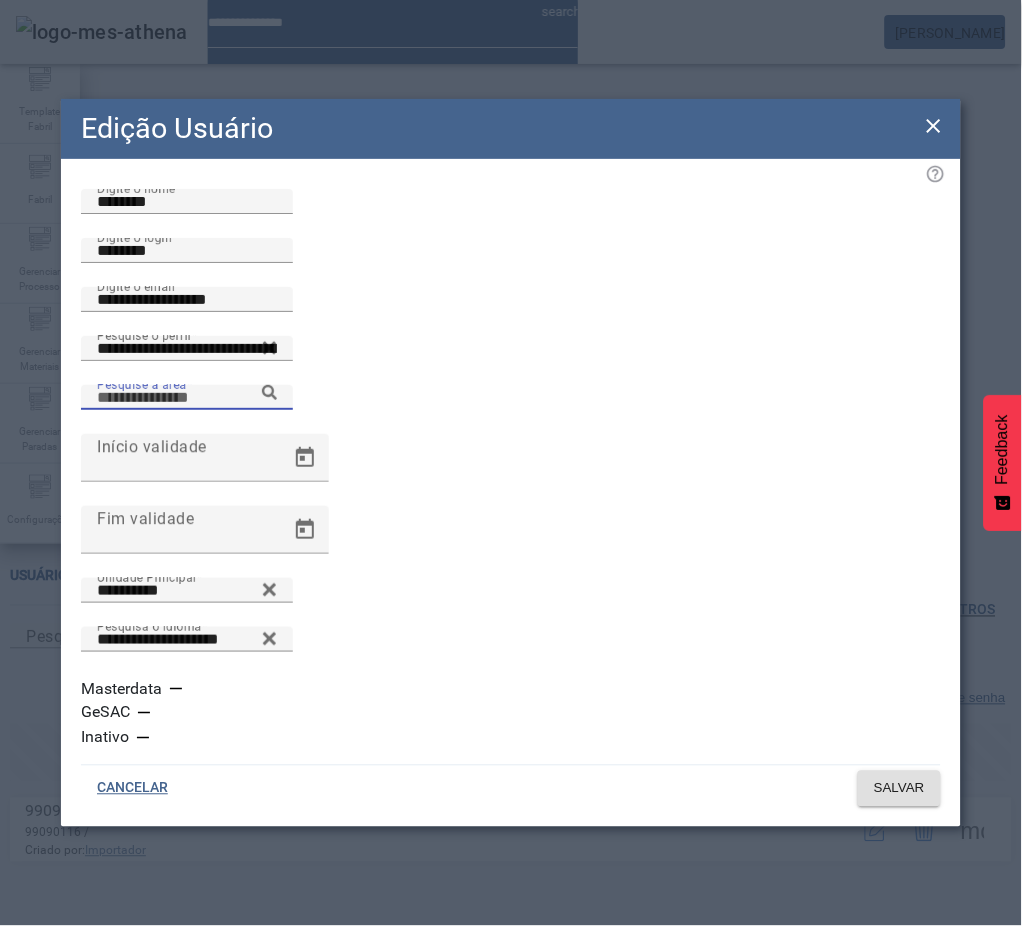 type 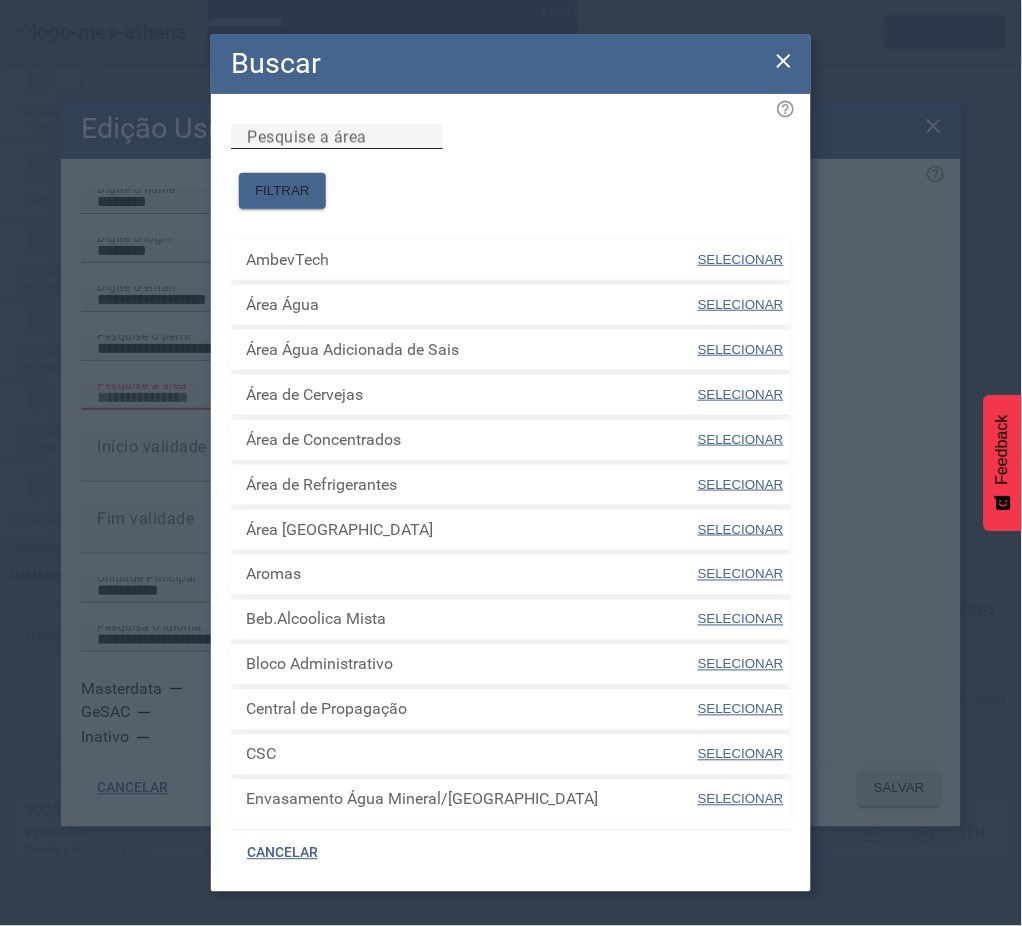 click on "Pesquise a área" at bounding box center [337, 137] 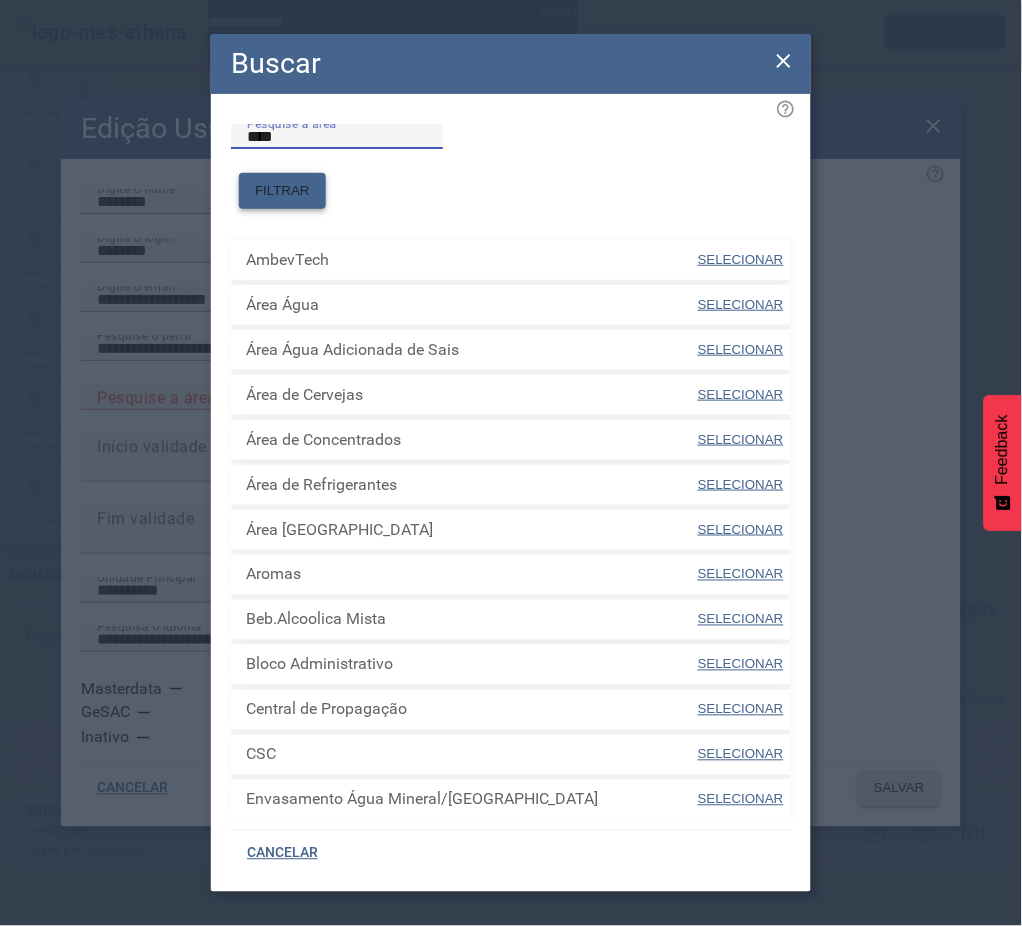 type on "****" 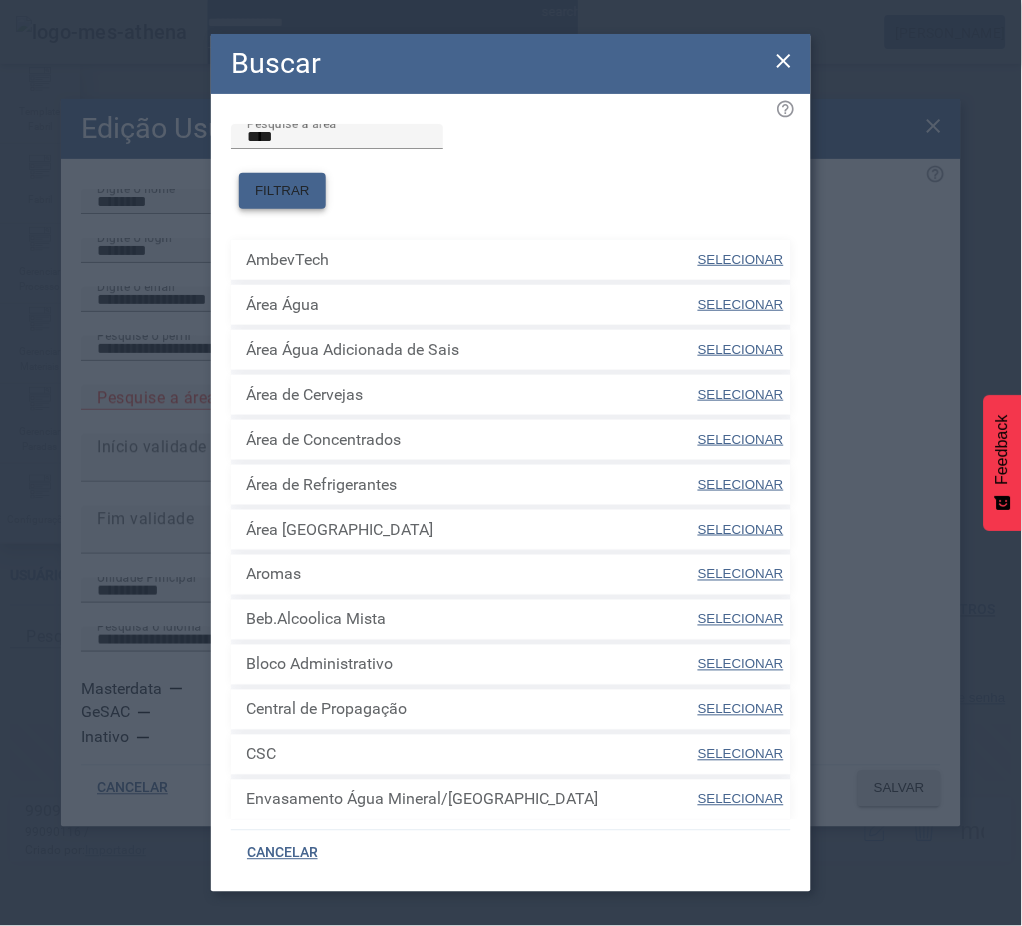 click on "FILTRAR" 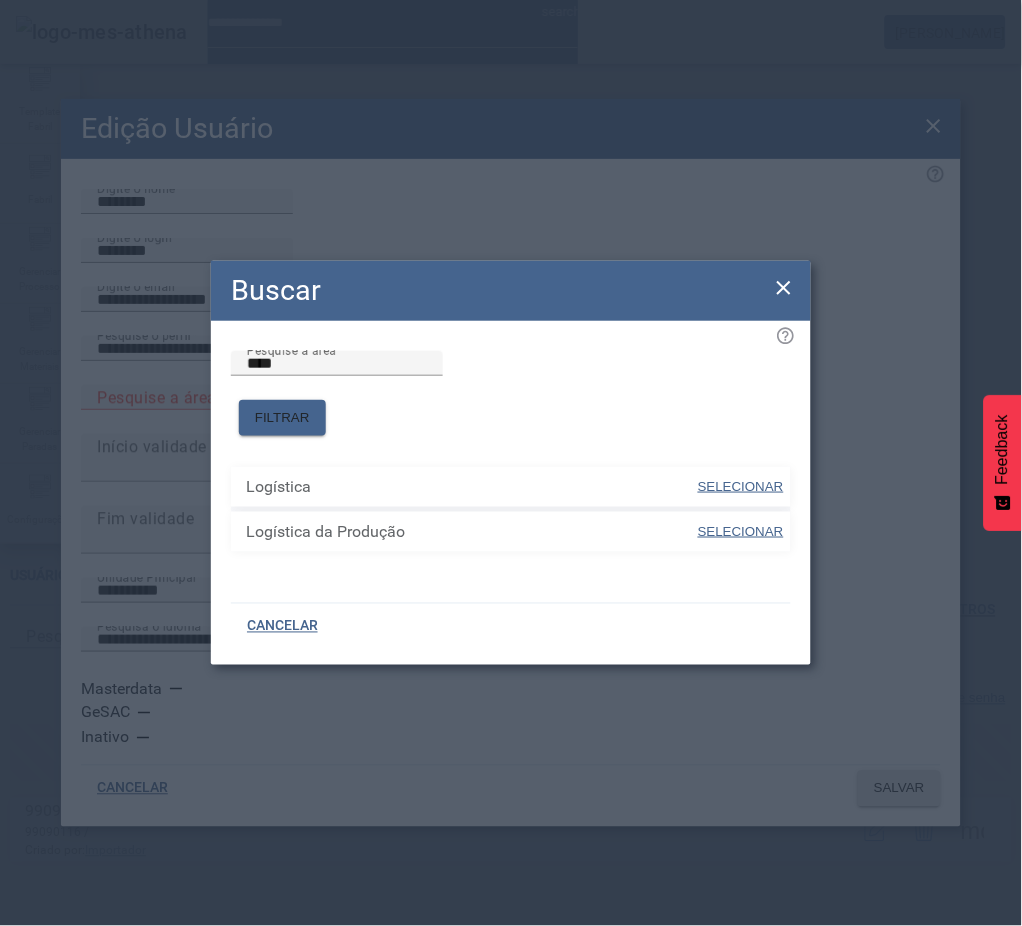 click on "SELECIONAR" at bounding box center (741, 486) 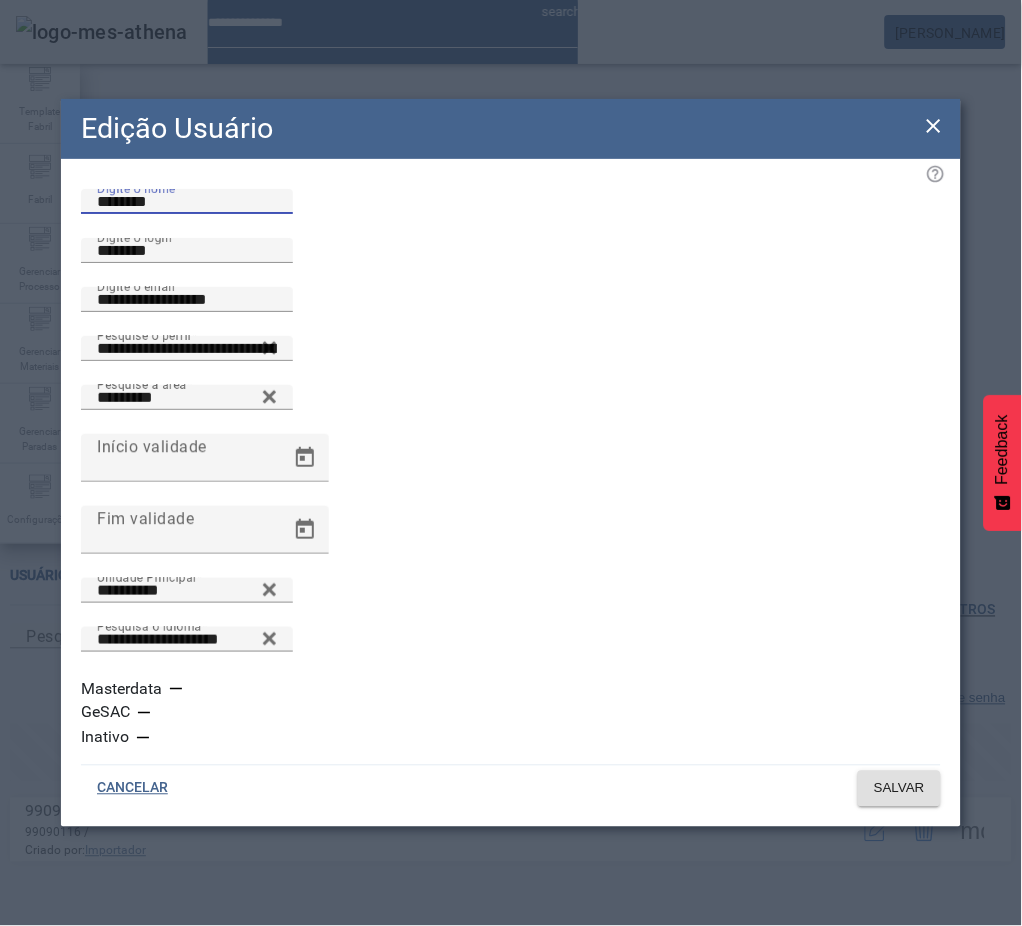 drag, startPoint x: 125, startPoint y: 260, endPoint x: 32, endPoint y: 273, distance: 93.904205 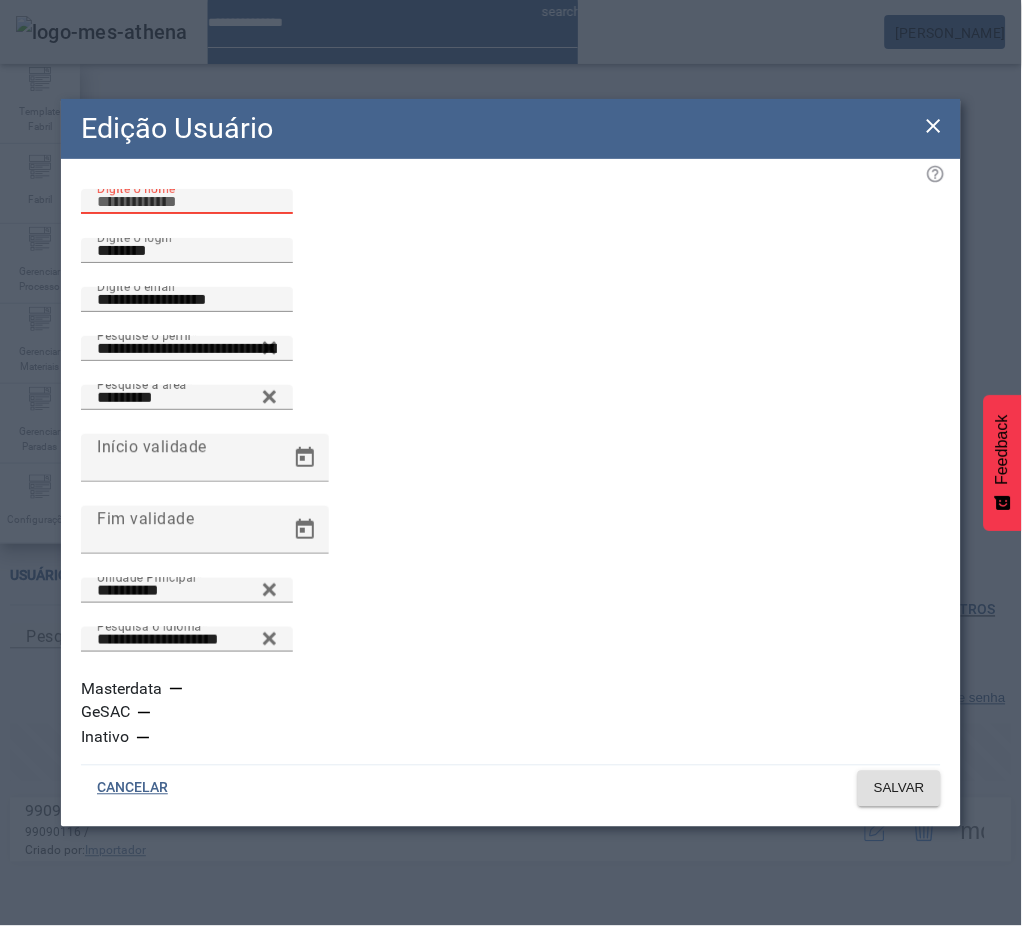 paste on "**********" 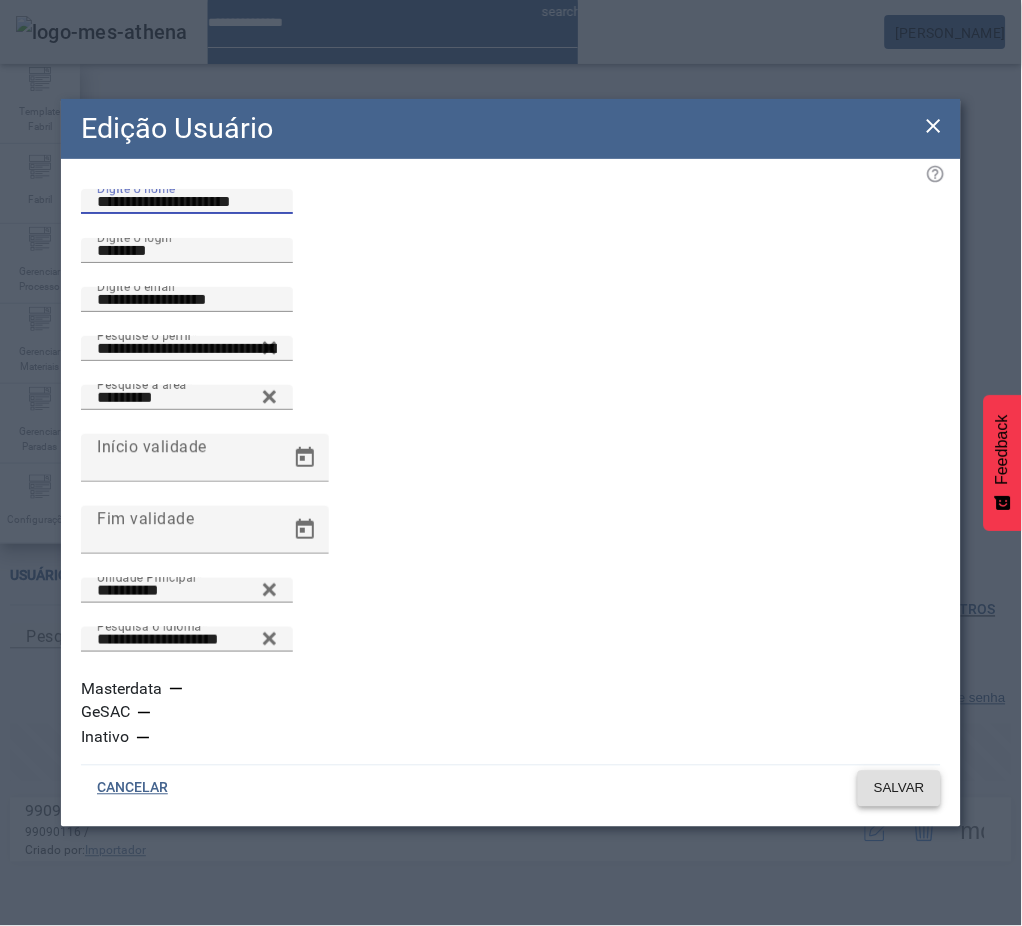 type on "**********" 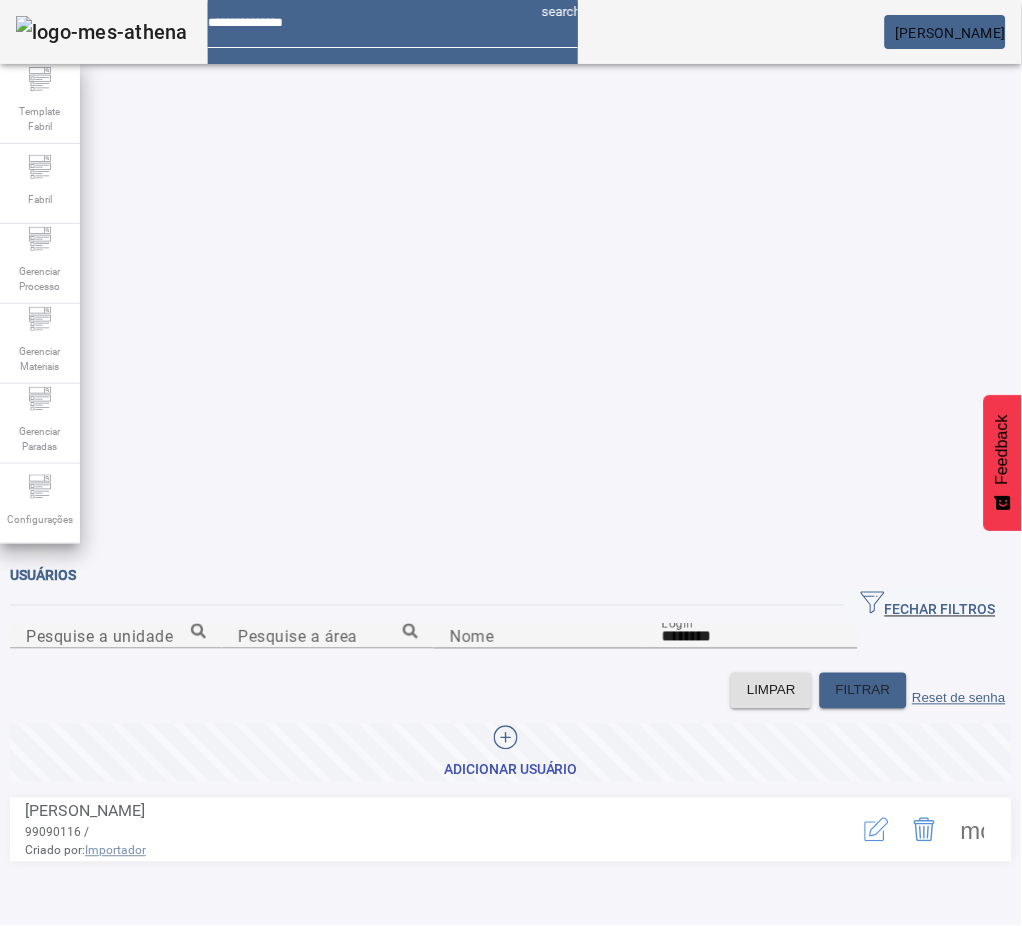 click at bounding box center (973, 830) 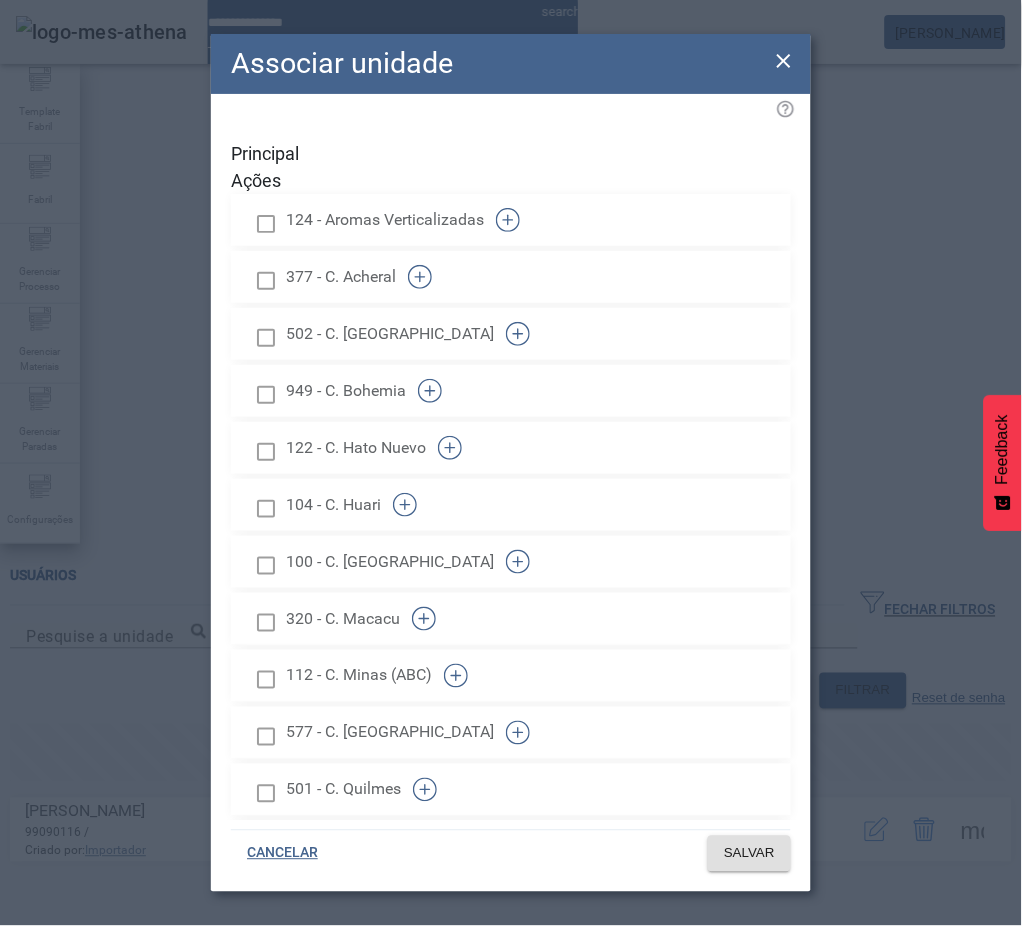click on "Associar unidade Principal Ações  124 - Aromas Verticalizadas   377 - C. Acheral   502 - C. Argentina   949 - C. Bohemia   122 - C. Hato Nuevo   104 - C. Huari   100 - C. La Paz   320 - C. Macacu   112 - C. Minas (ABC)   577 - C. [GEOGRAPHIC_DATA]   501 - C. Quilmes   111 - C. Santa Cruz   118 - C. Santiago   117 - C. Taquiña   120 - C. Tarija   074 - C. [GEOGRAPHIC_DATA]   915 - C. Ypané   411 - C. Zarate   125 - Copacker Cerpa    205 - F. A. Claras   893 - F. Agudos   436 - F. Aquiraz   421 - F. Camacari   781 - F. CCL Pirai   240 - F. Cebrasa   107 - F. Contagem   429 - F. Cuiaba   612 - F. Curitibana   426 - F. [GEOGRAPHIC_DATA]   891 - F. Guarulhos   260 - F. Jacarei   952 - F. Jaguariuna   892 - F. Jundiai   134 - F. Latas Bolivia   294 - F. Latas Rio   078 - F. Levedura   923 - F. Manaus   991 - F. MARANHAO   140 - F. Minas   803 - F. [GEOGRAPHIC_DATA]   950 - F. [GEOGRAPHIC_DATA]   185 - F. [GEOGRAPHIC_DATA]   047 - F. Sapucaia   175 - F. Sta.[PERSON_NAME]   428 - F. Teresina   025 - F.Ag.Claras Sul   127 - [GEOGRAPHIC_DATA] Navegantes   300 - ZBS" 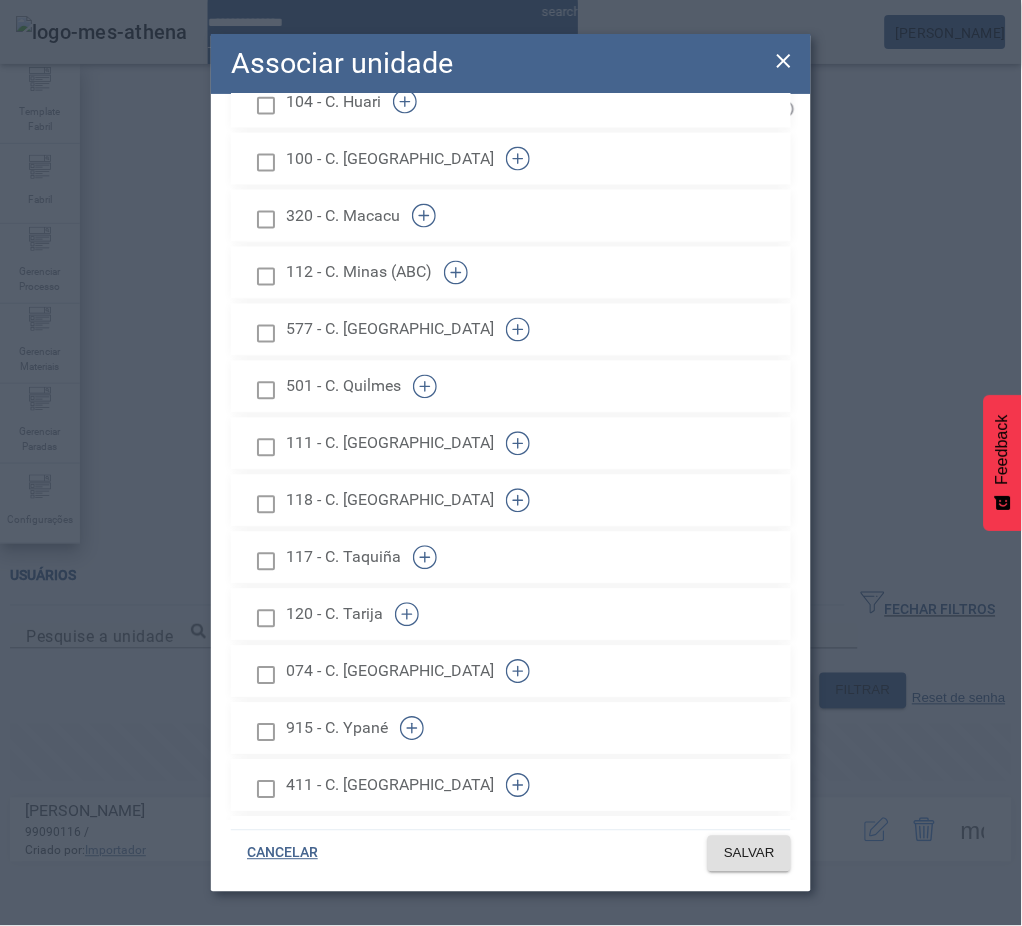 scroll, scrollTop: 2056, scrollLeft: 0, axis: vertical 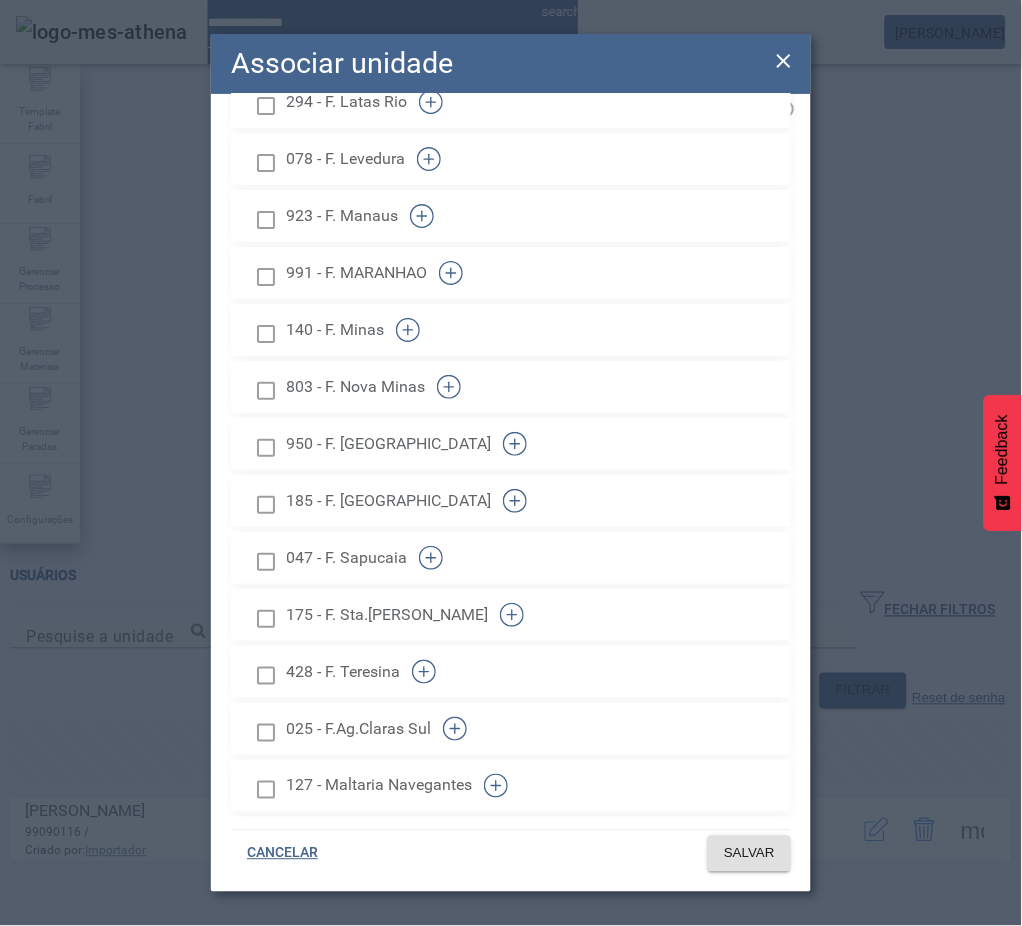 click 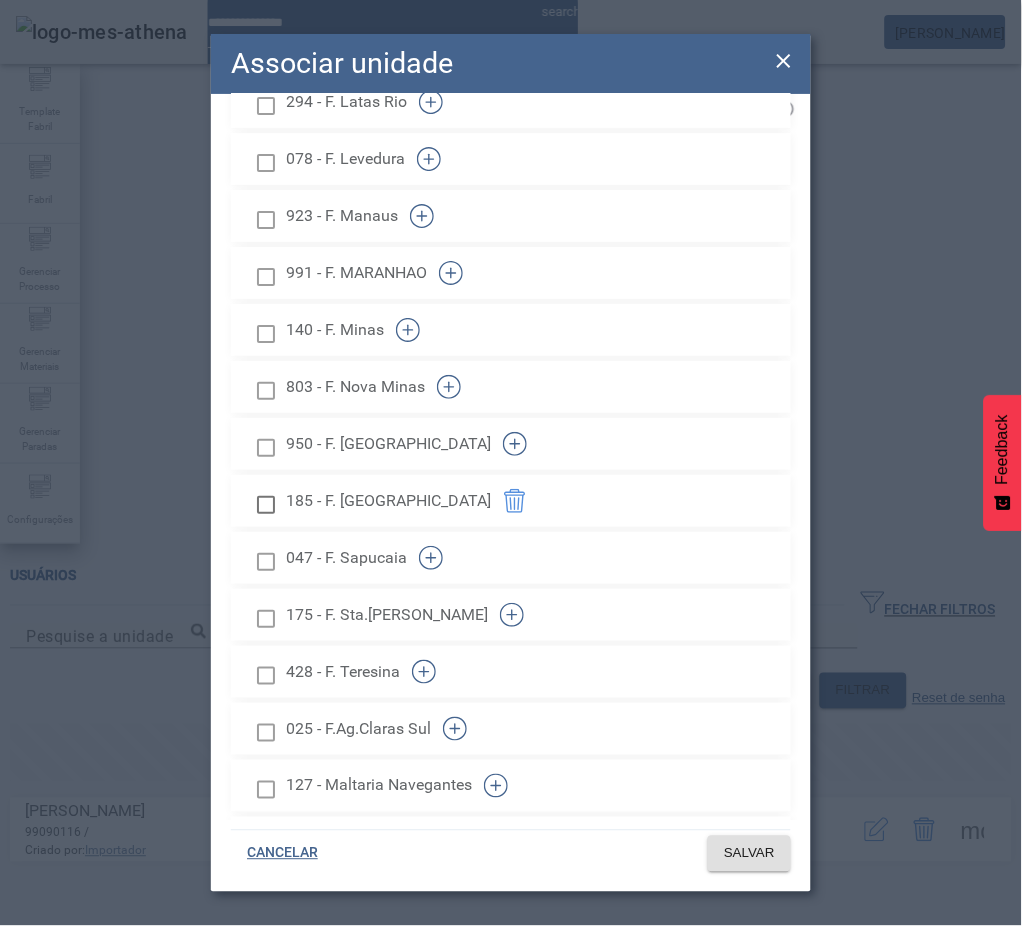 scroll, scrollTop: 1429, scrollLeft: 0, axis: vertical 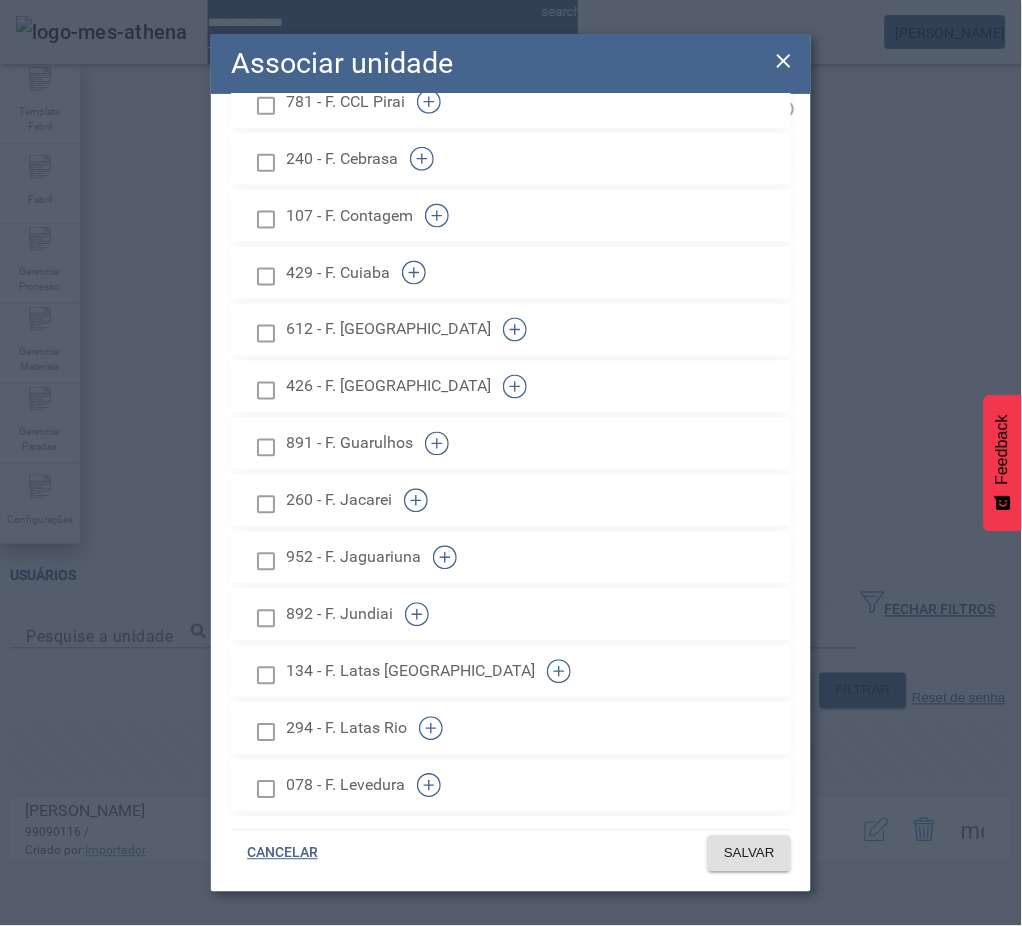 click at bounding box center (266, 504) 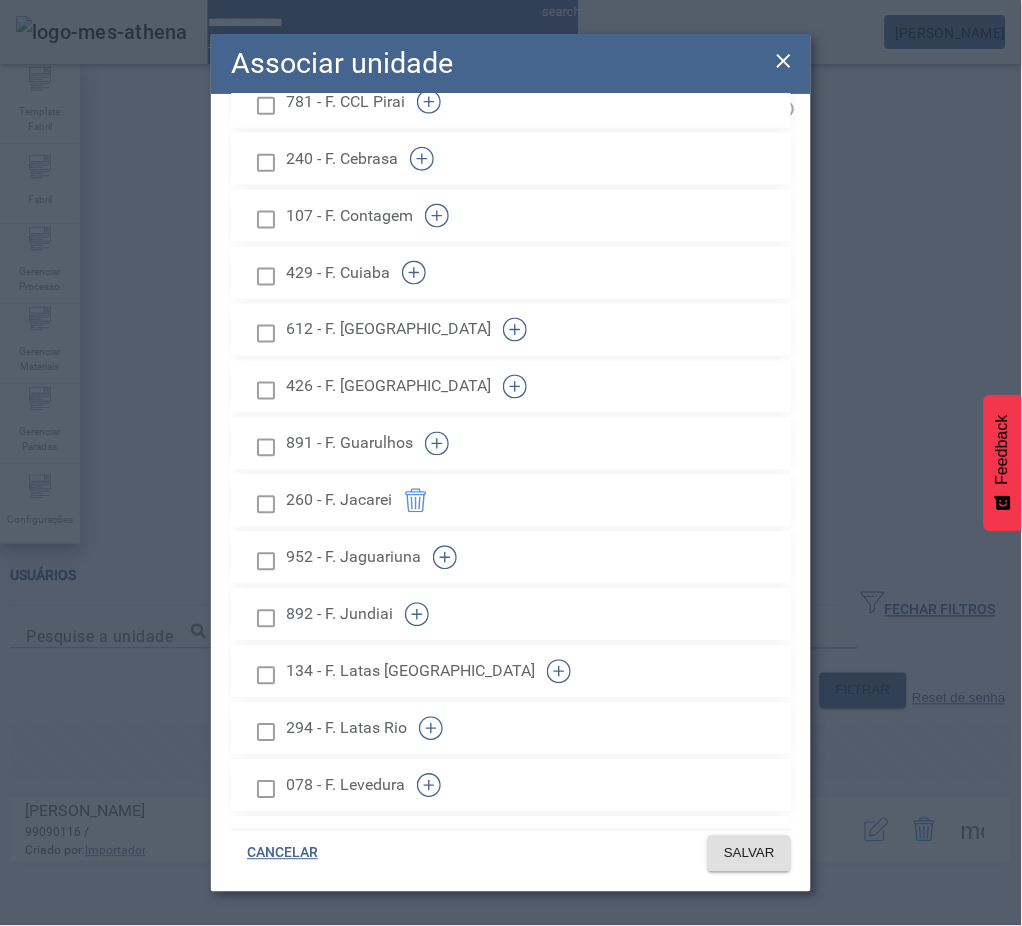 scroll, scrollTop: 118, scrollLeft: 0, axis: vertical 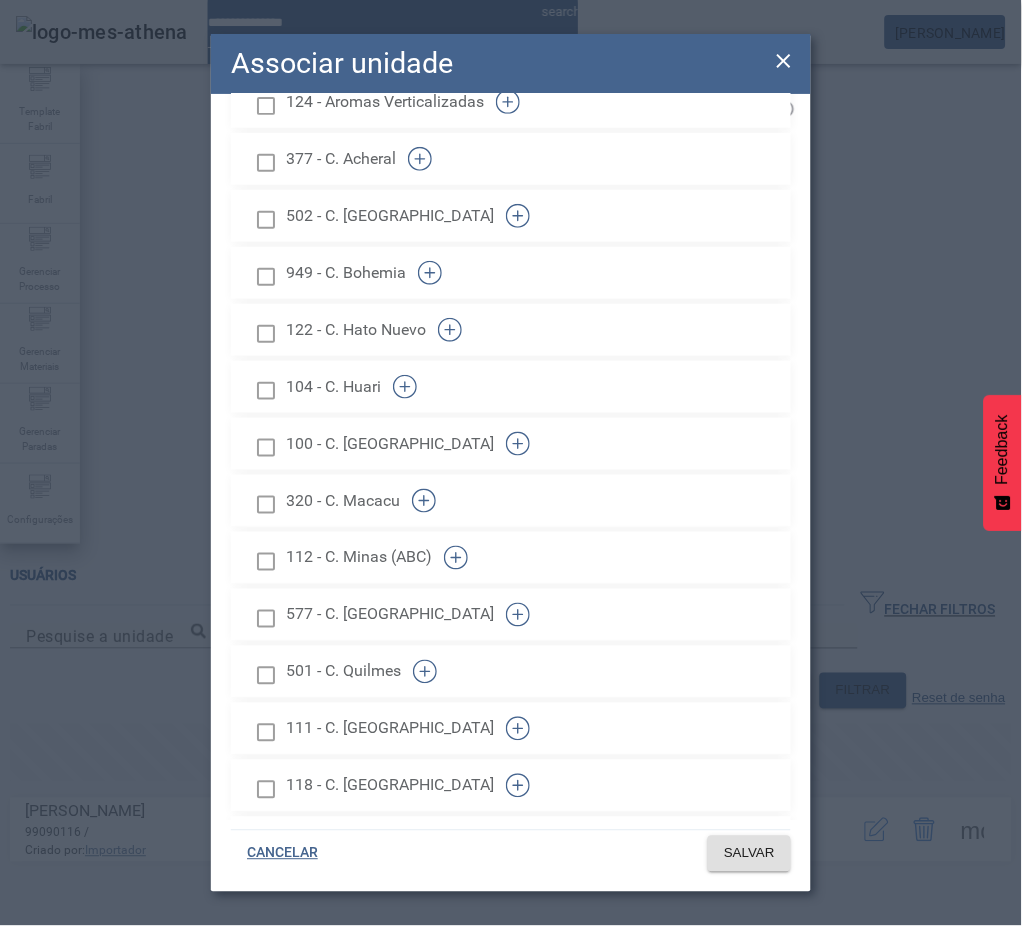 click 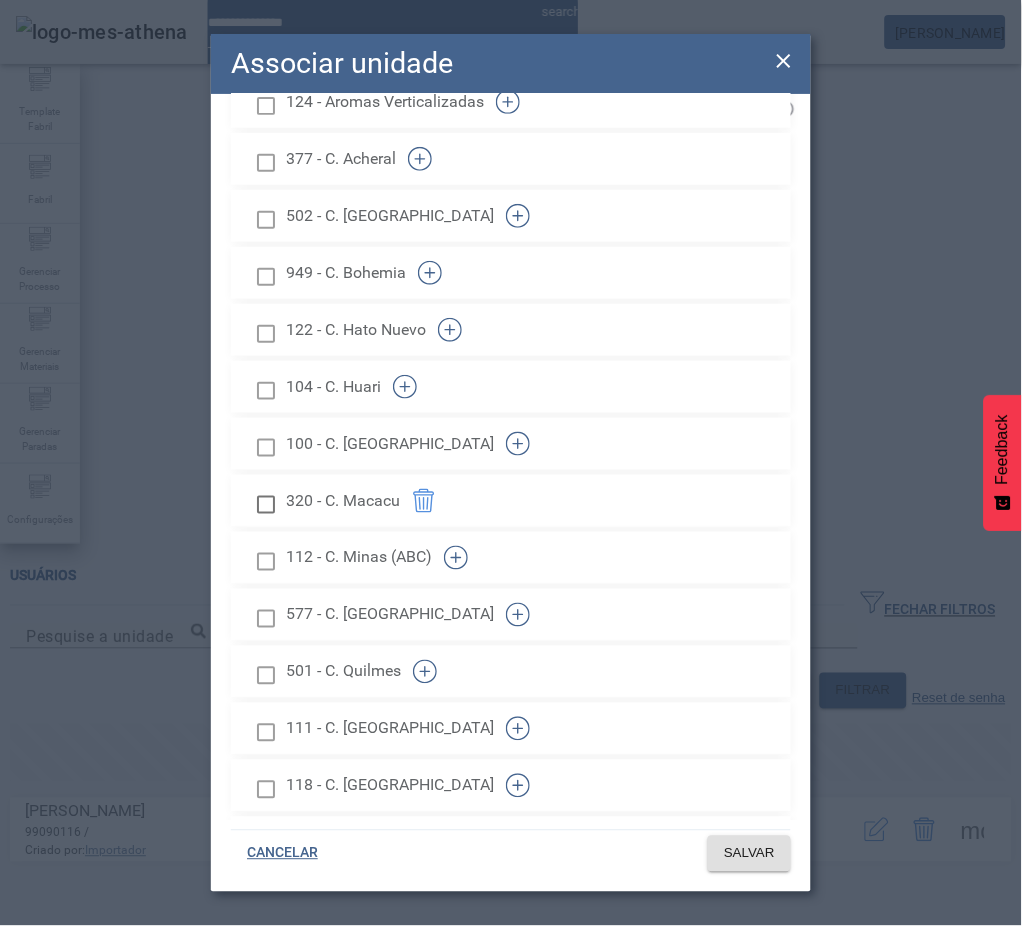scroll, scrollTop: 1030, scrollLeft: 0, axis: vertical 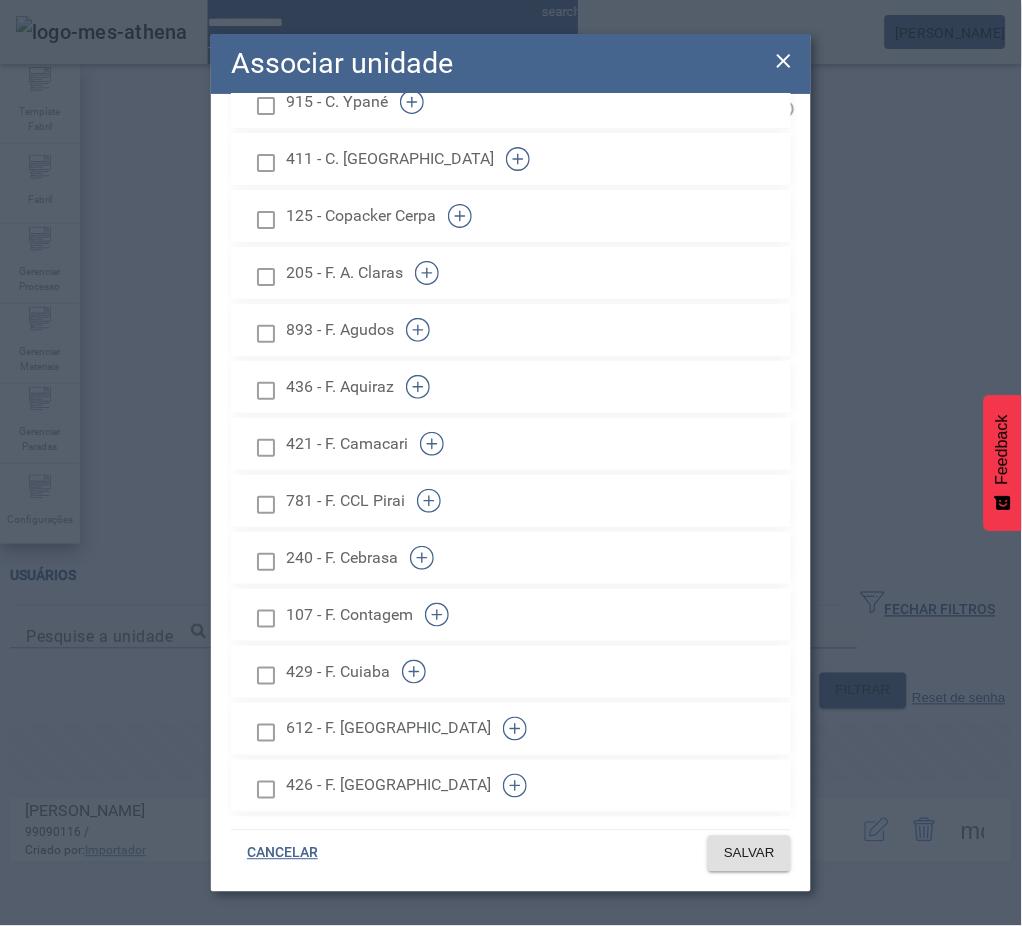 click 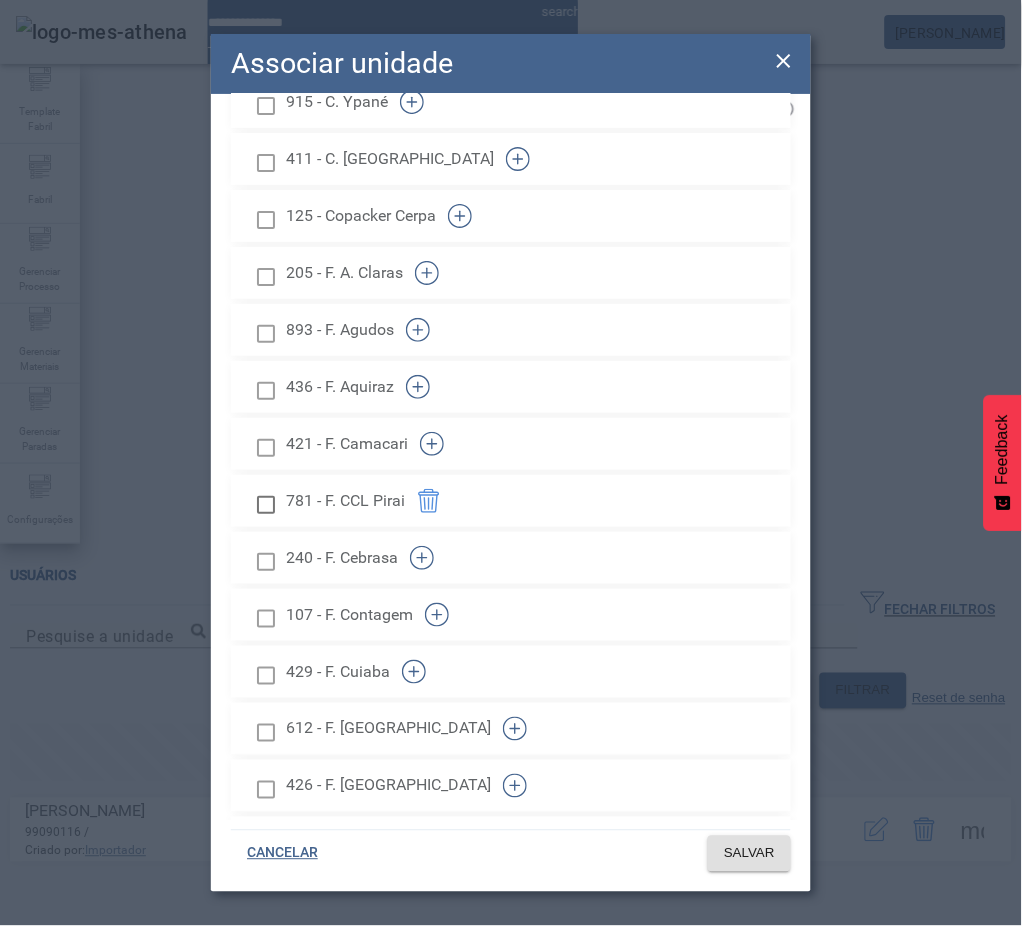 click 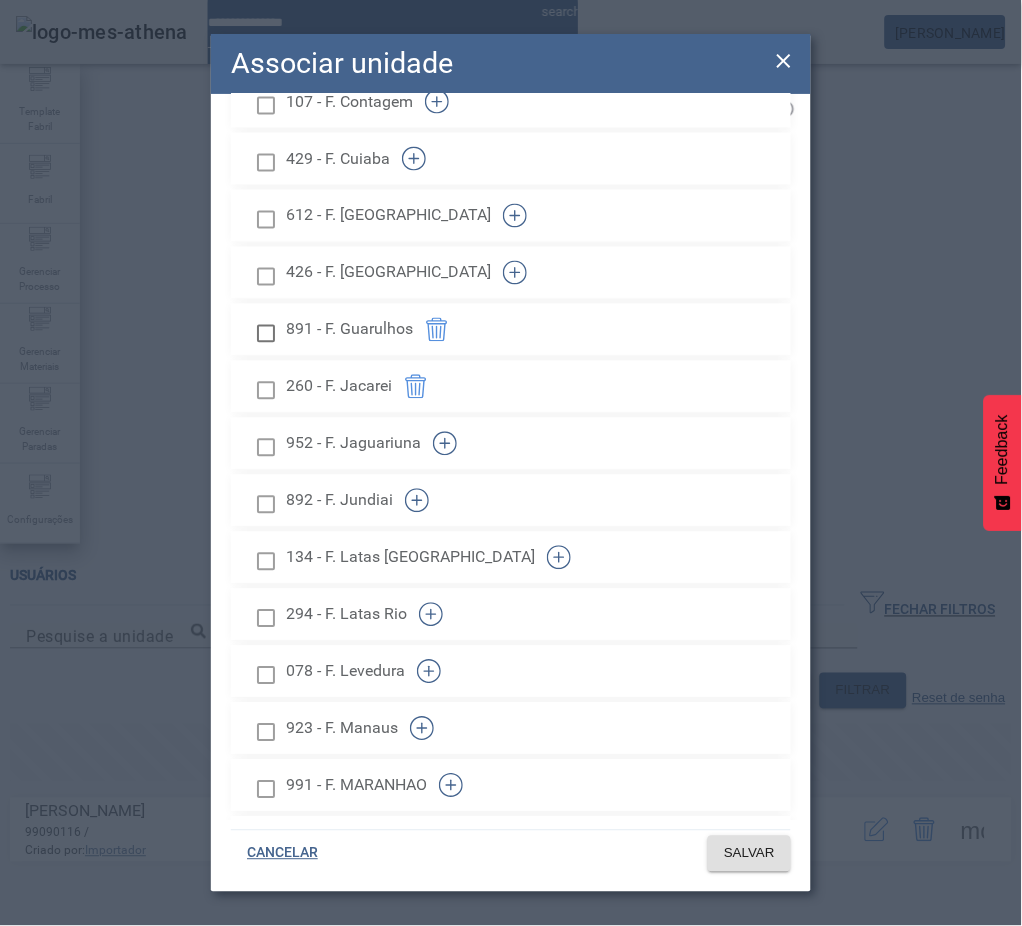 click 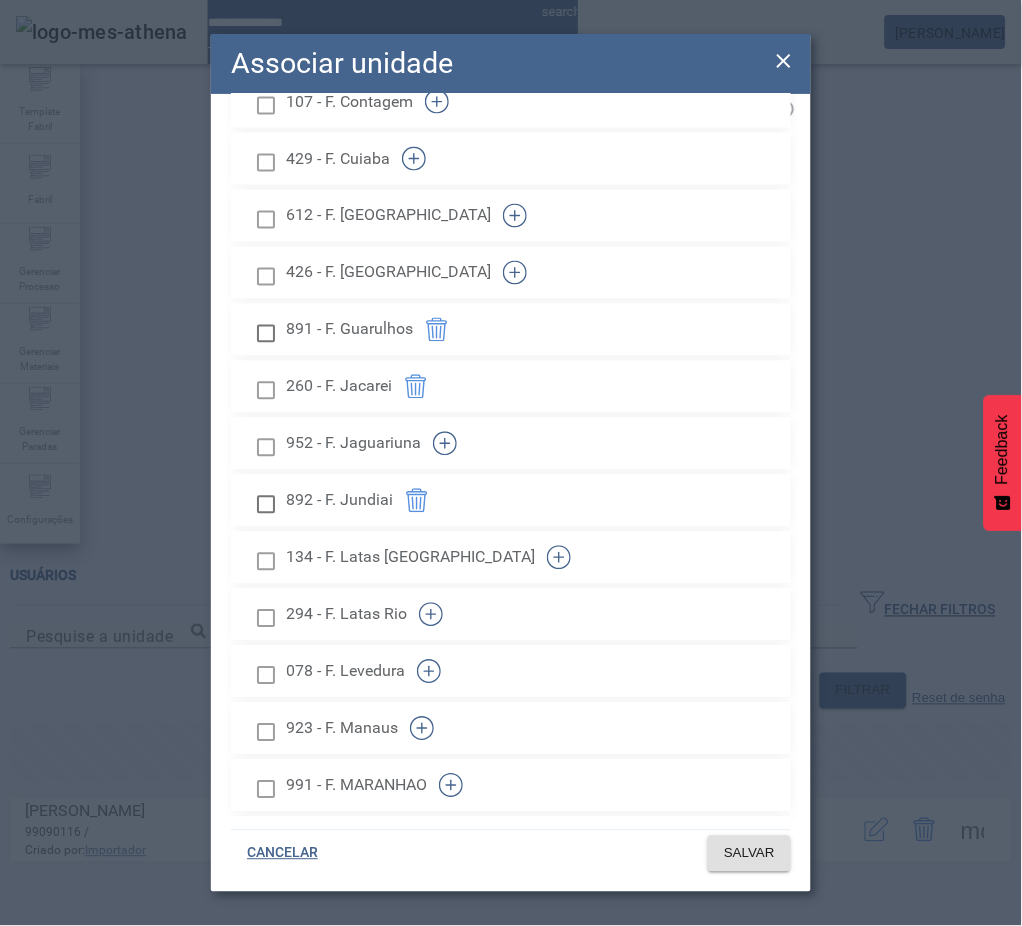 click 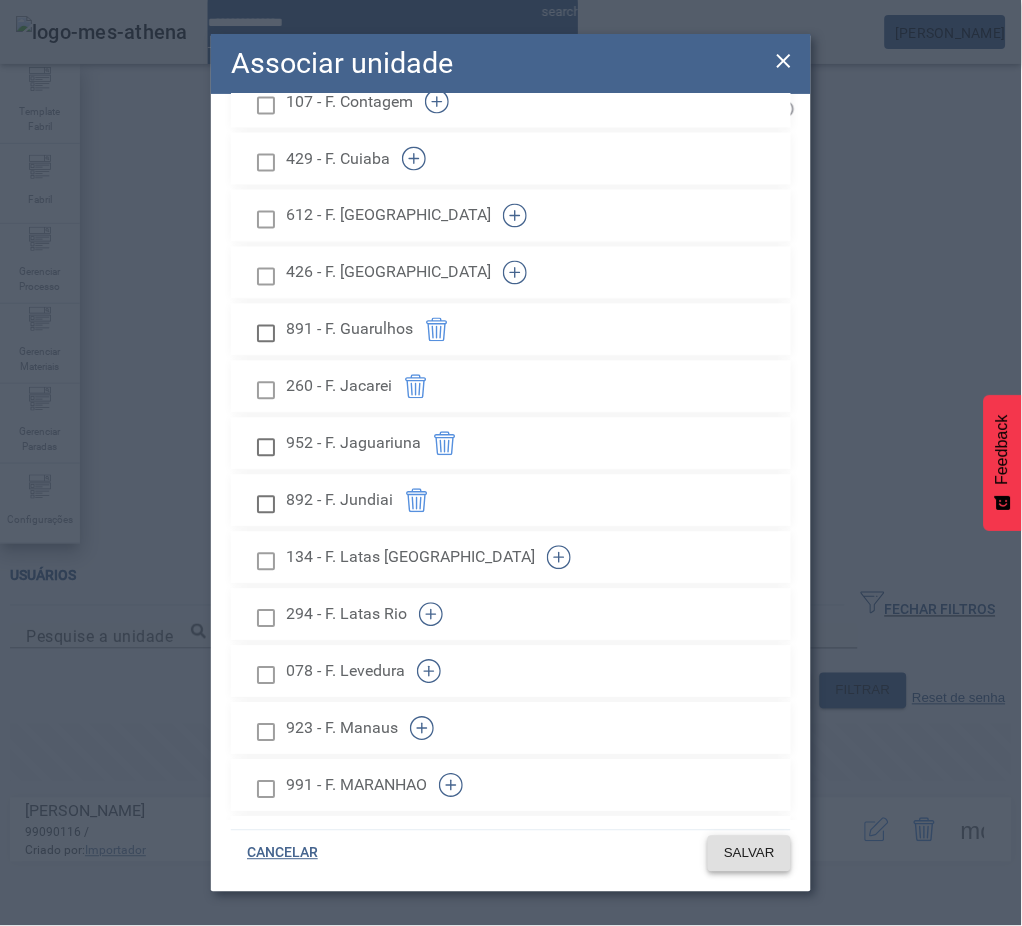 click on "SALVAR" 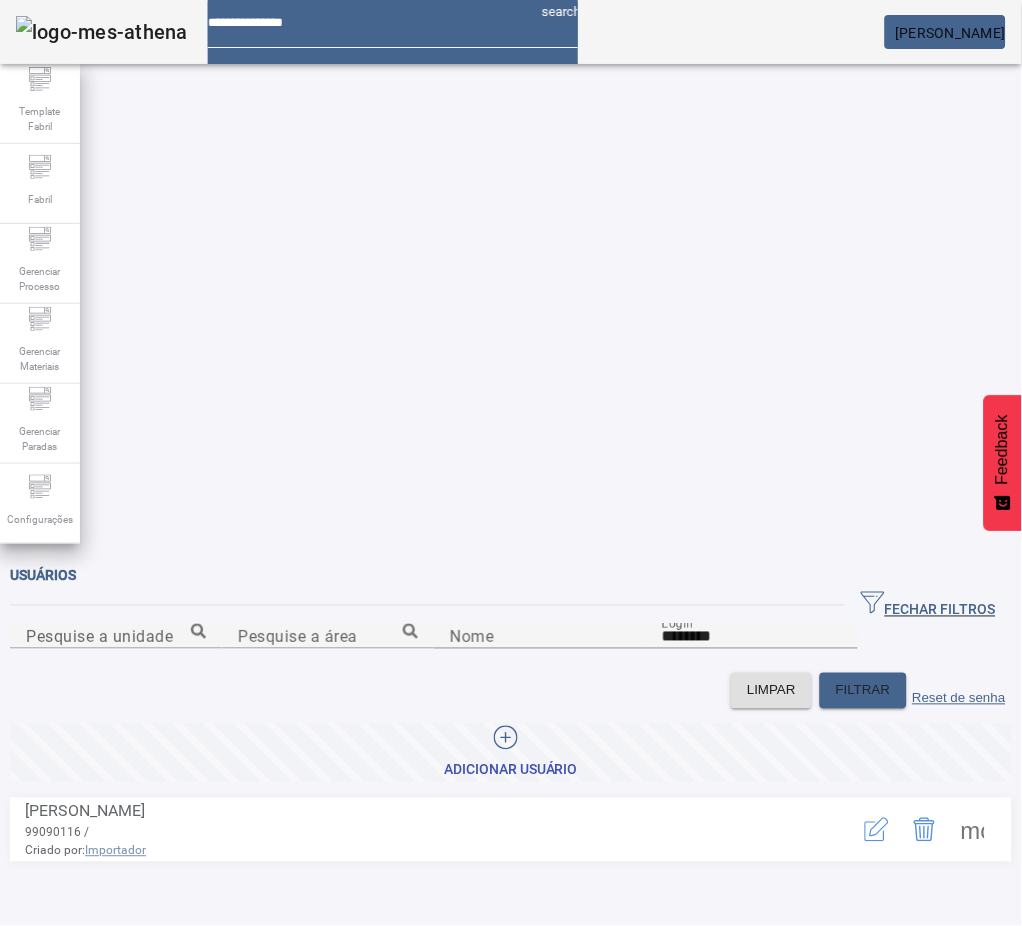 click 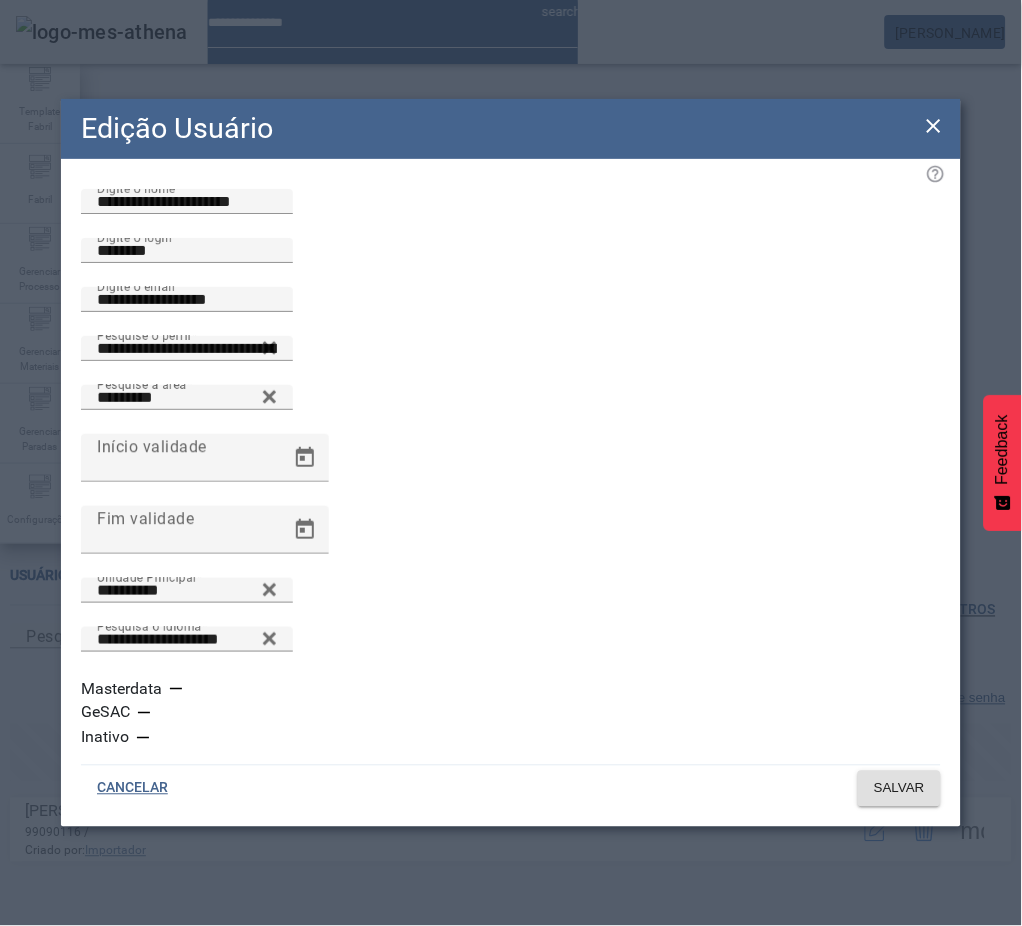 click 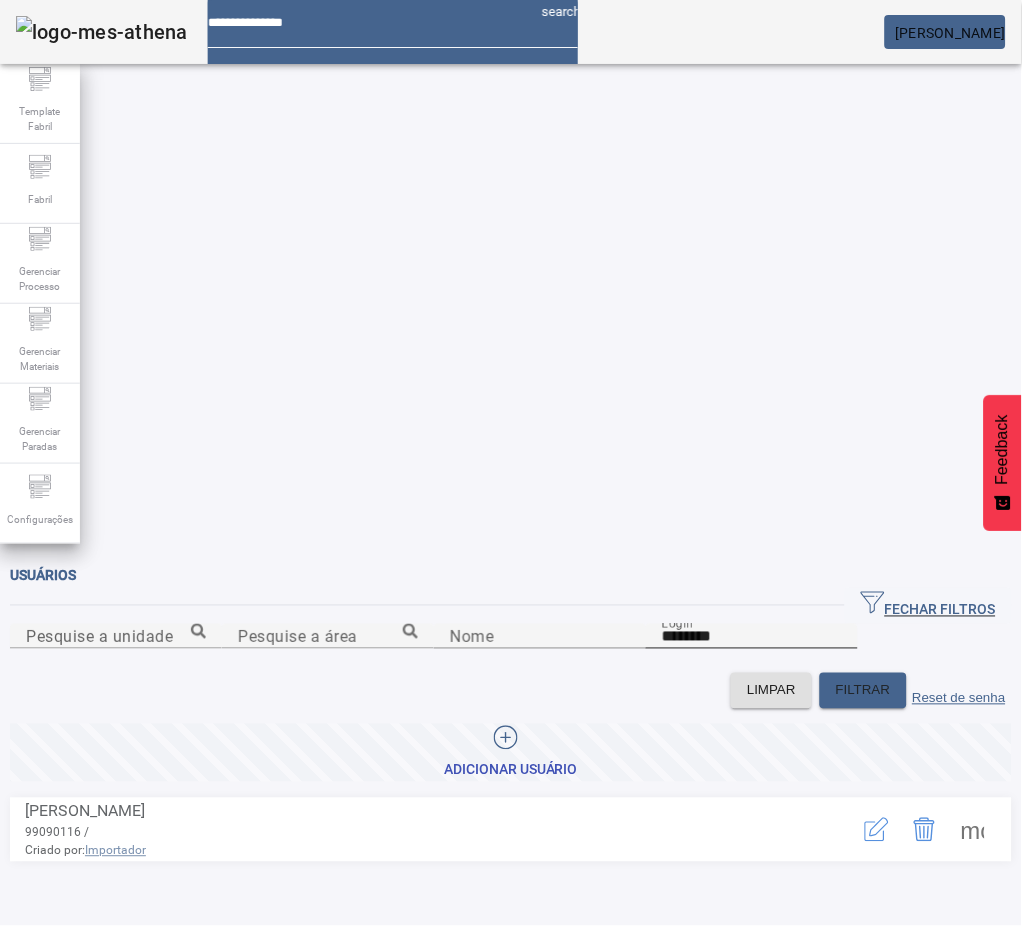 click on "Login ********" 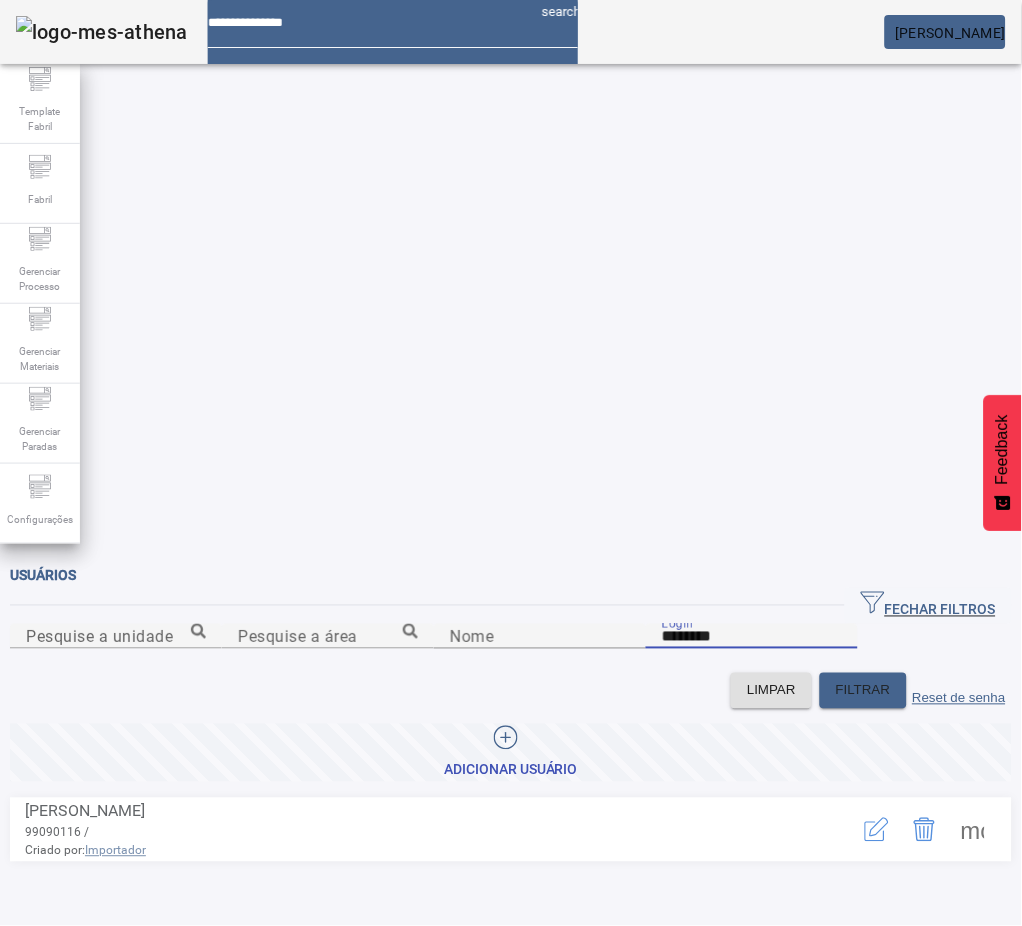 click on "********" at bounding box center (752, 637) 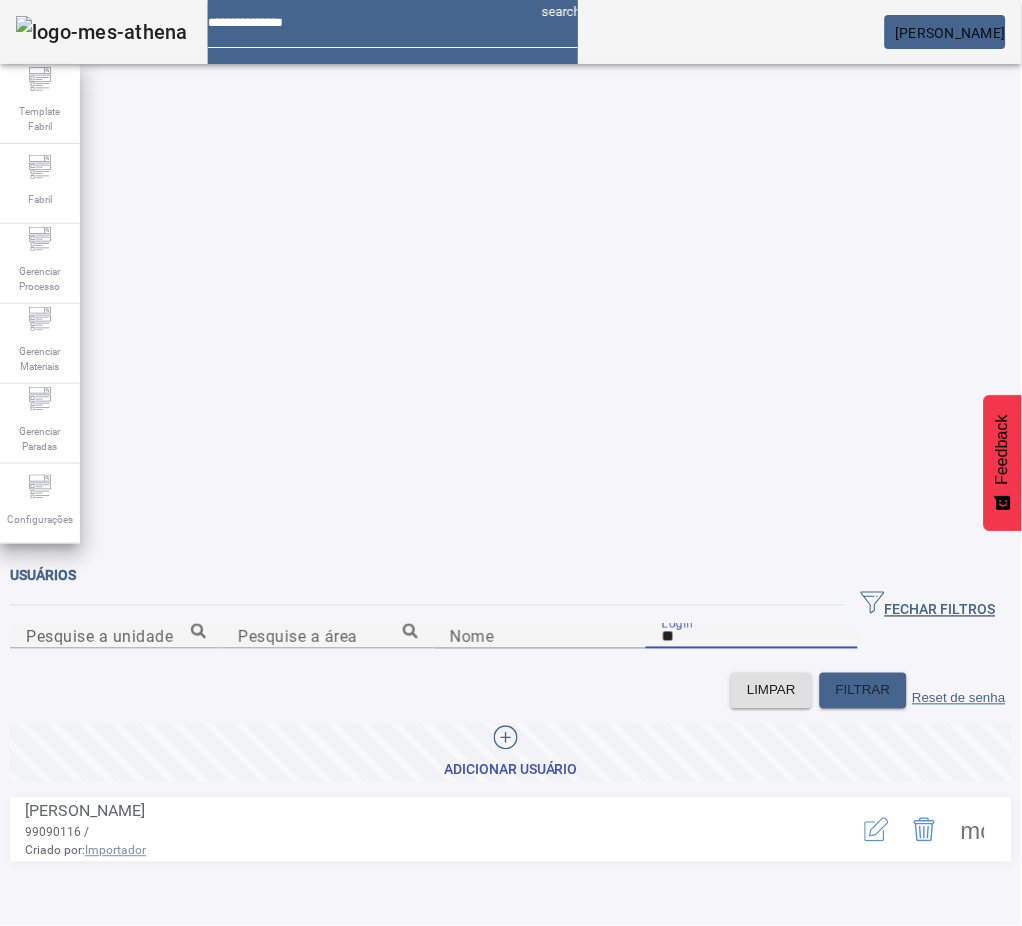 type on "*" 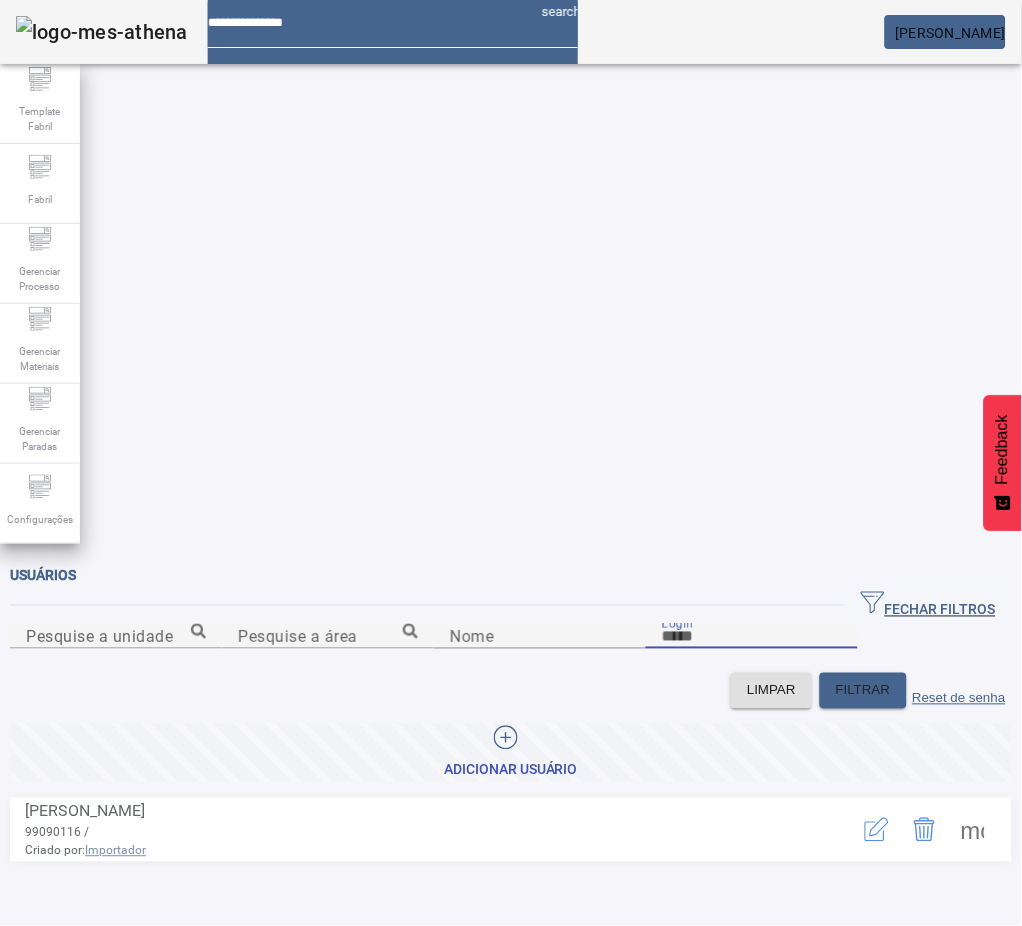 paste on "********" 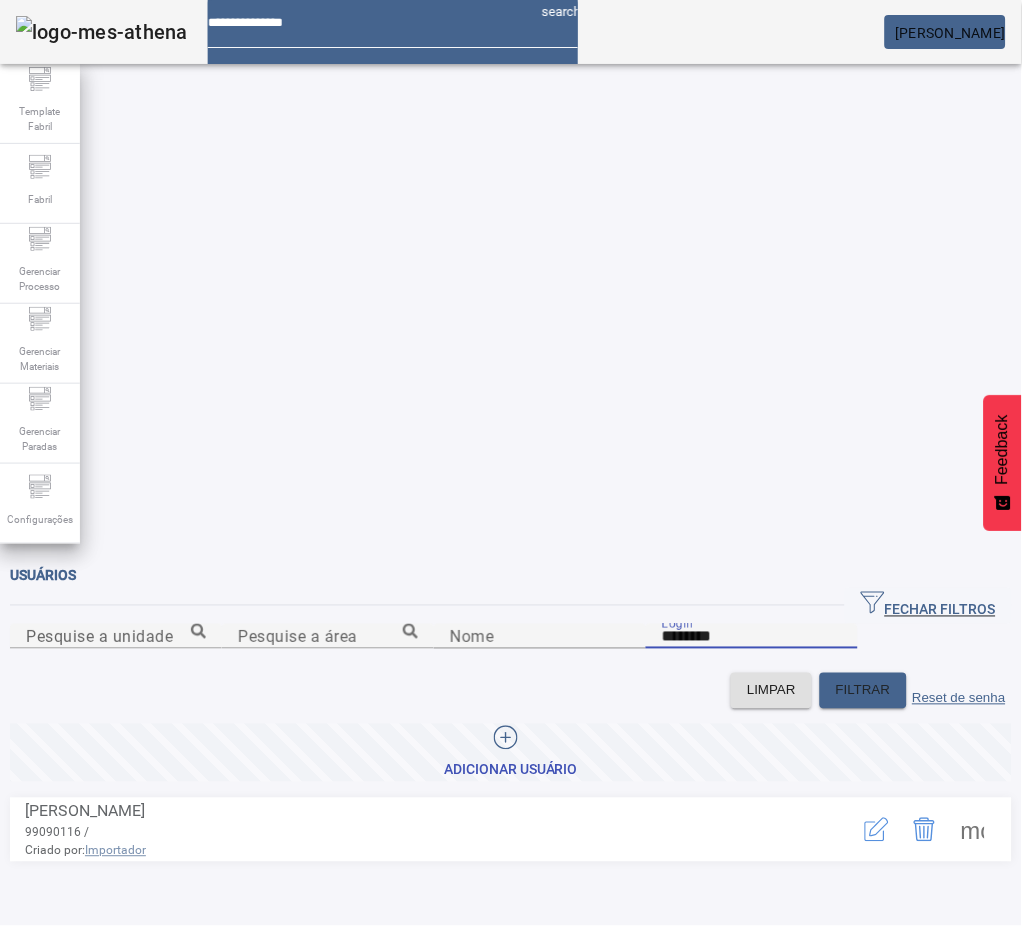 type on "********" 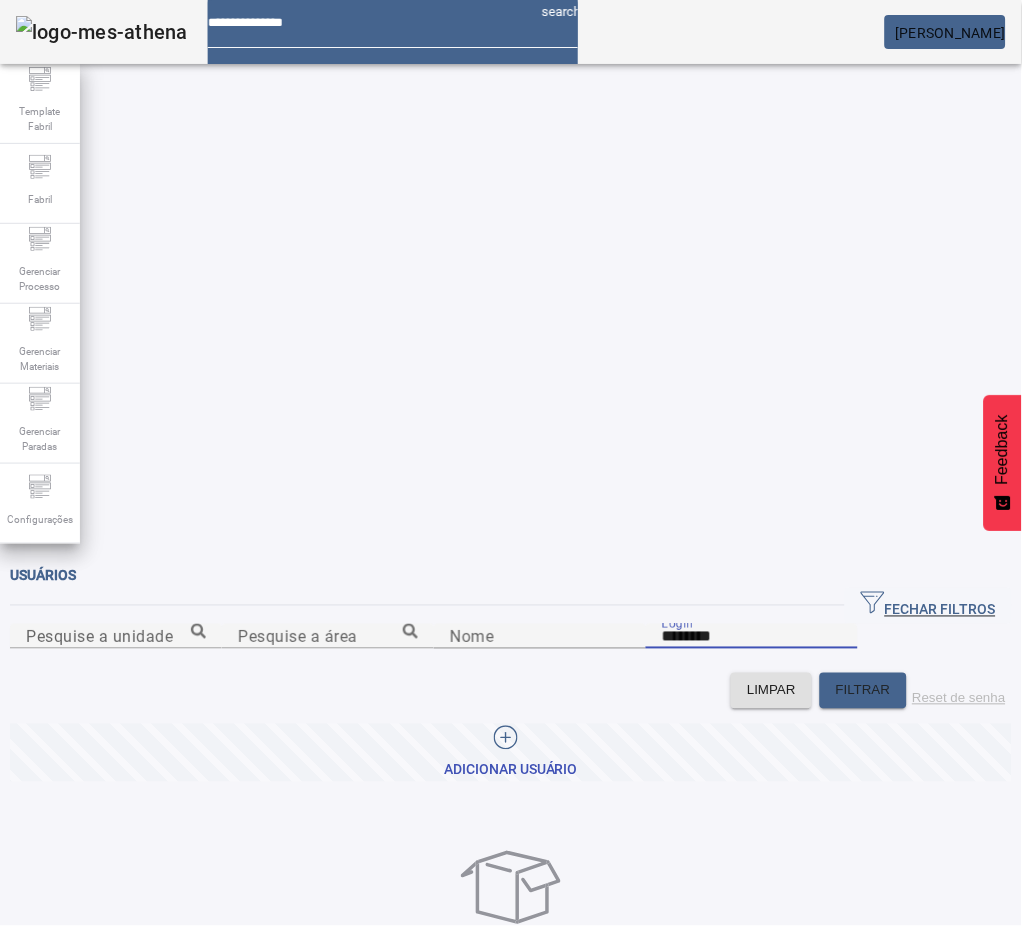 click on "Adicionar Usuário" at bounding box center (511, 753) 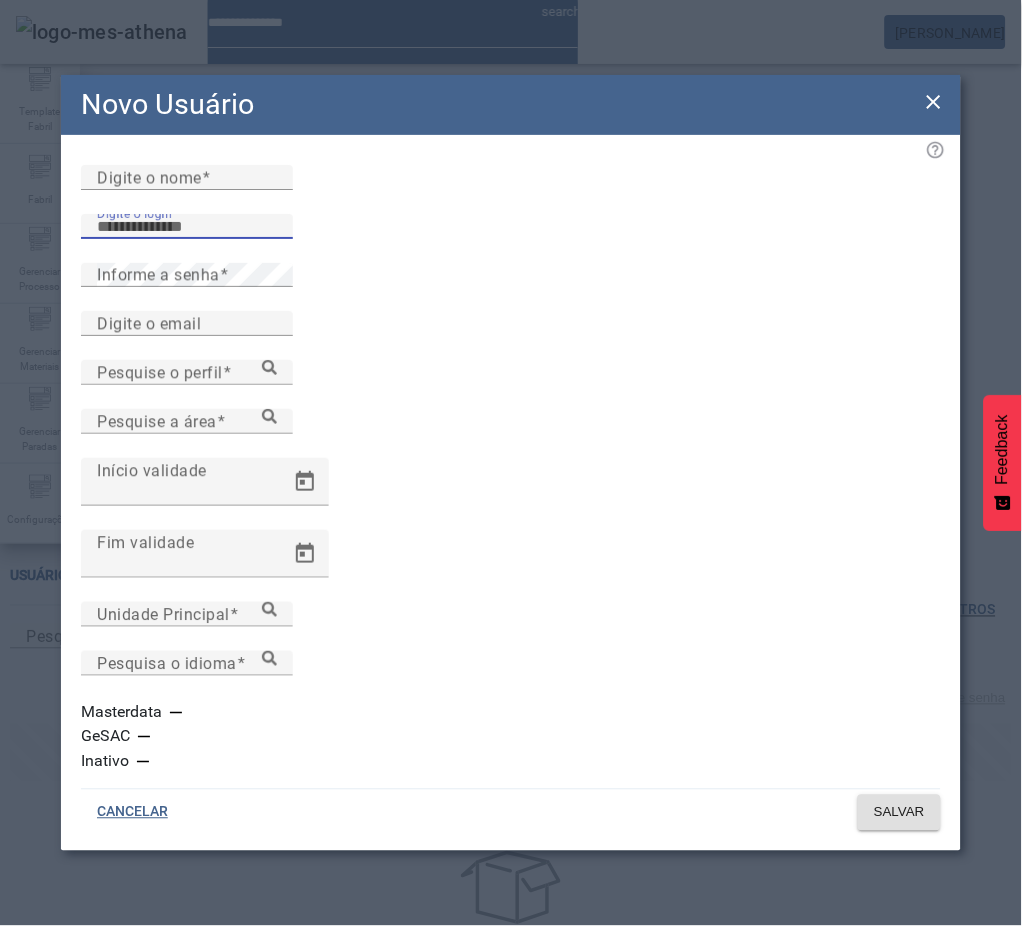 drag, startPoint x: 216, startPoint y: 297, endPoint x: 225, endPoint y: 306, distance: 12.727922 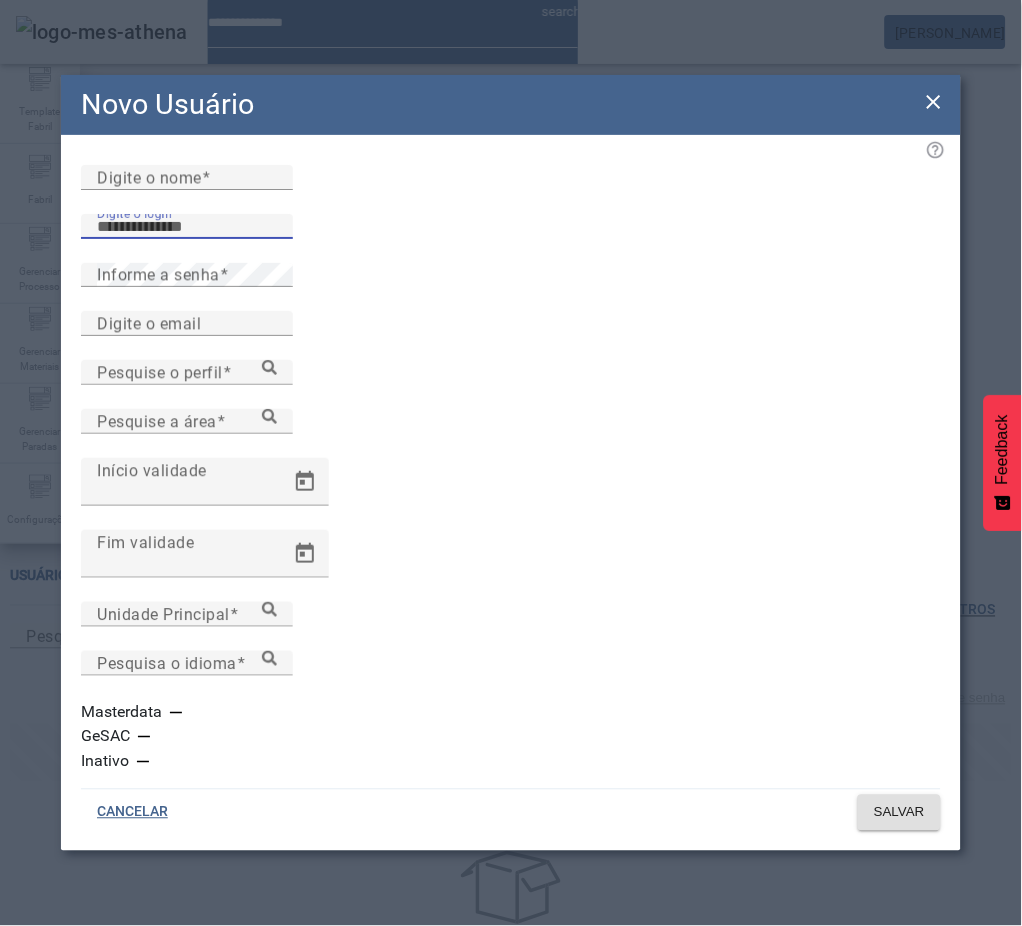 click on "Digite o login" at bounding box center (187, 227) 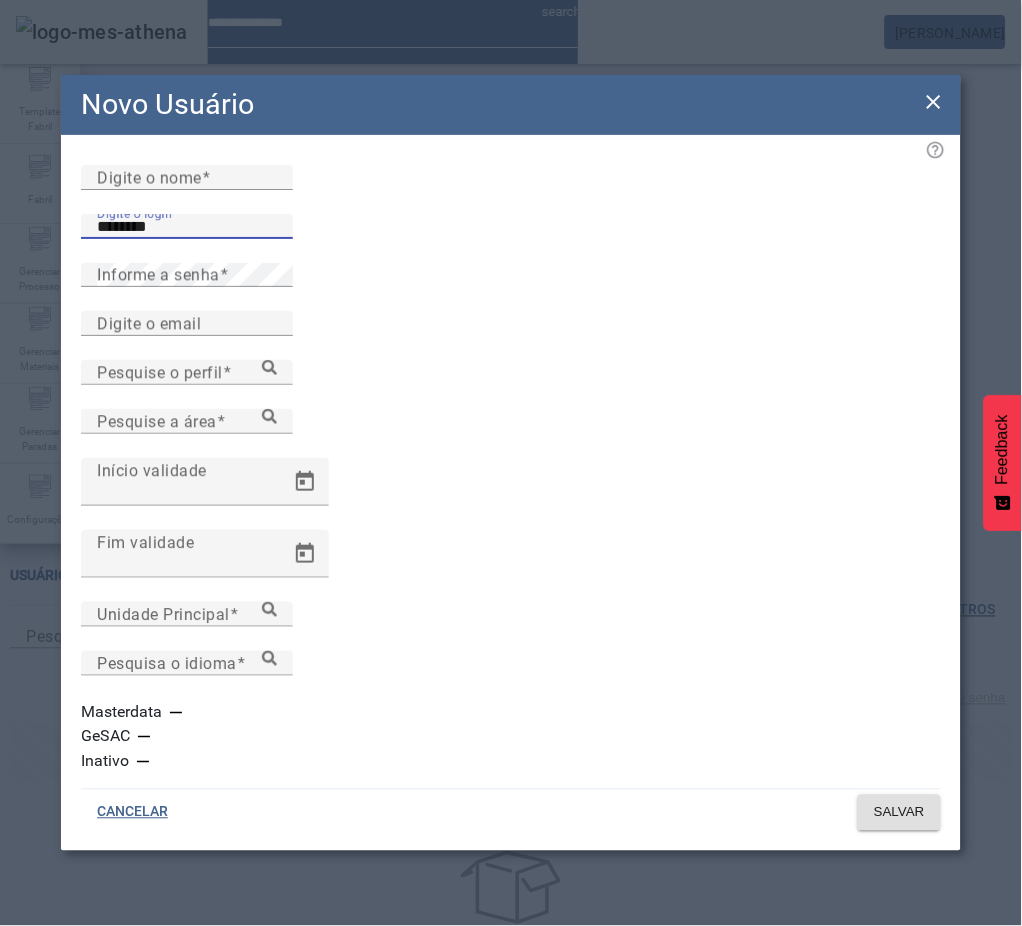 type on "********" 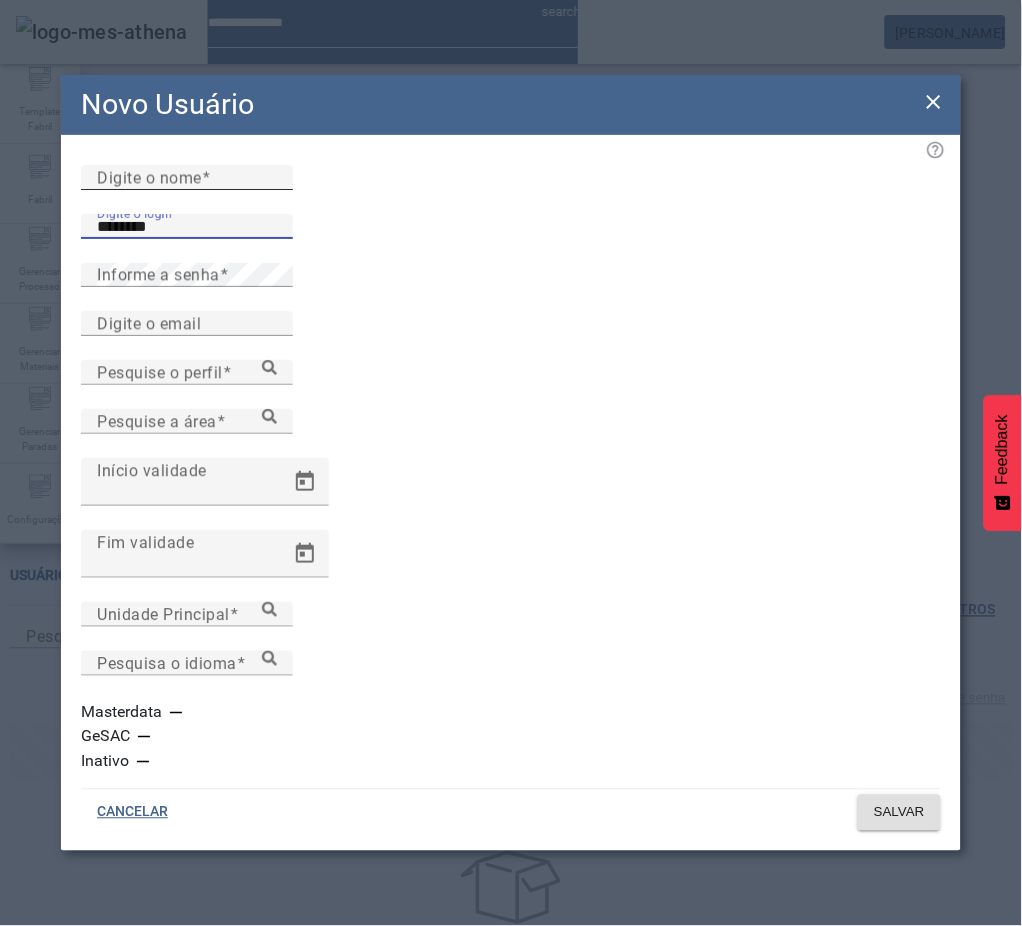 click on "Digite o nome" at bounding box center (187, 178) 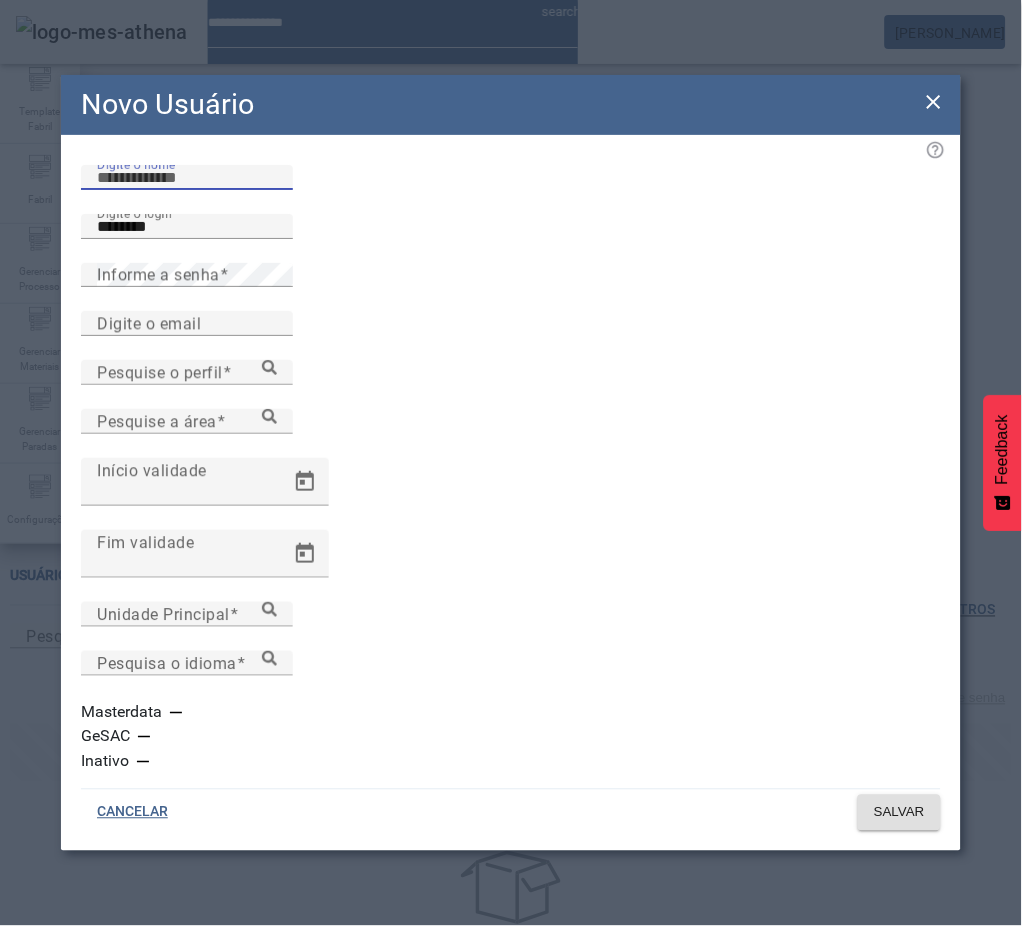 paste on "**********" 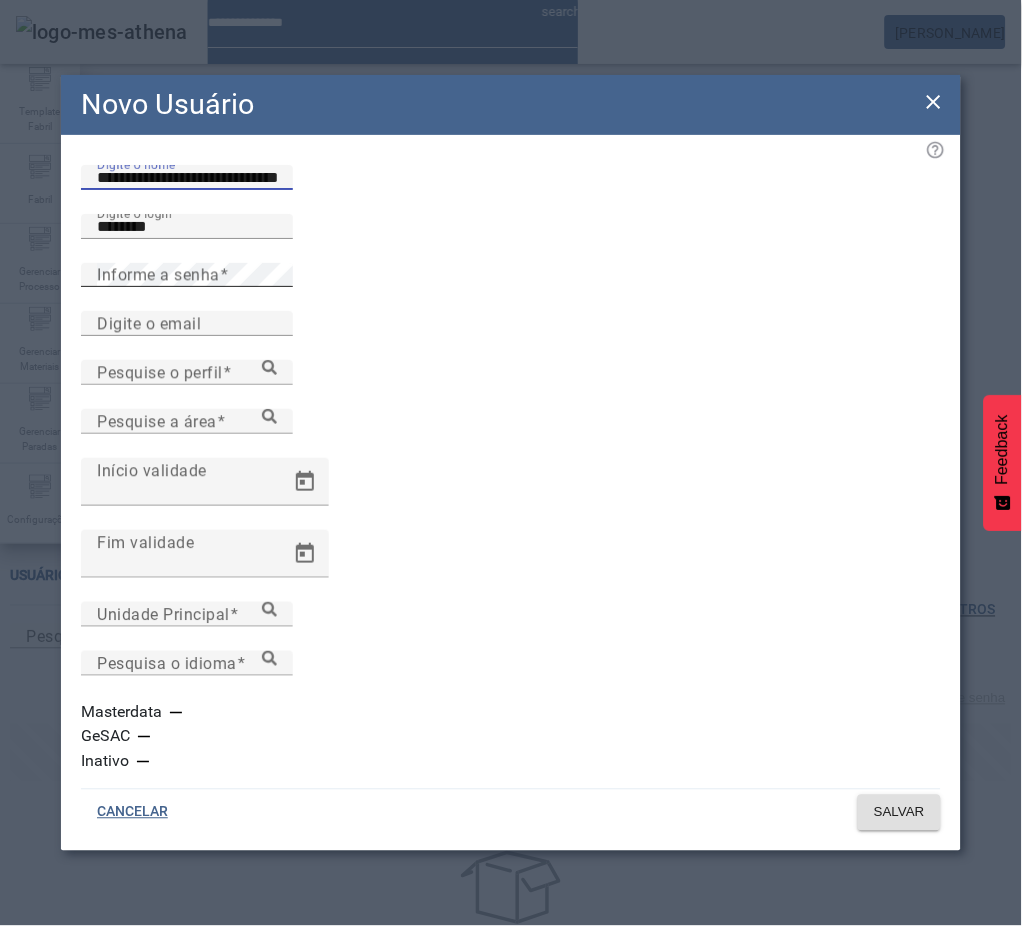 type on "**********" 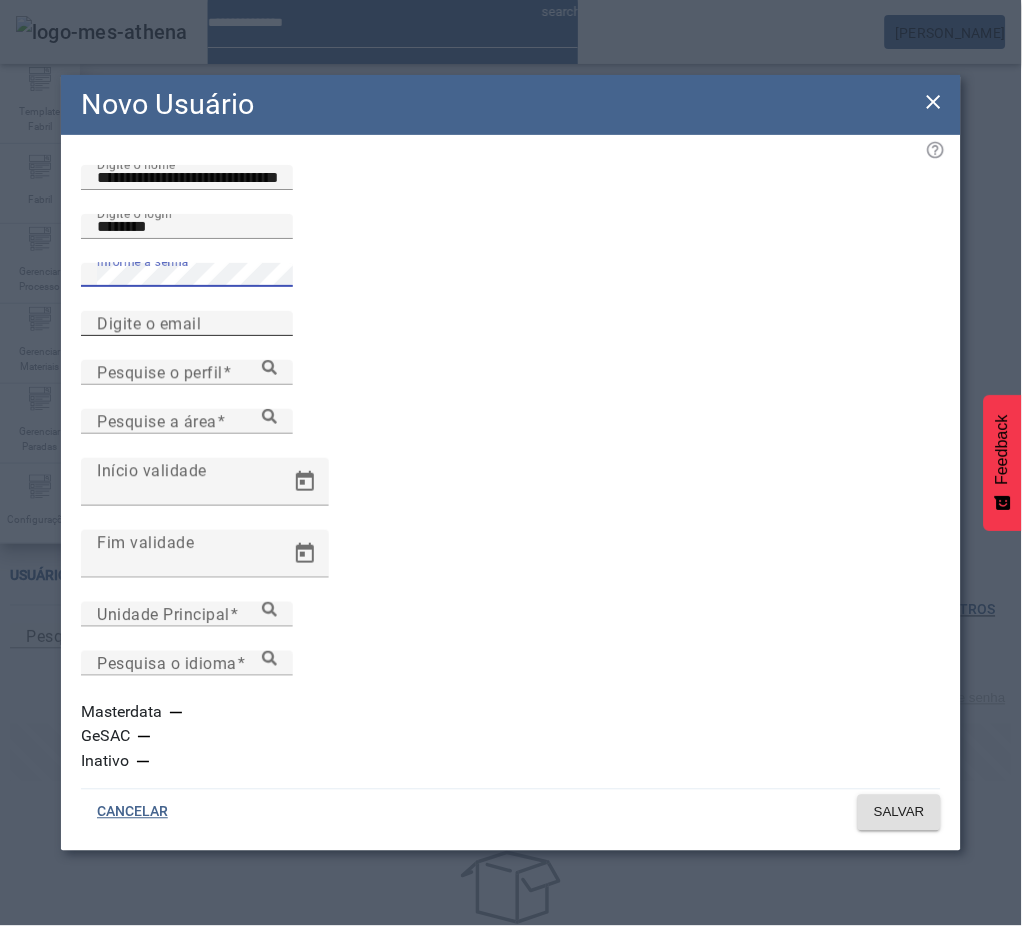 click on "Digite o email" at bounding box center [187, 324] 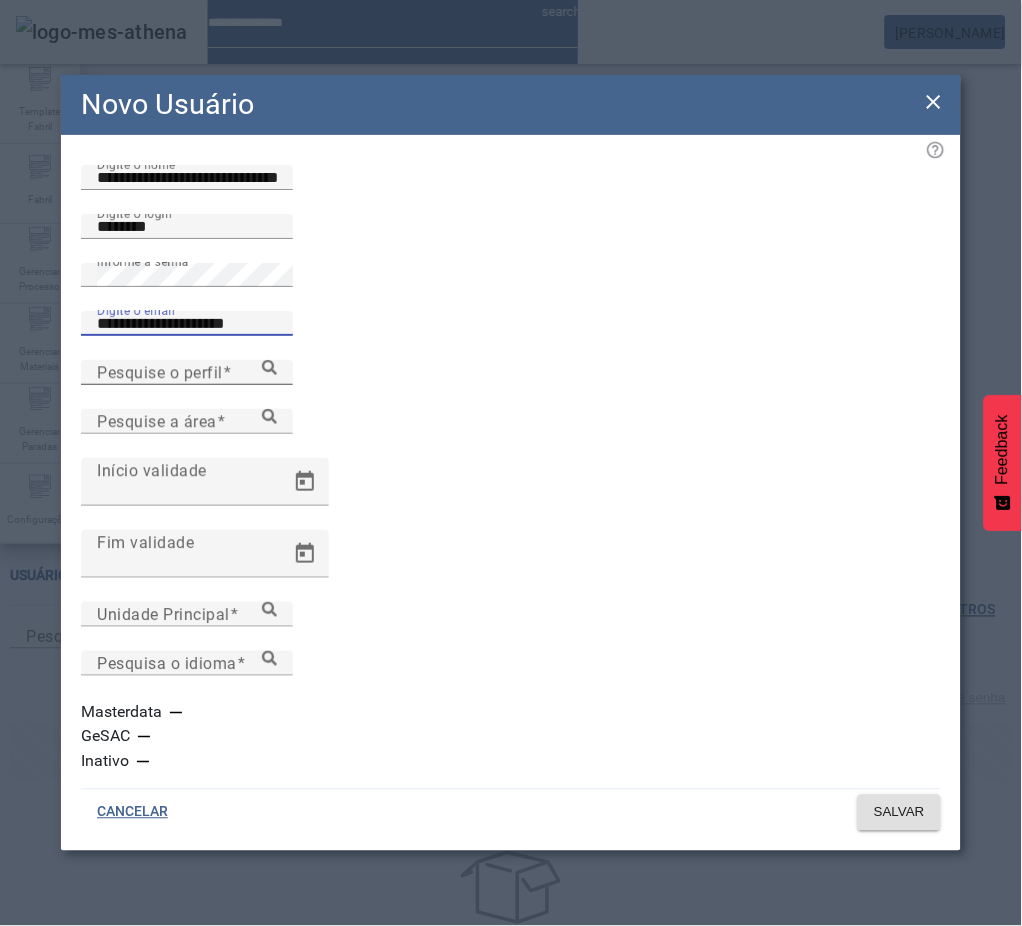 type on "**********" 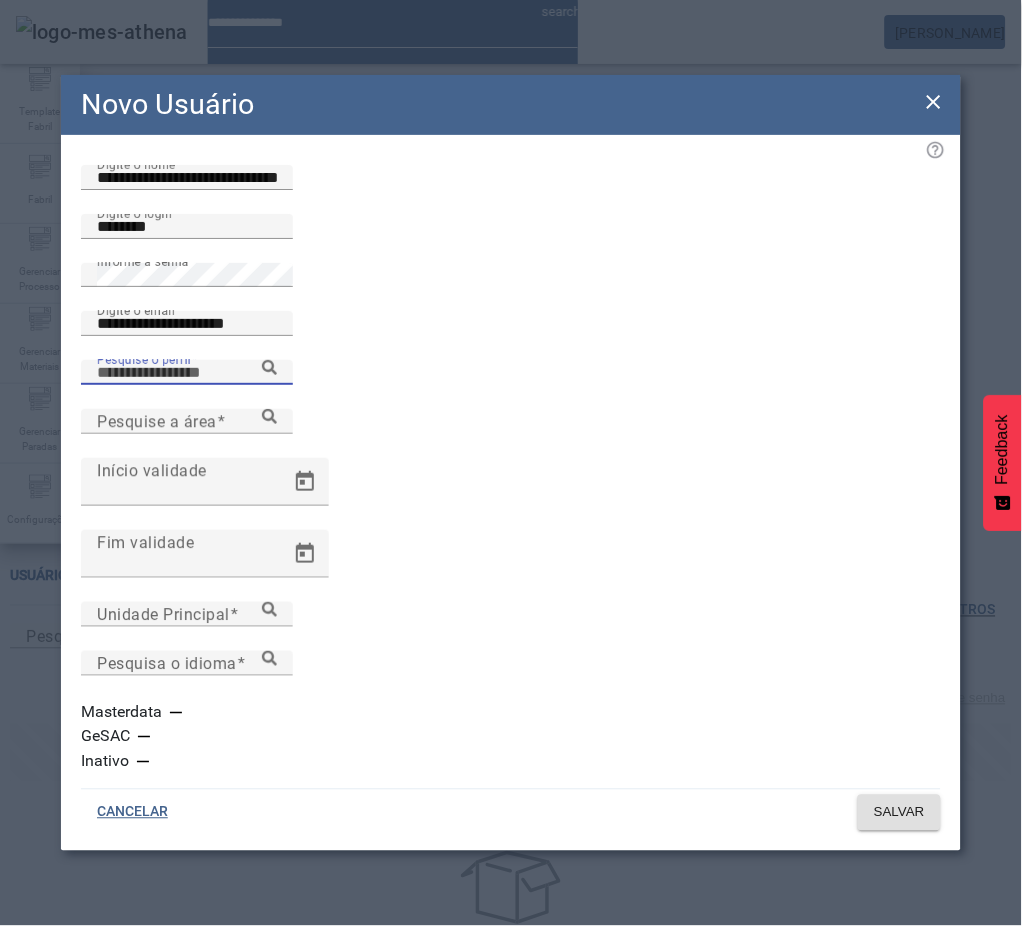 click on "Pesquise o perfil" at bounding box center (187, 373) 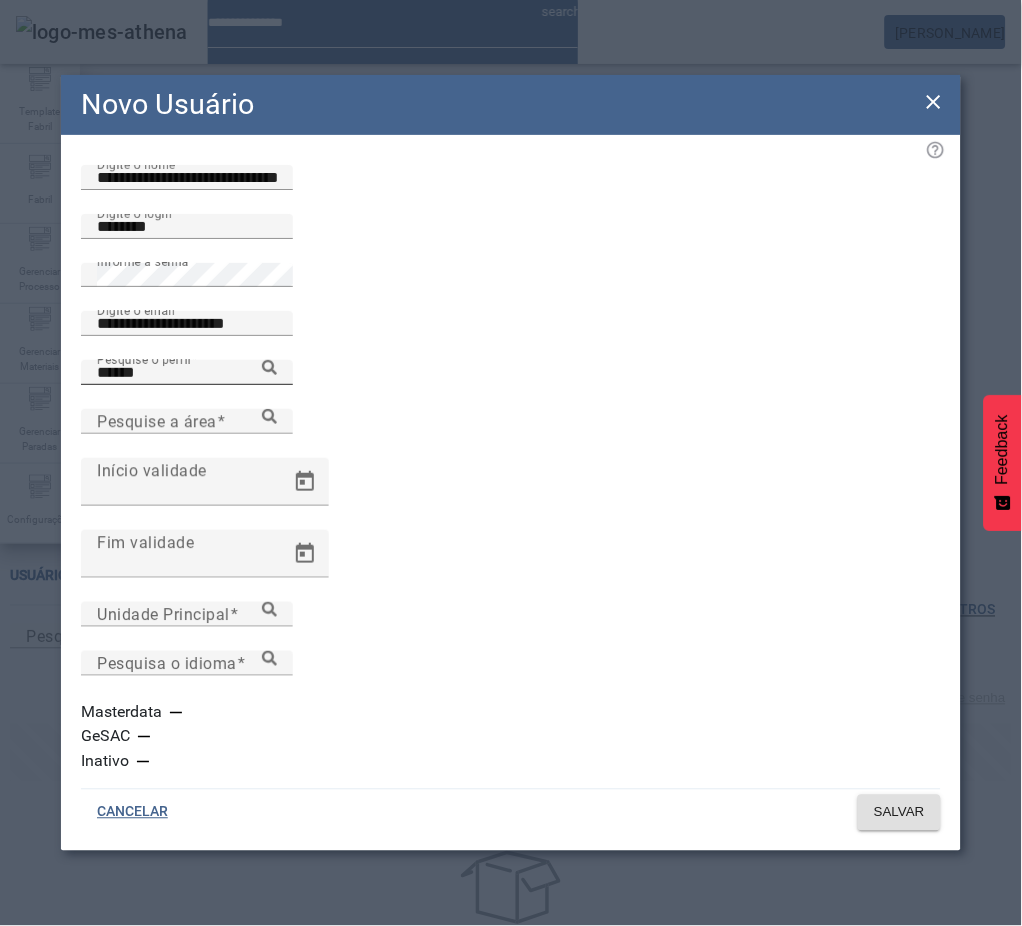 click 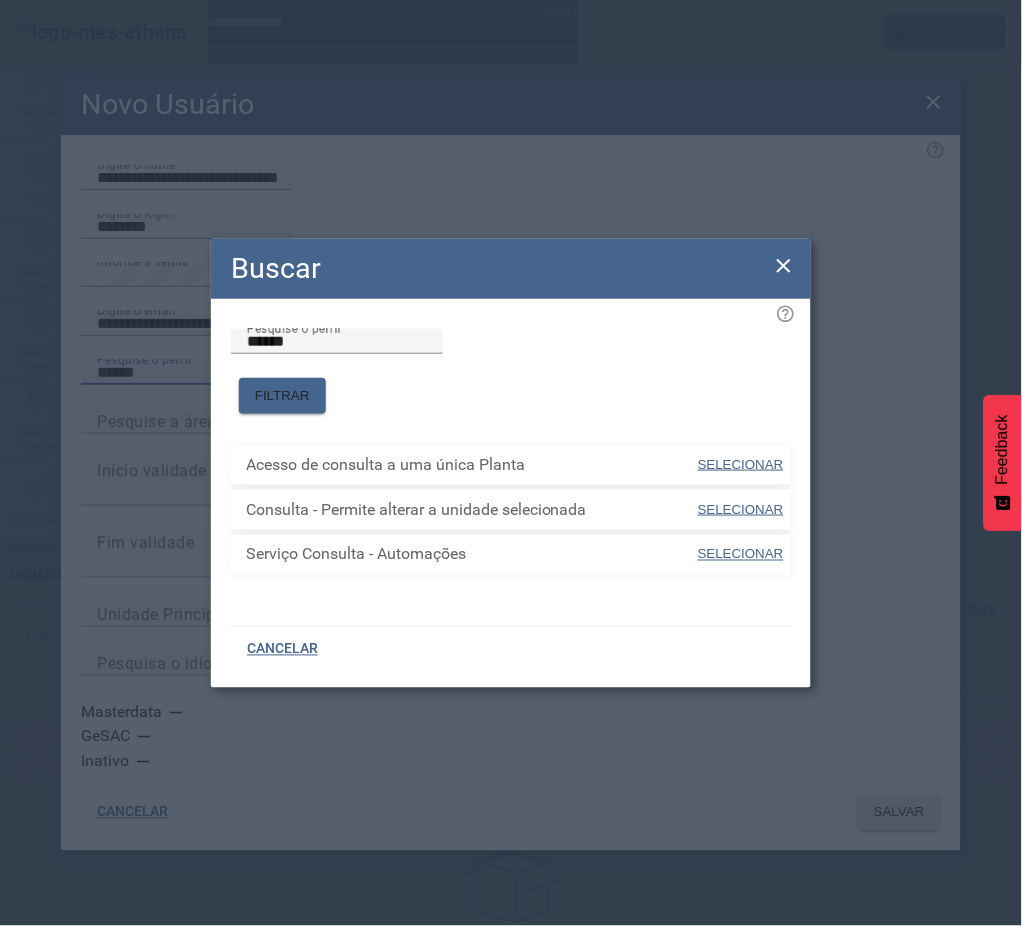 click on "SELECIONAR" at bounding box center (741, 509) 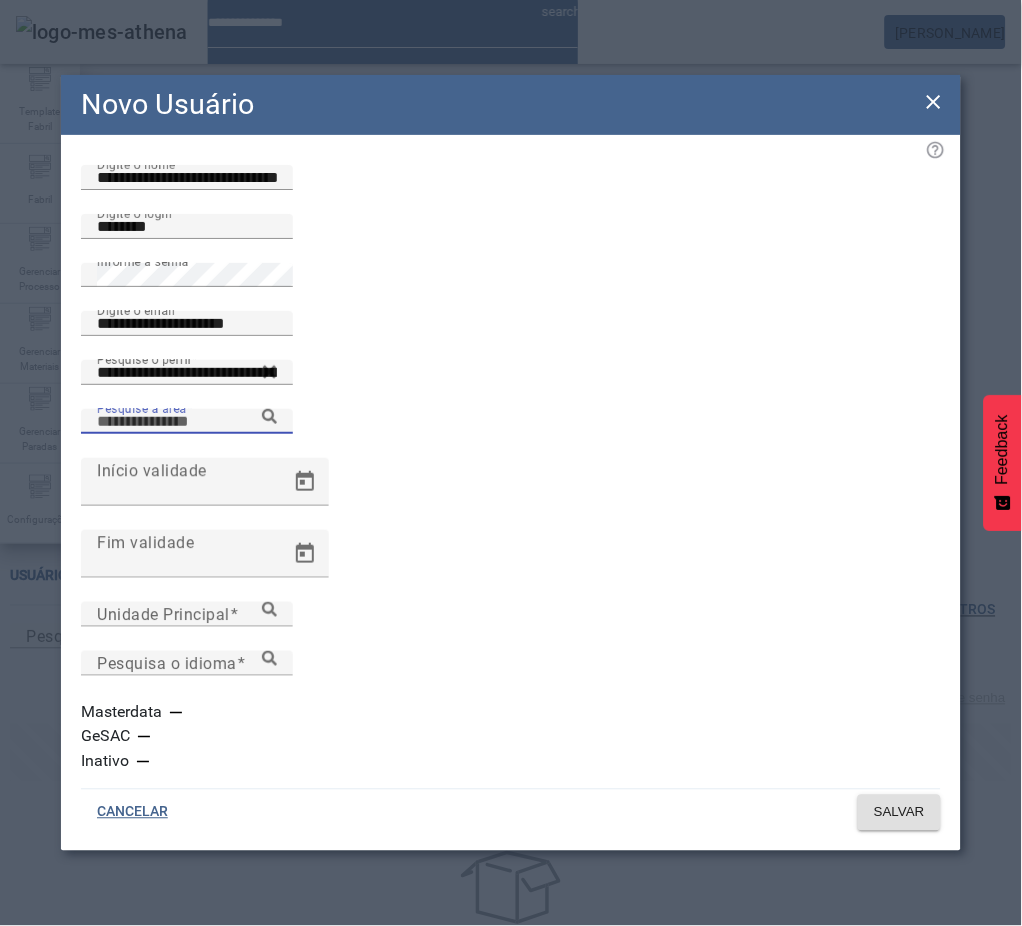 click on "Pesquise a área" at bounding box center [187, 422] 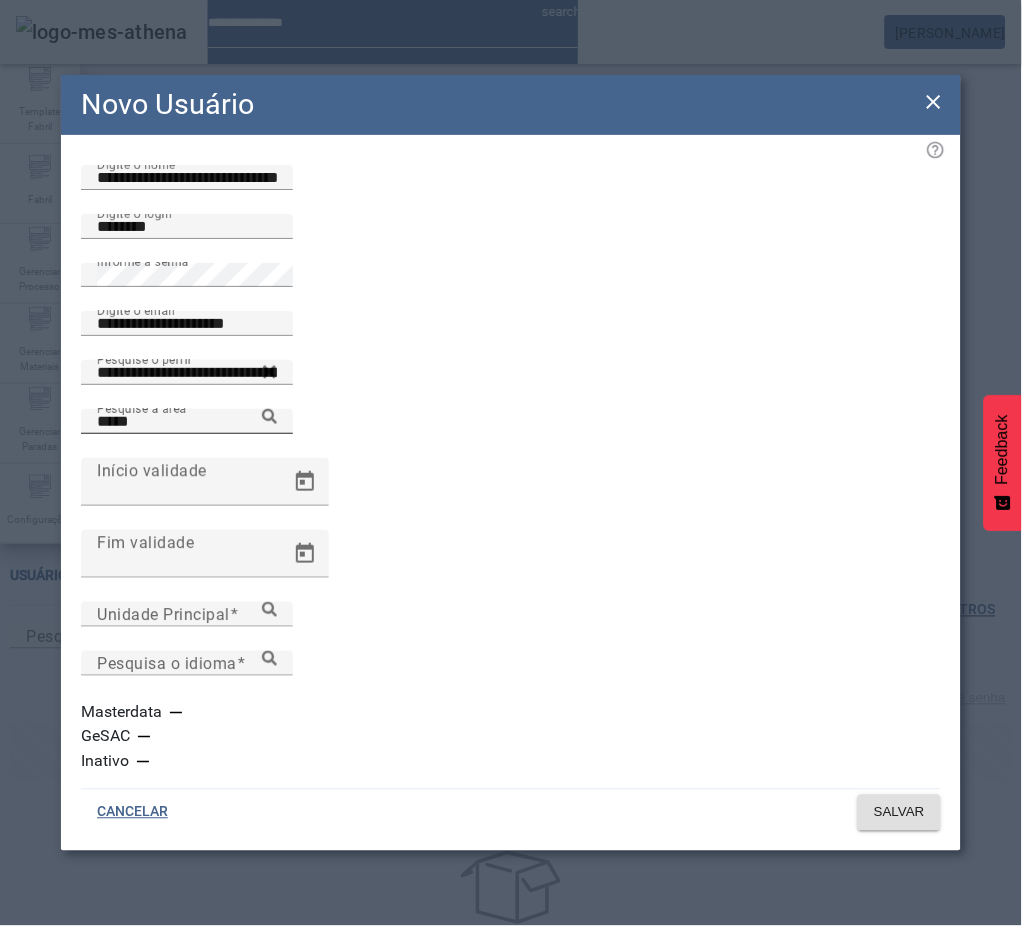 click 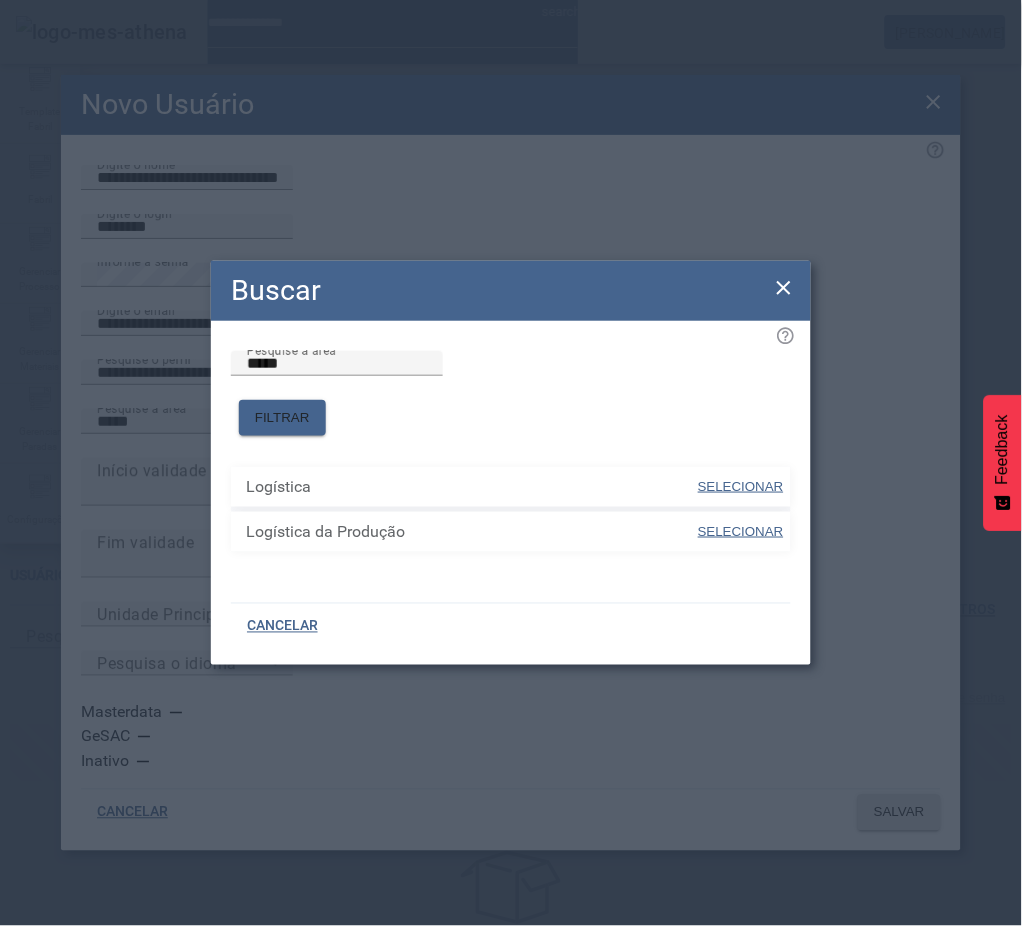 click at bounding box center [741, 487] 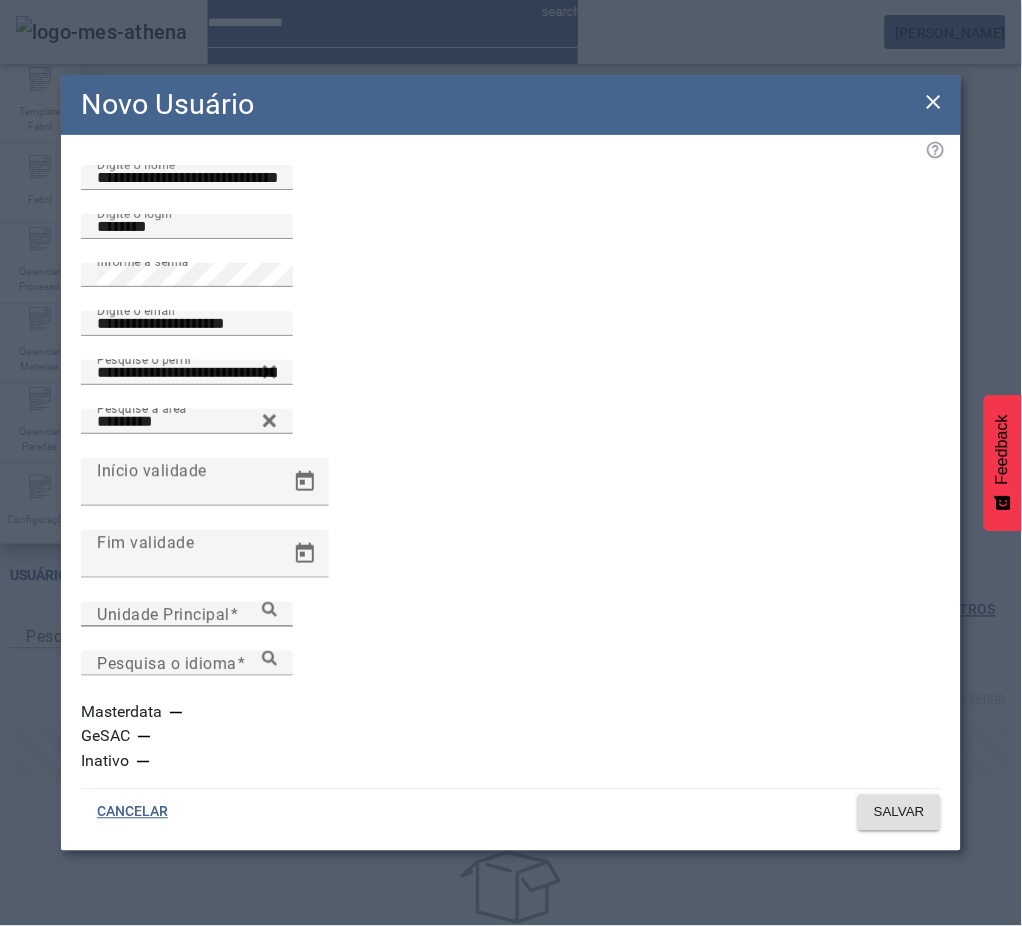 drag, startPoint x: 169, startPoint y: 685, endPoint x: 177, endPoint y: 694, distance: 12.0415945 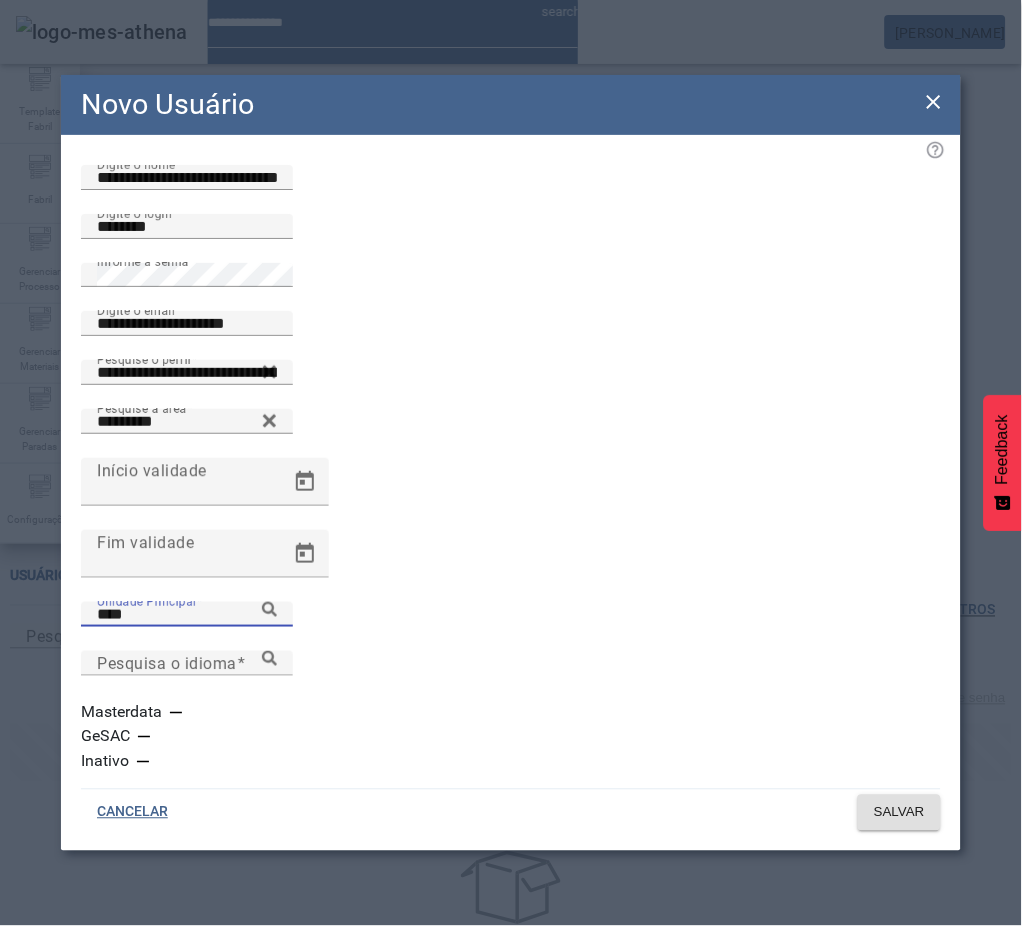 click 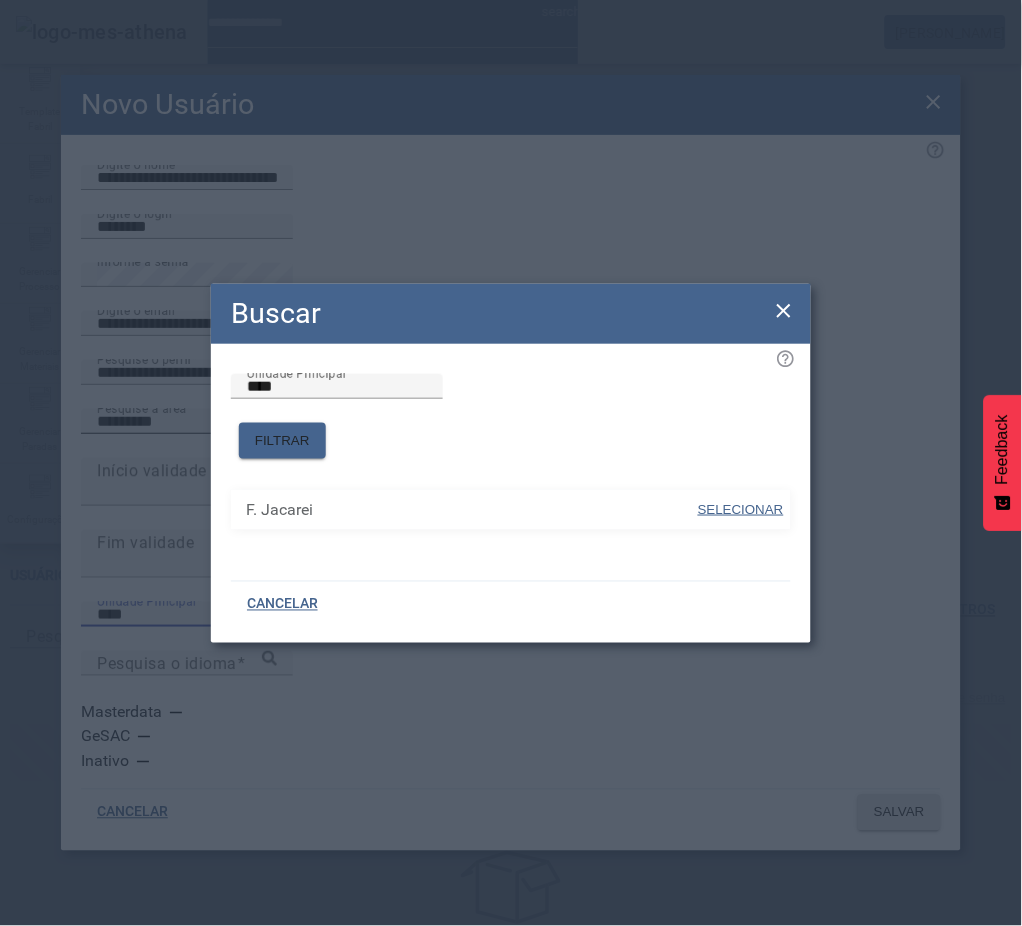 drag, startPoint x: 744, startPoint y: 495, endPoint x: 744, endPoint y: 514, distance: 19 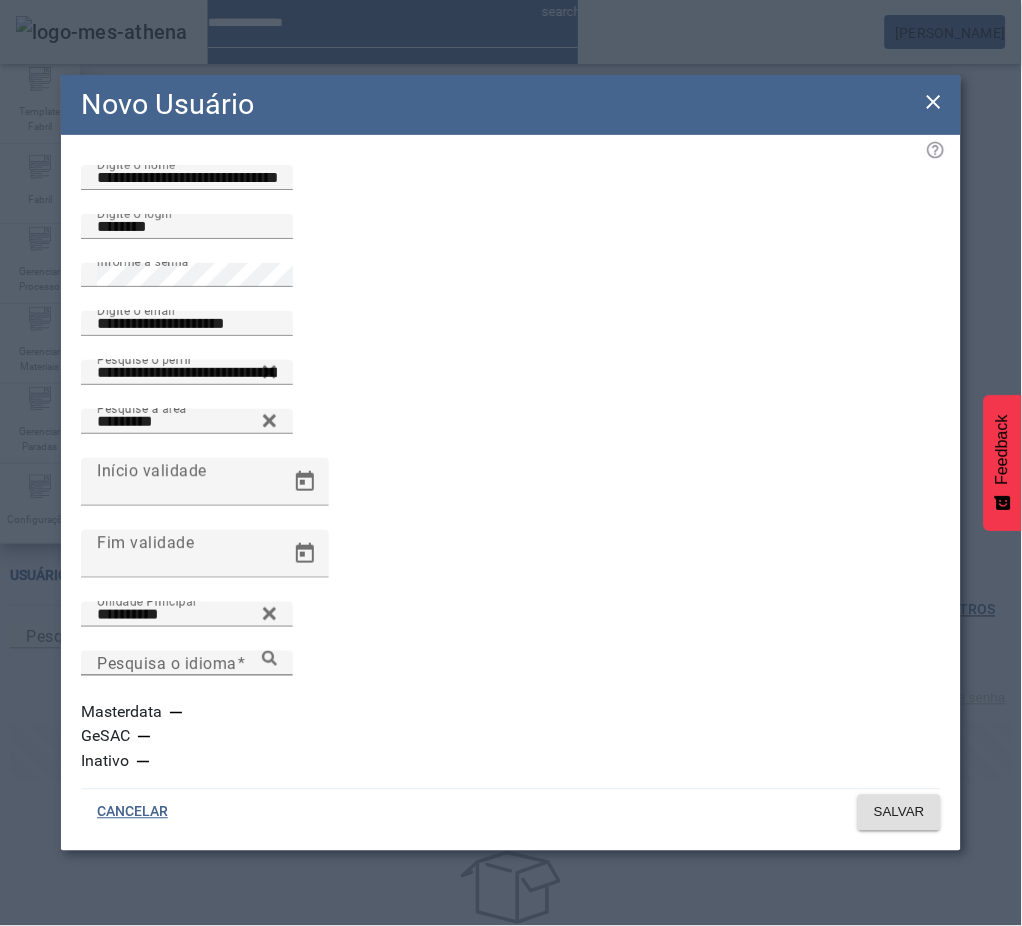 click 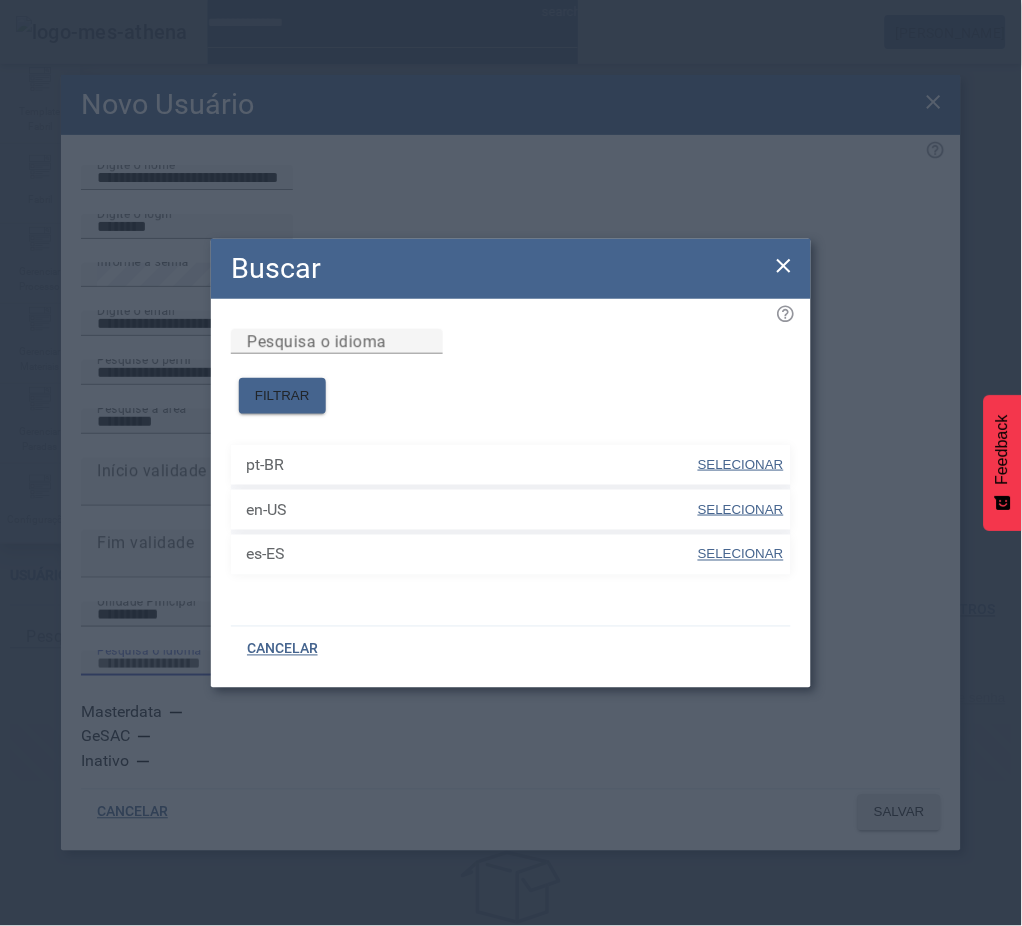 click on "SELECIONAR" at bounding box center [741, 464] 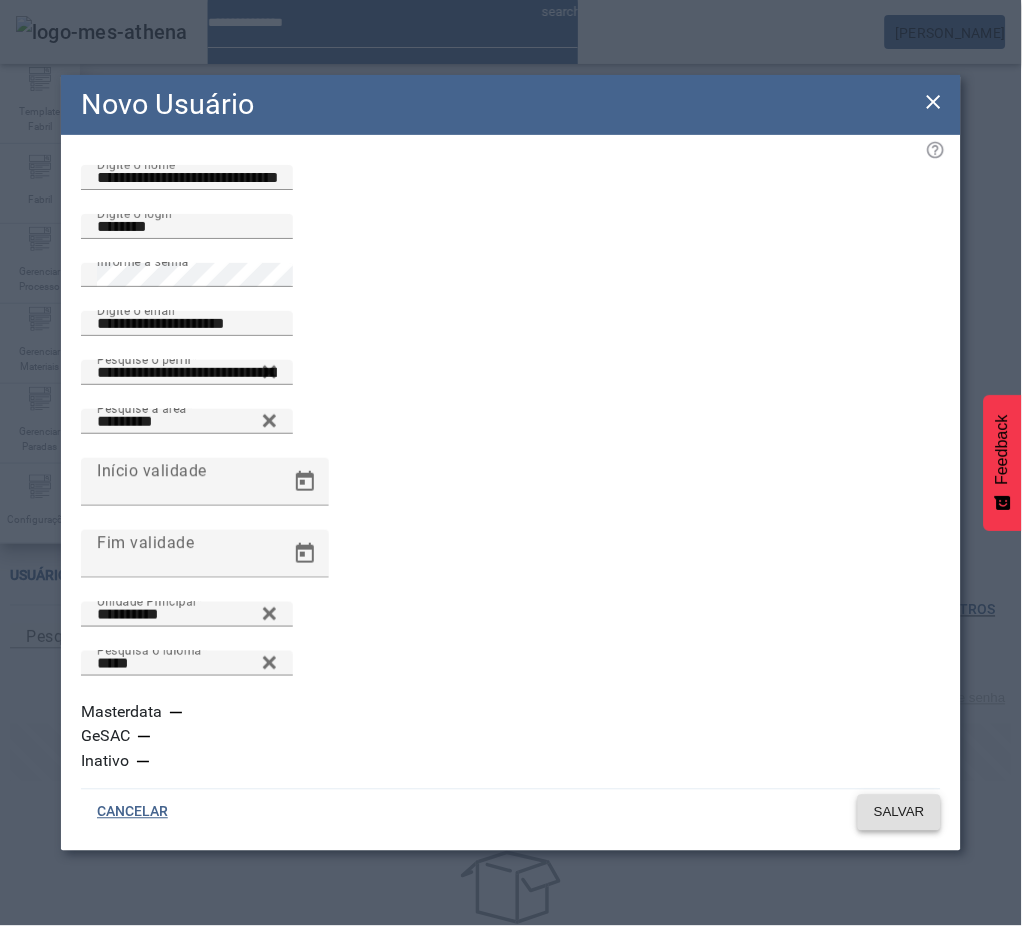 click on "SALVAR" 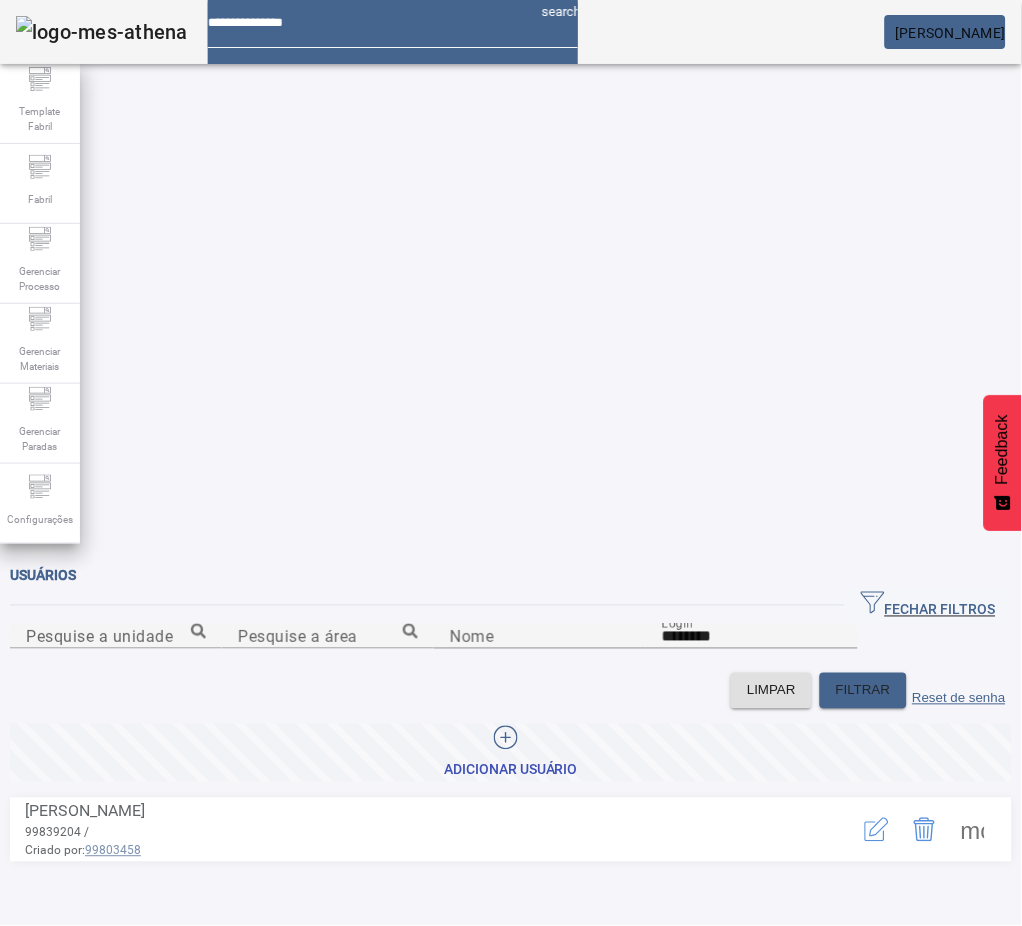 click 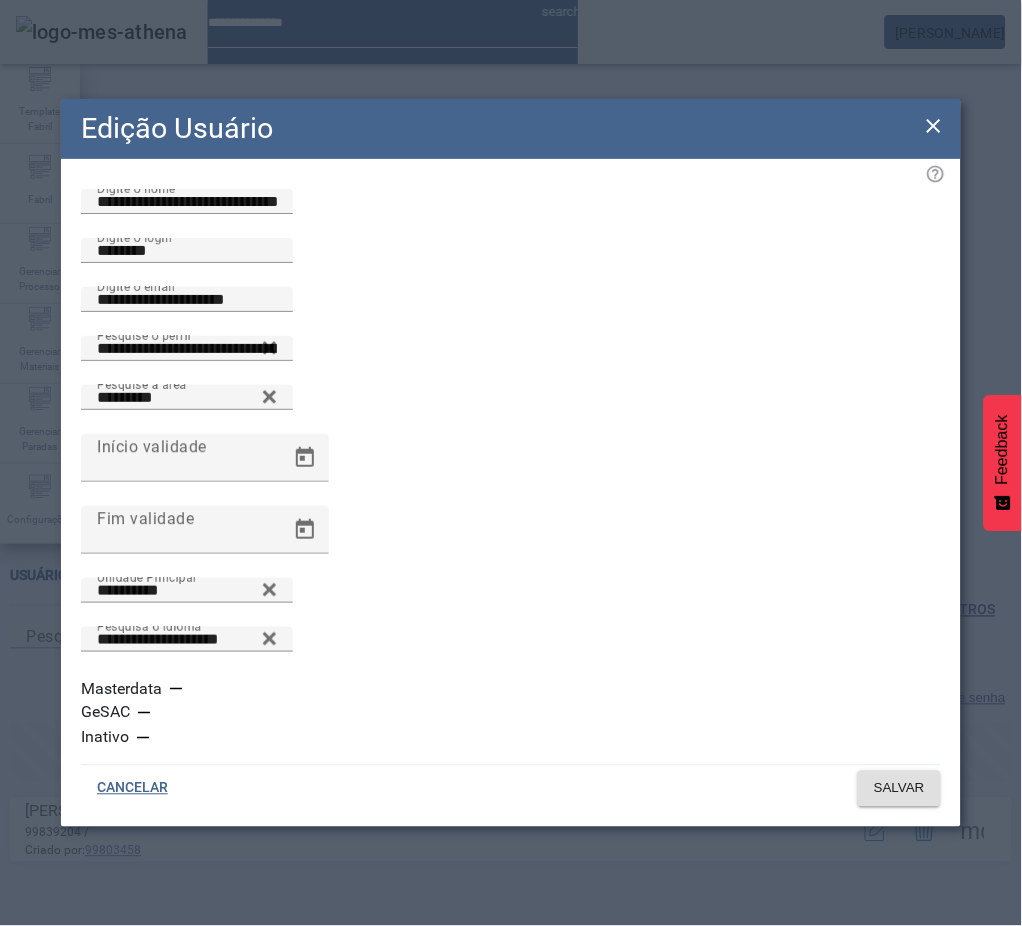drag, startPoint x: 935, startPoint y: 150, endPoint x: 937, endPoint y: 207, distance: 57.035076 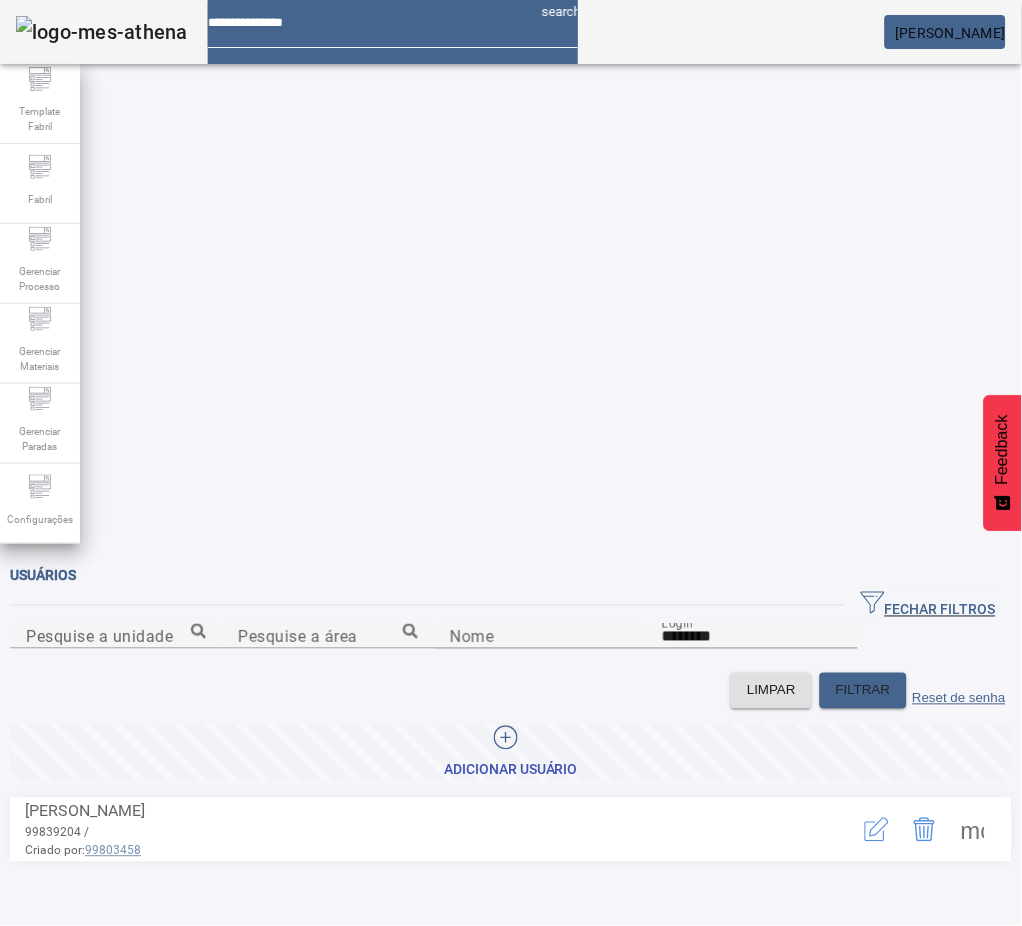 click at bounding box center (973, 830) 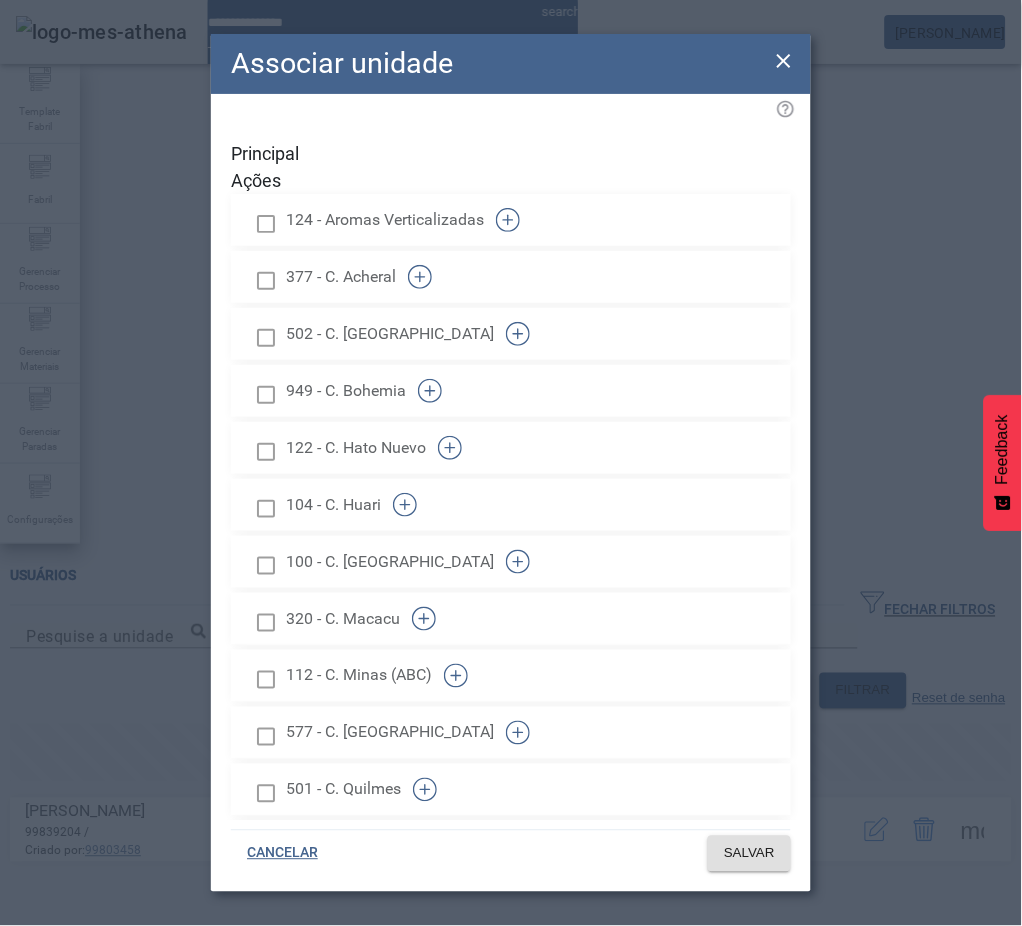 type 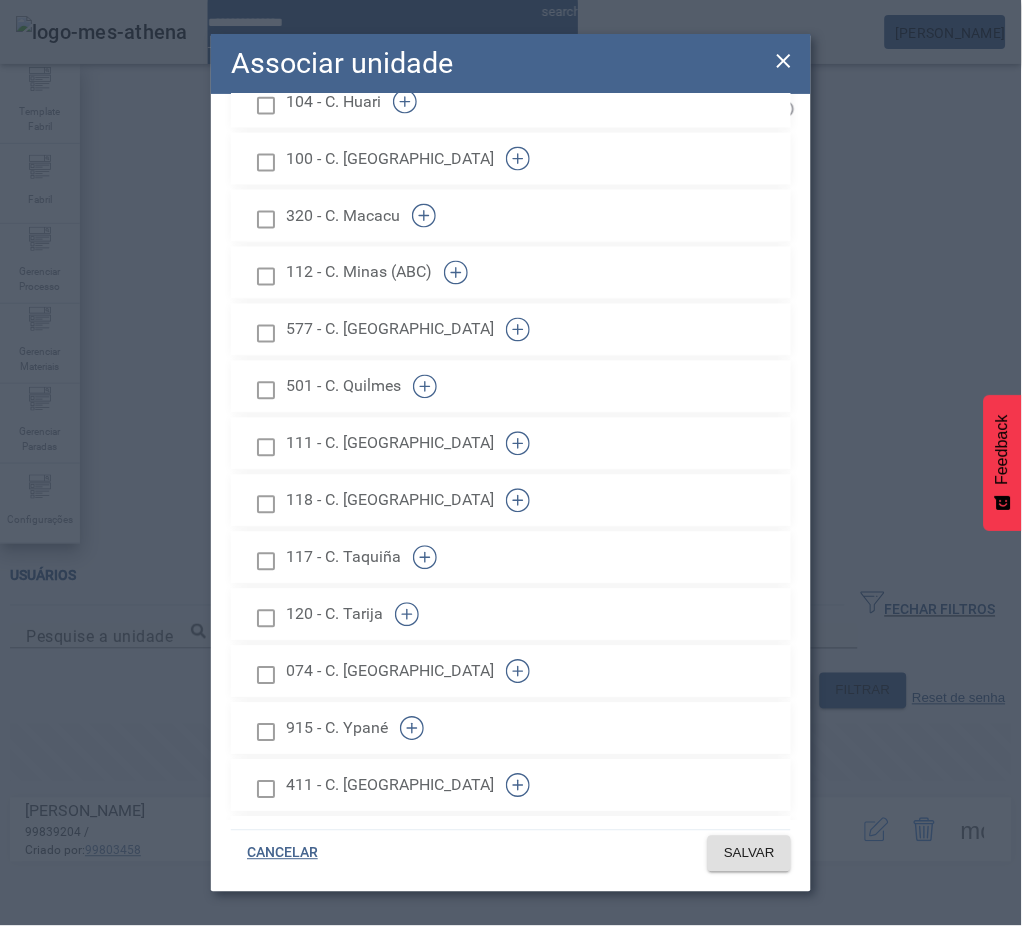 scroll, scrollTop: 2056, scrollLeft: 0, axis: vertical 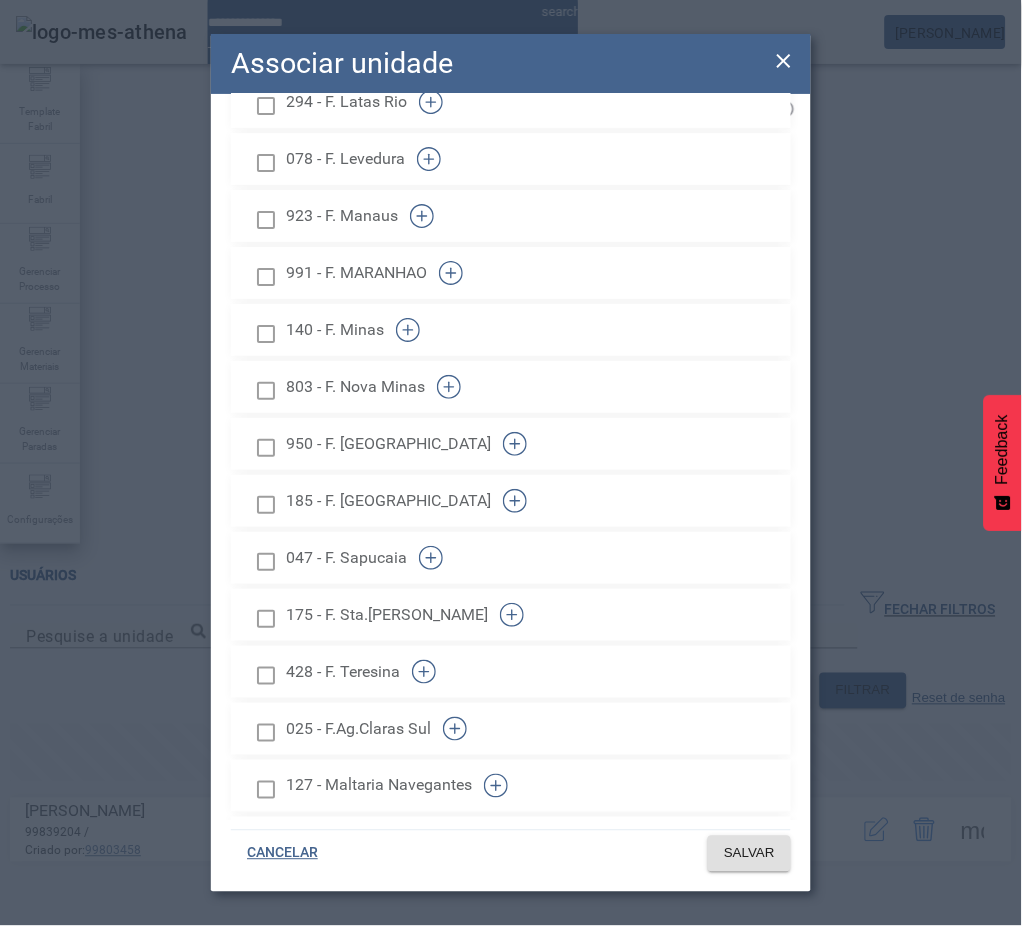 click 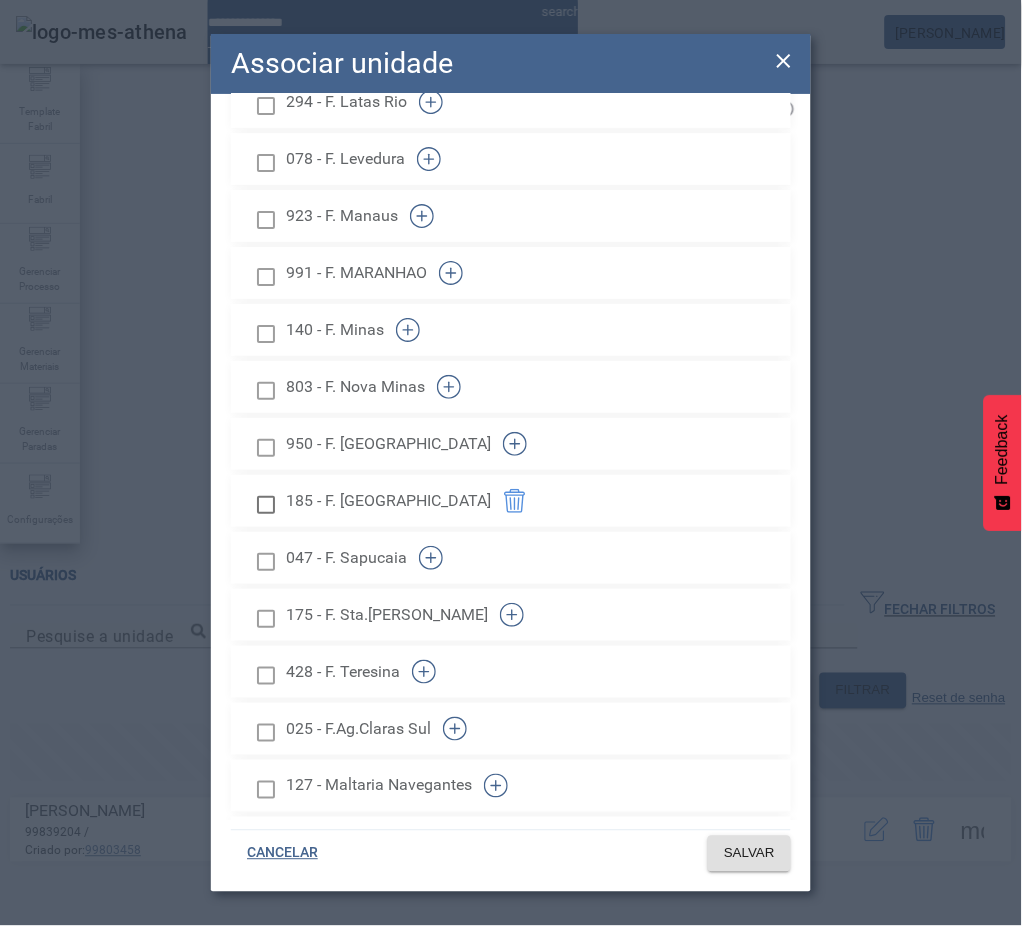 scroll, scrollTop: 1429, scrollLeft: 0, axis: vertical 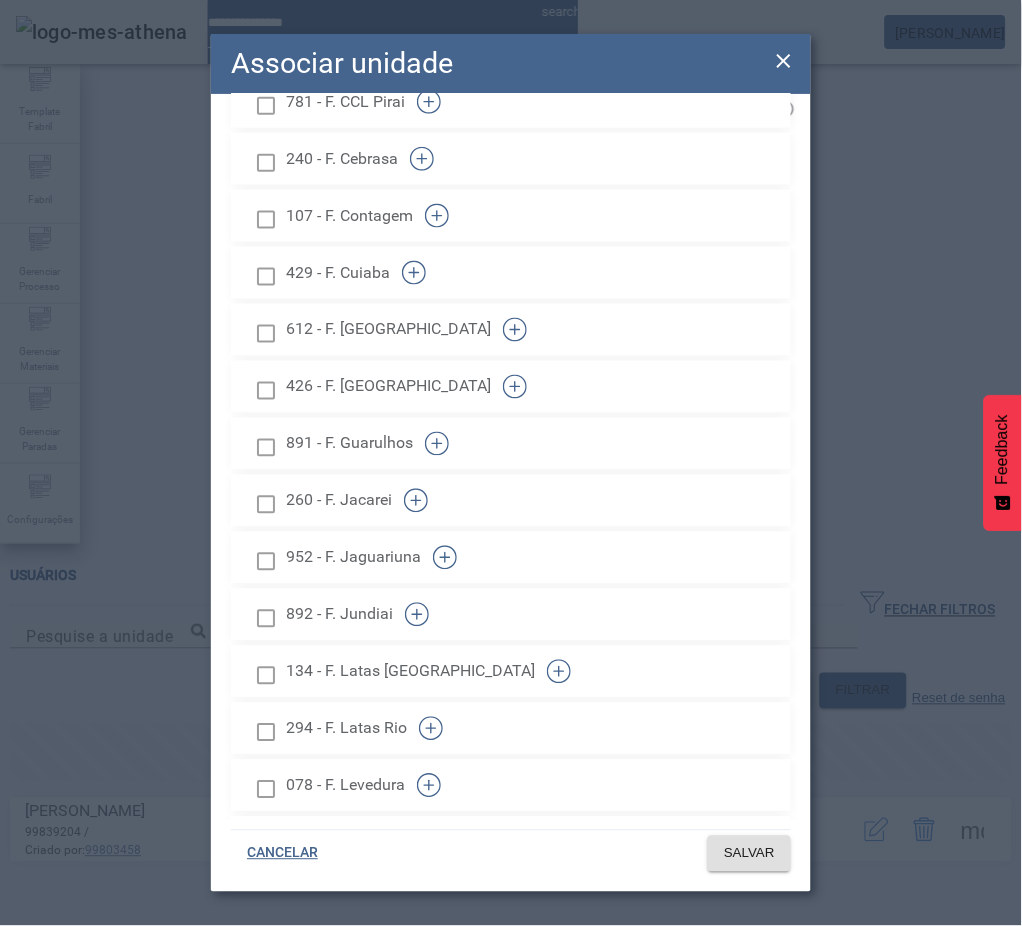 click 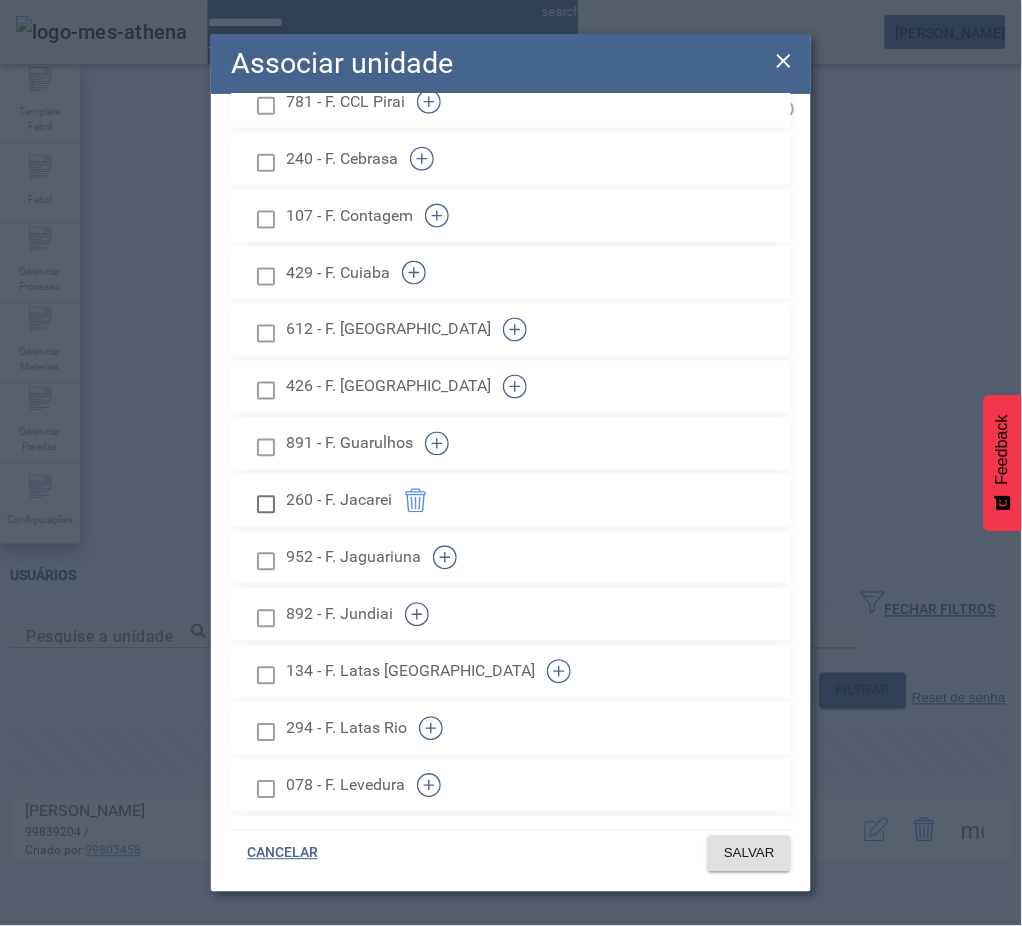scroll, scrollTop: 118, scrollLeft: 0, axis: vertical 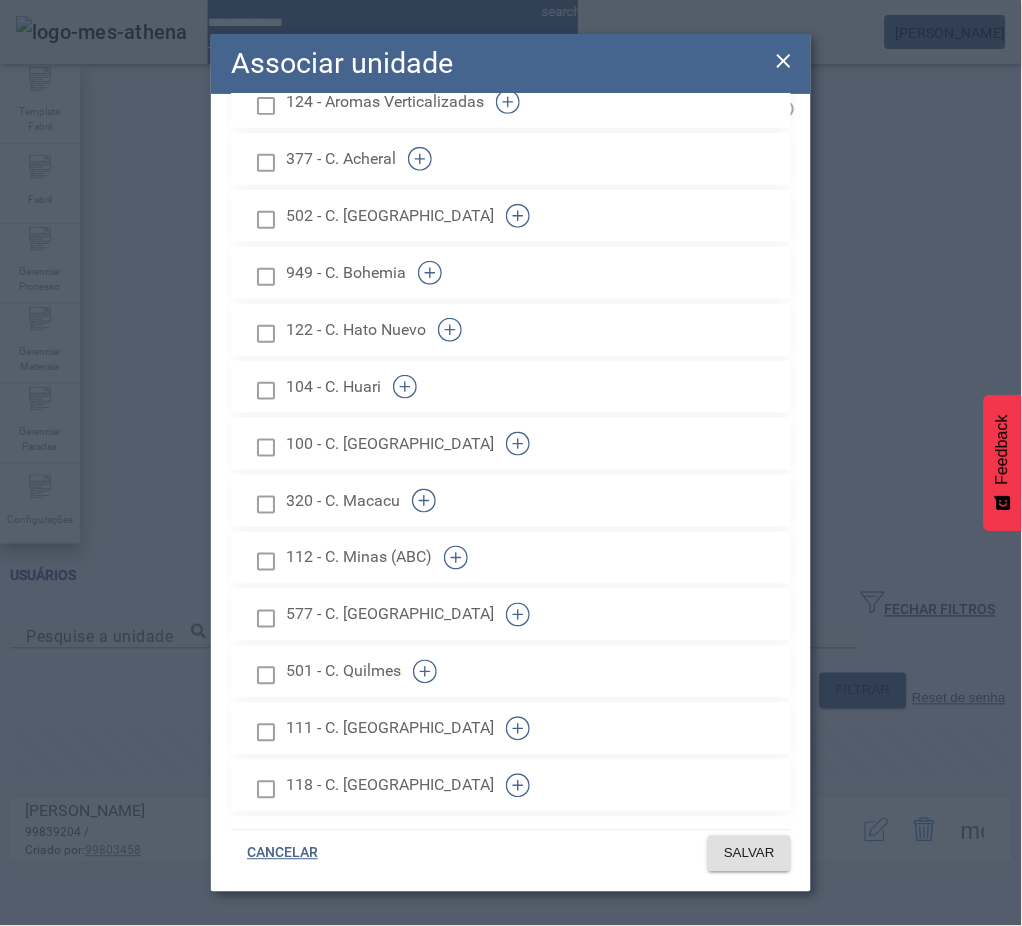click 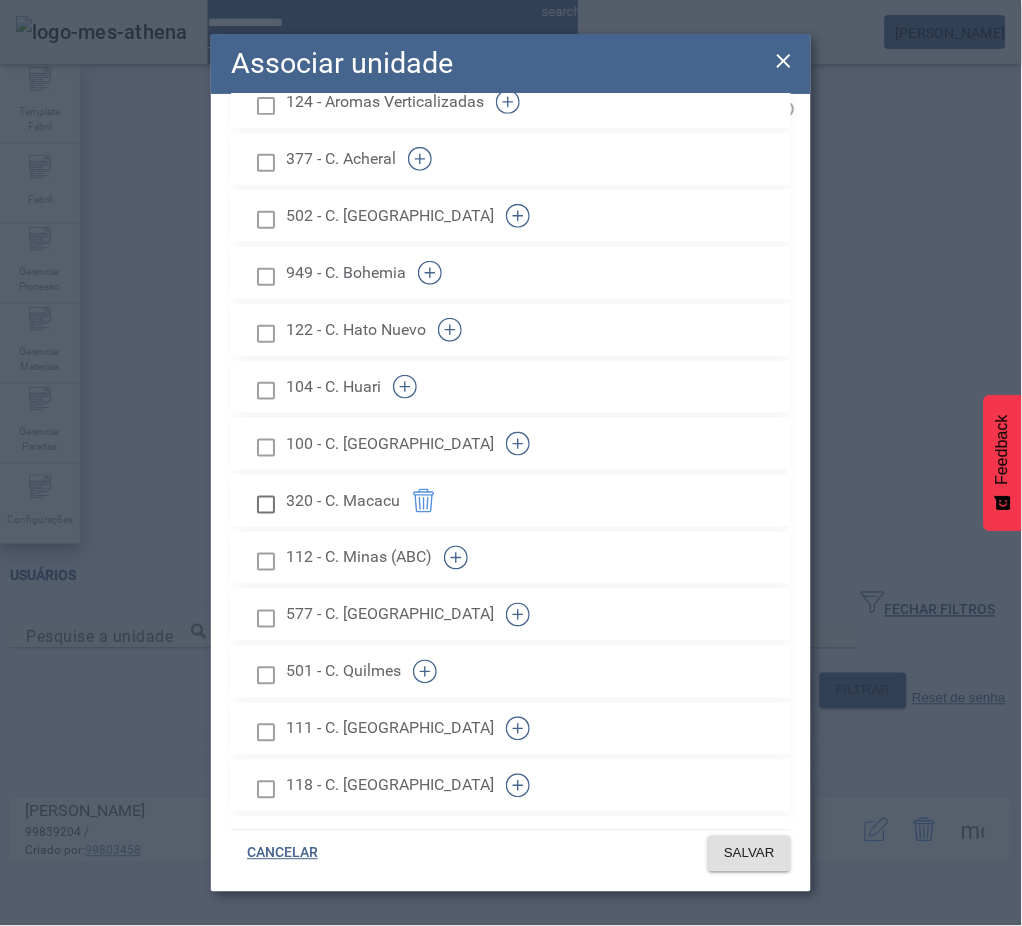 scroll, scrollTop: 1030, scrollLeft: 0, axis: vertical 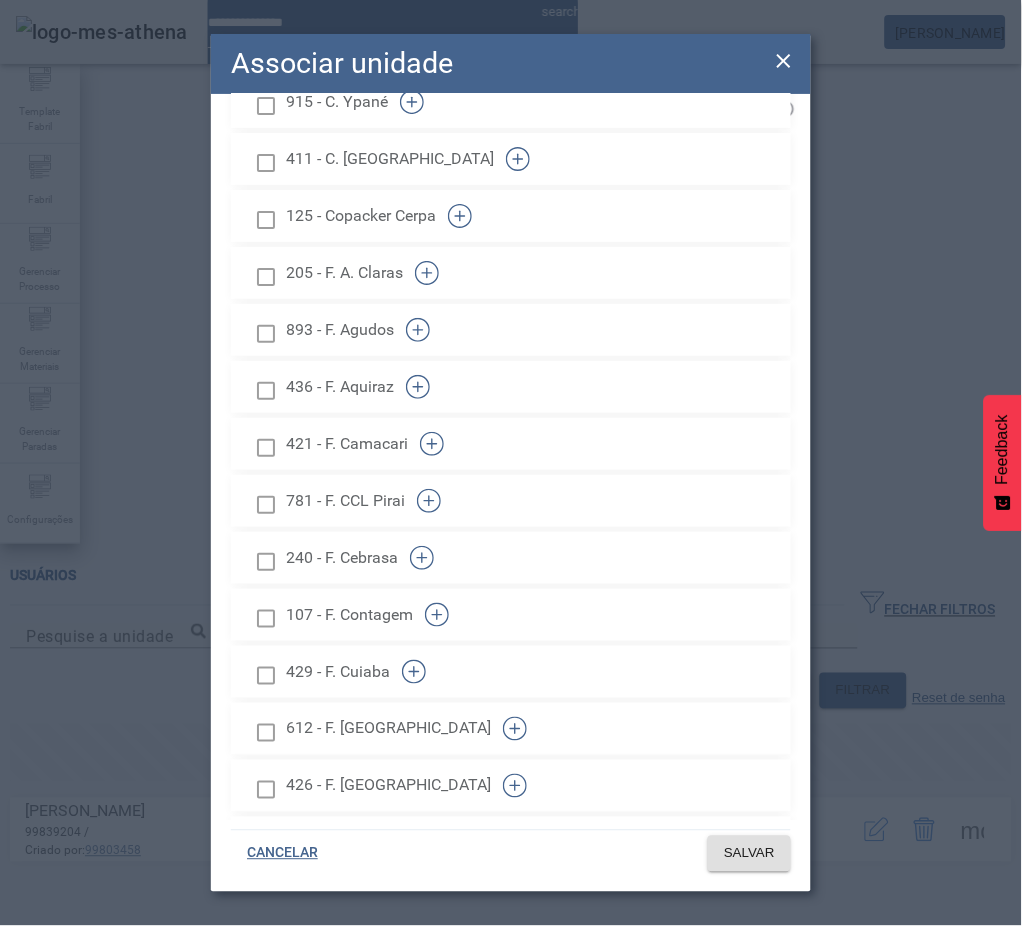 click 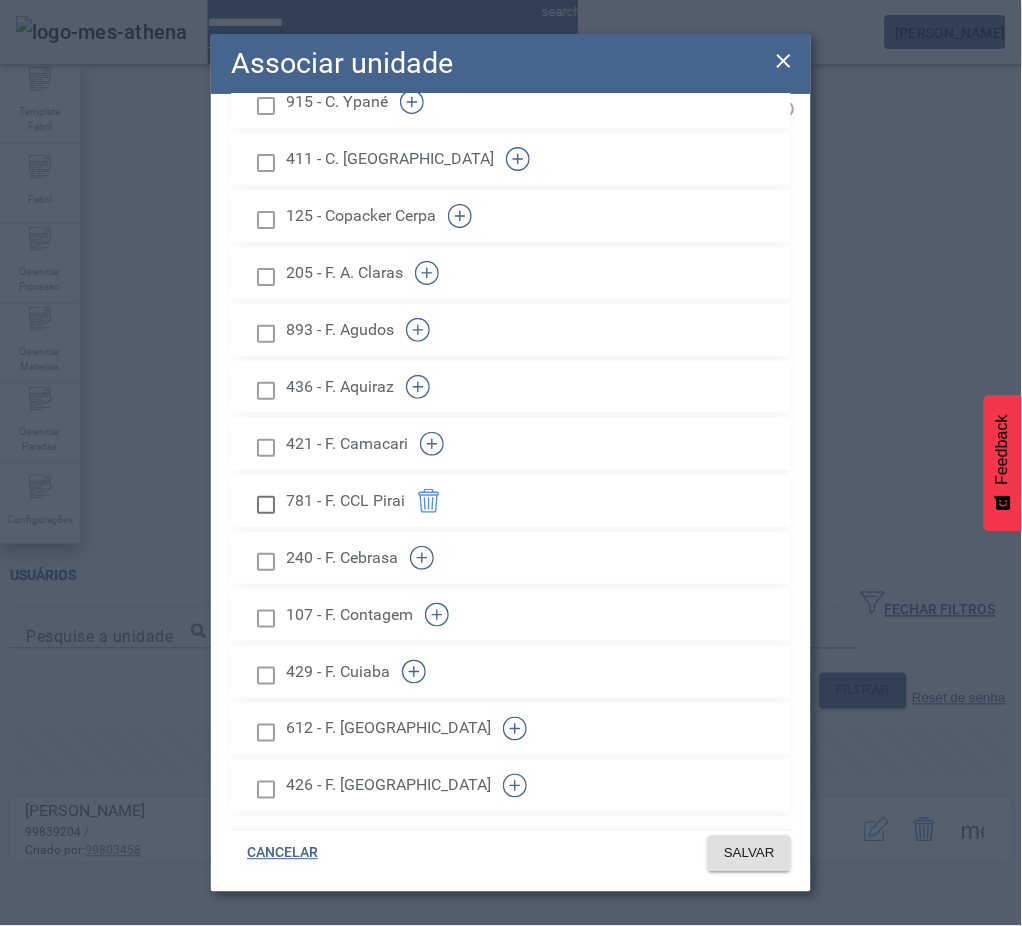 click 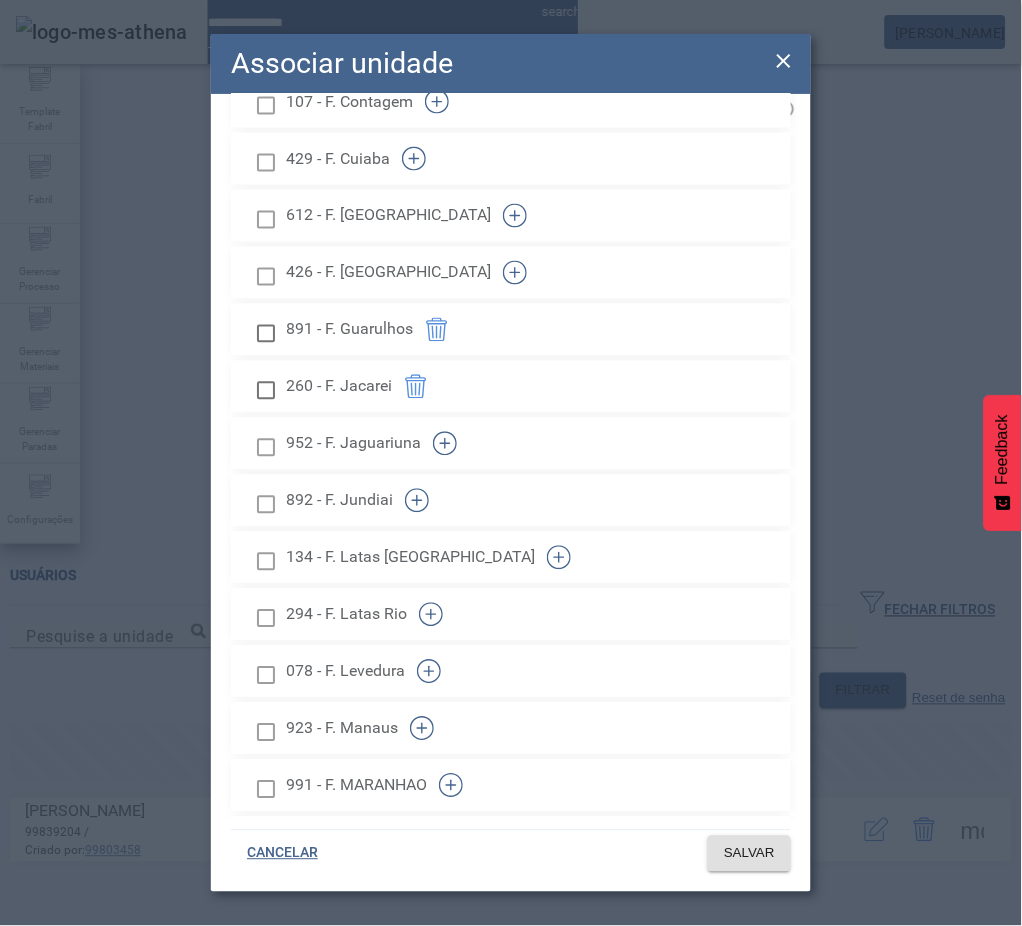 click 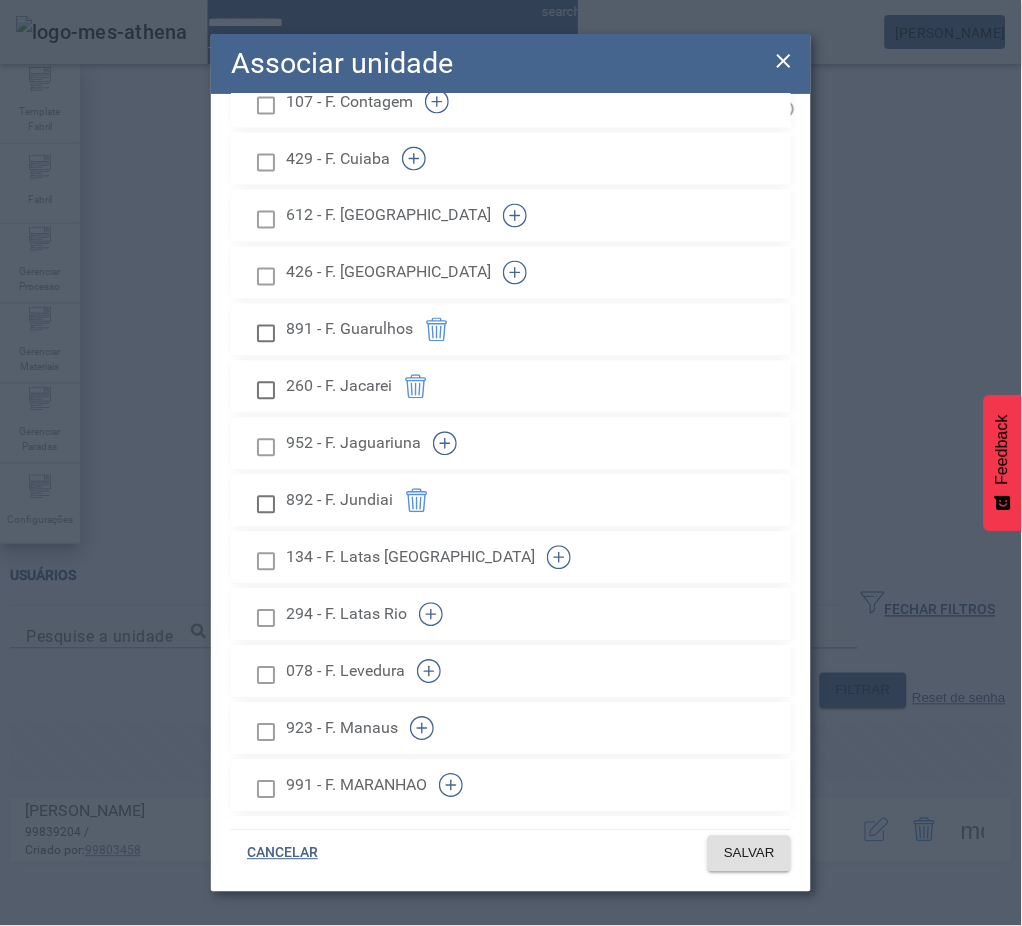 click at bounding box center (266, 447) 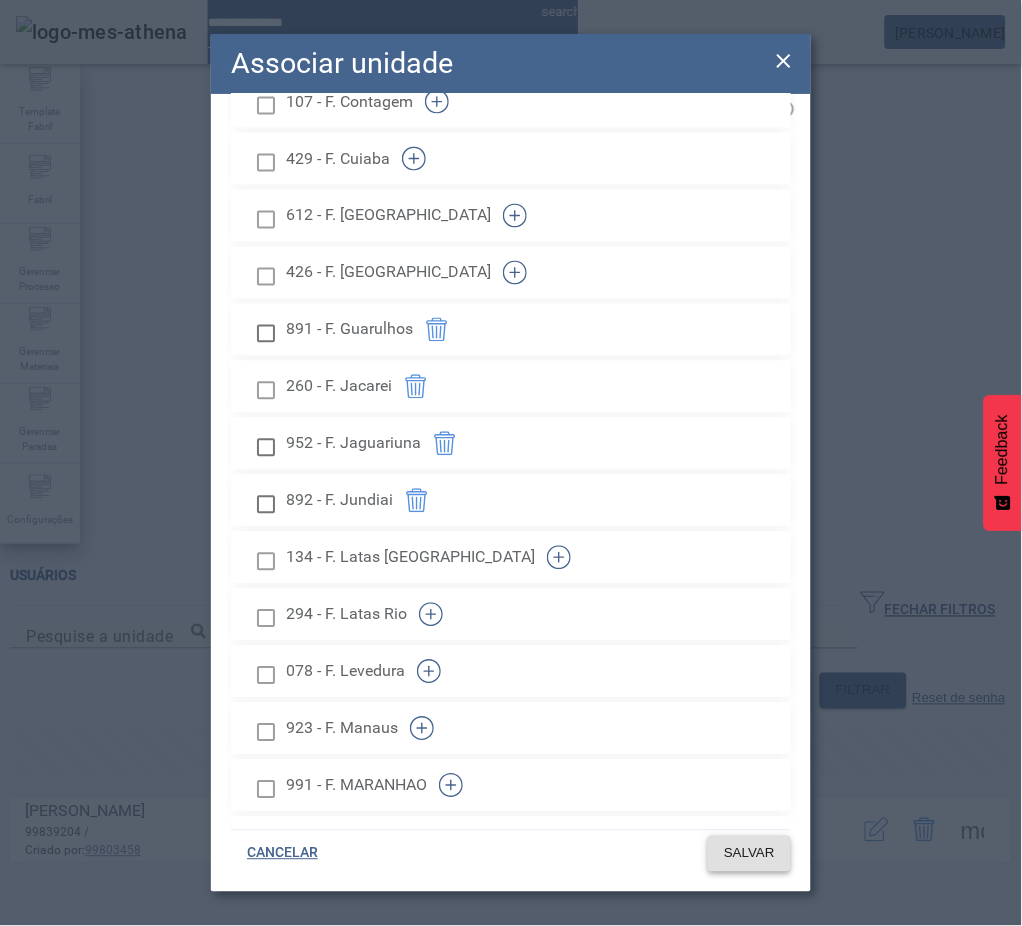 click 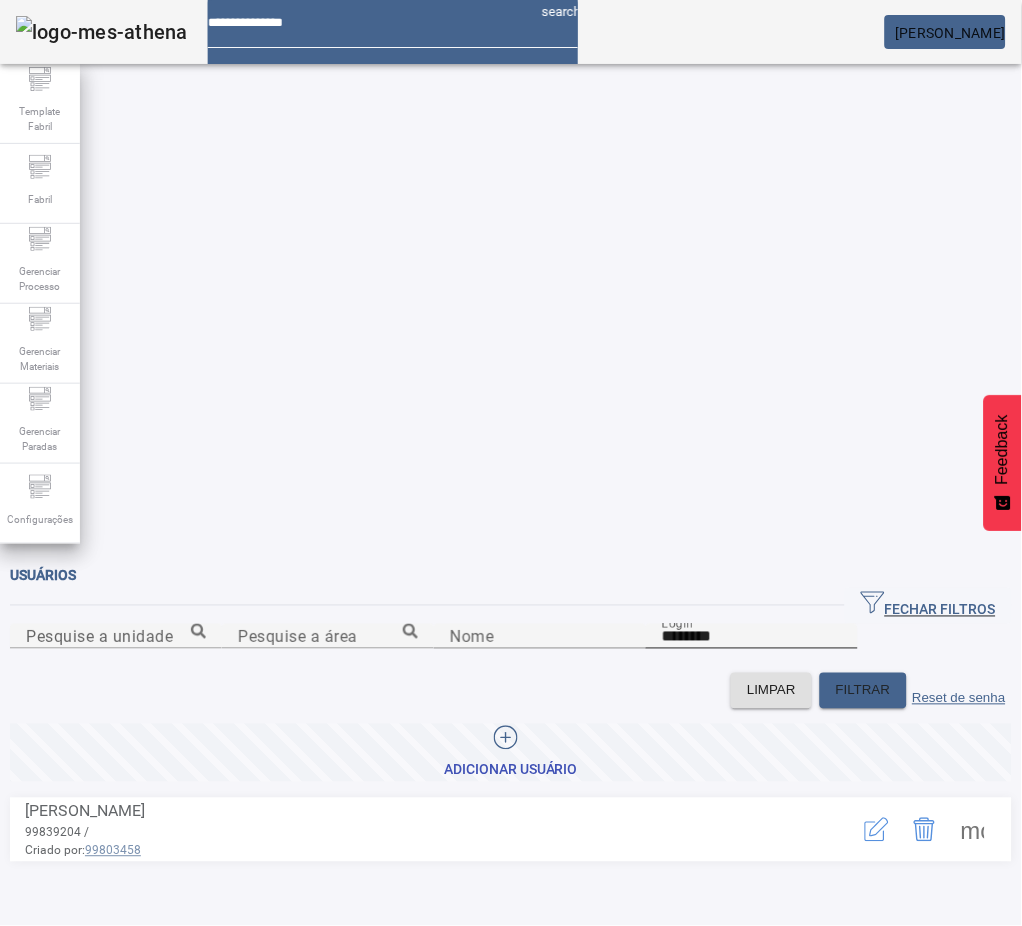 click on "********" at bounding box center (752, 637) 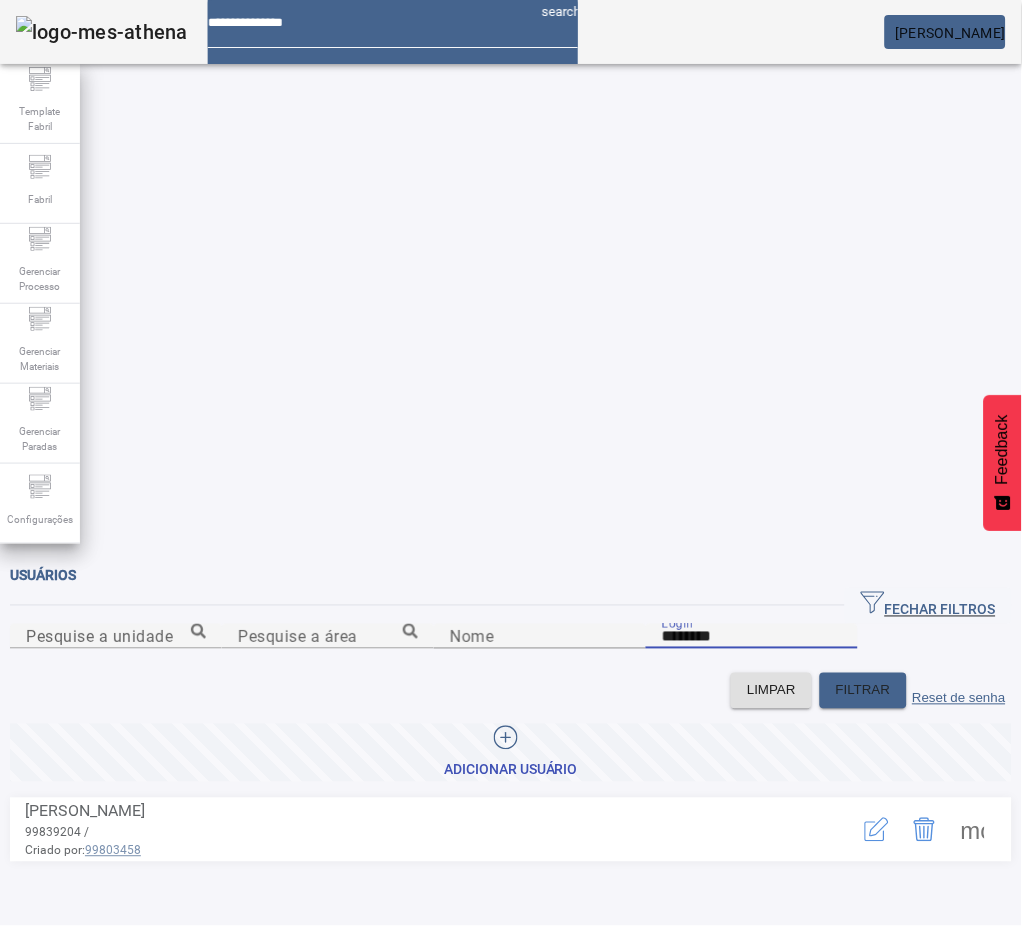 click on "********" at bounding box center [752, 637] 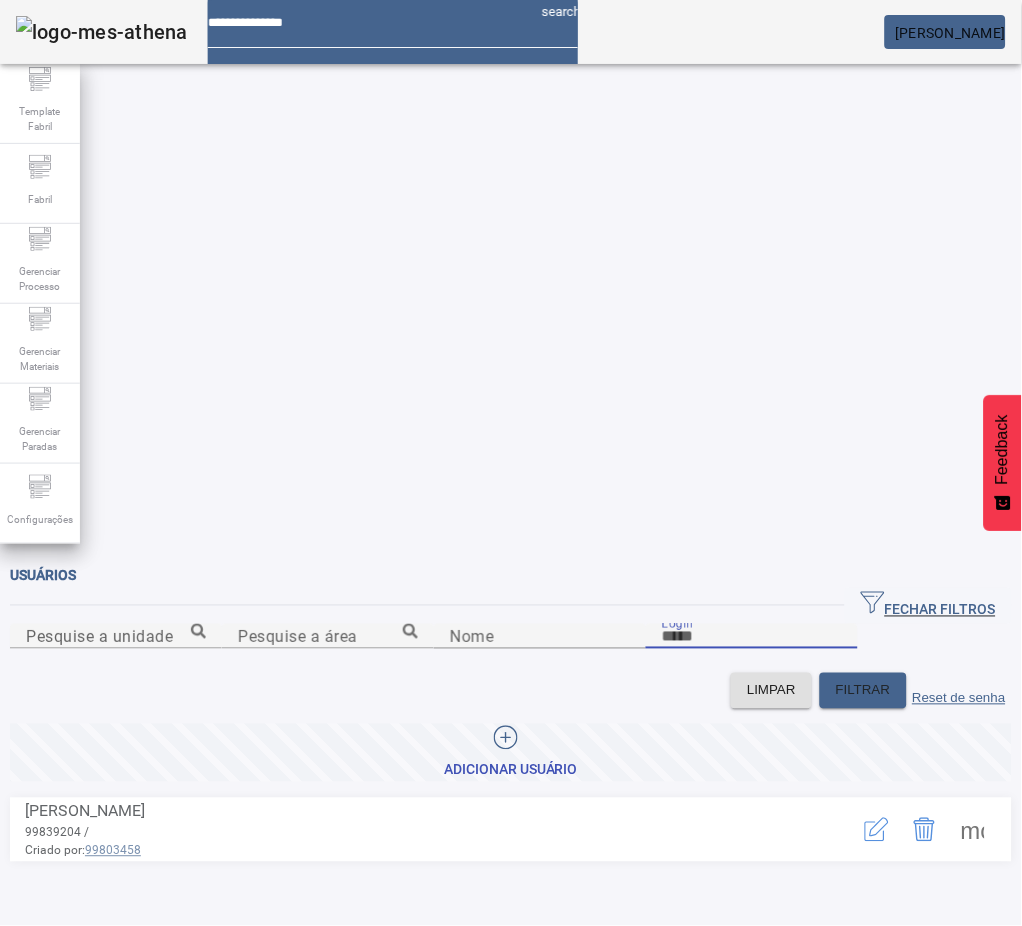 paste on "********" 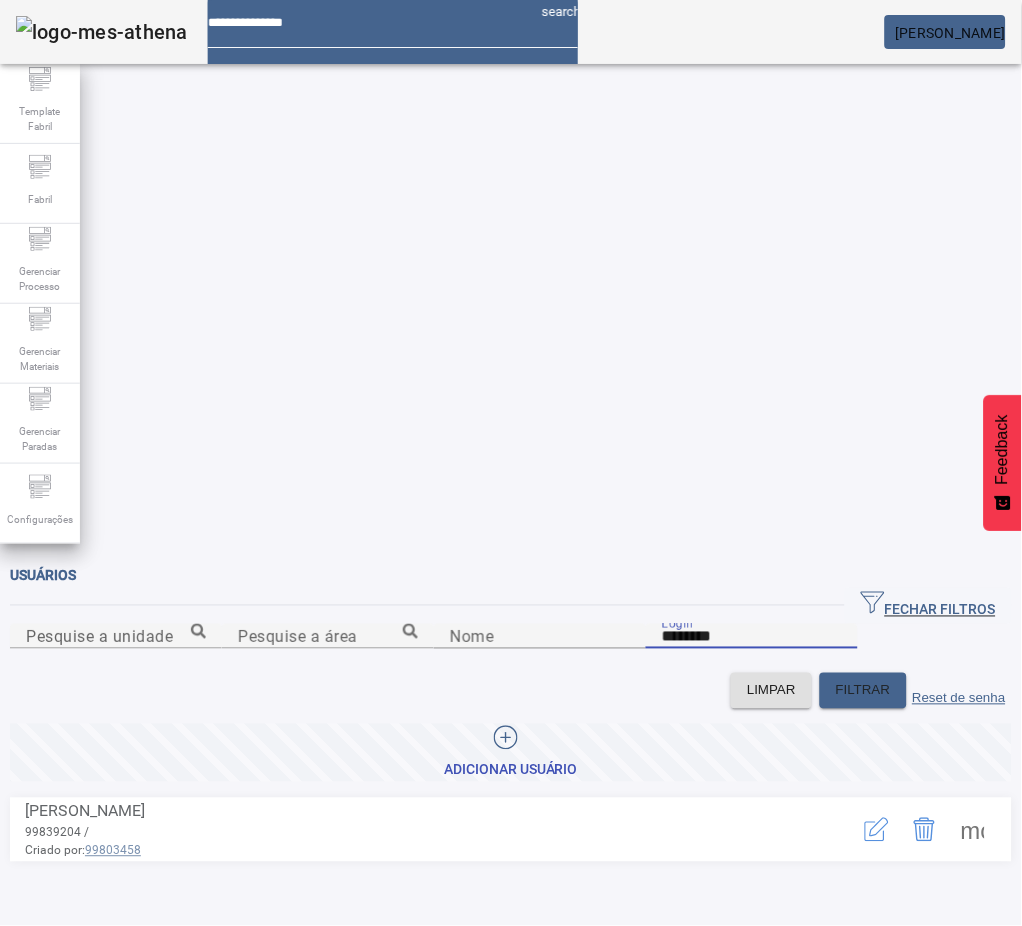 type on "********" 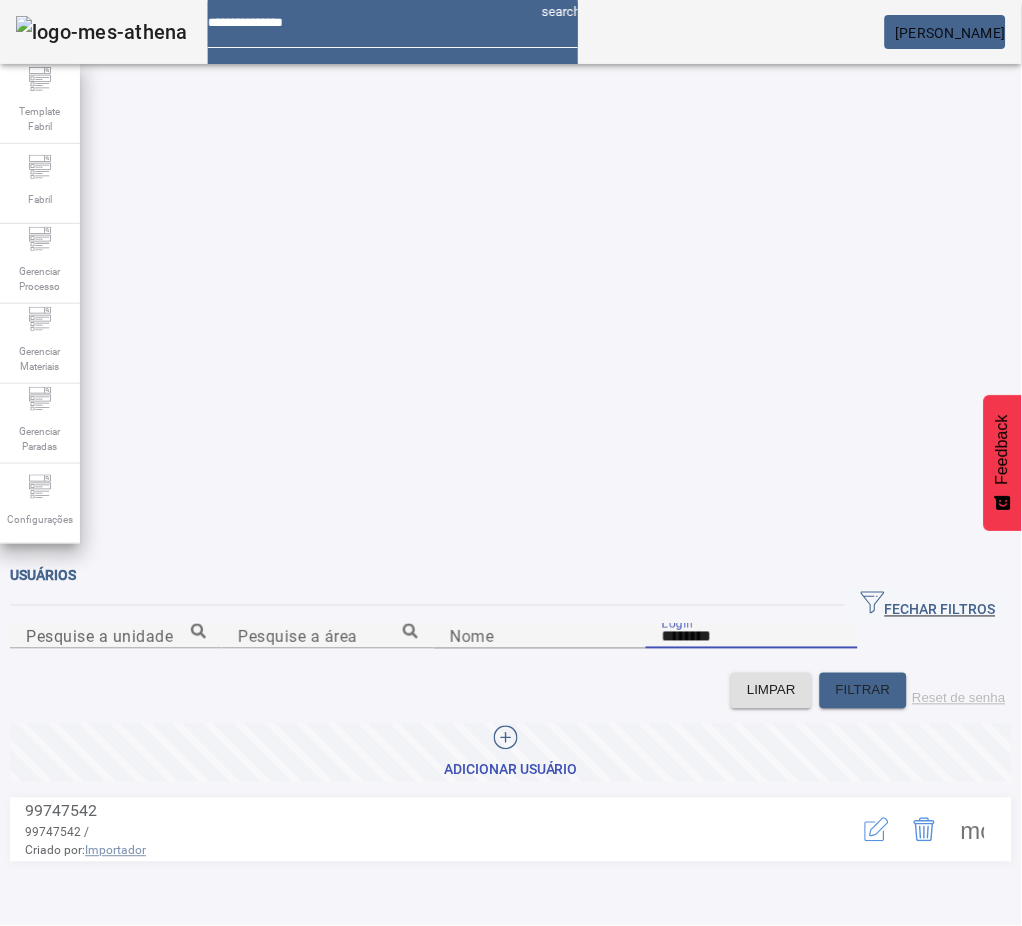 click at bounding box center [877, 830] 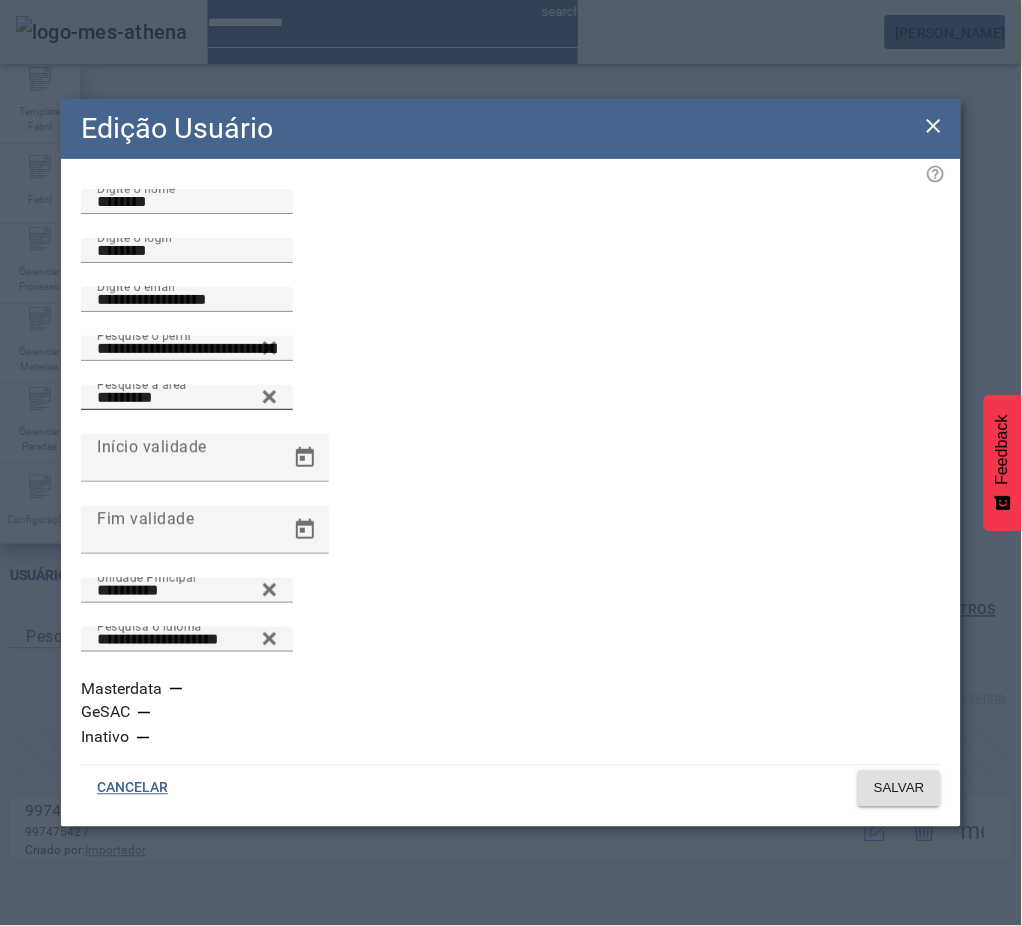click 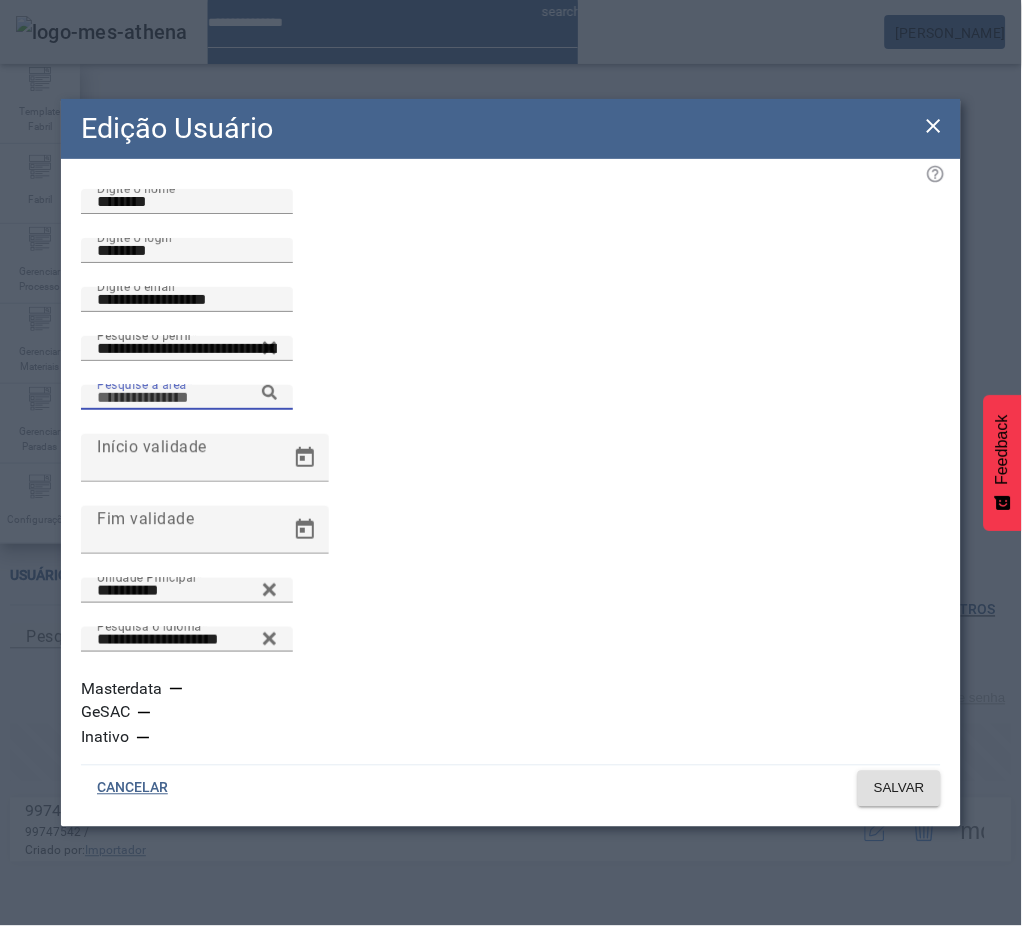 click on "Pesquise a área" at bounding box center [187, 398] 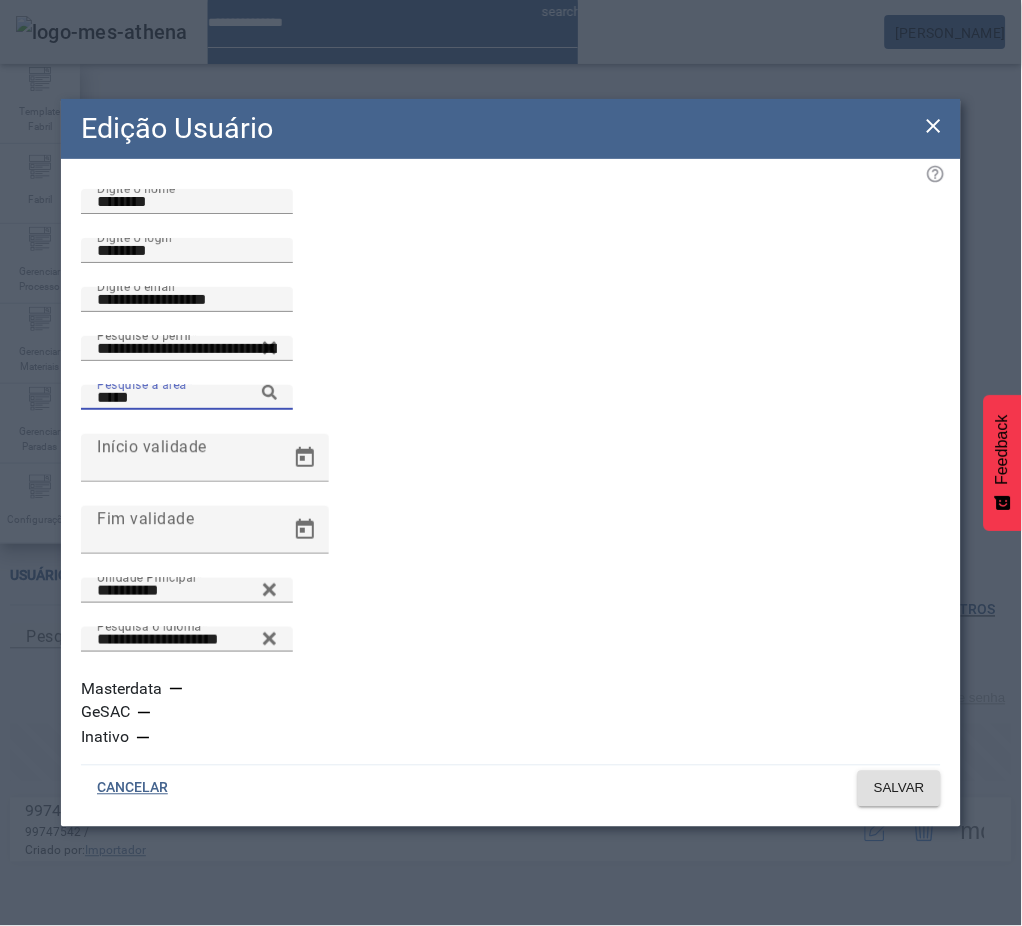 click 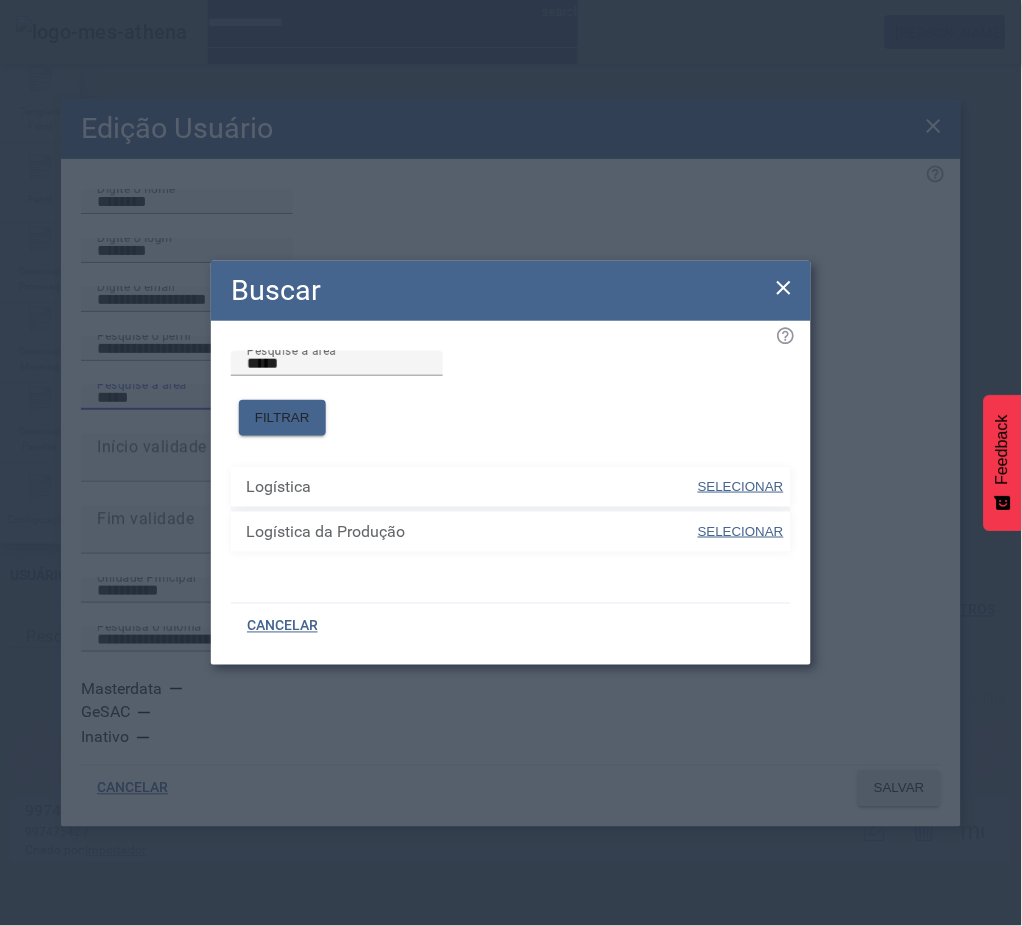 click on "SELECIONAR" at bounding box center [741, 486] 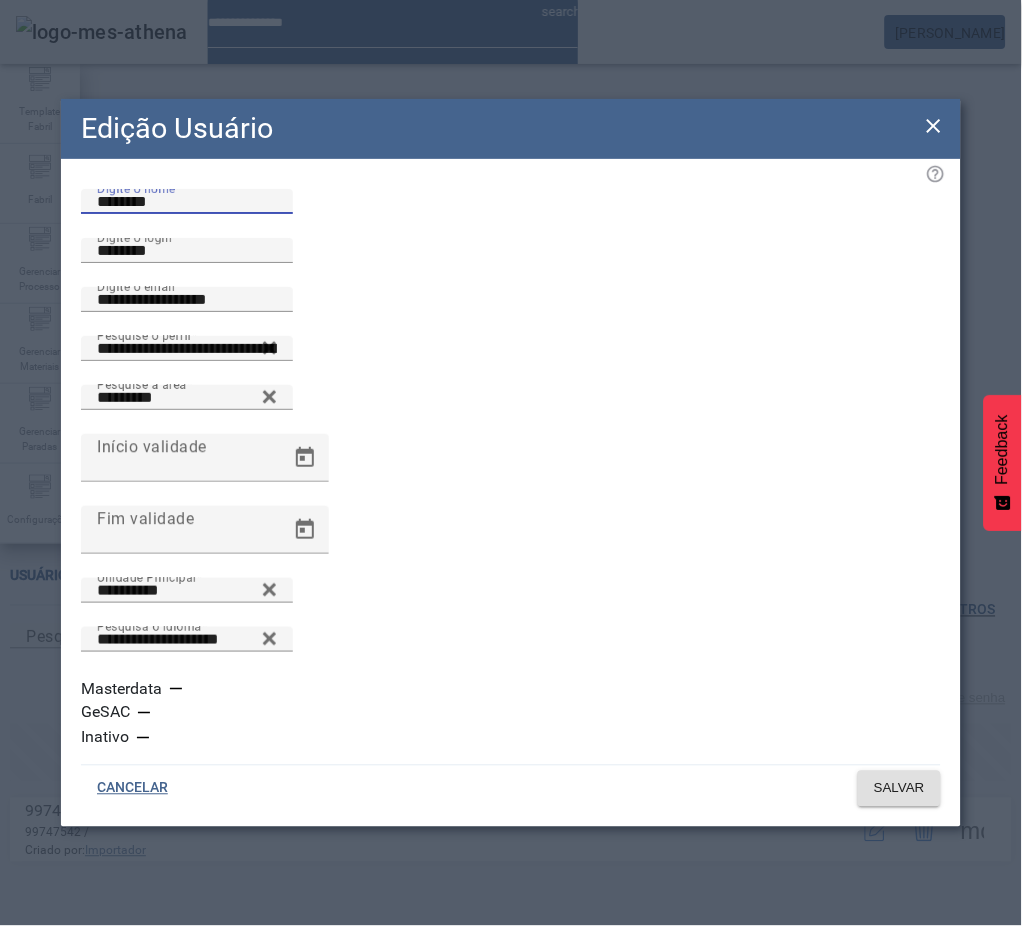 drag, startPoint x: 230, startPoint y: 253, endPoint x: 20, endPoint y: 263, distance: 210.23796 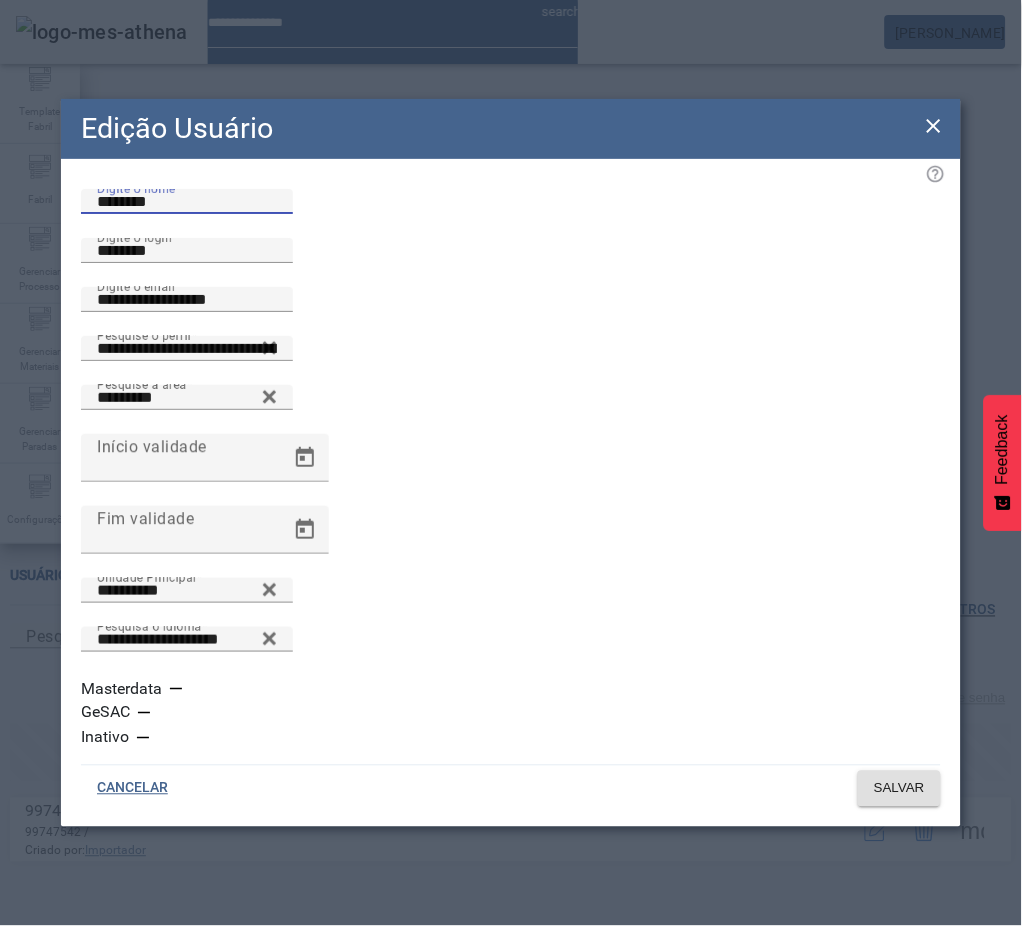 click on "**********" 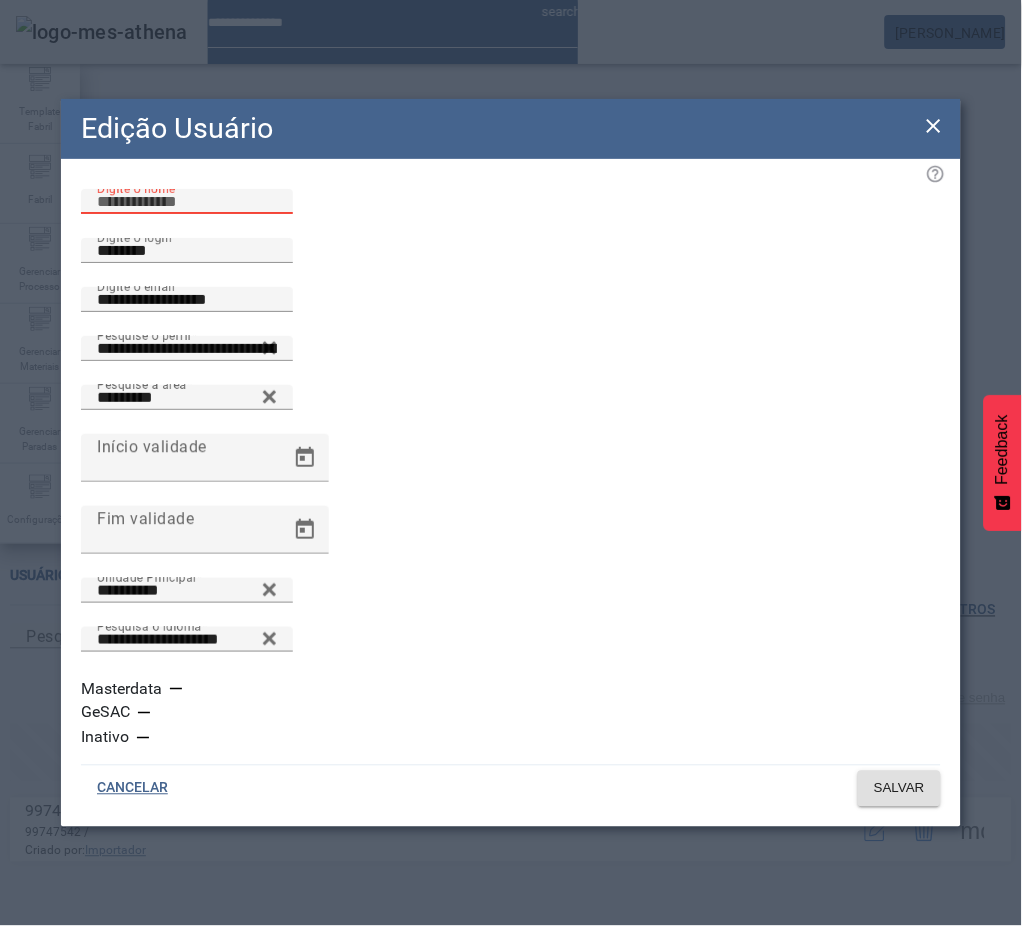 click on "Digite o nome" at bounding box center [187, 202] 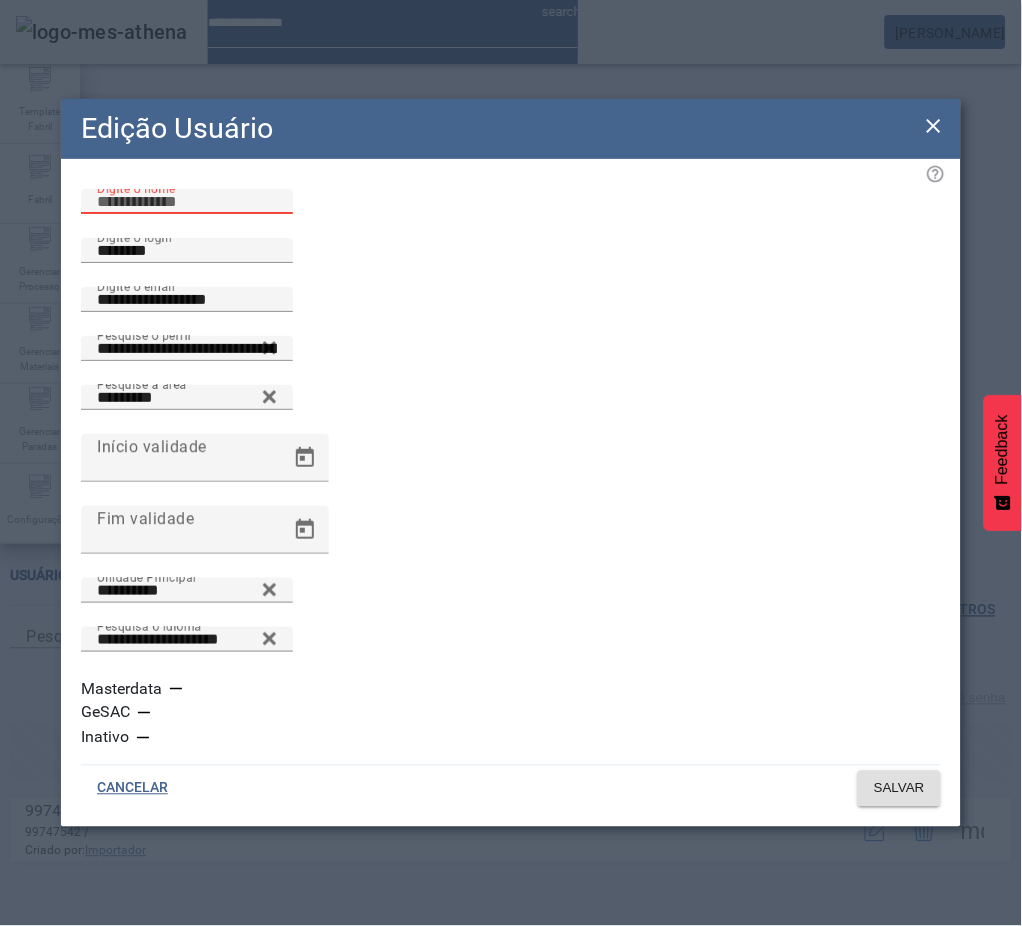 paste on "**********" 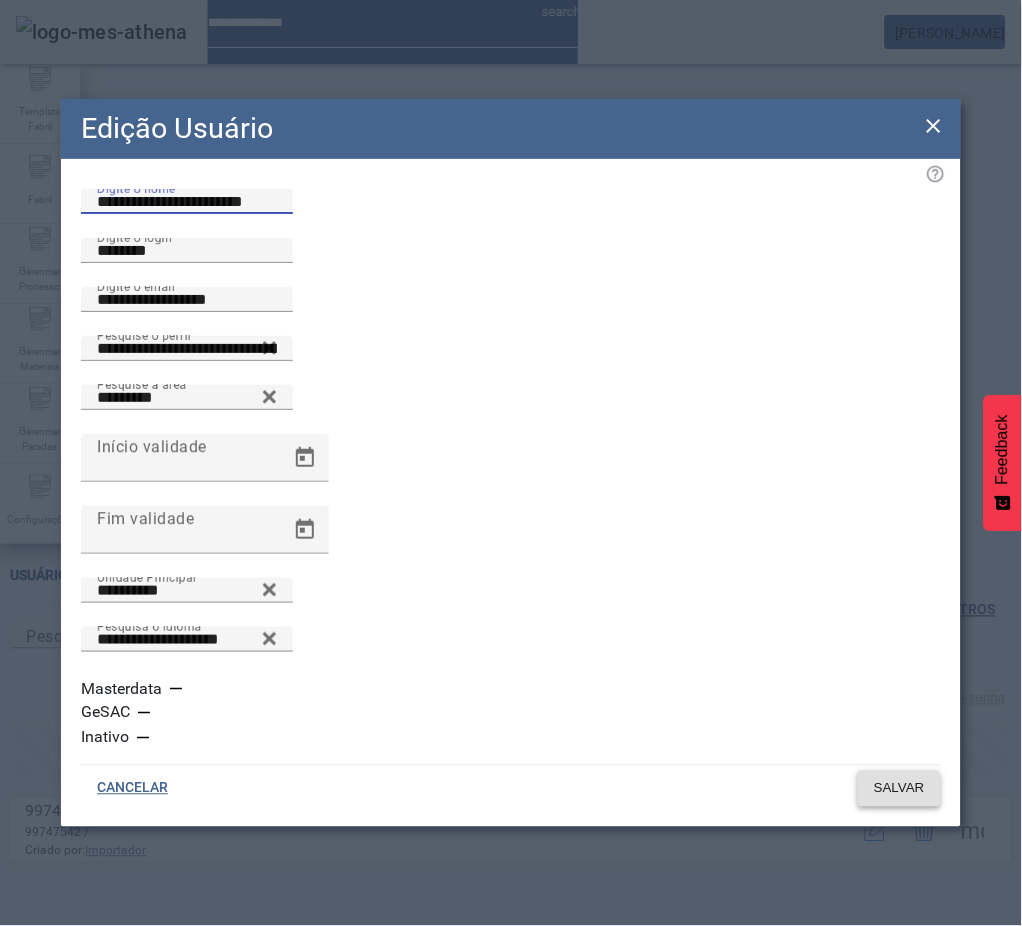 type on "**********" 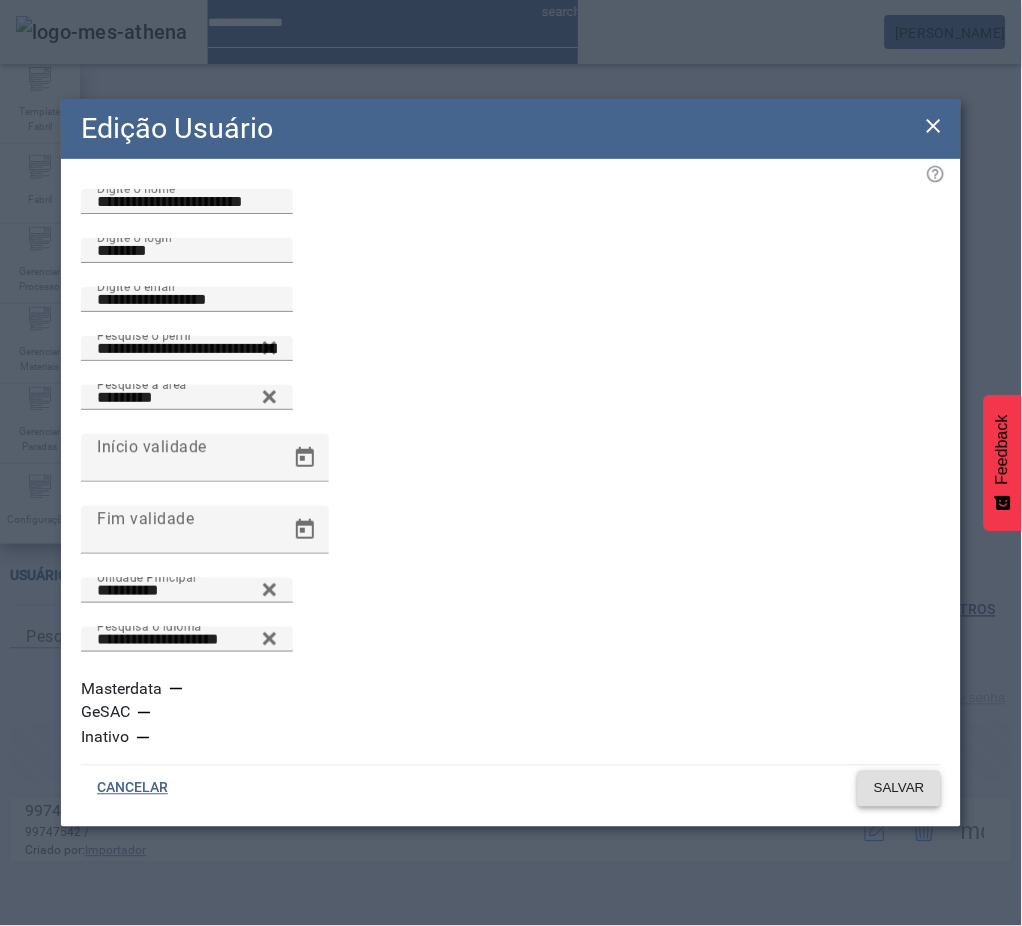 click on "SALVAR" 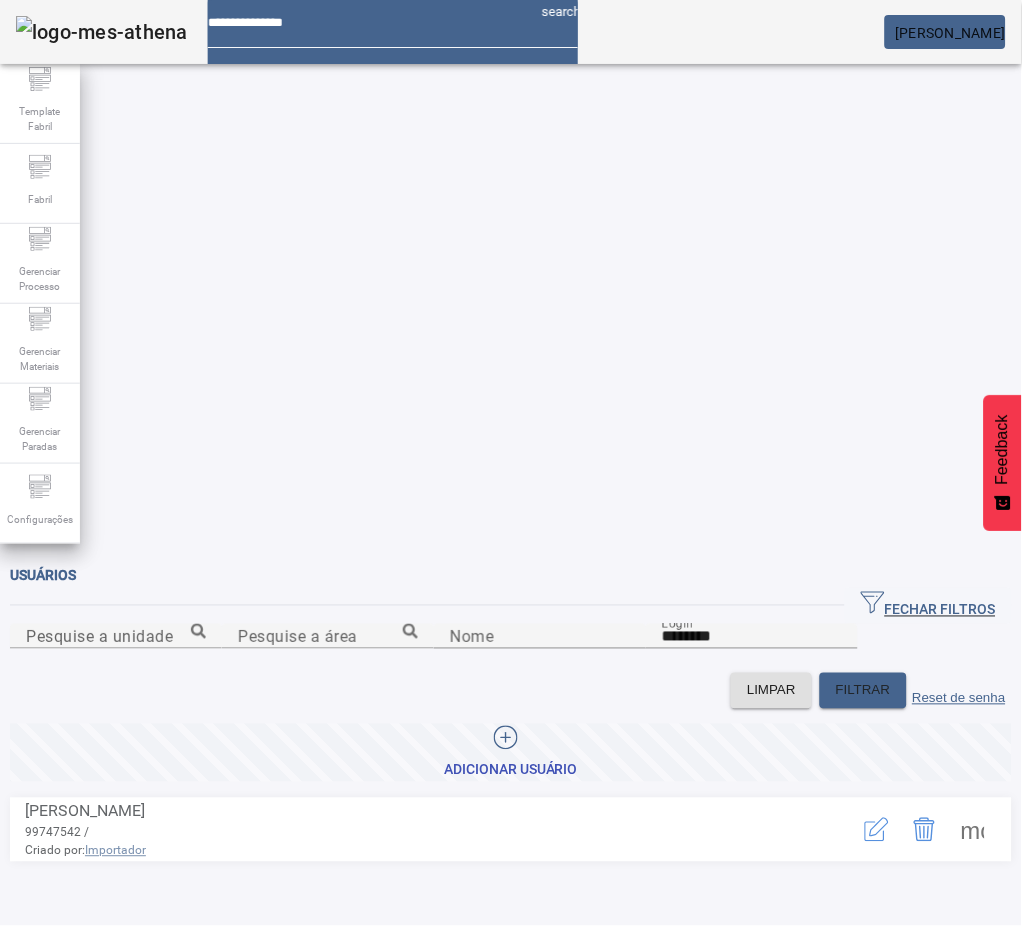 click 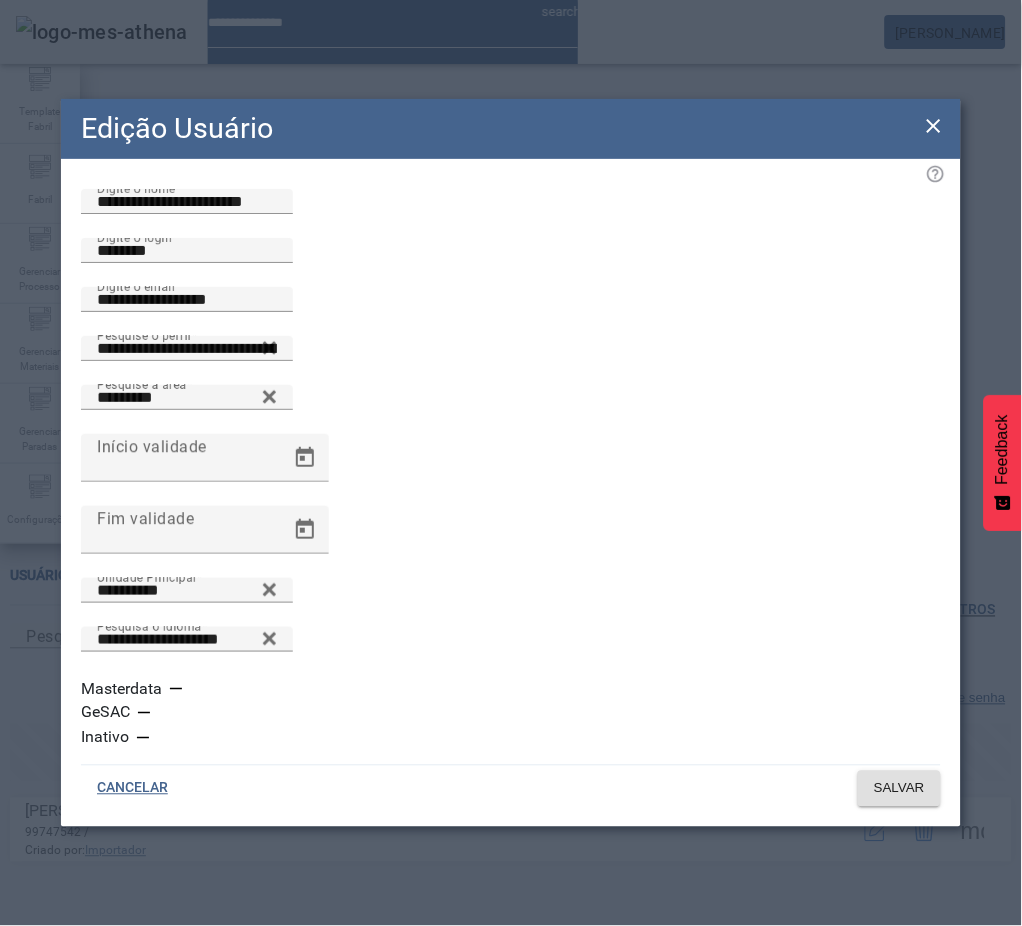 drag, startPoint x: 931, startPoint y: 156, endPoint x: 933, endPoint y: 197, distance: 41.04875 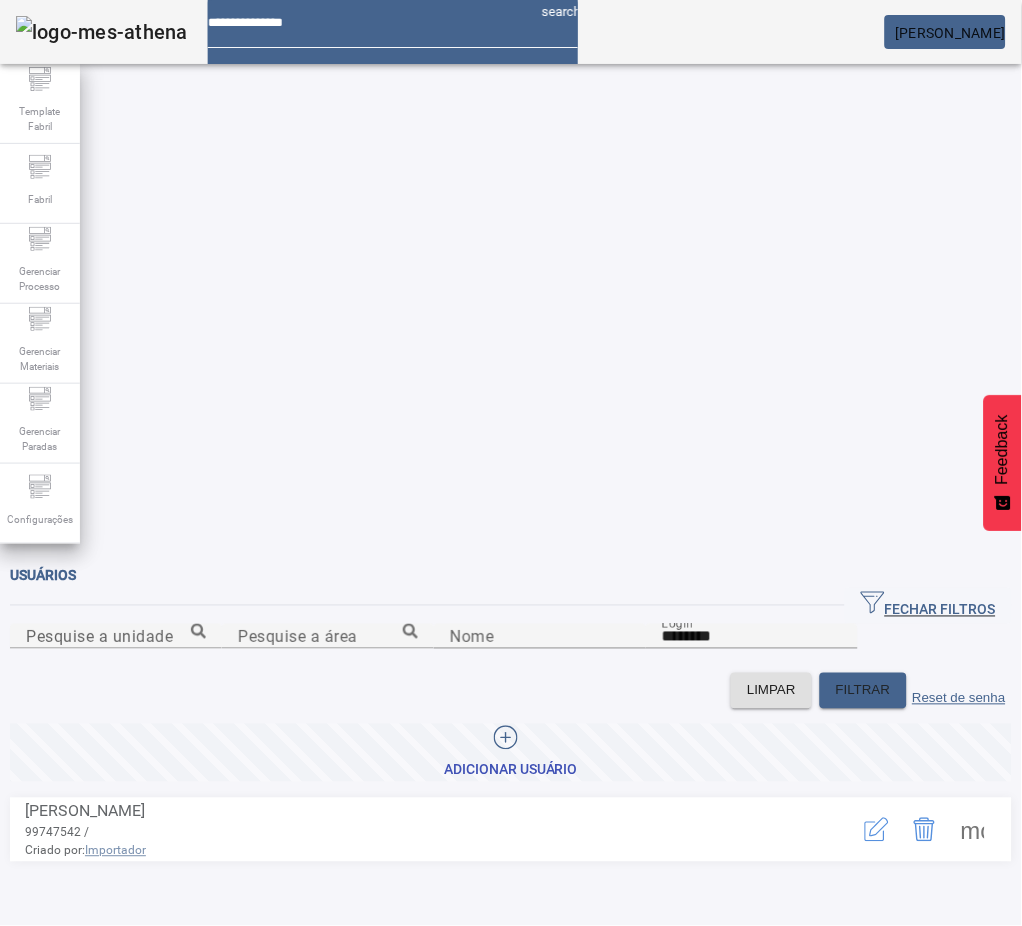 click at bounding box center (973, 830) 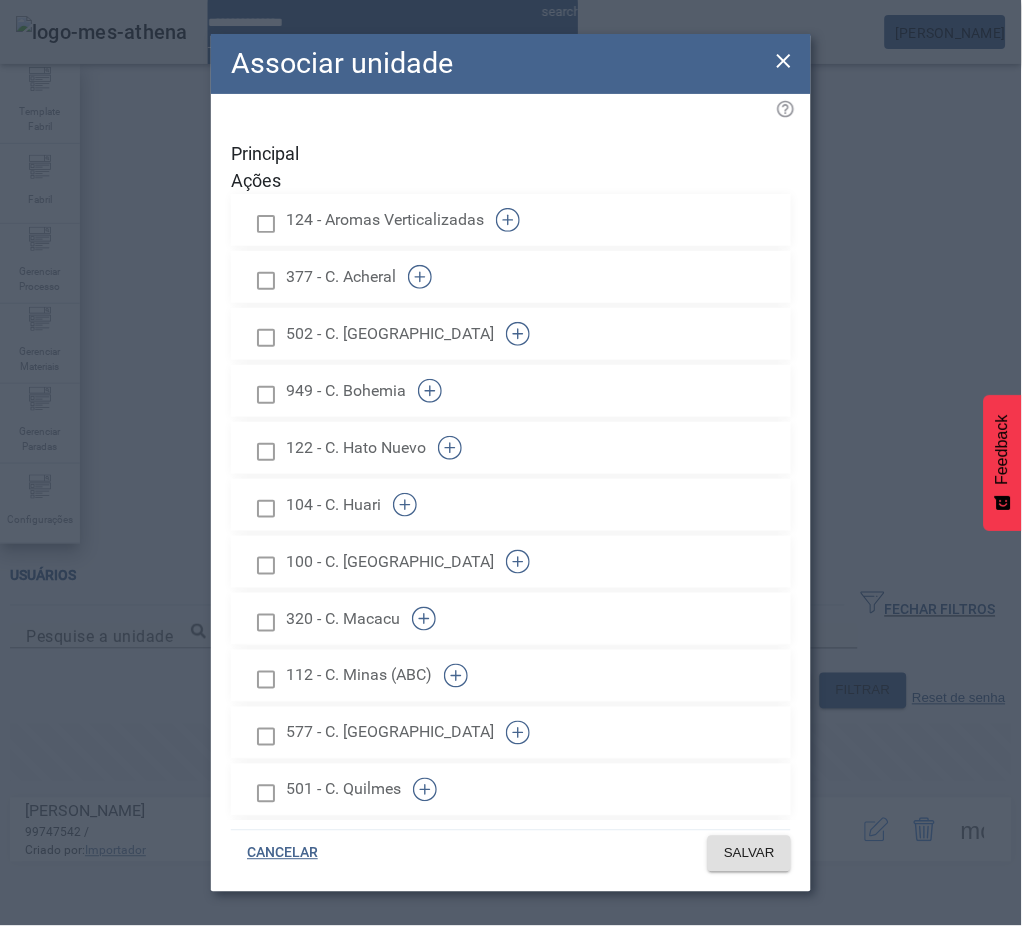 scroll, scrollTop: 1315, scrollLeft: 0, axis: vertical 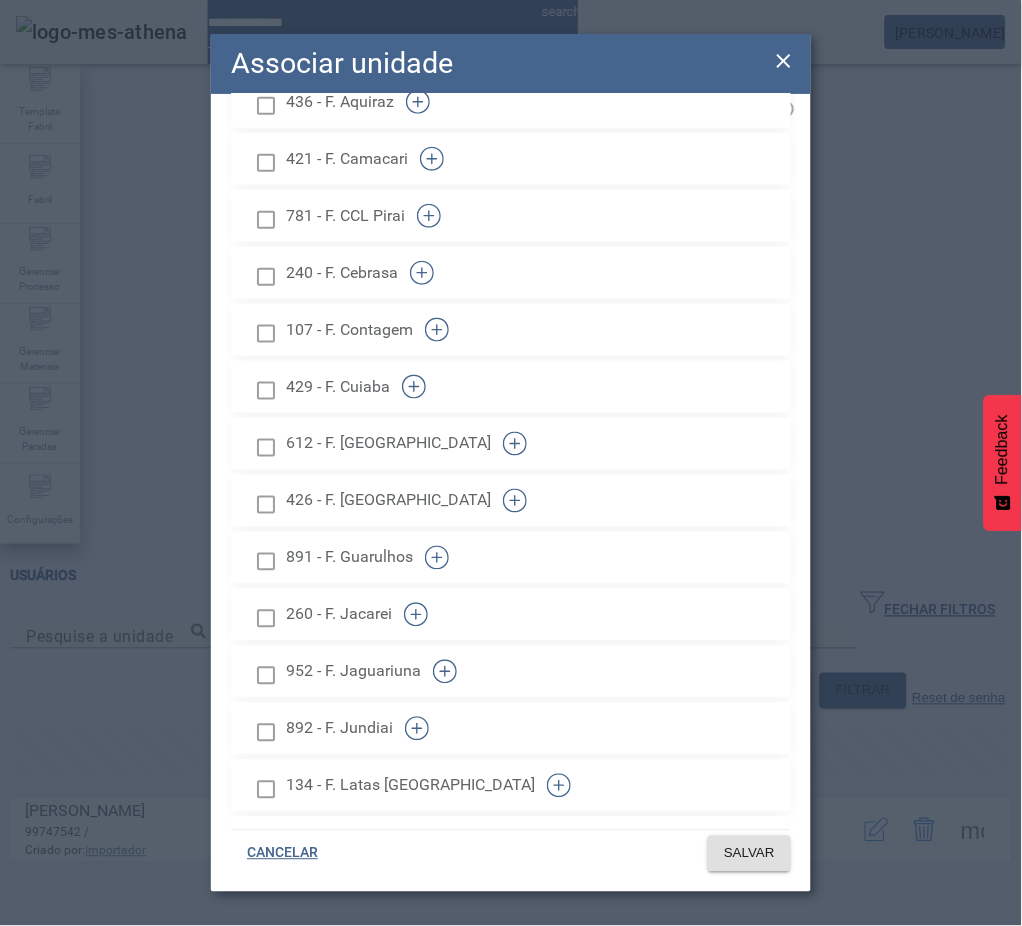 click 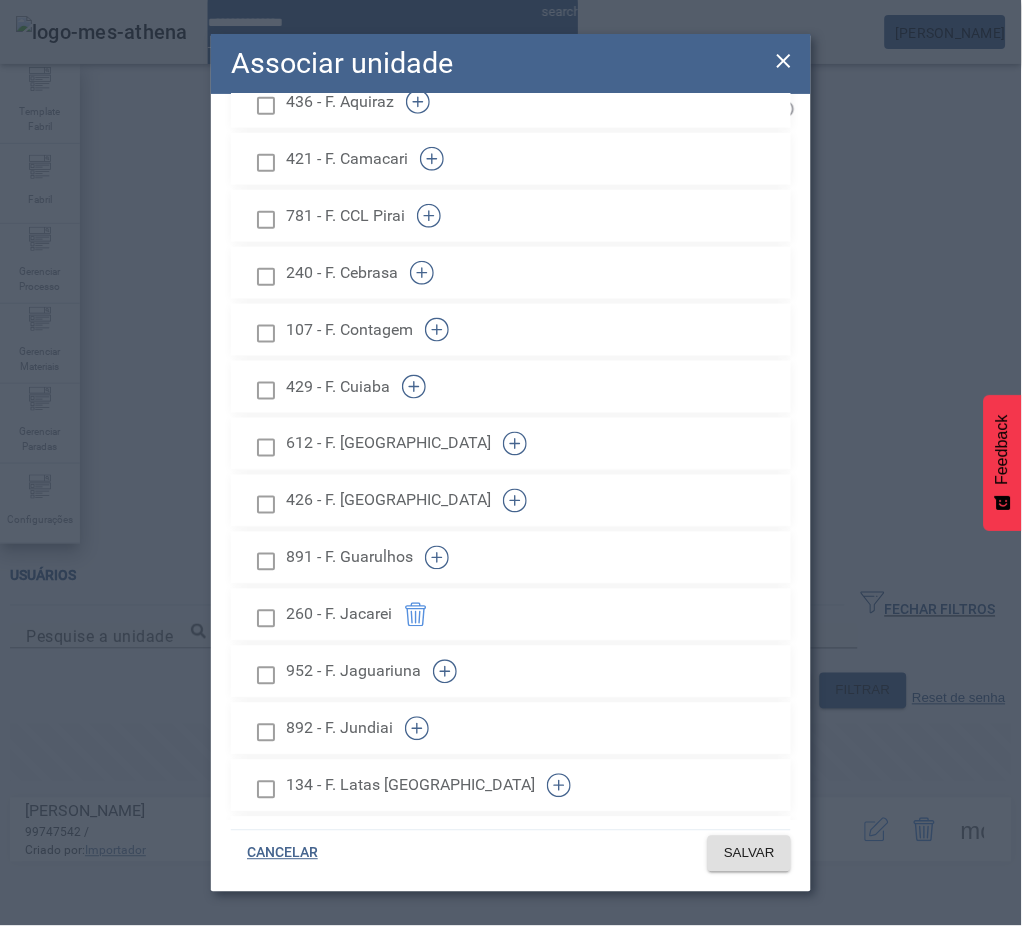 scroll, scrollTop: 2056, scrollLeft: 0, axis: vertical 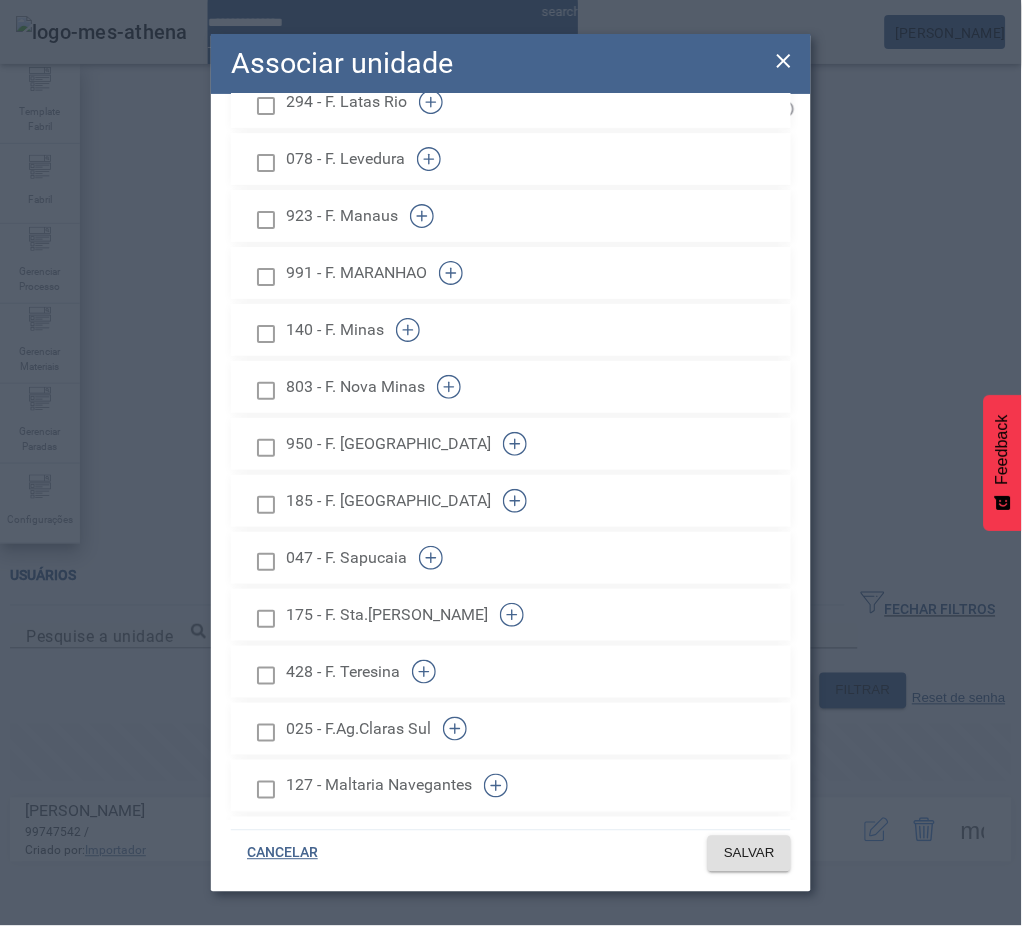 click 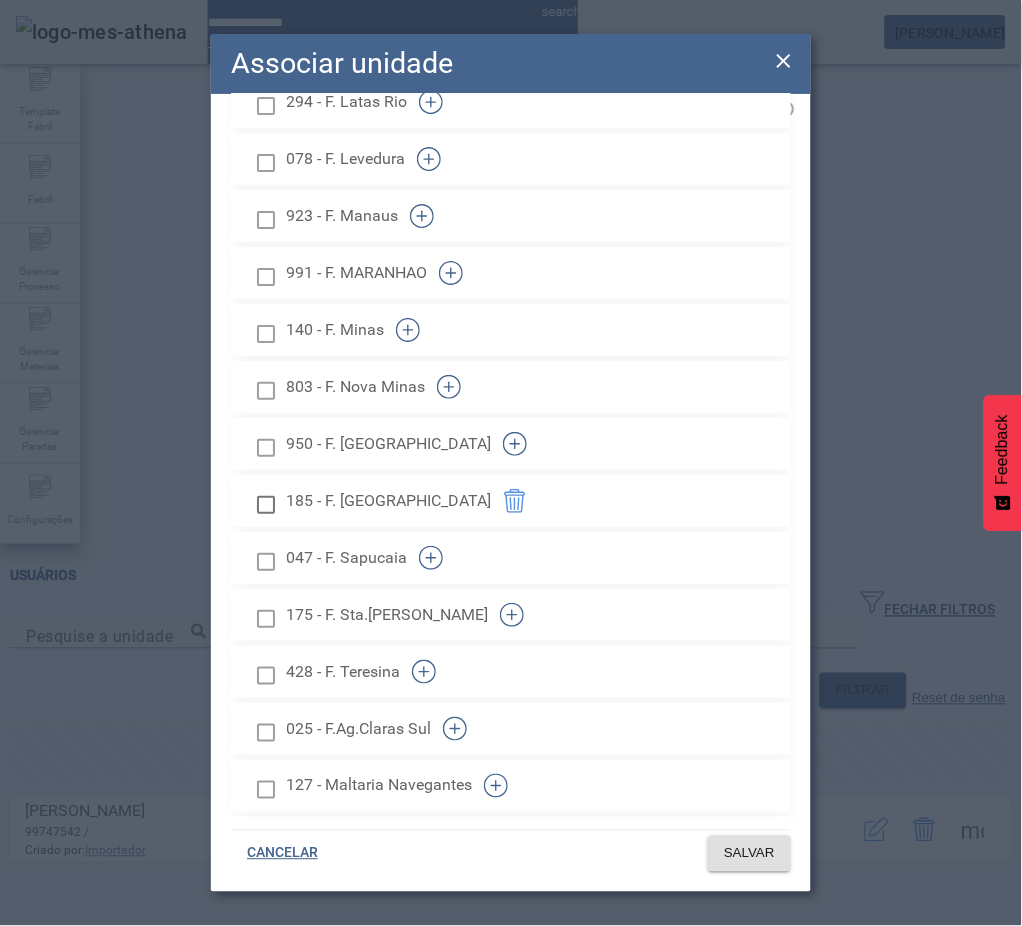 scroll, scrollTop: 118, scrollLeft: 0, axis: vertical 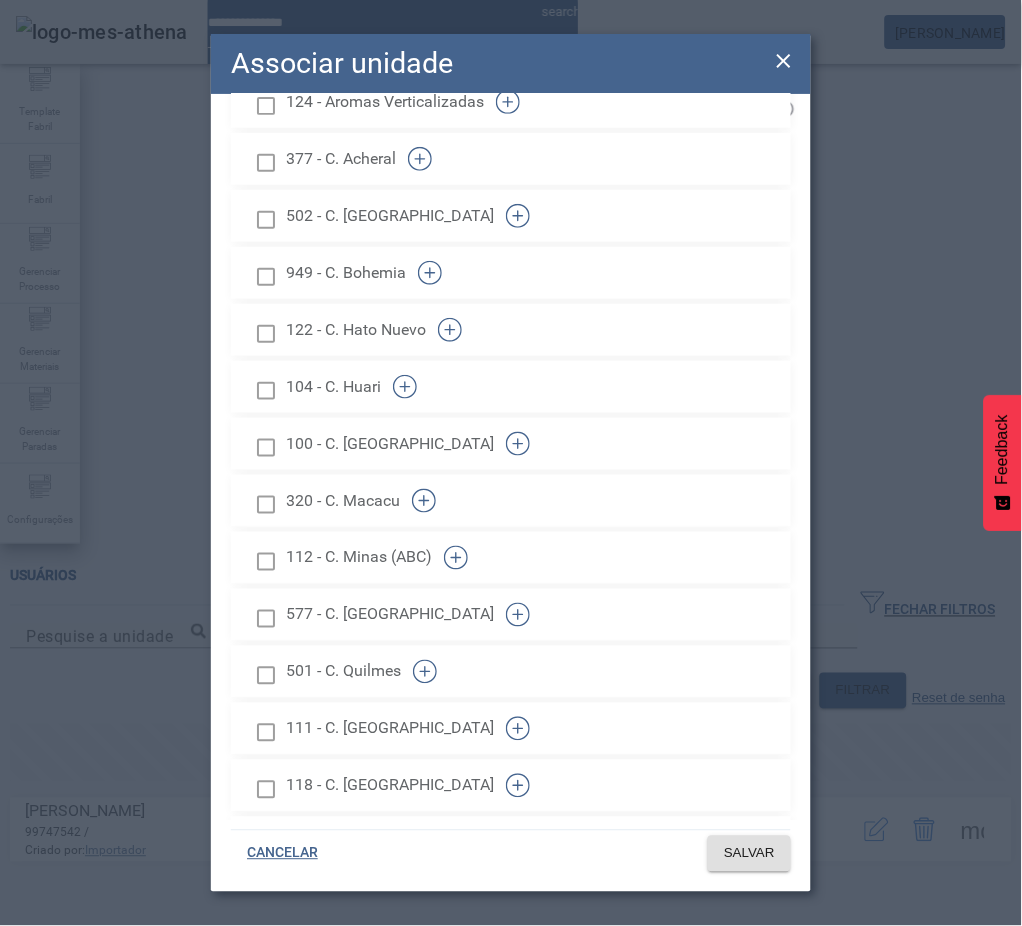 click 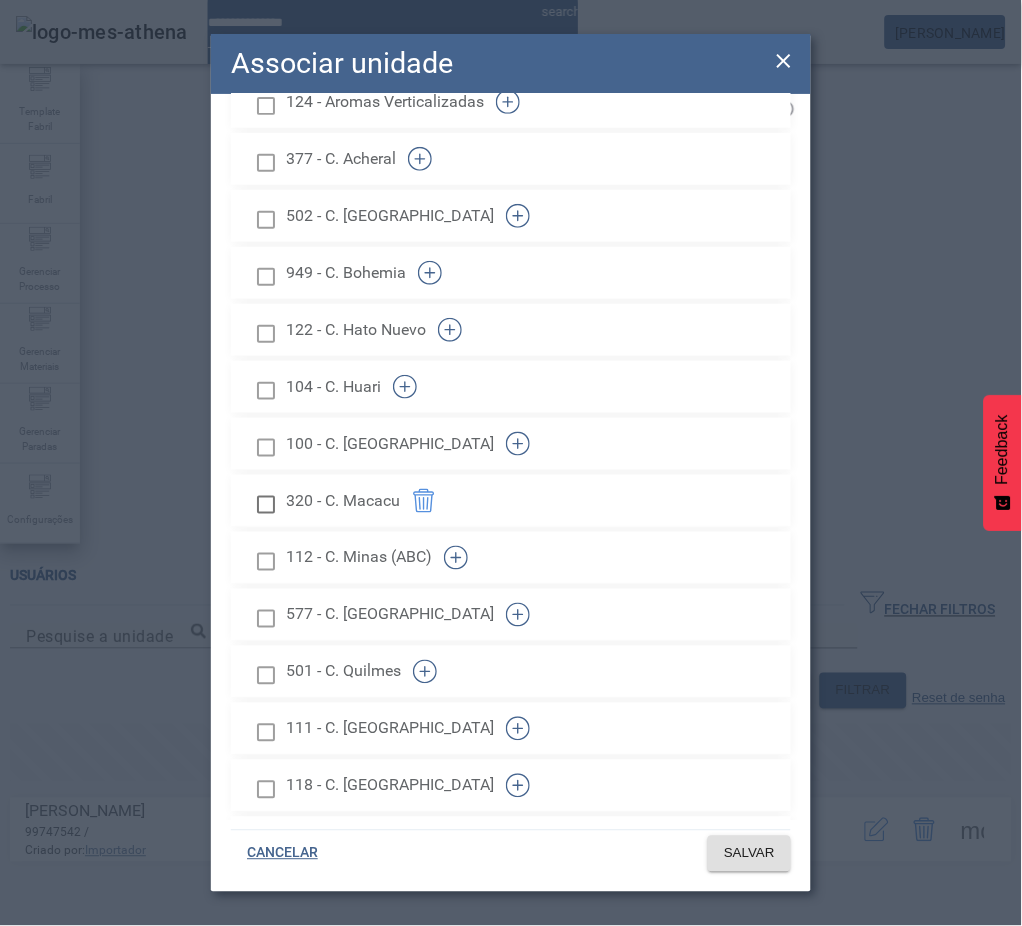 scroll, scrollTop: 1030, scrollLeft: 0, axis: vertical 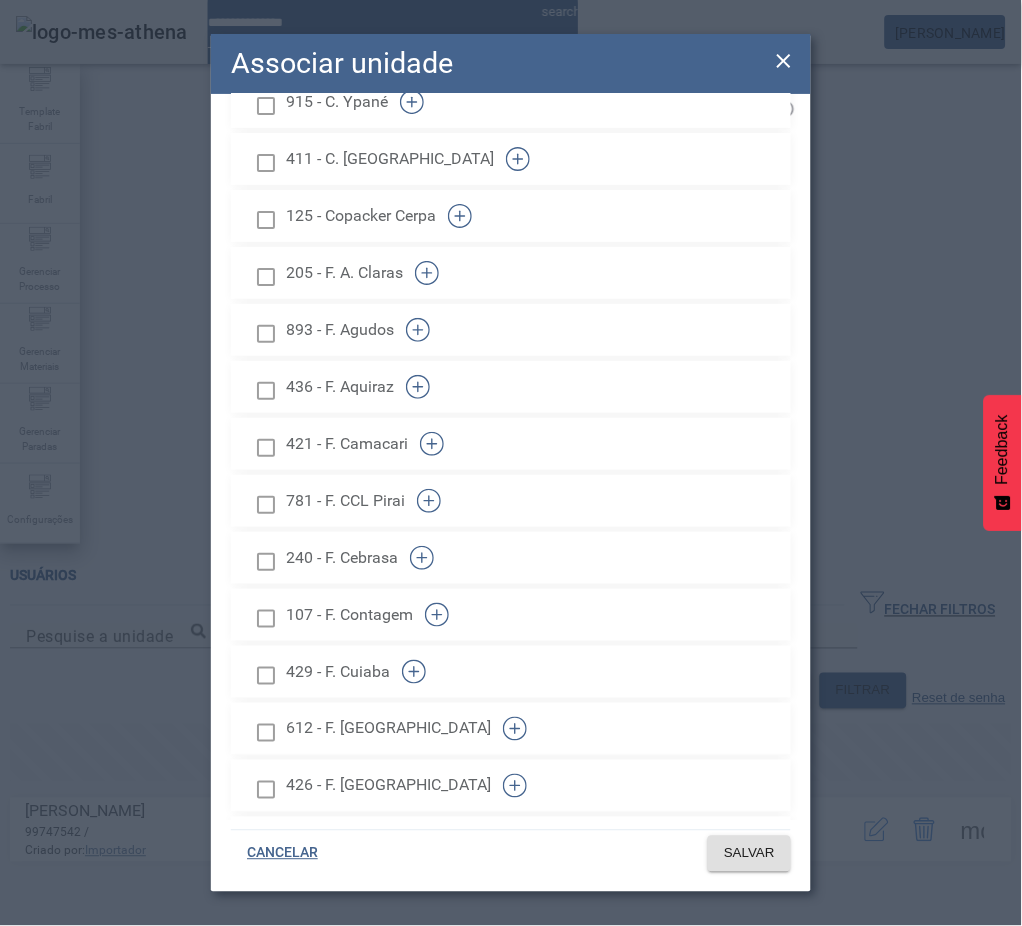 click 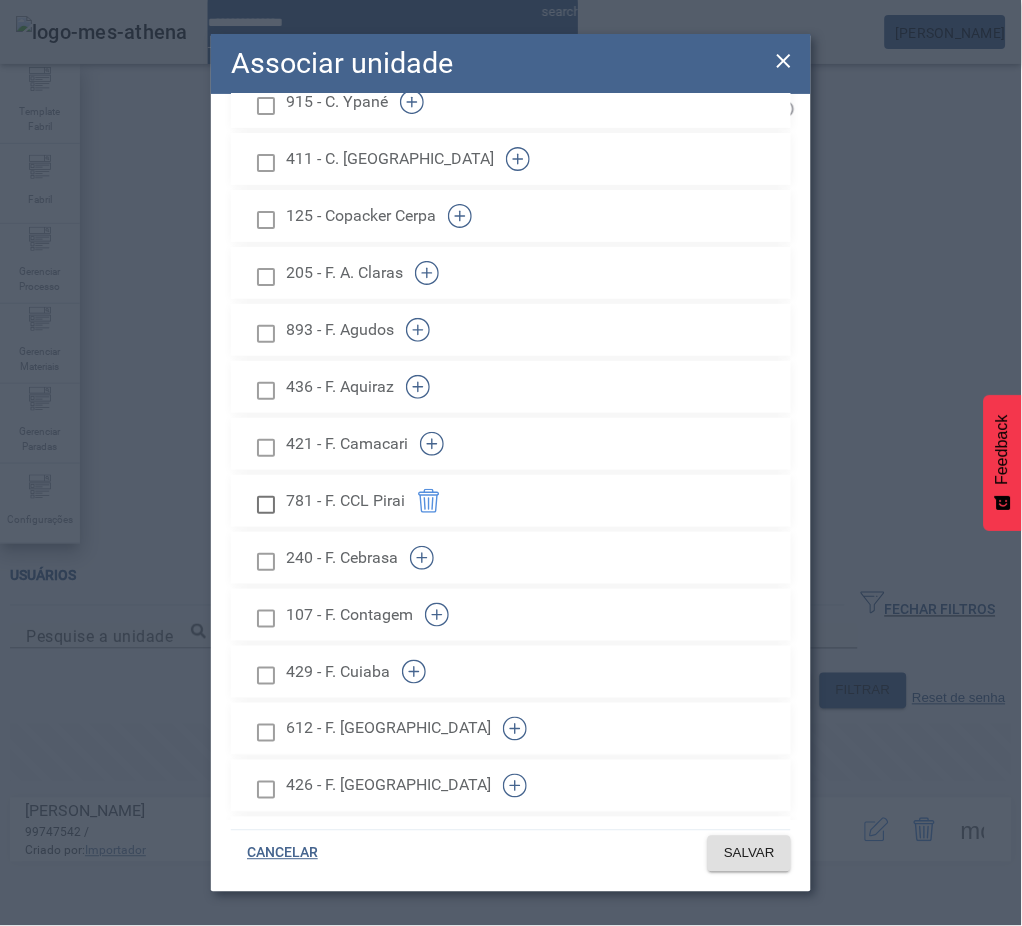 click 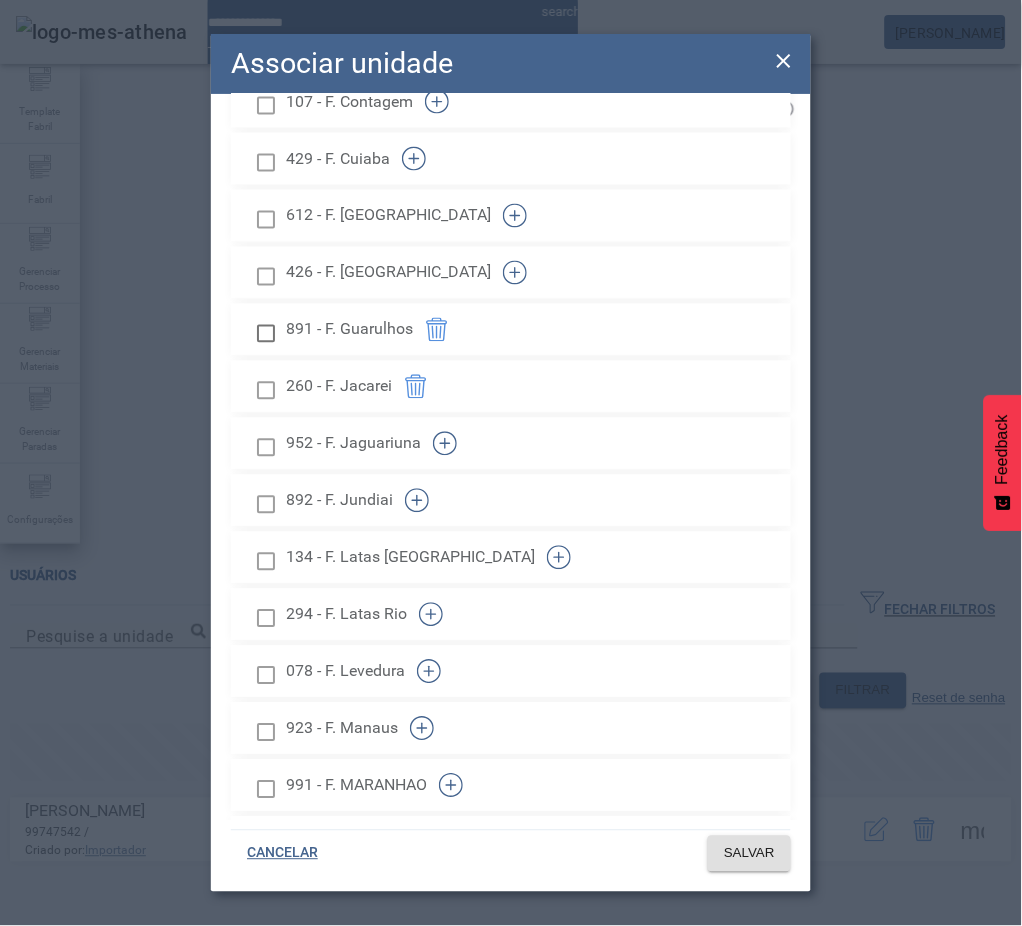 click 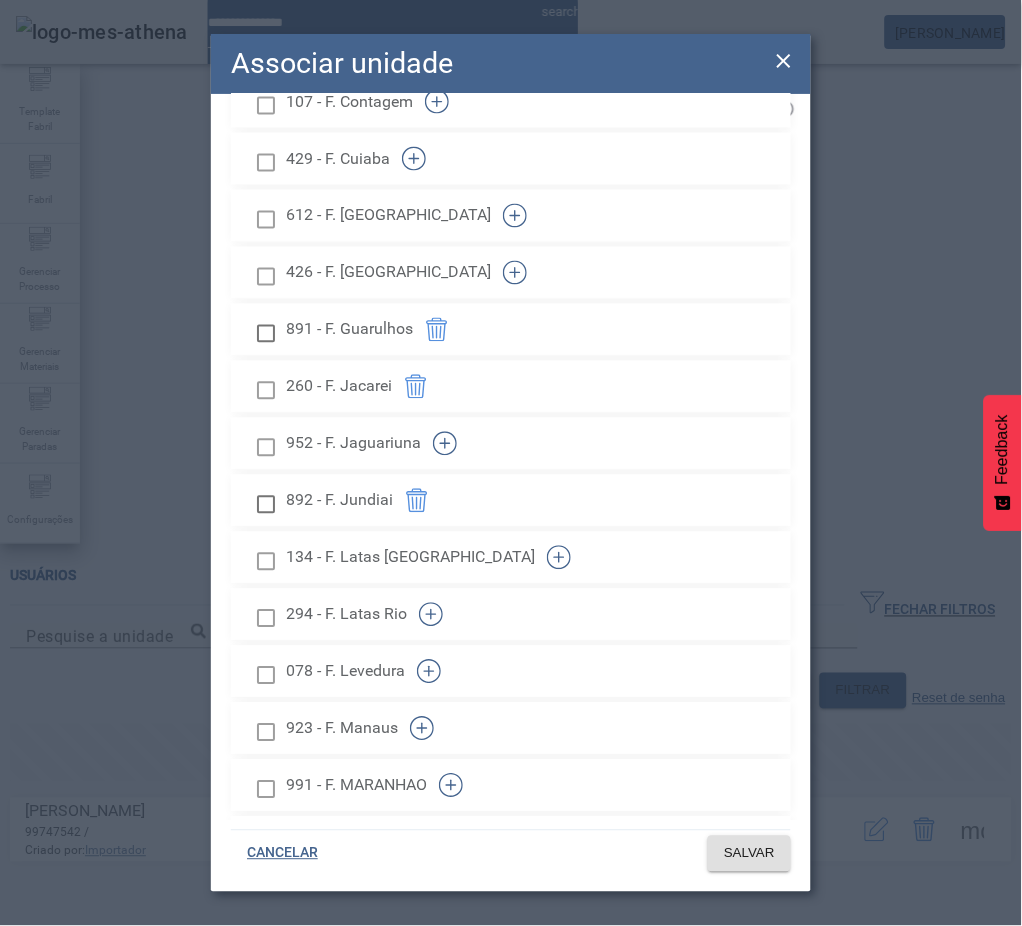 click 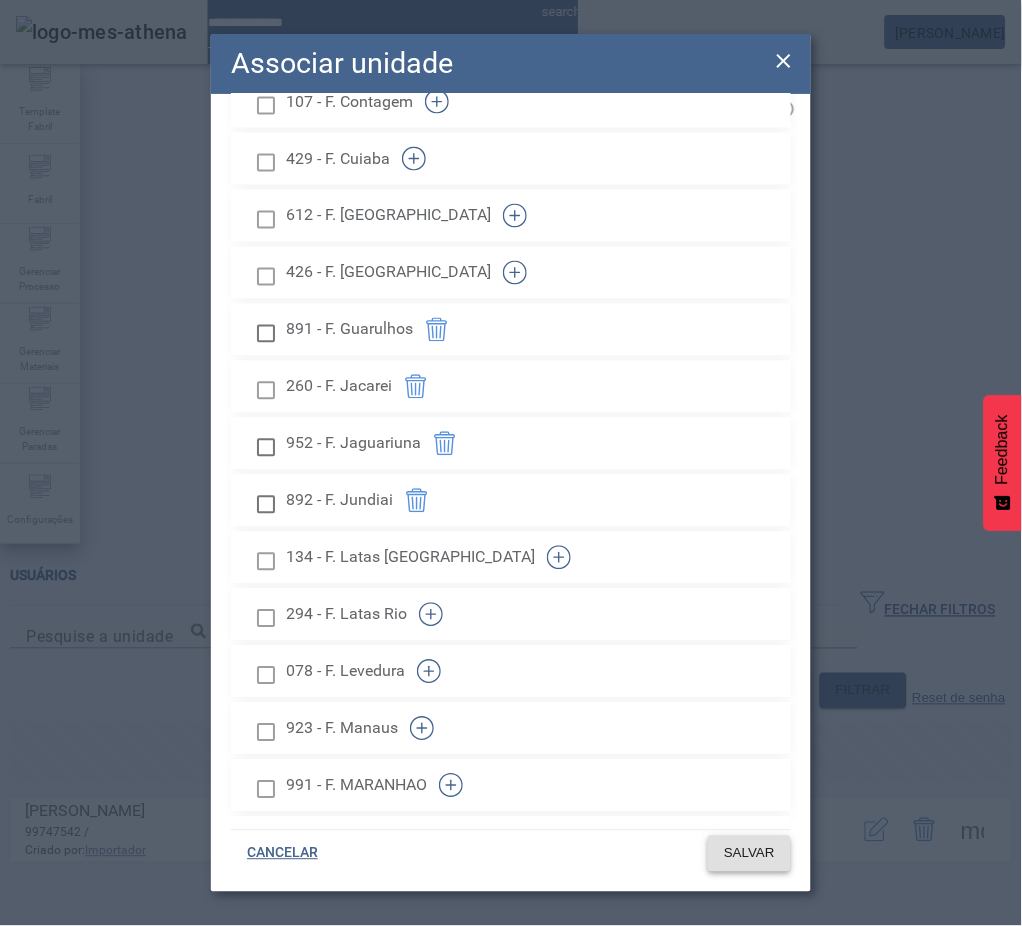 click on "SALVAR" 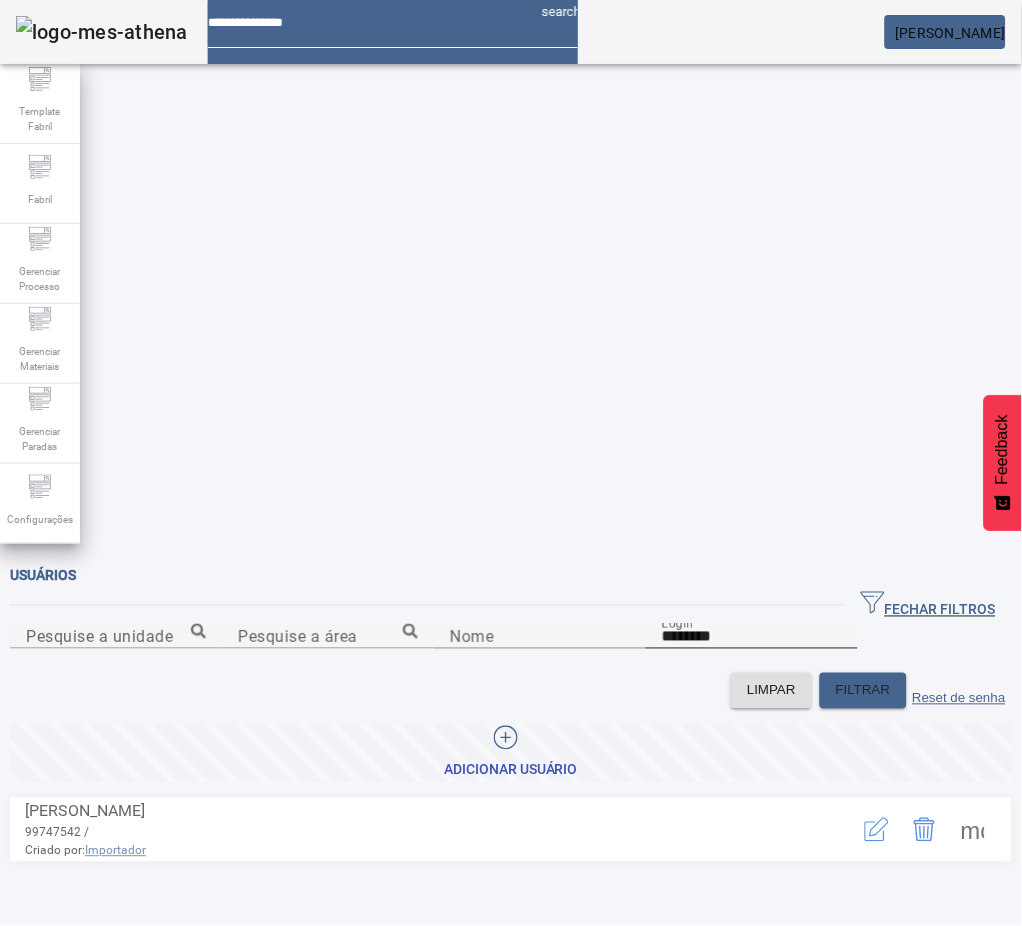 click on "********" at bounding box center [752, 637] 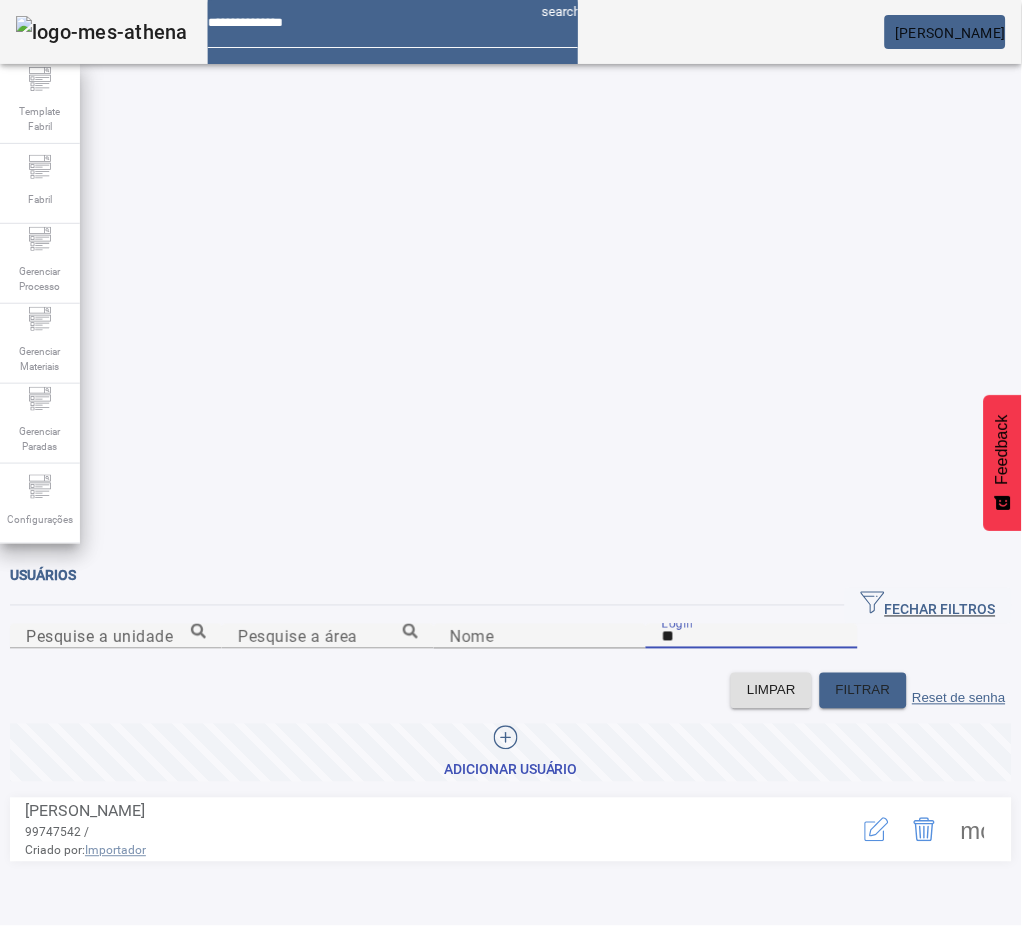 type on "*" 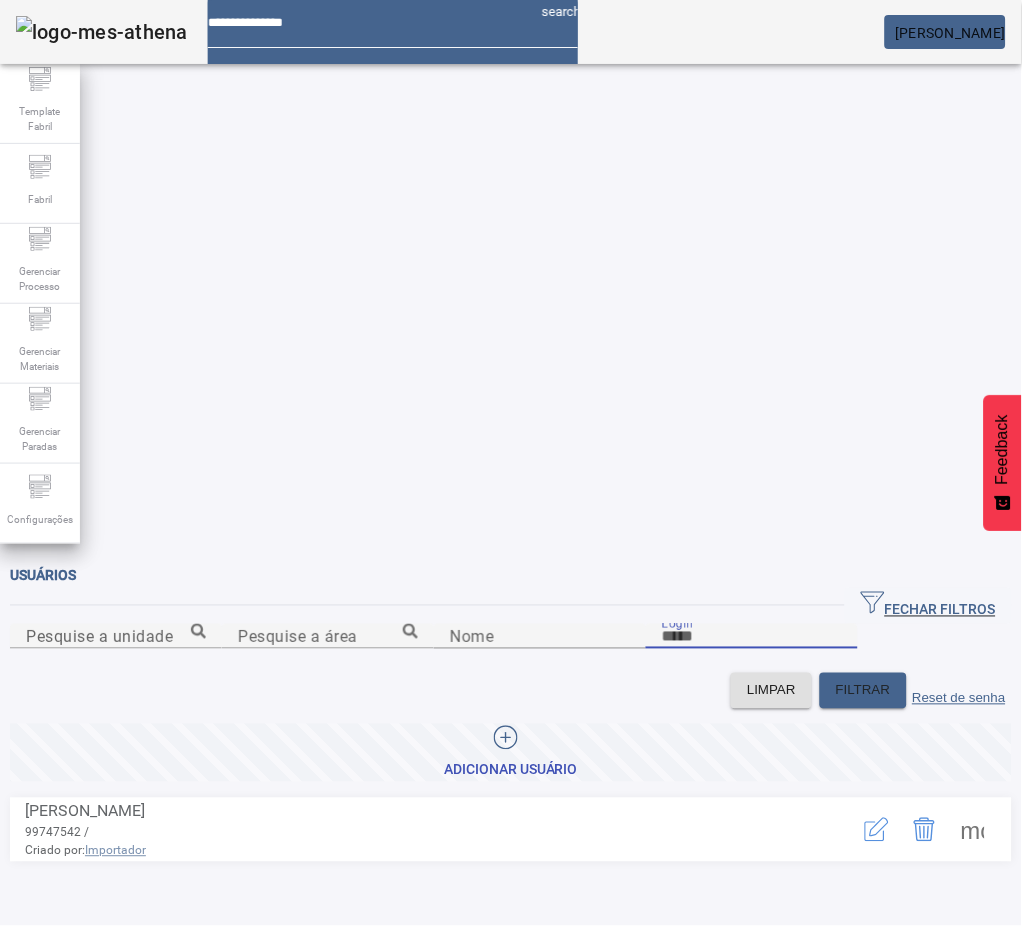 paste on "********" 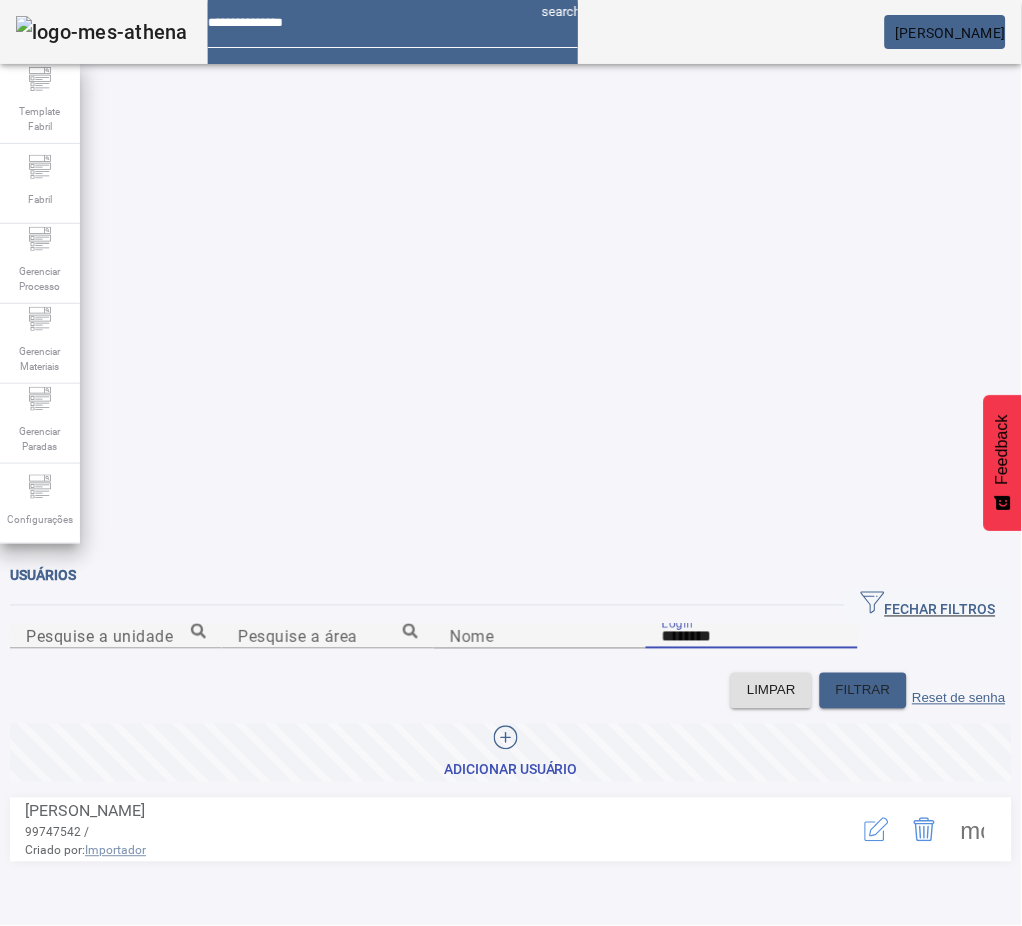 type on "********" 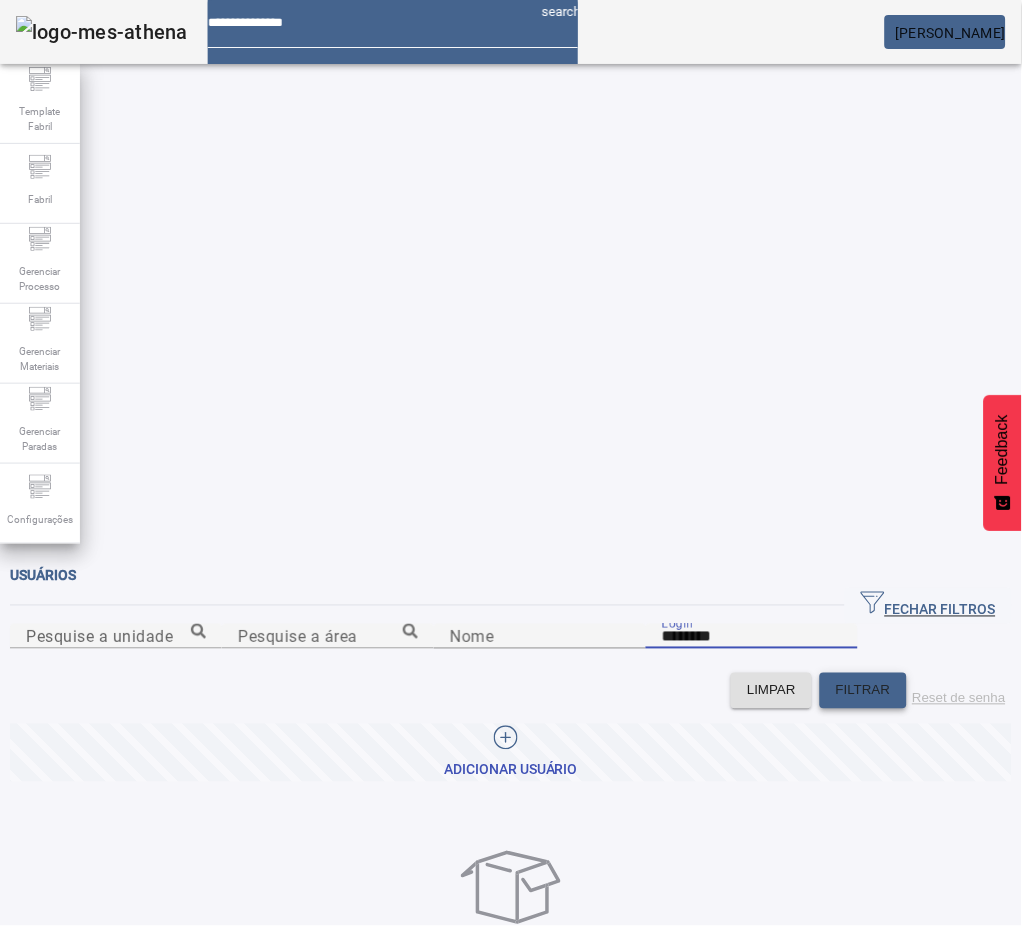 click on "FILTRAR" 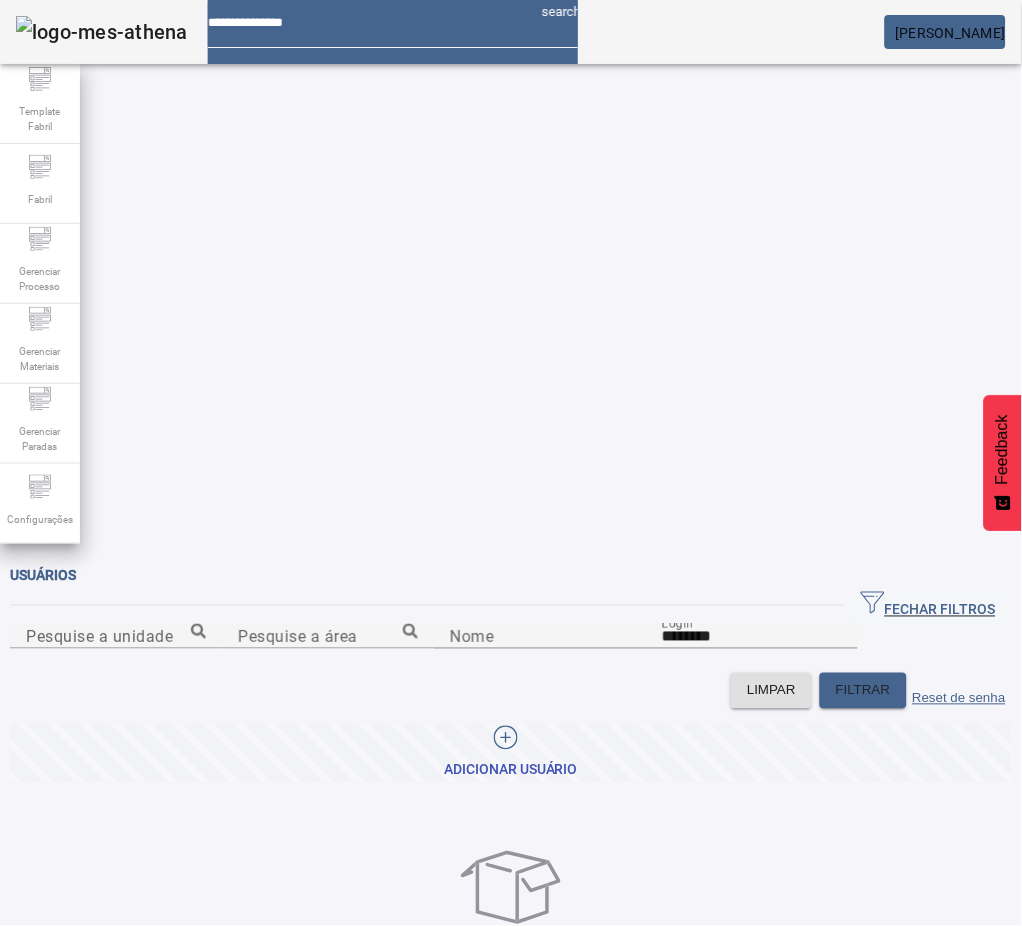 click on "Adicionar Usuário" at bounding box center [511, 771] 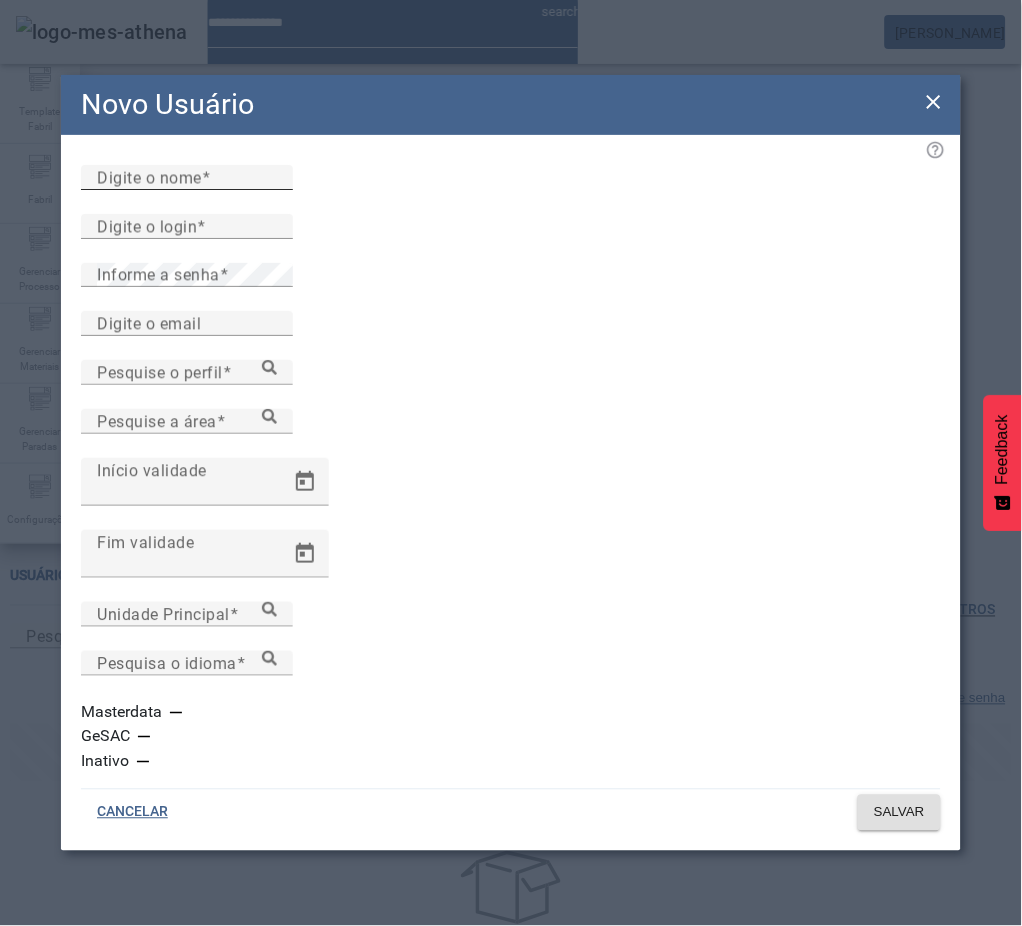 click on "Digite o nome" at bounding box center (187, 178) 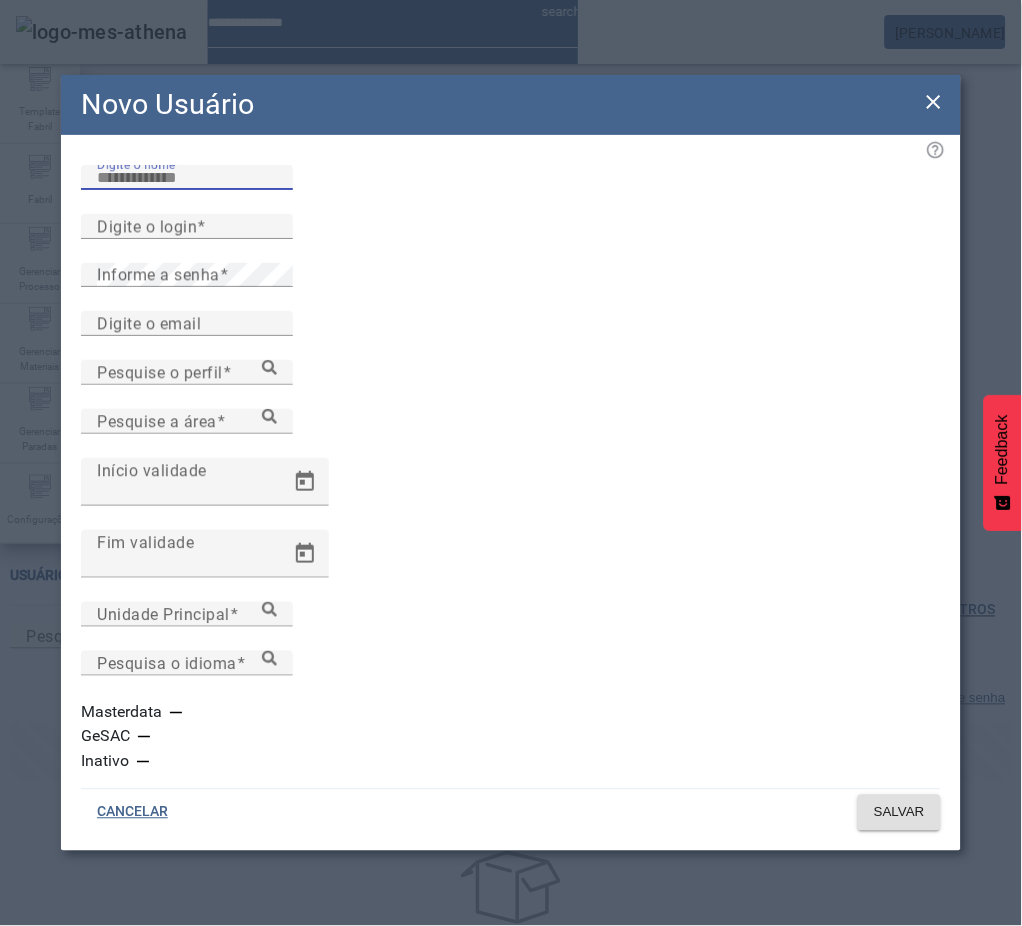 paste on "**********" 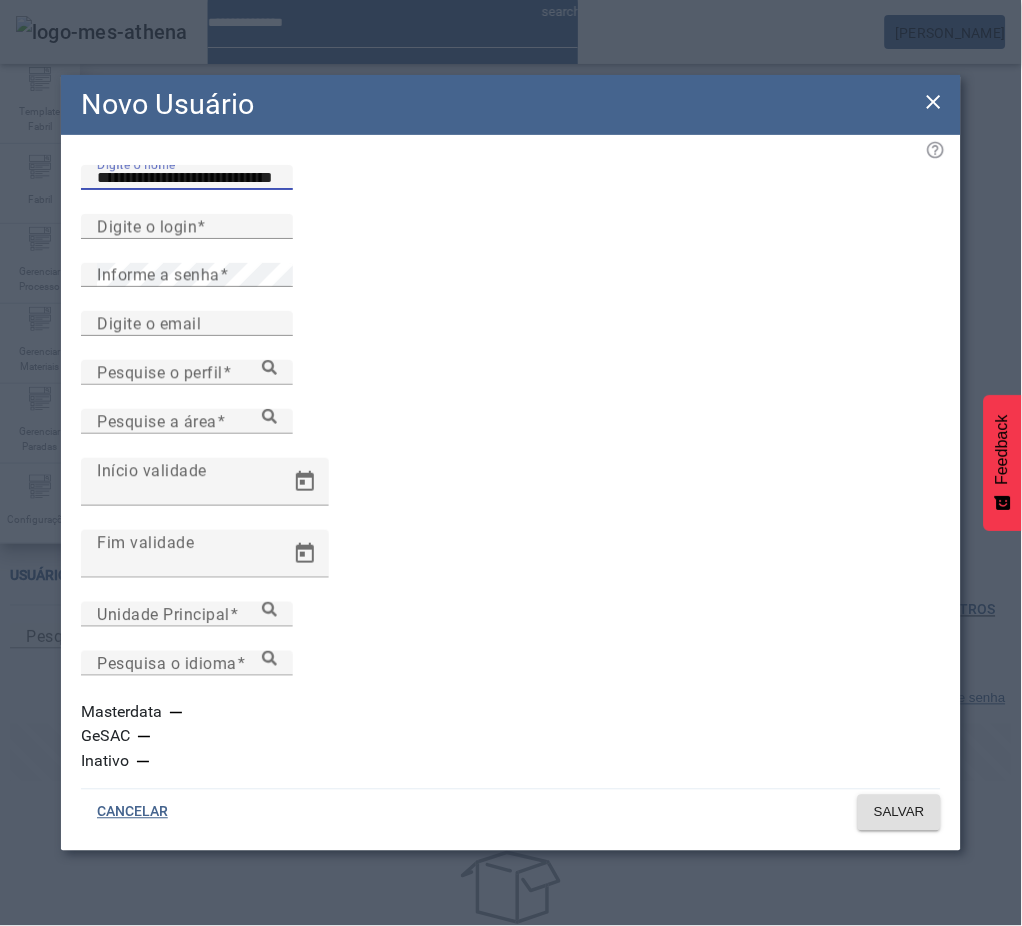 type on "**********" 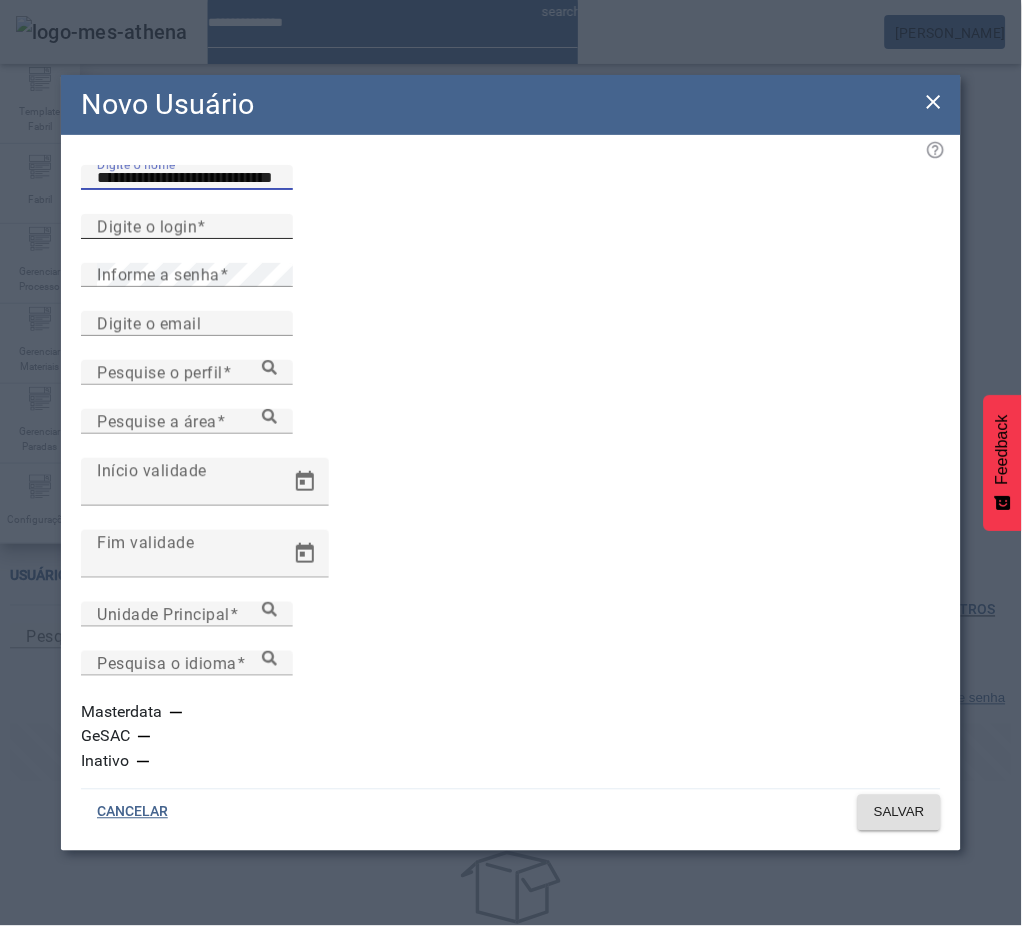 drag, startPoint x: 172, startPoint y: 295, endPoint x: 190, endPoint y: 297, distance: 18.110771 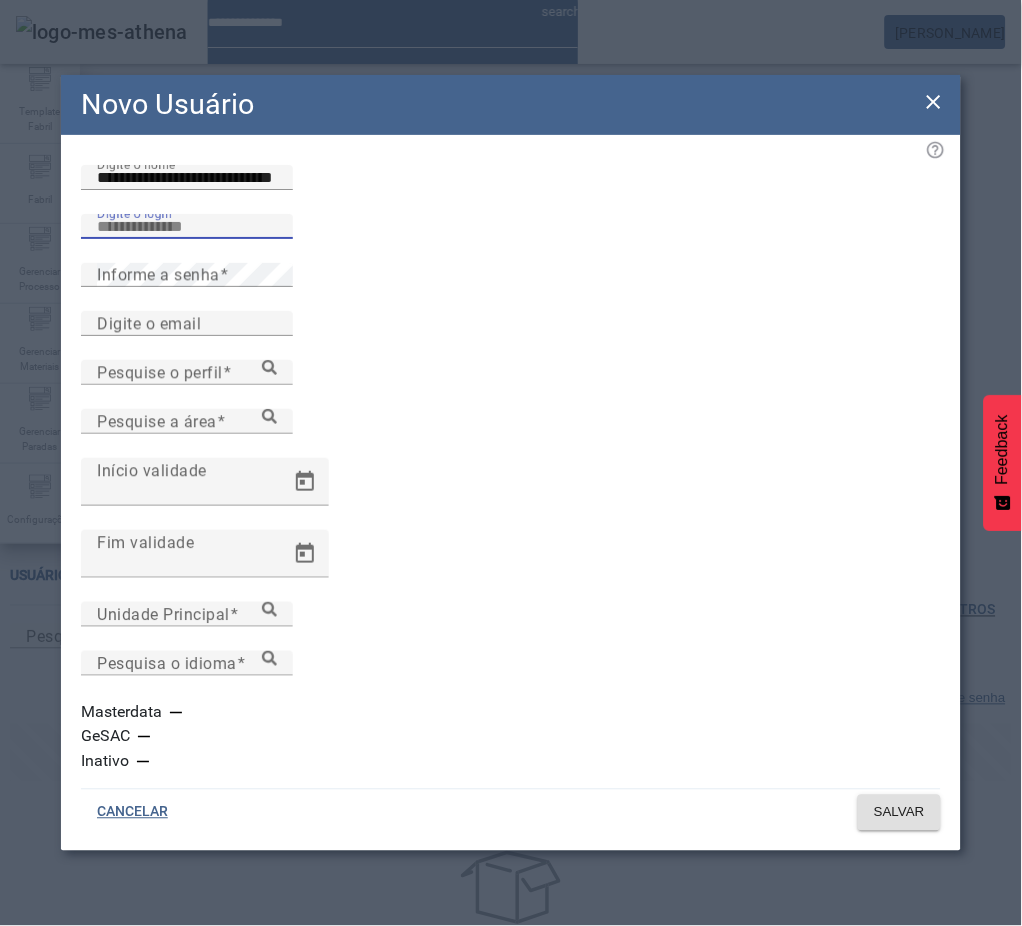 paste on "********" 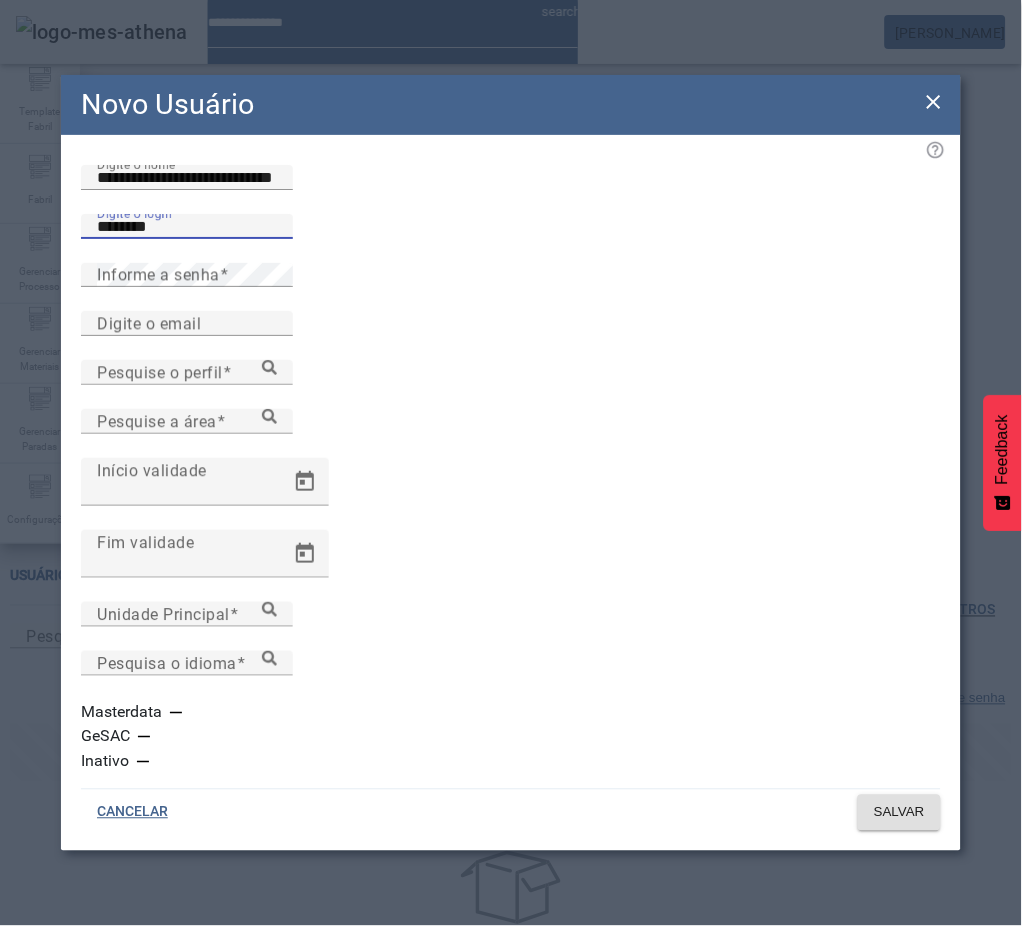 type on "********" 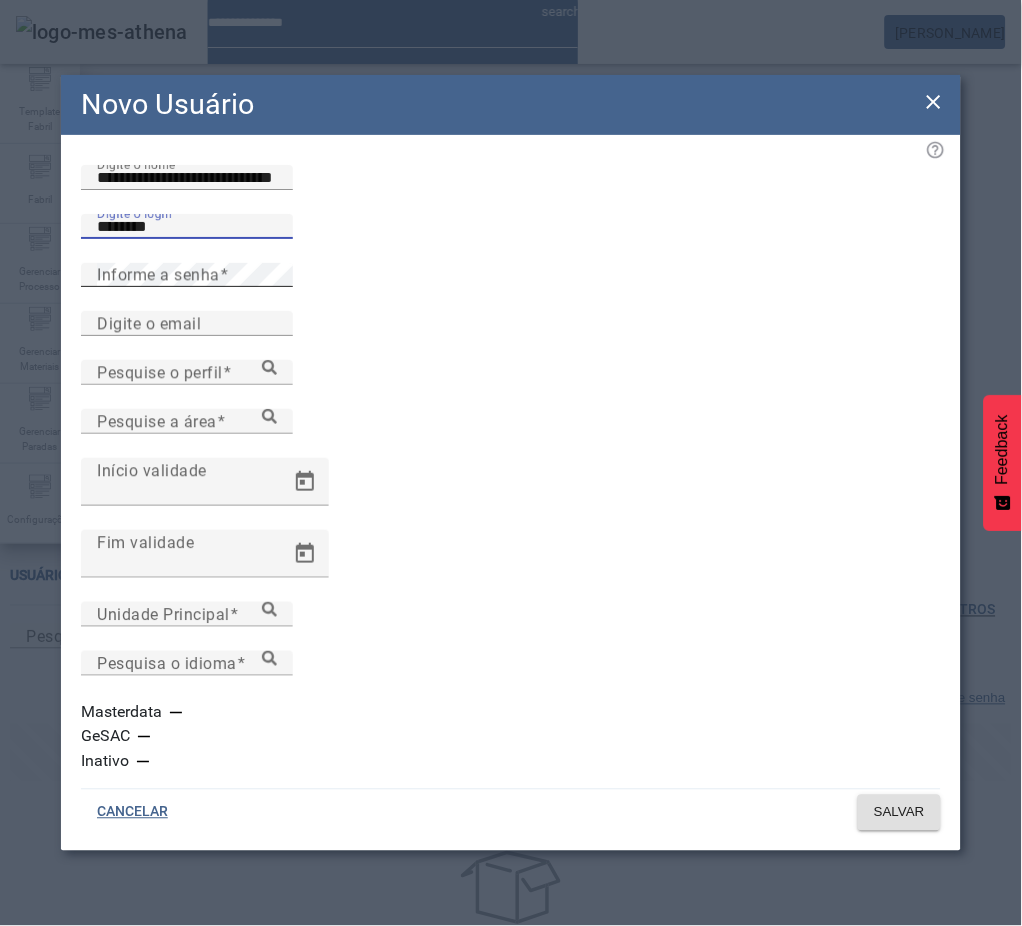 click on "Informe a senha" at bounding box center (158, 274) 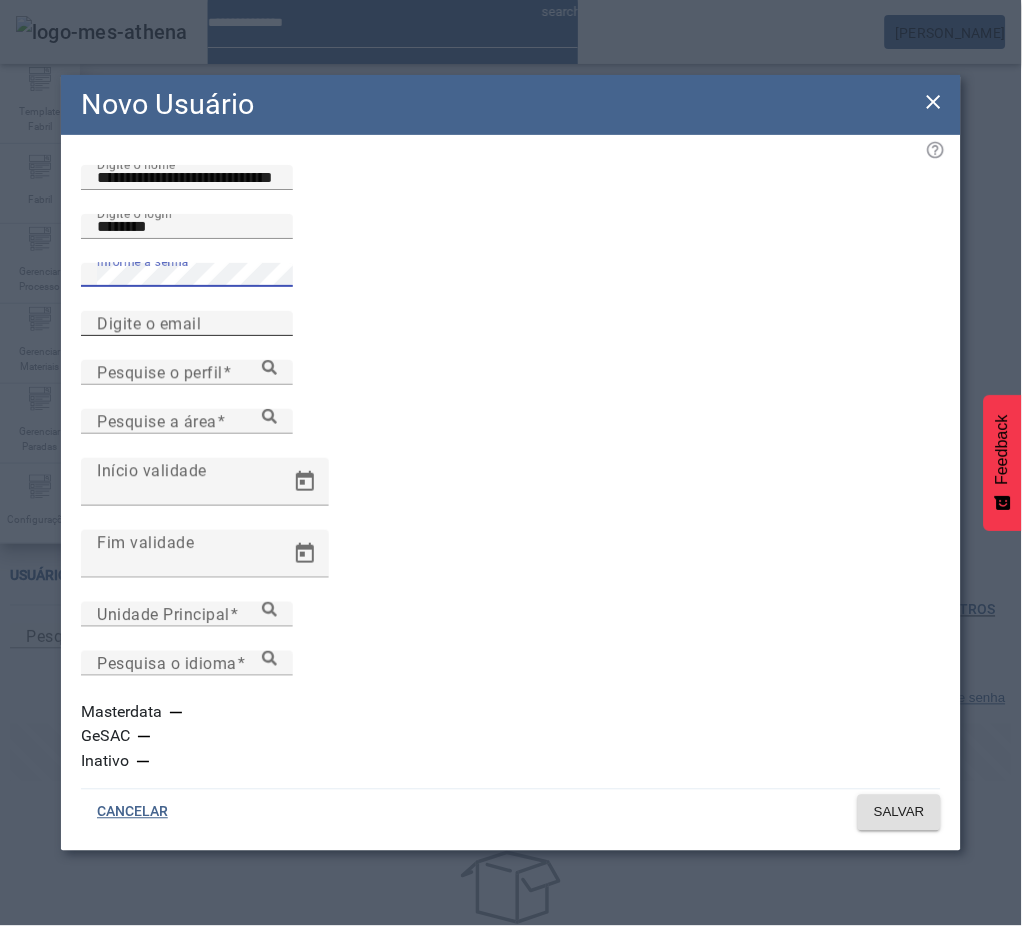 click on "Digite o email" at bounding box center (187, 324) 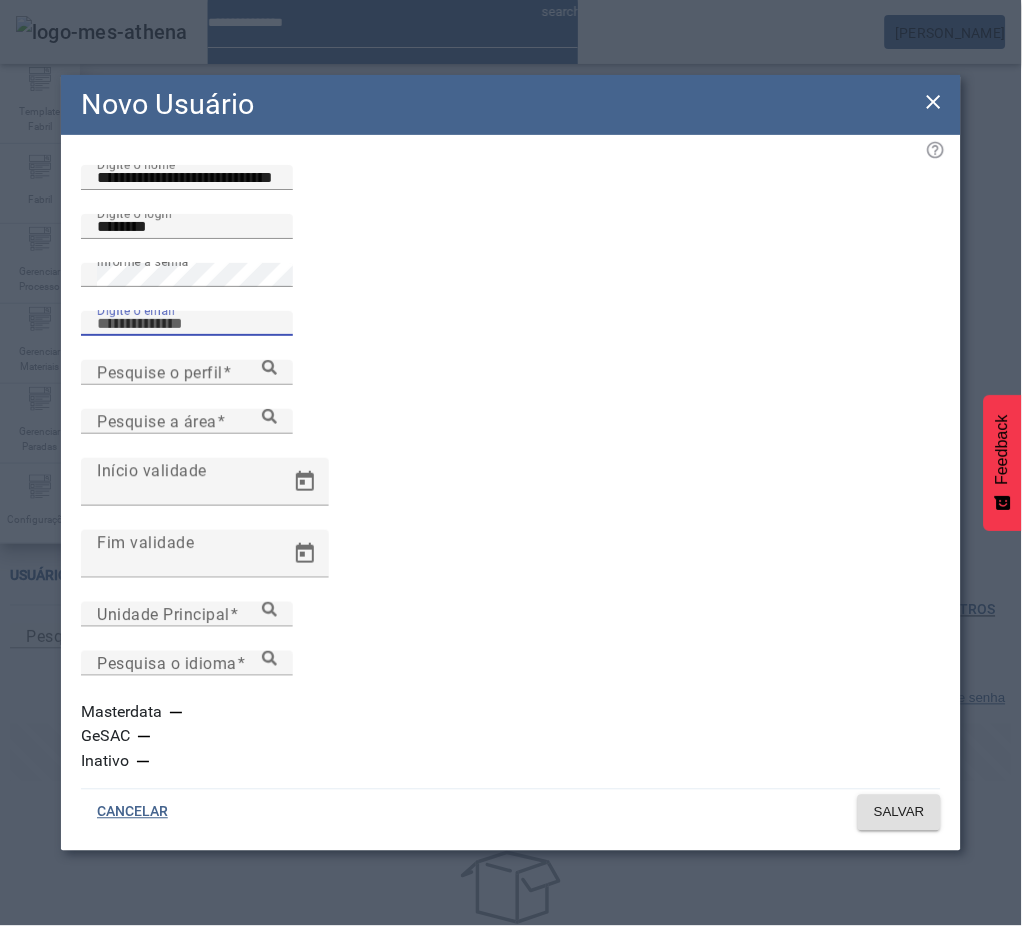click on "Digite o email" at bounding box center [187, 324] 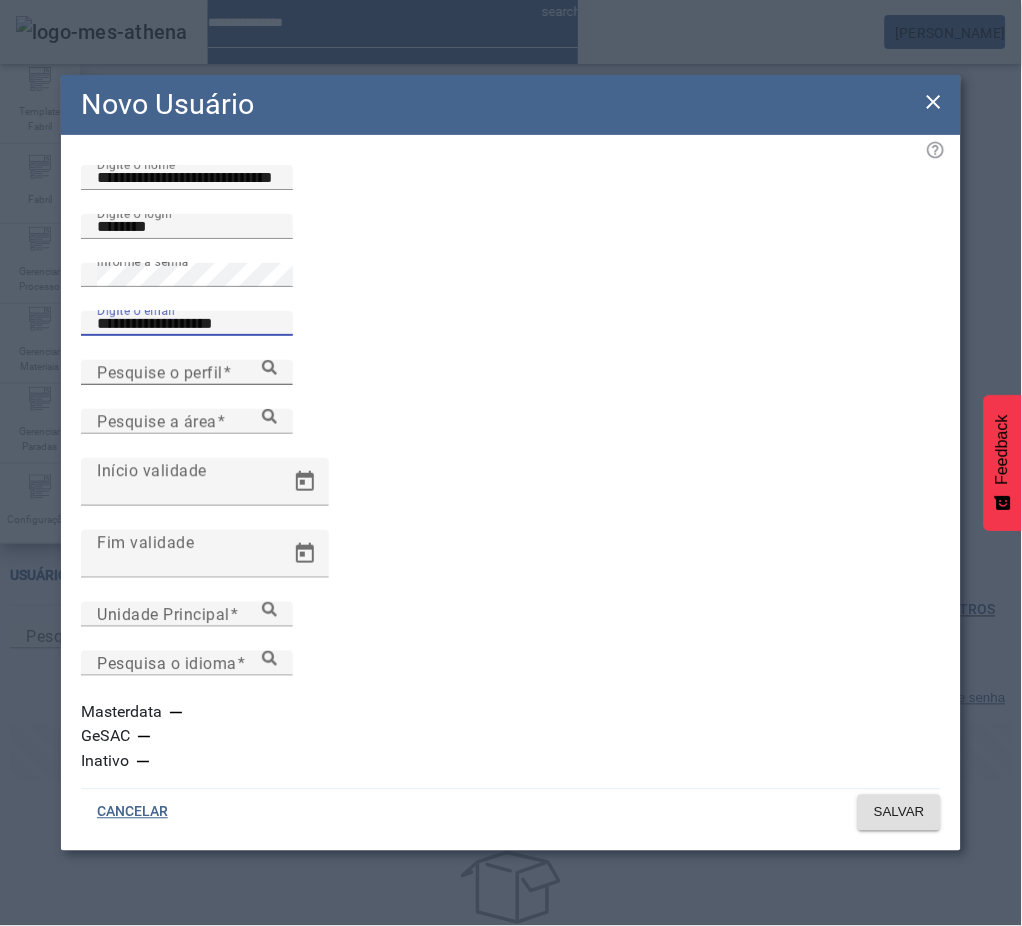 type on "**********" 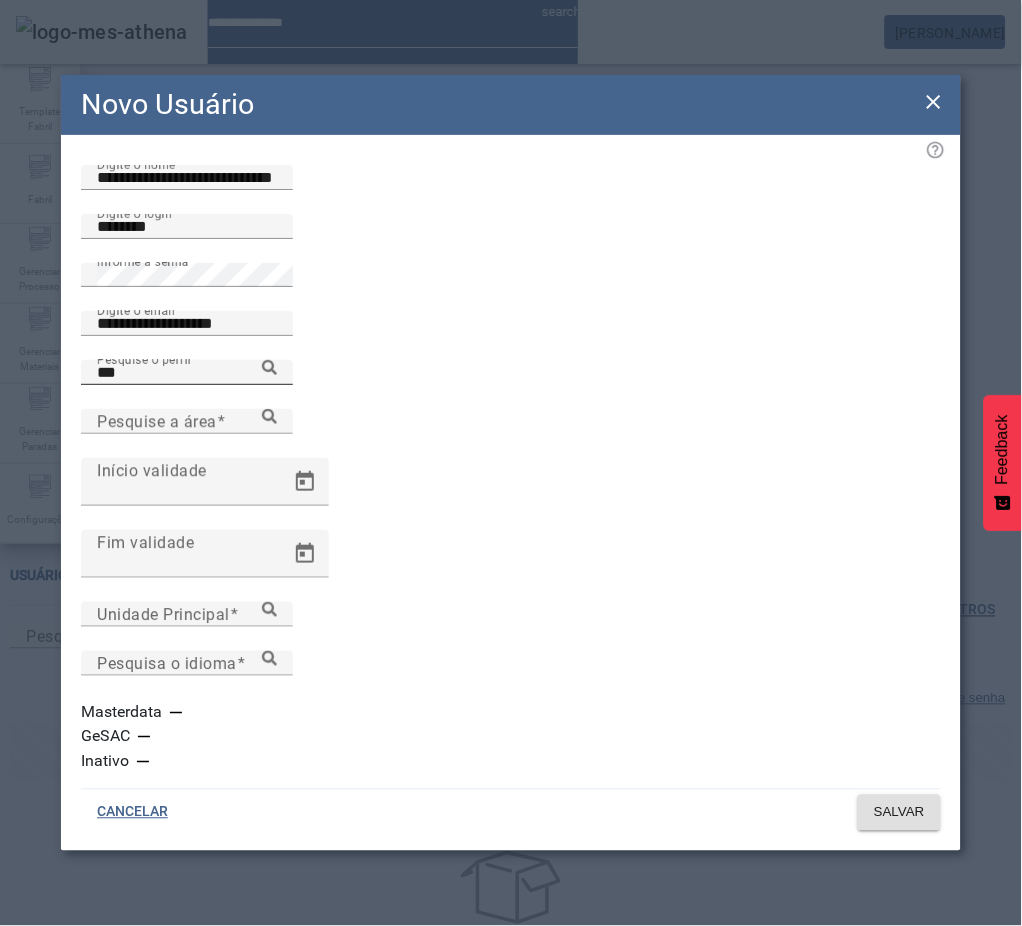 click 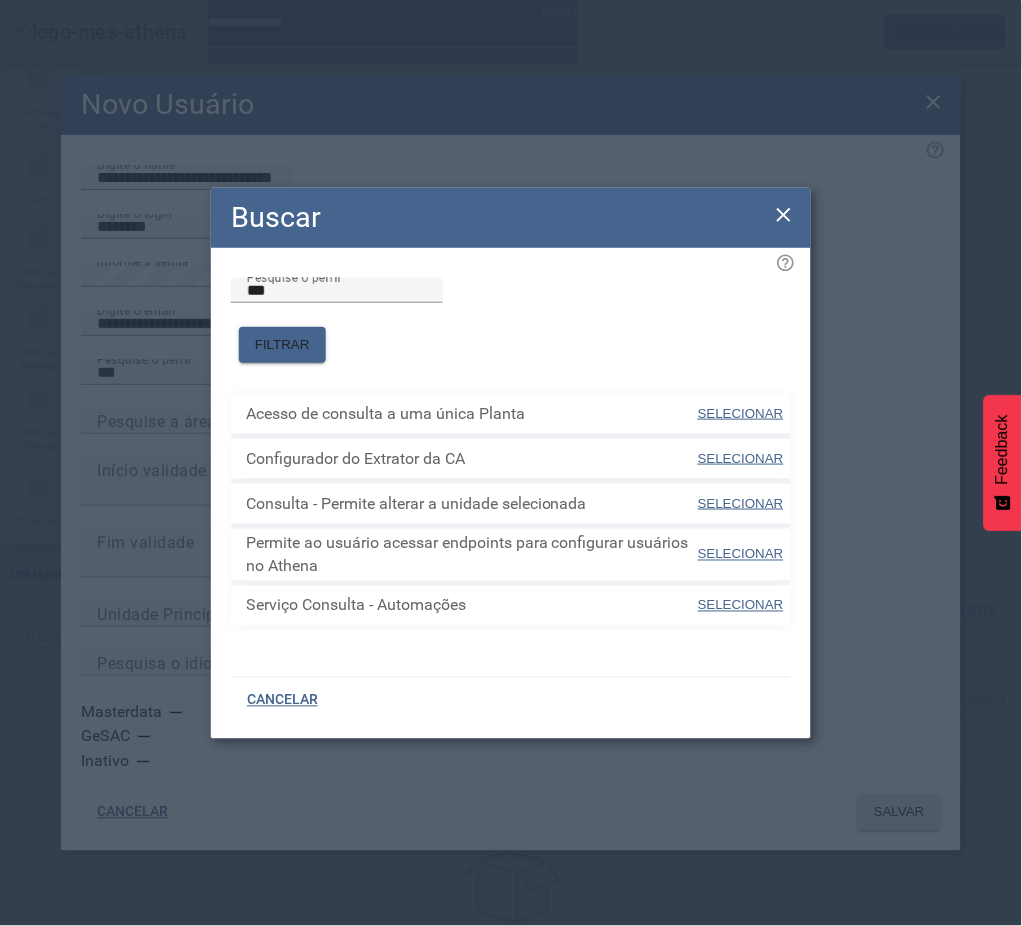 click on "SELECIONAR" at bounding box center (741, 503) 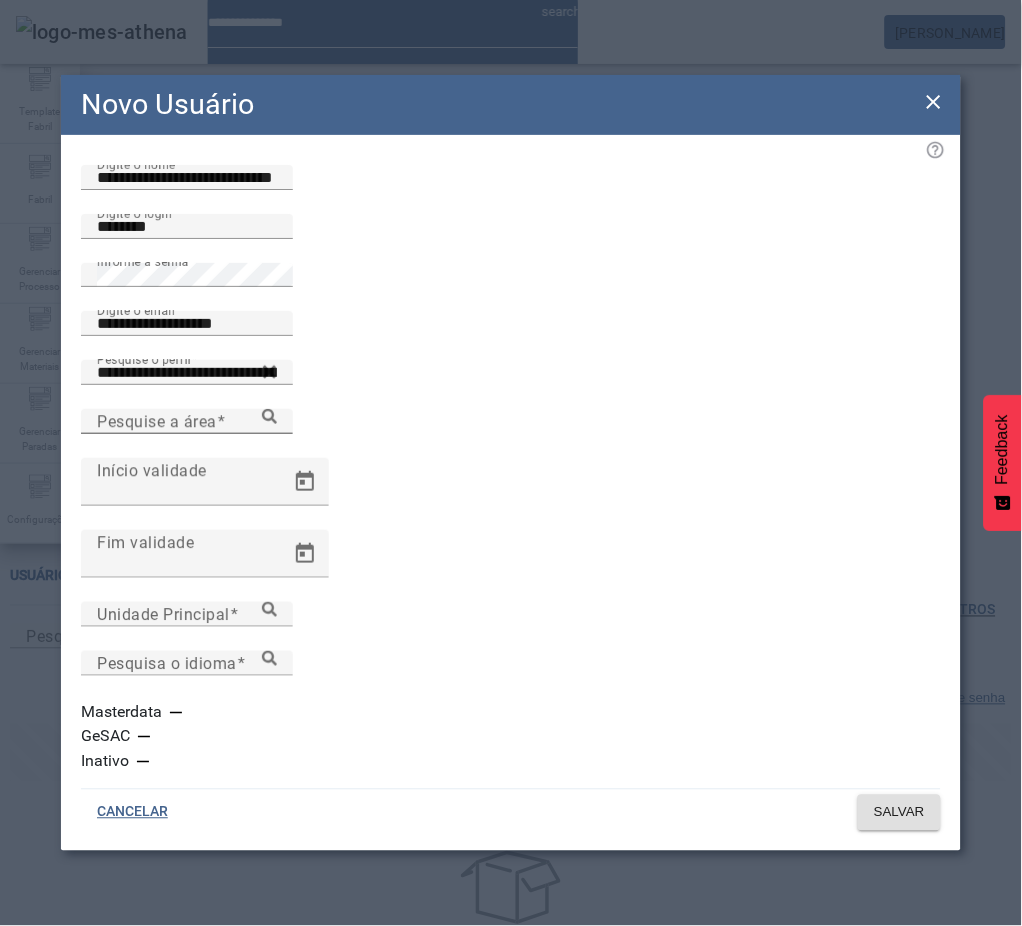click on "Pesquise a área" at bounding box center [187, 422] 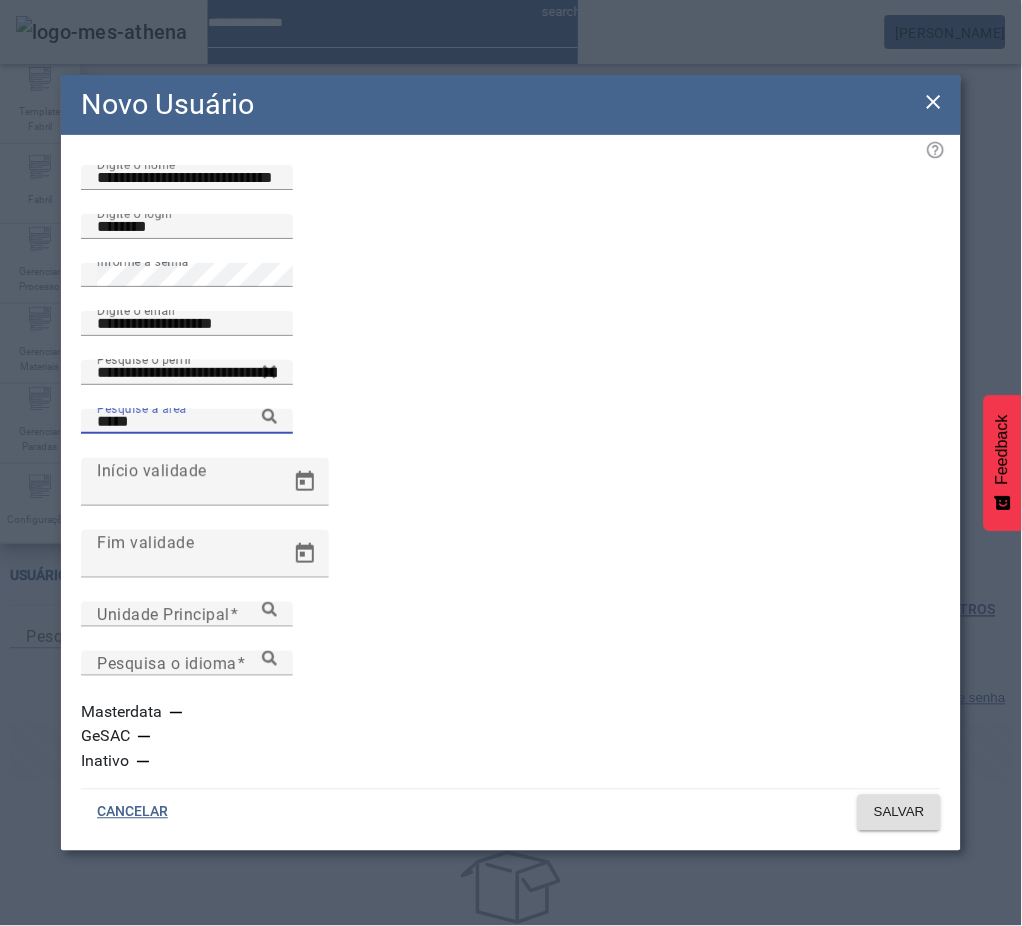 click 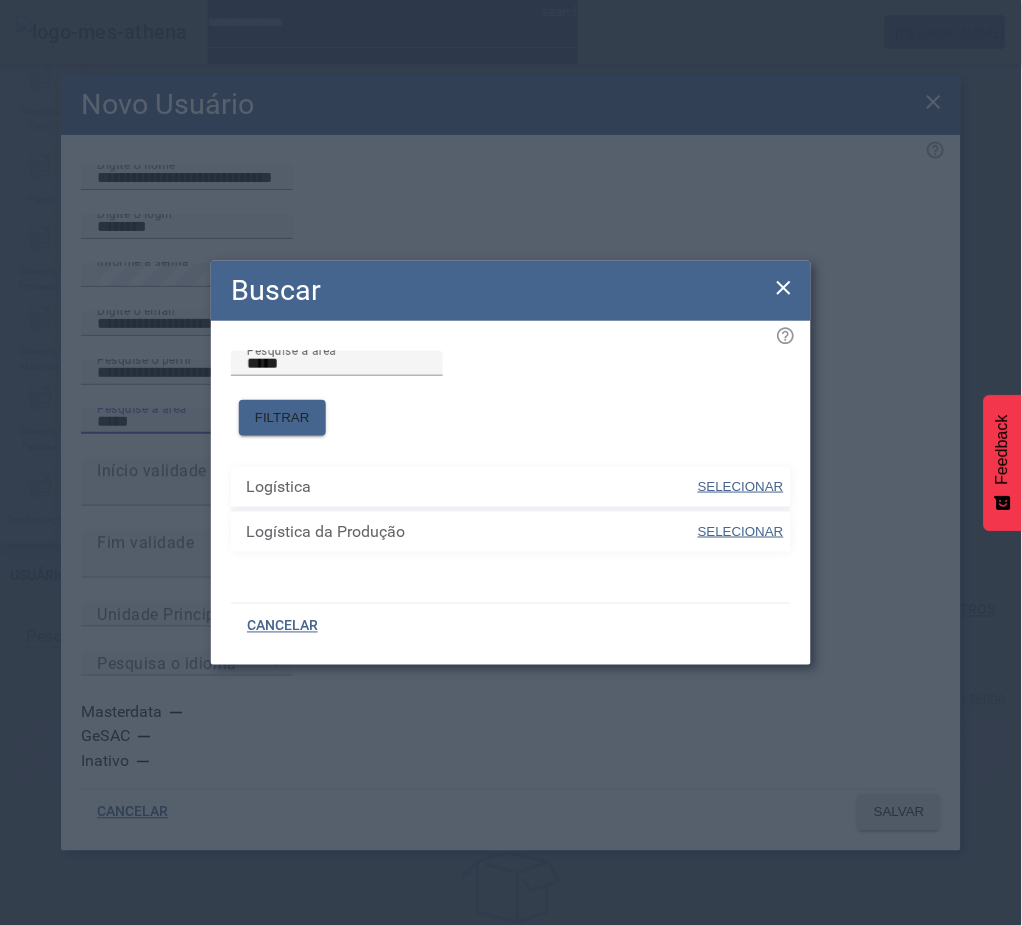 click on "SELECIONAR" at bounding box center [741, 486] 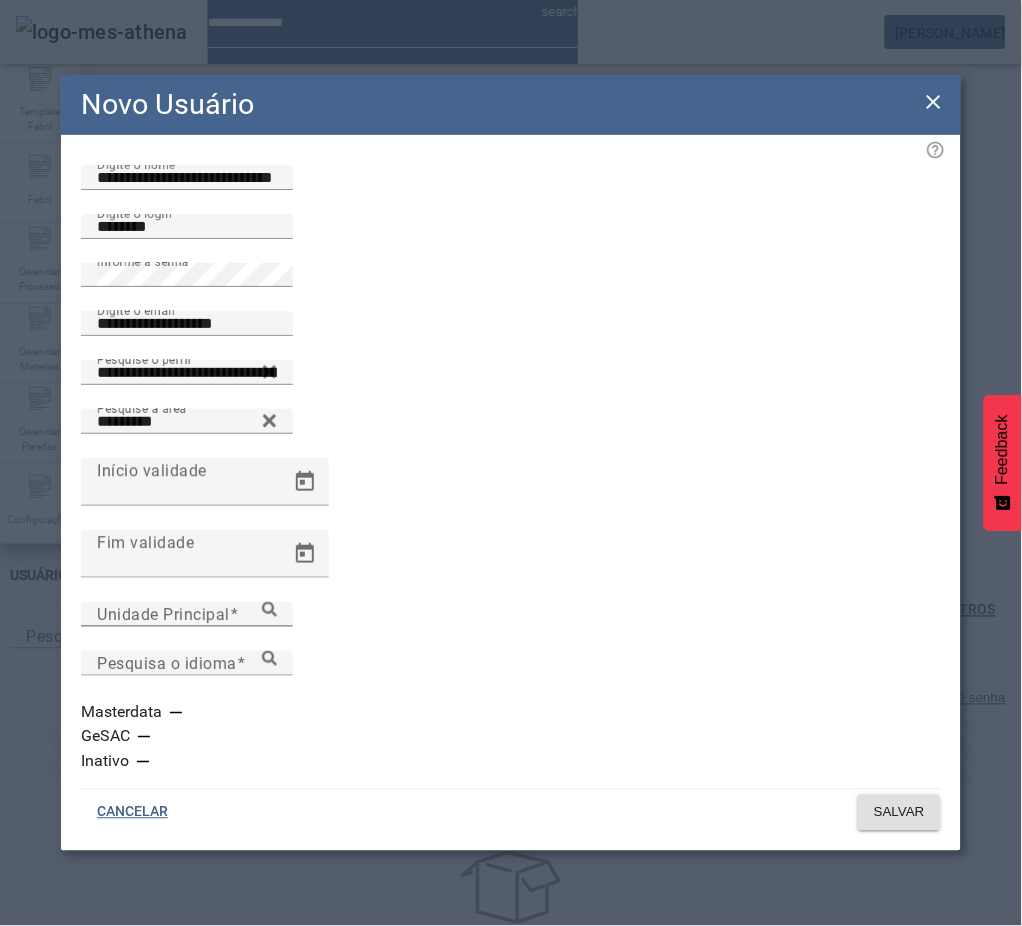 drag, startPoint x: 210, startPoint y: 685, endPoint x: 228, endPoint y: 685, distance: 18 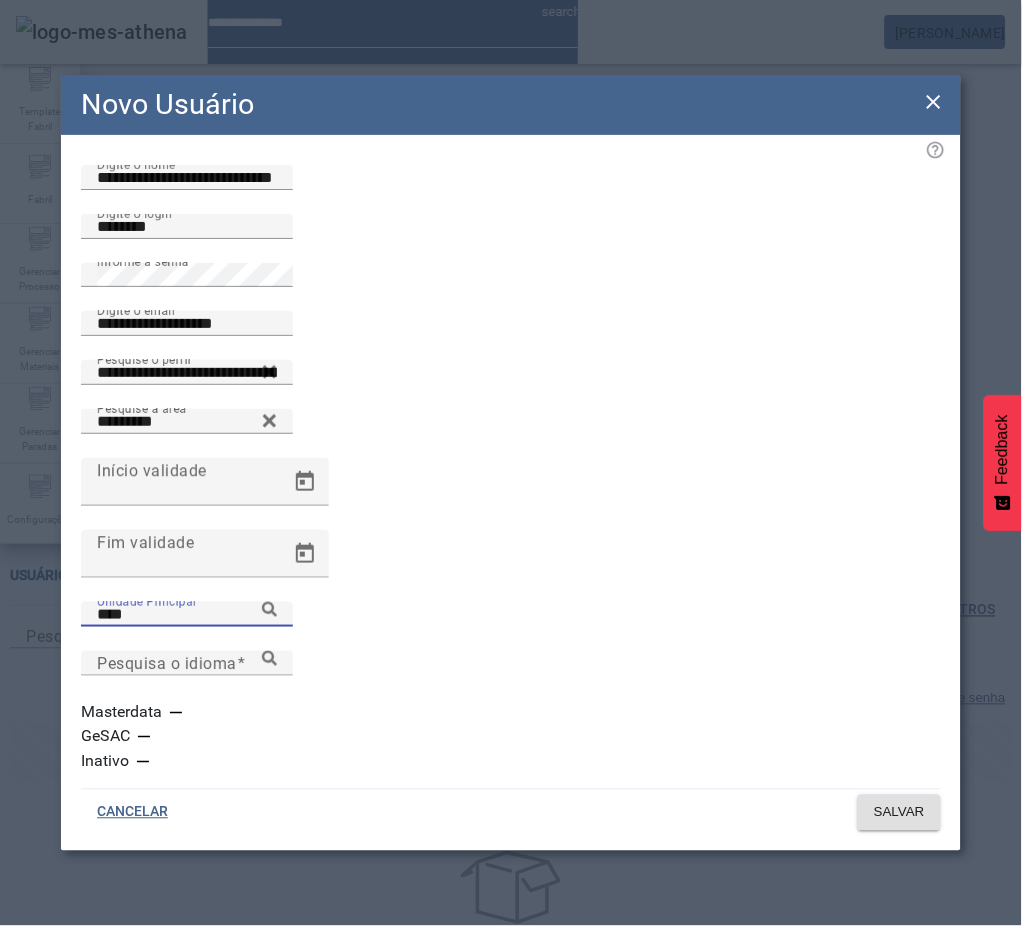 click 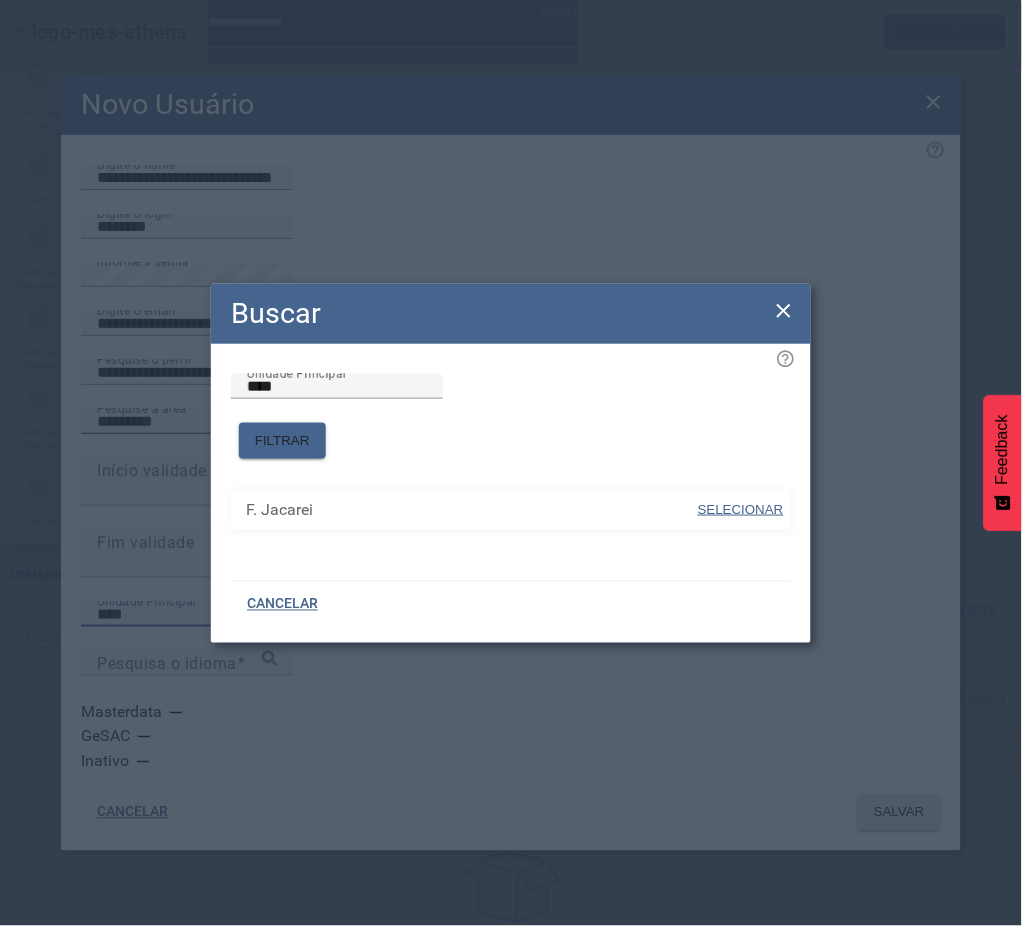 drag, startPoint x: 768, startPoint y: 484, endPoint x: 765, endPoint y: 495, distance: 11.401754 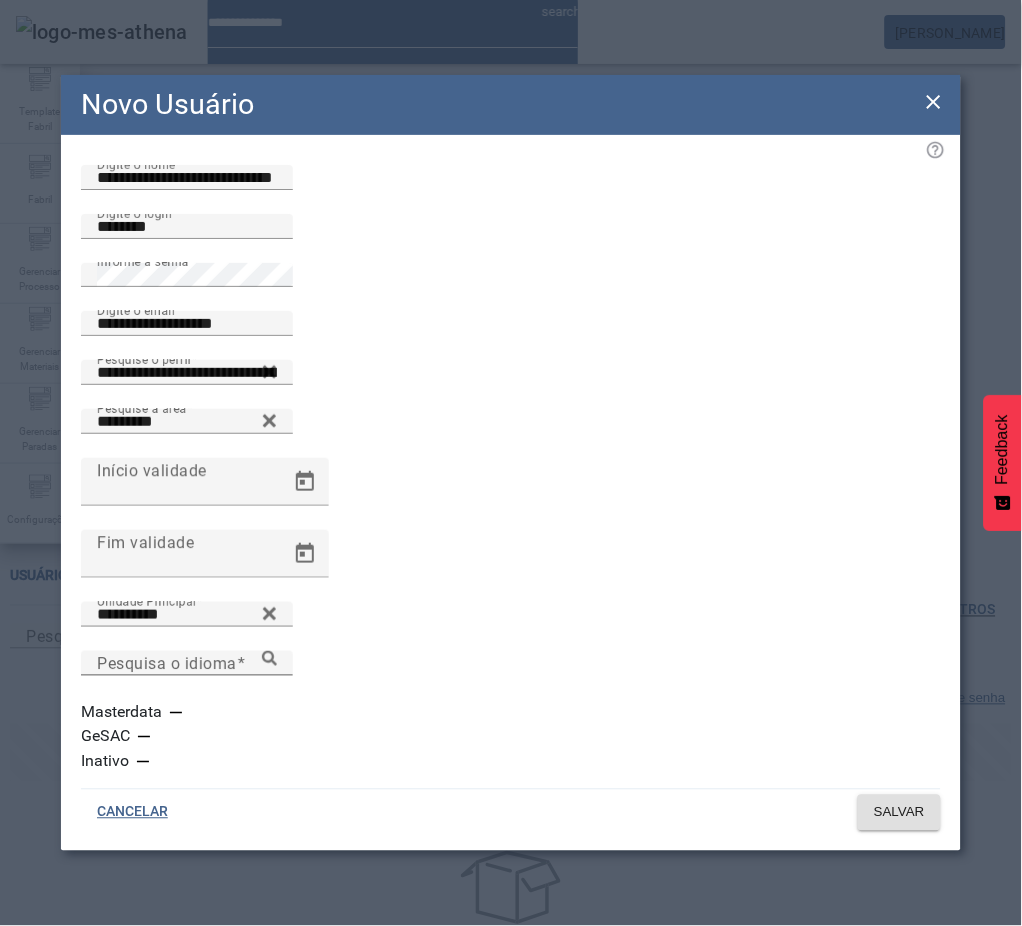 drag, startPoint x: 653, startPoint y: 667, endPoint x: 663, endPoint y: 673, distance: 11.661903 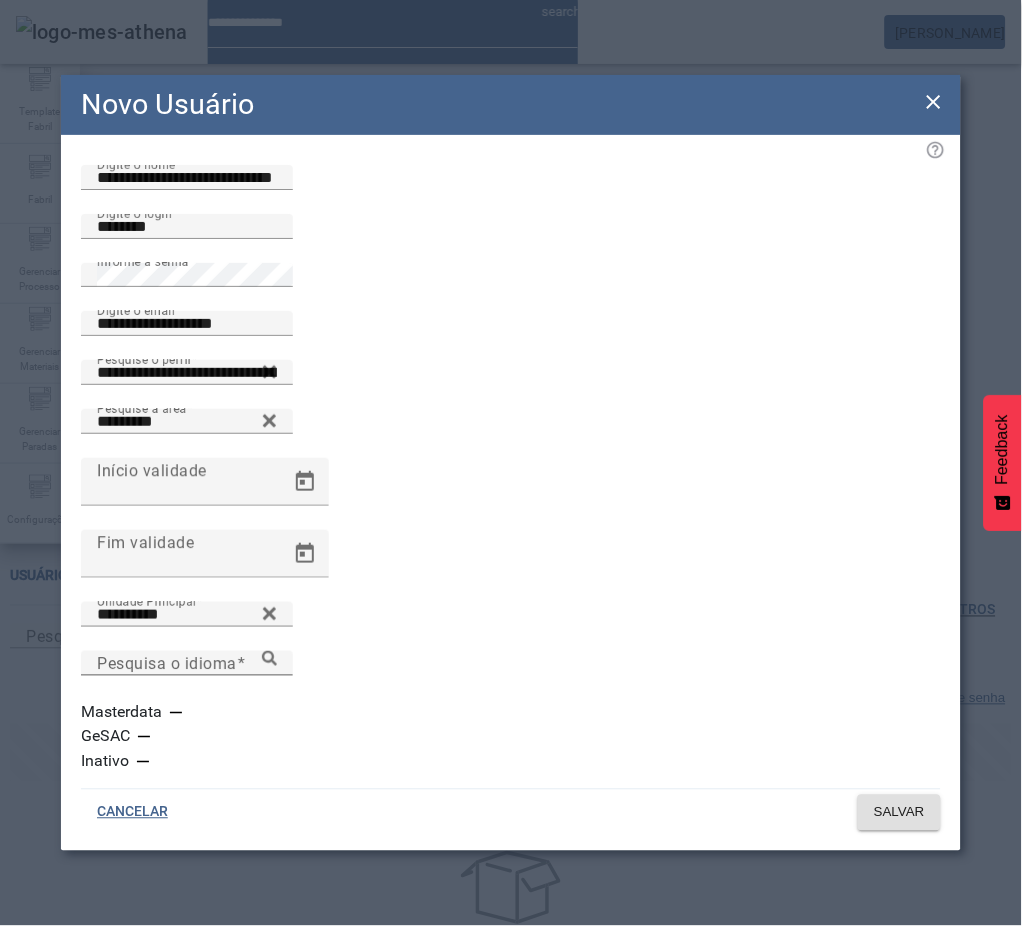 click on "Pesquisa o idioma" 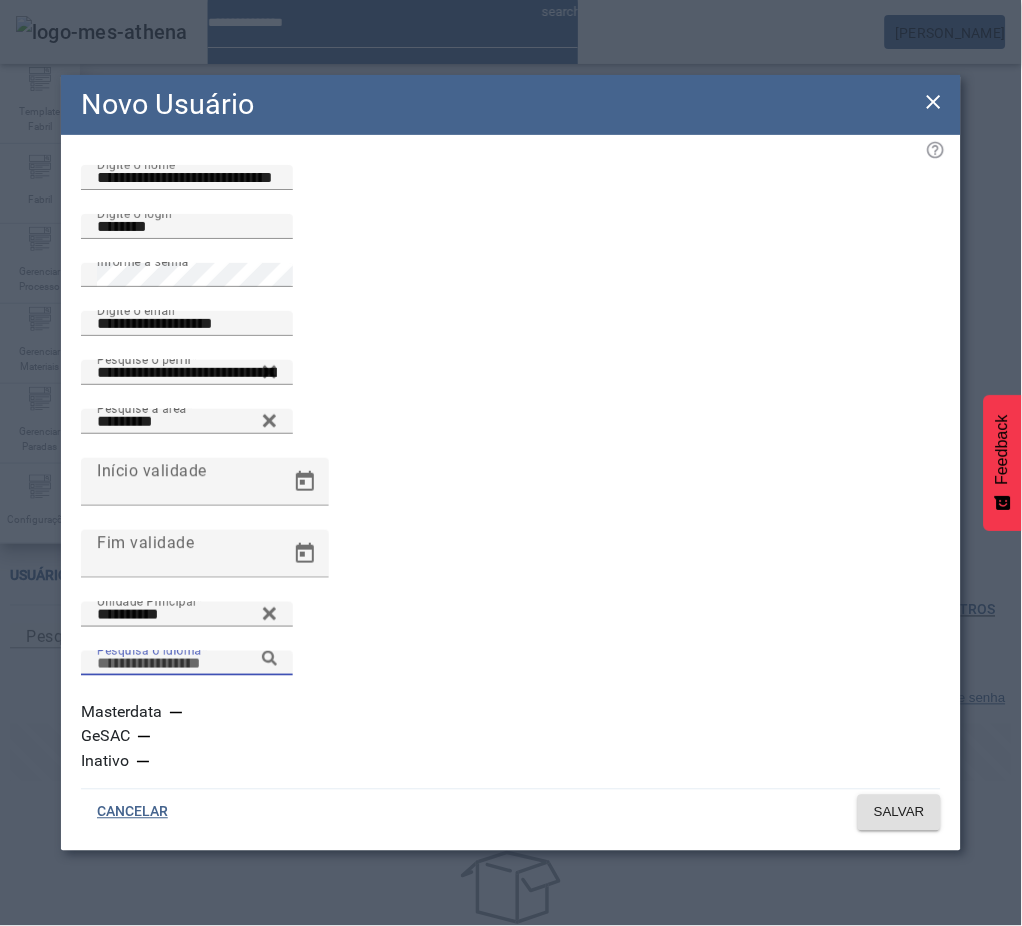 click 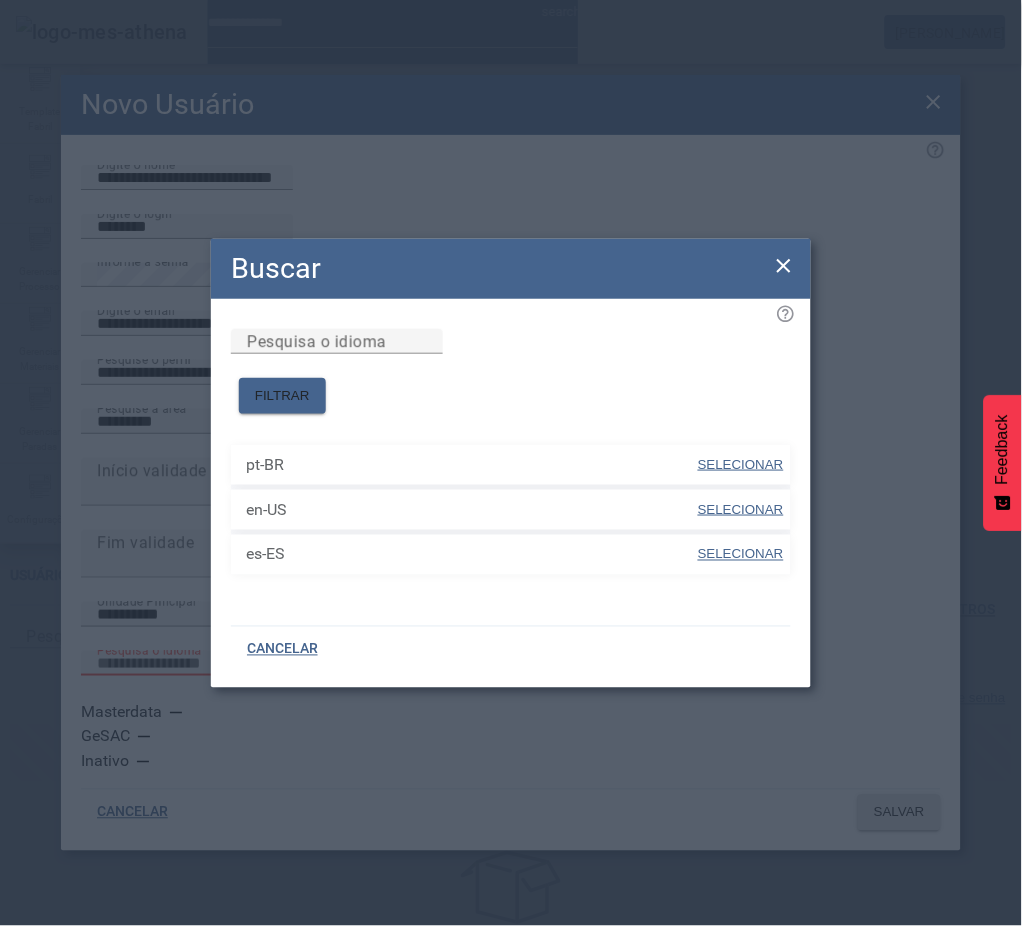 click on "SELECIONAR" at bounding box center (741, 464) 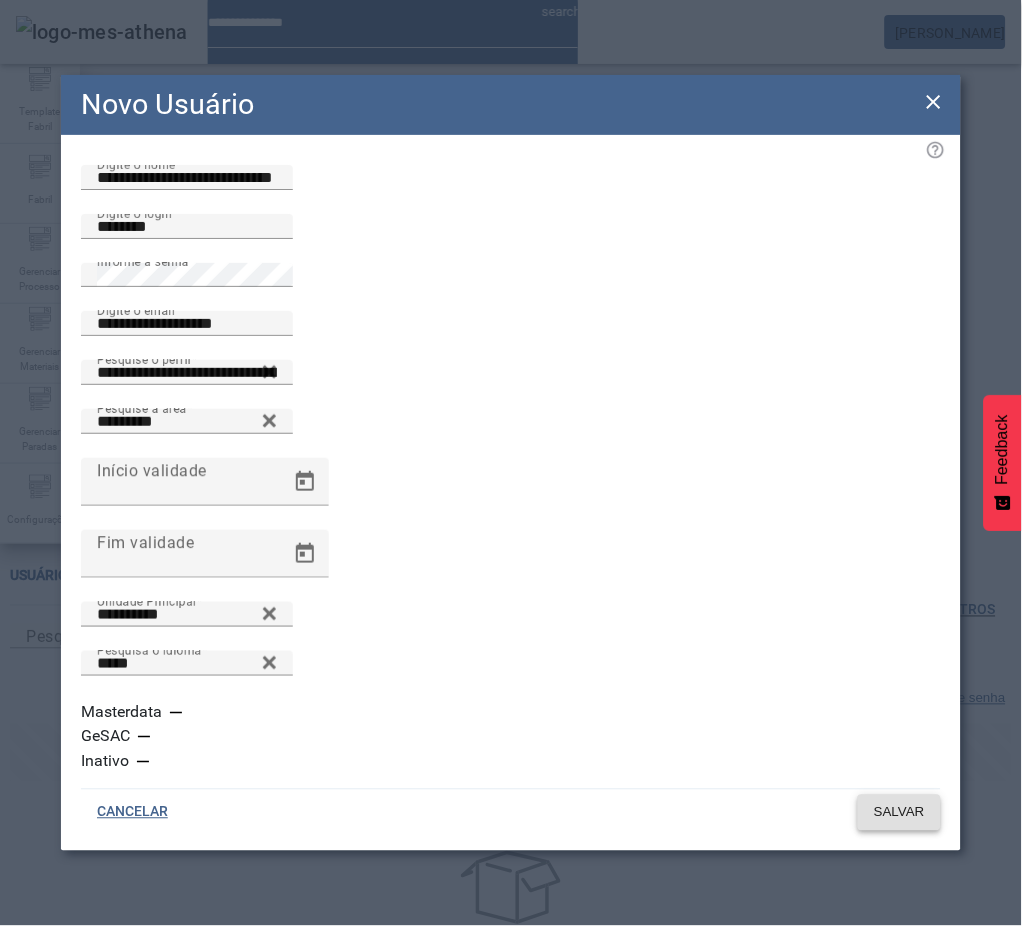 click on "SALVAR" 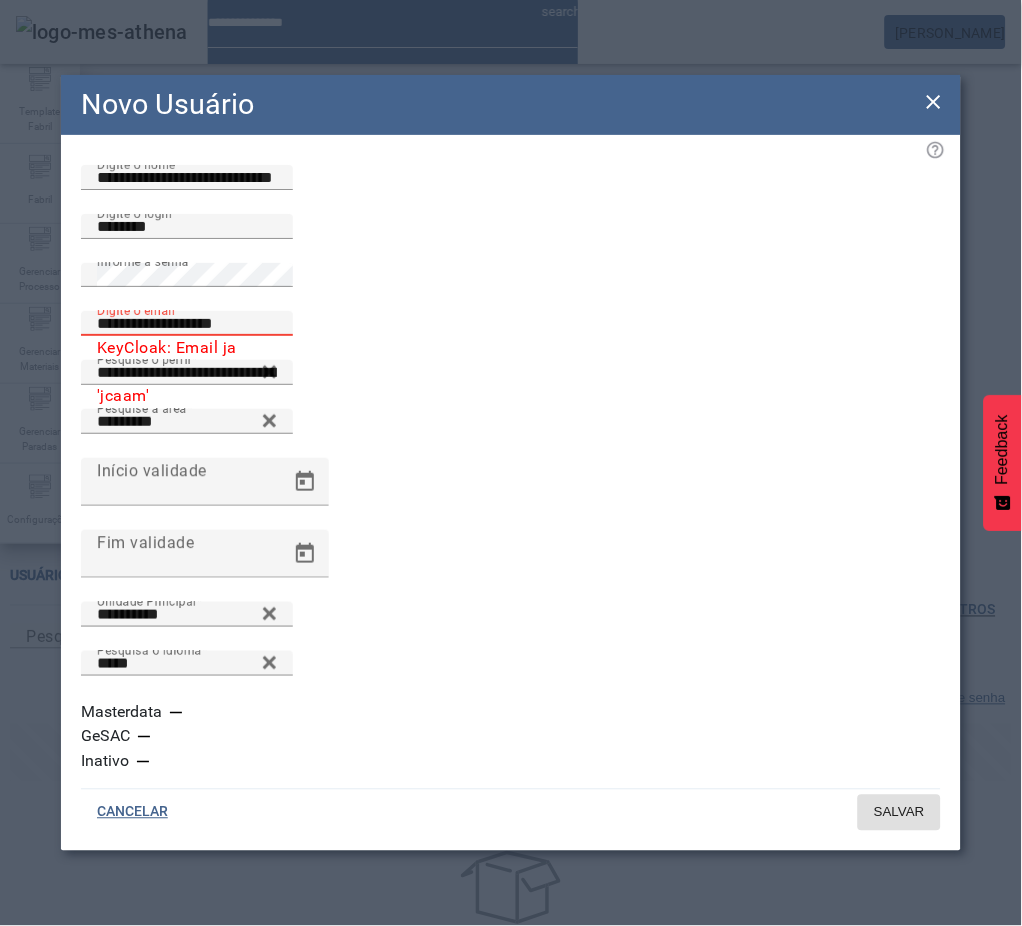 drag, startPoint x: 279, startPoint y: 450, endPoint x: 26, endPoint y: 450, distance: 253 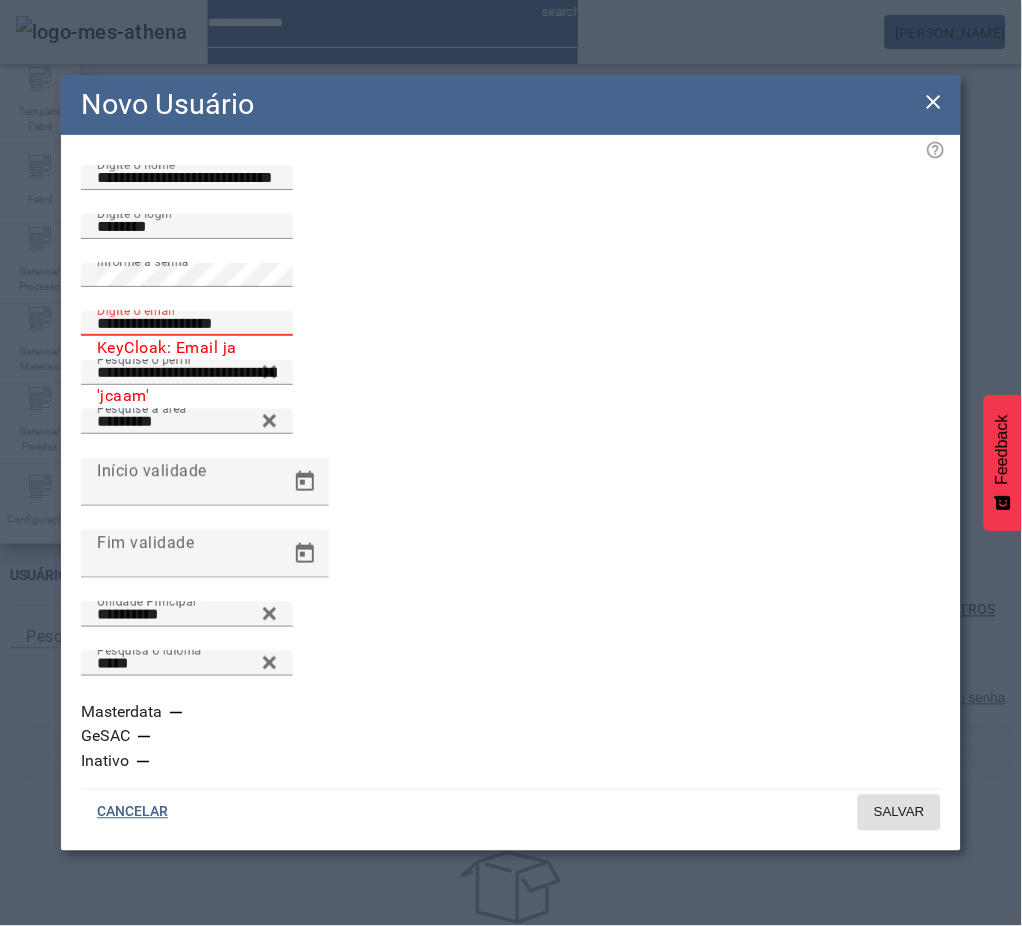 click on "**********" 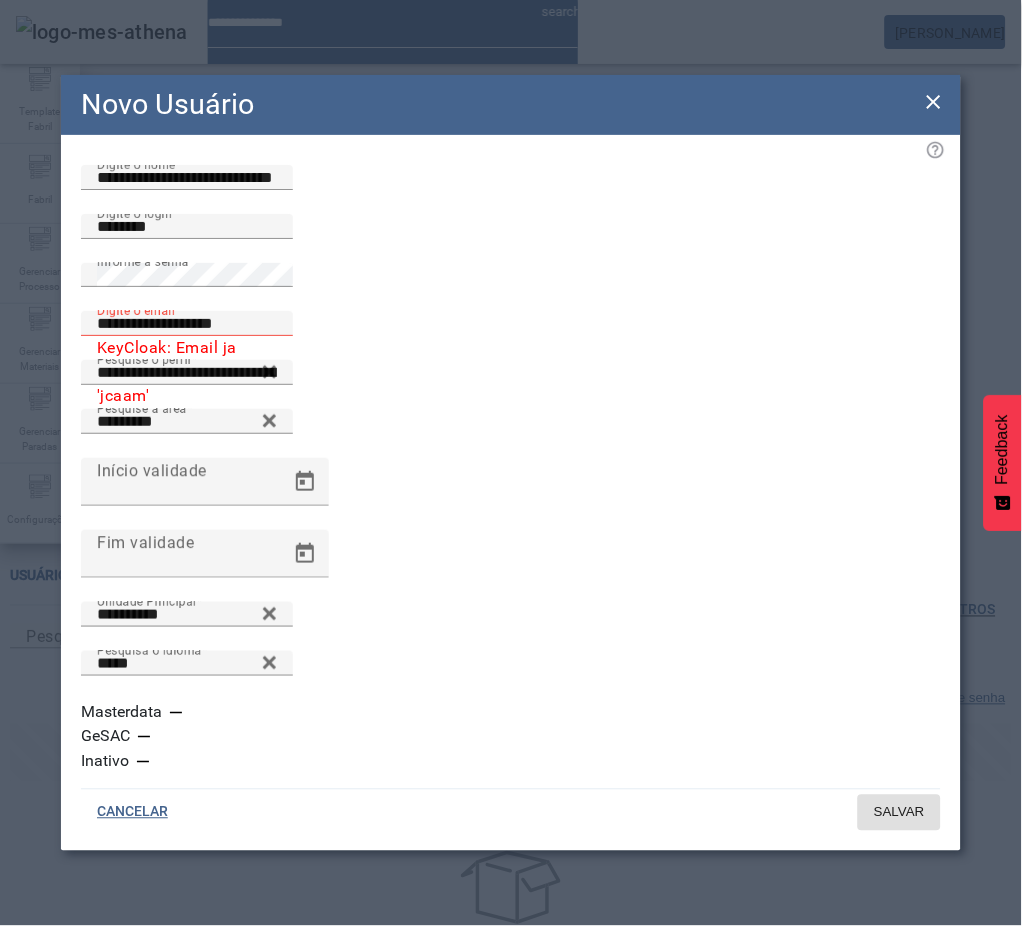 click on "KeyCloak: Email ja vinculado ao usuário 'jcaam'" at bounding box center [179, 372] 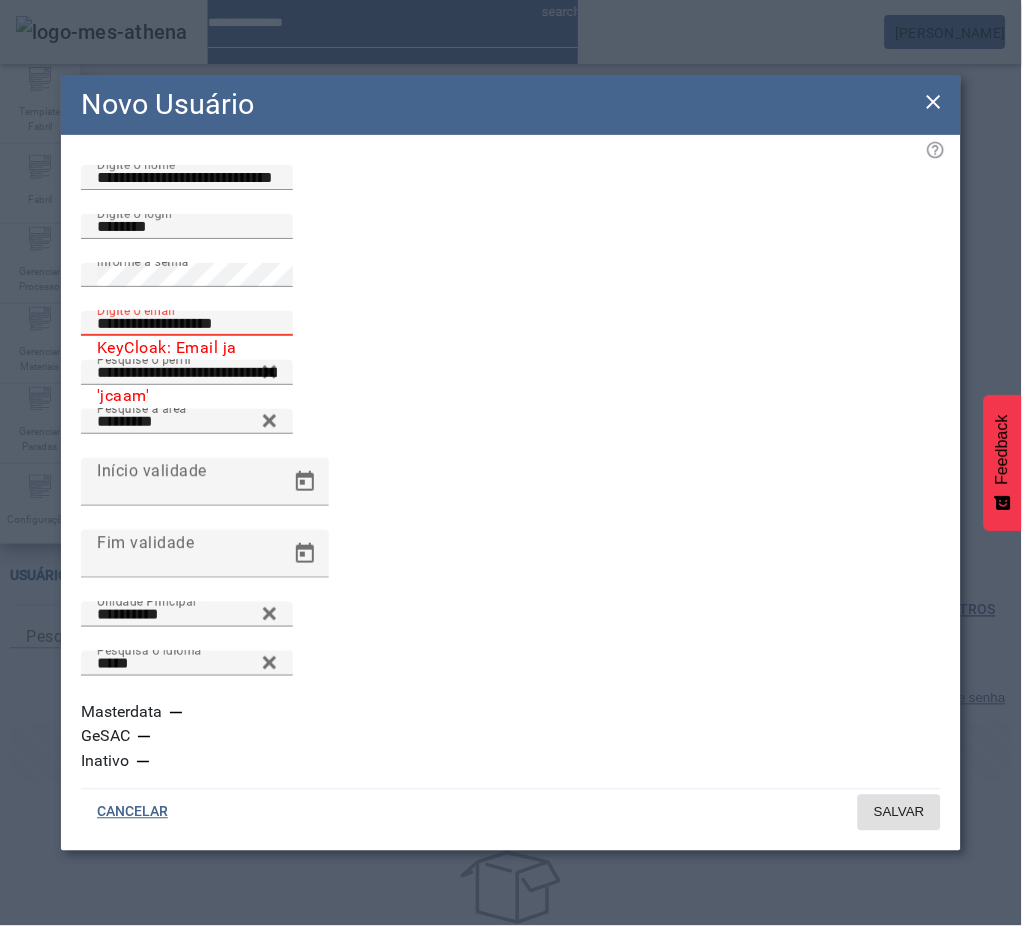 drag, startPoint x: 130, startPoint y: 450, endPoint x: 67, endPoint y: 459, distance: 63.63961 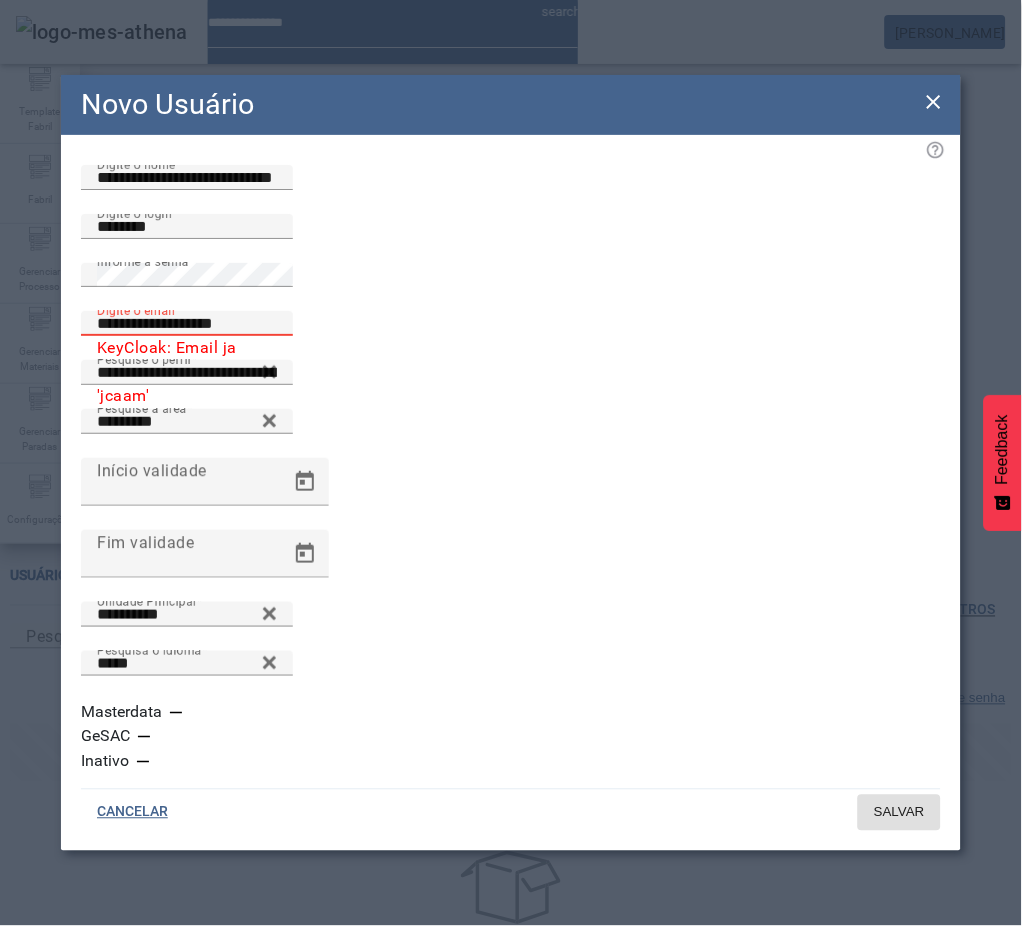 click on "**********" 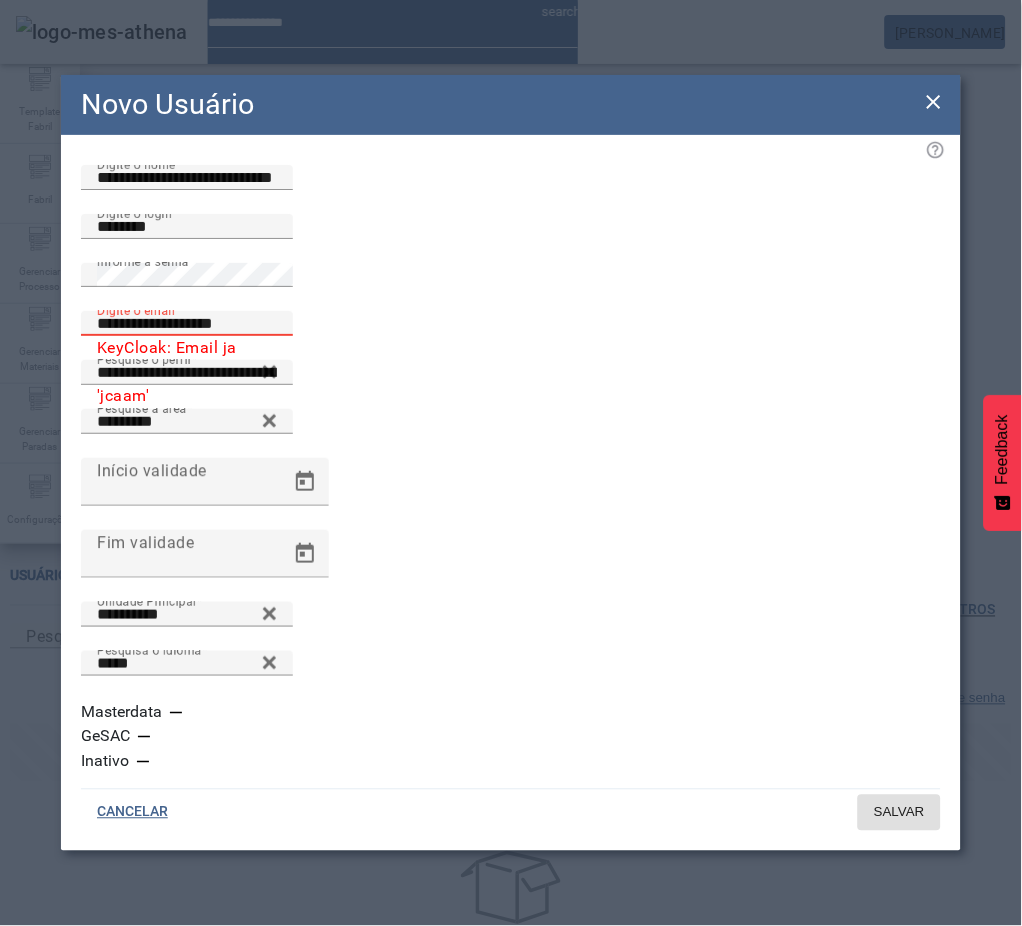 click 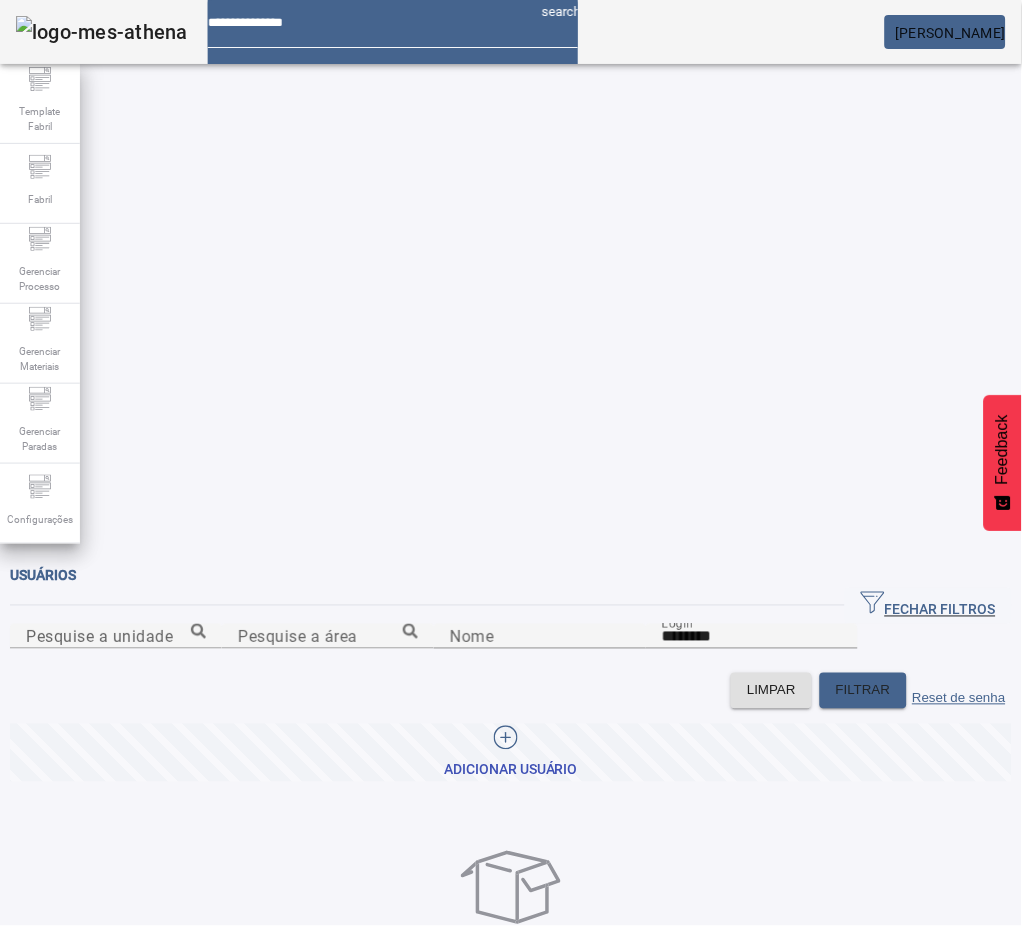 drag, startPoint x: 761, startPoint y: 502, endPoint x: 747, endPoint y: 477, distance: 28.653097 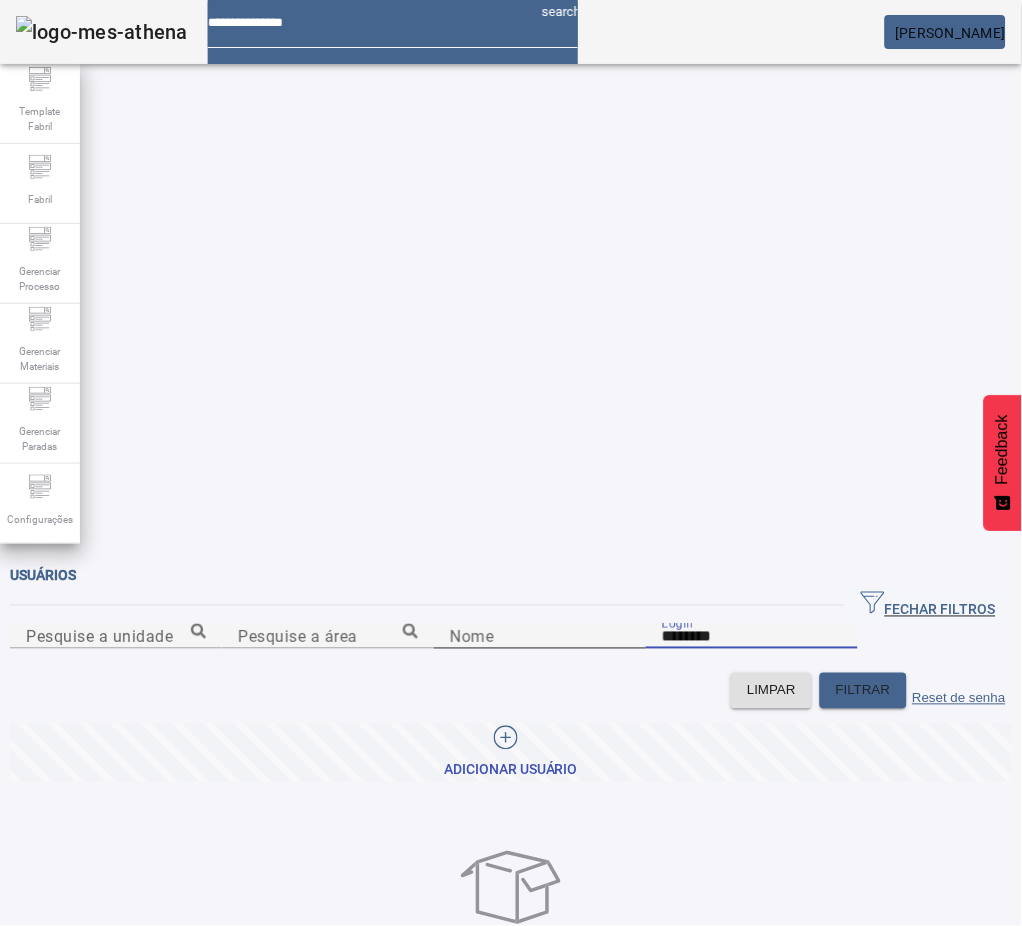 drag, startPoint x: 668, startPoint y: 253, endPoint x: 492, endPoint y: 267, distance: 176.55594 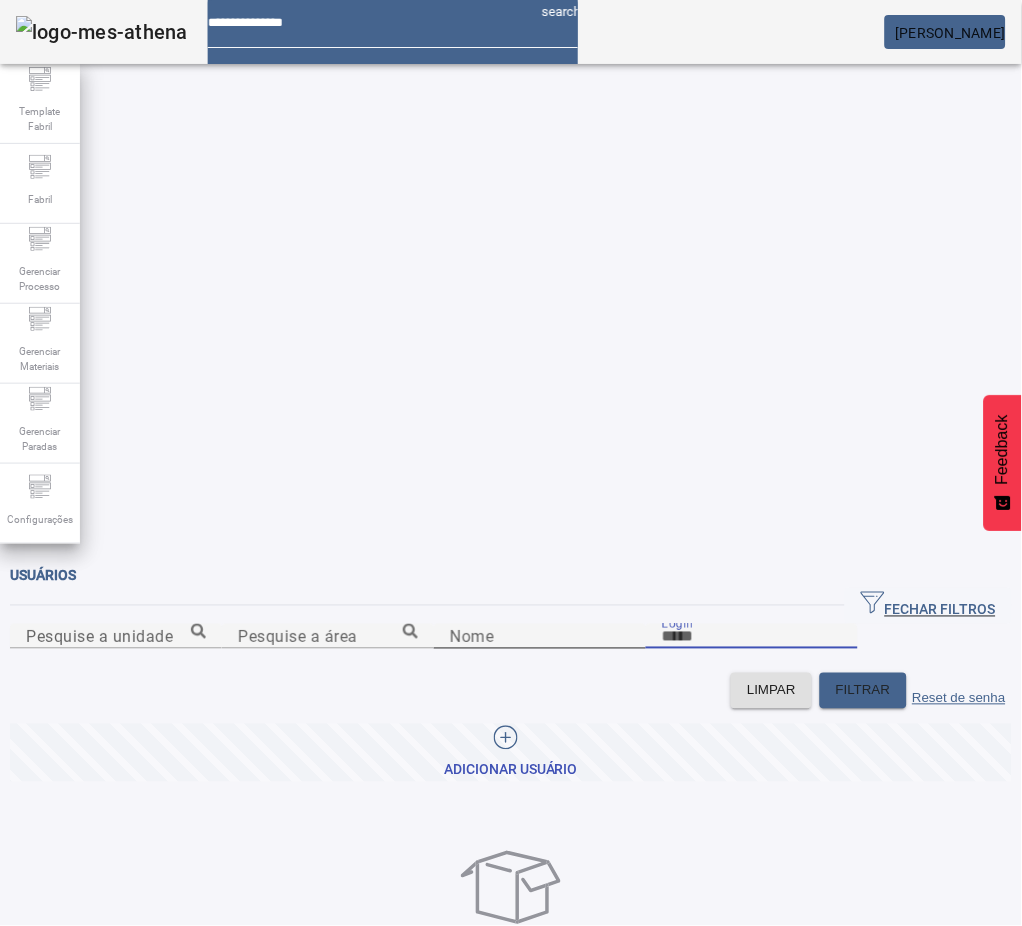 paste on "******" 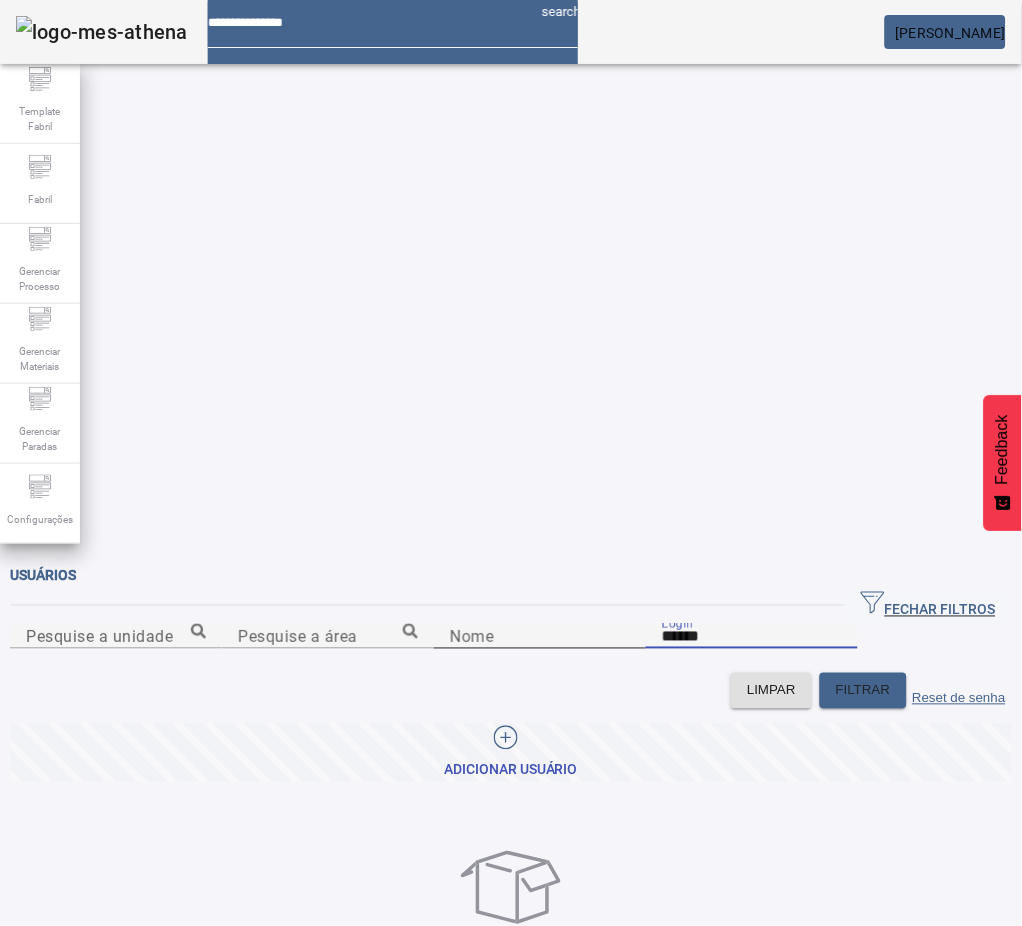 type on "******" 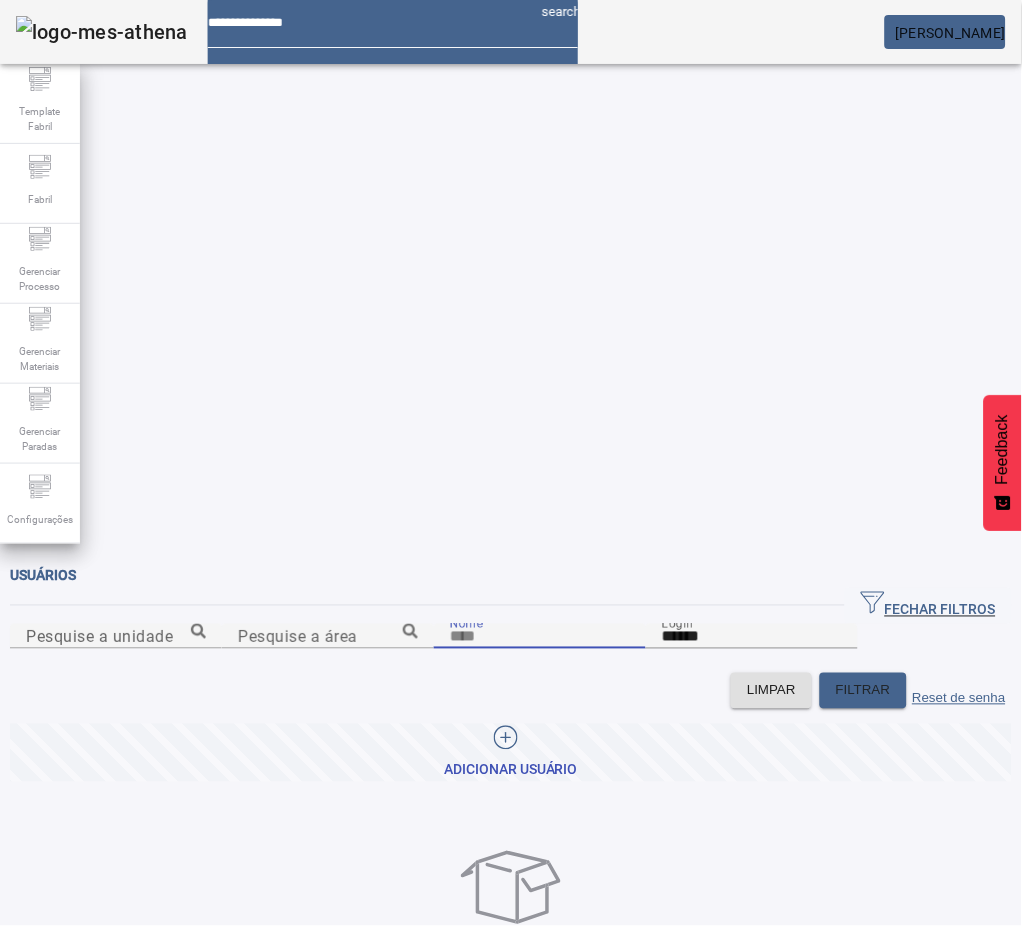 paste on "******" 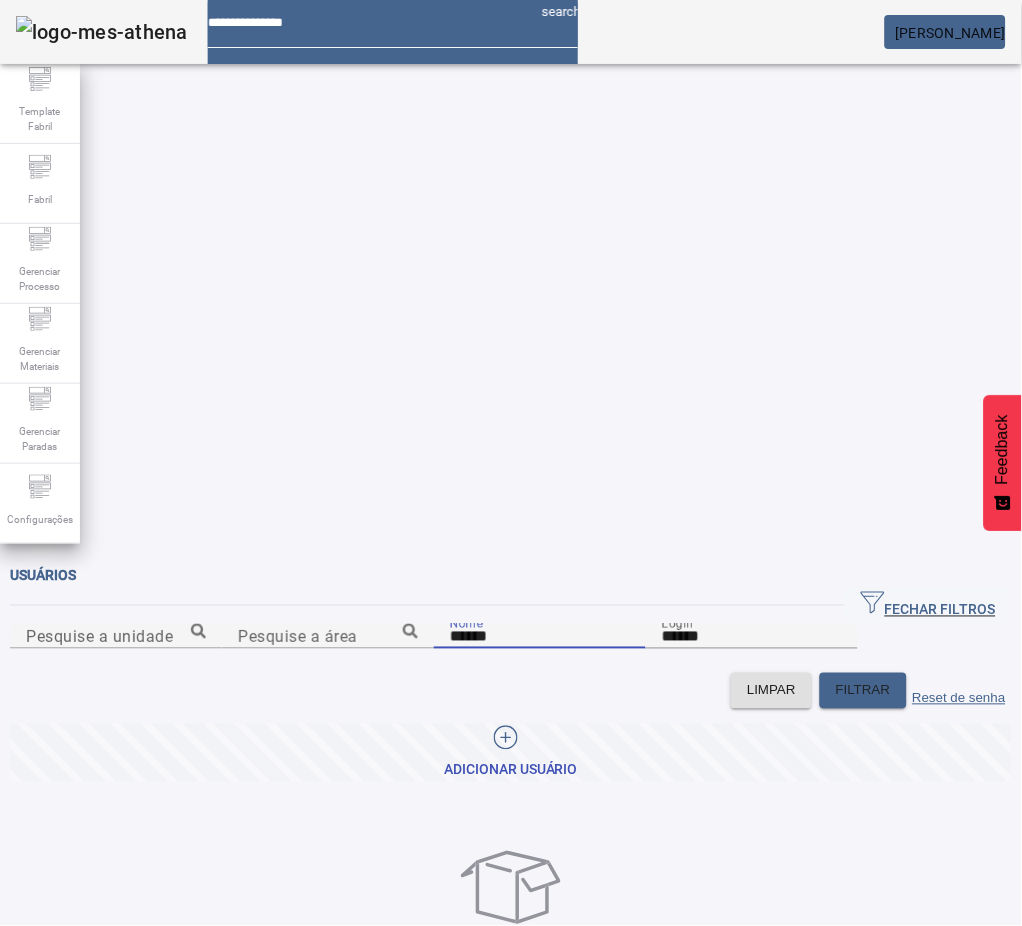 type on "******" 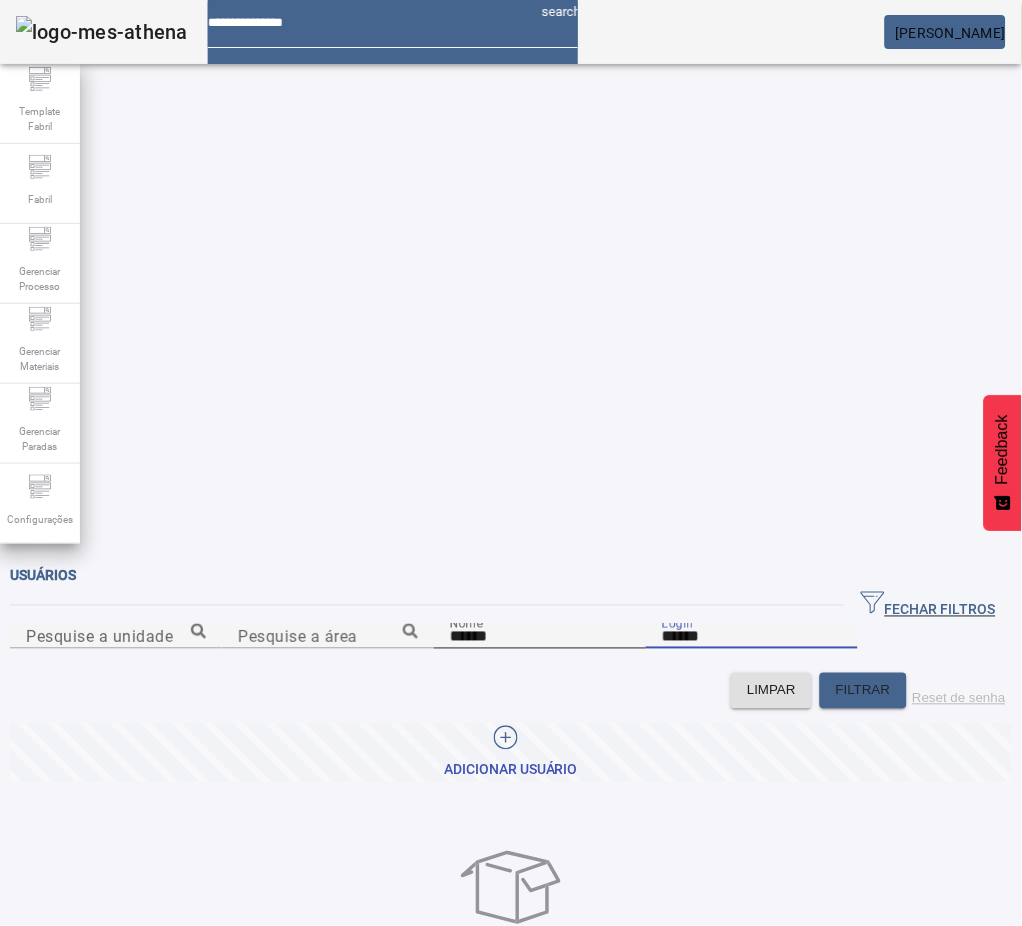 drag, startPoint x: 652, startPoint y: 255, endPoint x: 444, endPoint y: 264, distance: 208.19463 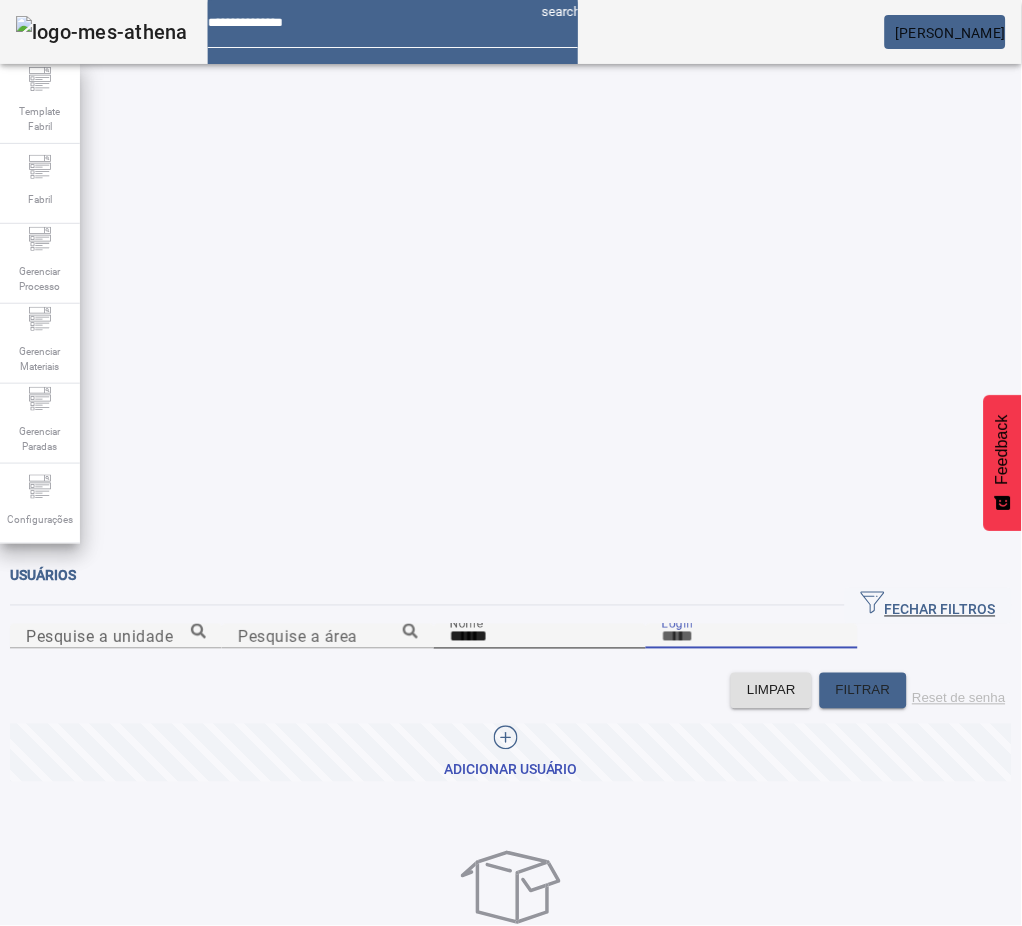 type 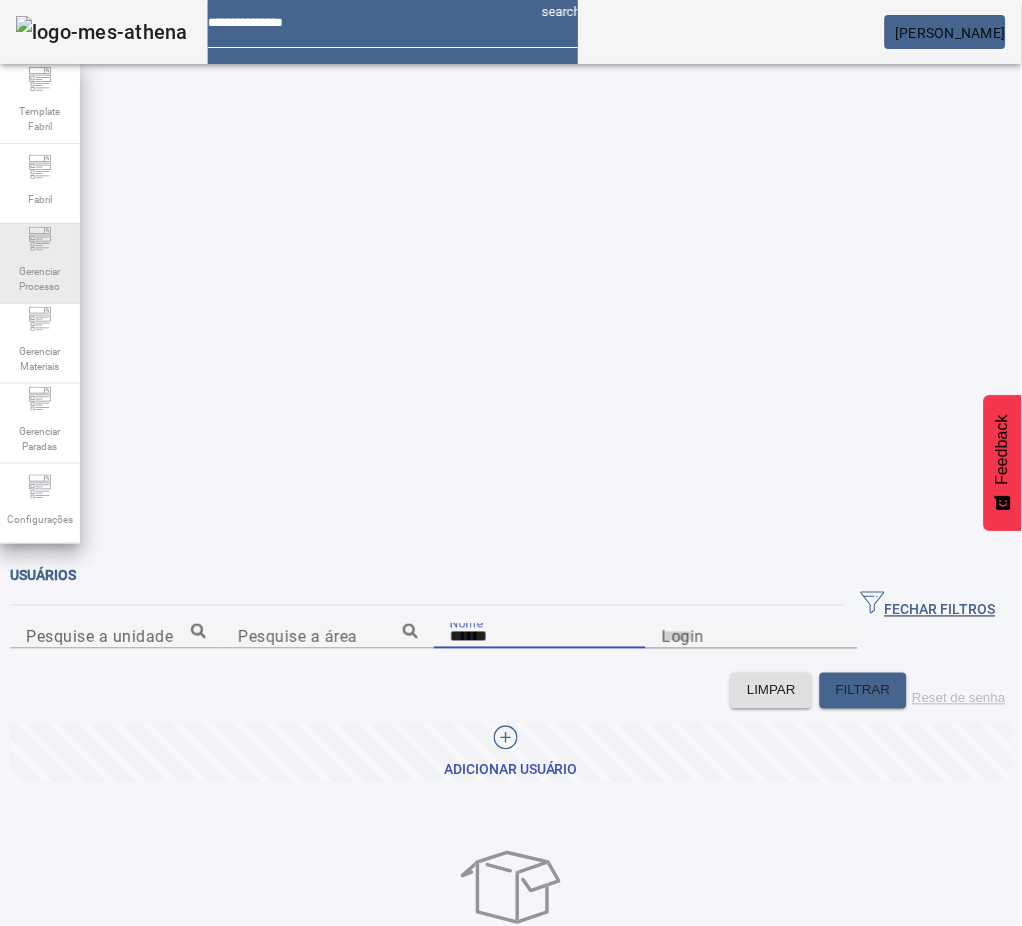 drag, startPoint x: 257, startPoint y: 267, endPoint x: 41, endPoint y: 279, distance: 216.33308 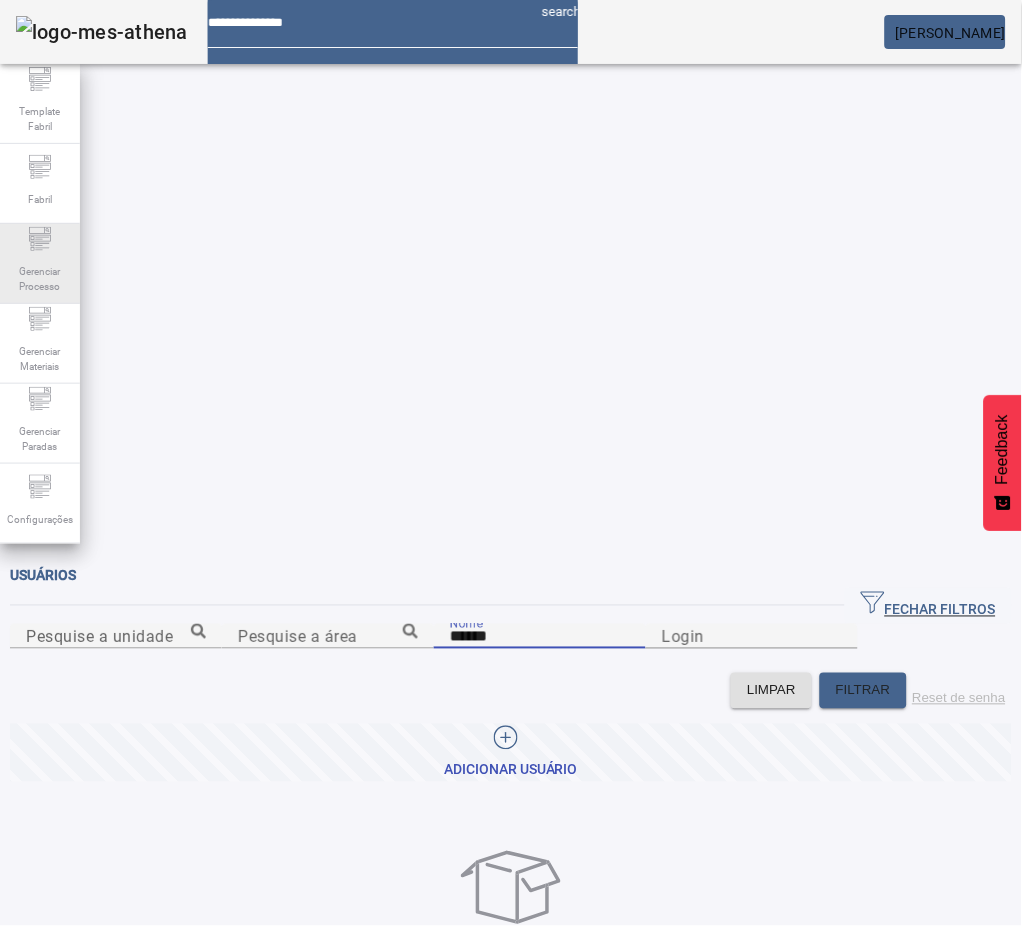 click on "Template Fabril Fabril Gerenciar Processo Gerenciar Materiais Gerenciar Paradas Configurações Usuários FECHAR FILTROS  Pesquise a unidade Pesquise a área Nome ****** Login LIMPAR FILTRAR  Reset de senha   Adicionar Usuário  Sem itens para exibir Versão:  ()" 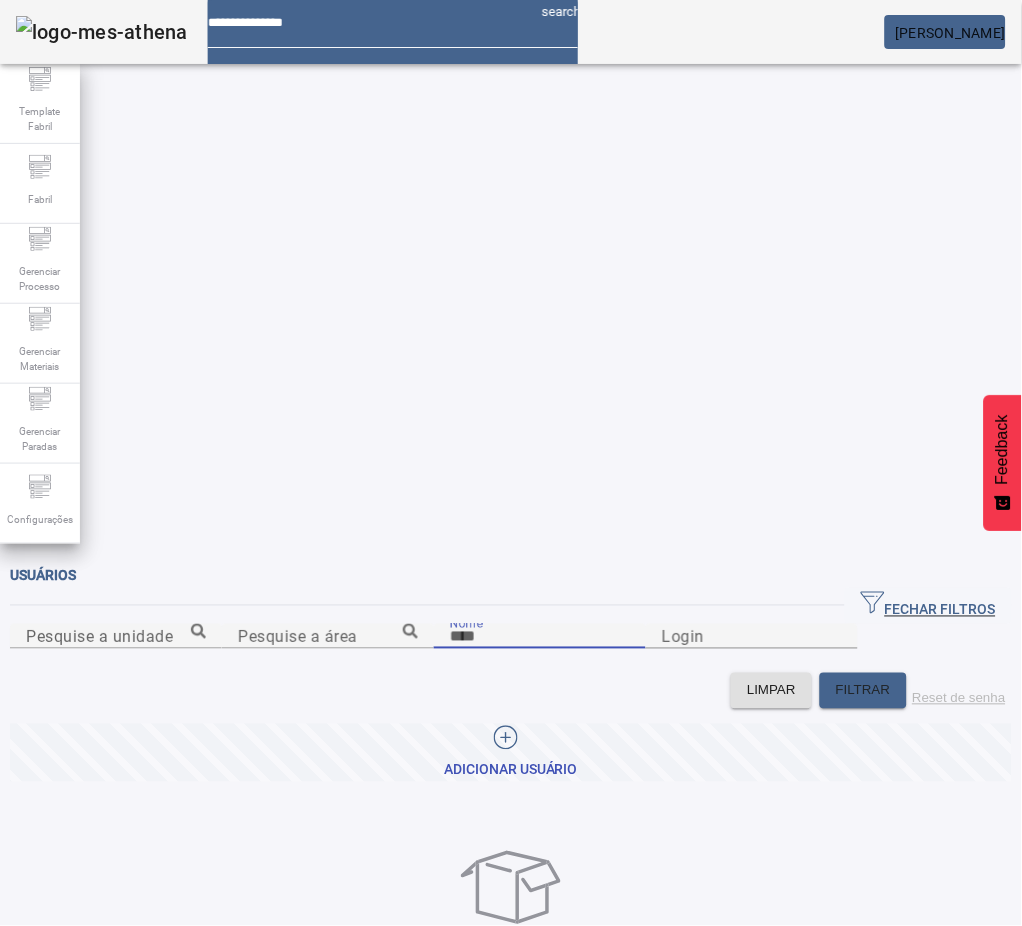 drag, startPoint x: 174, startPoint y: 262, endPoint x: 199, endPoint y: 282, distance: 32.01562 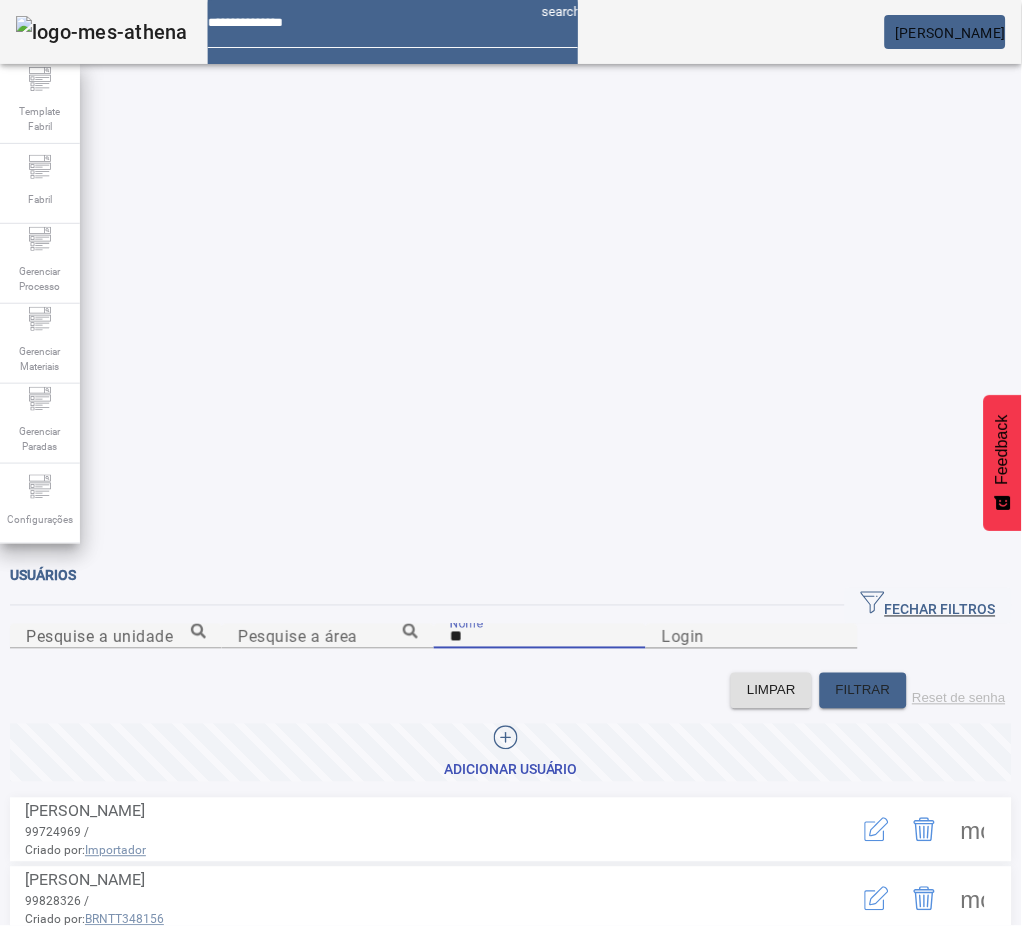 type on "*" 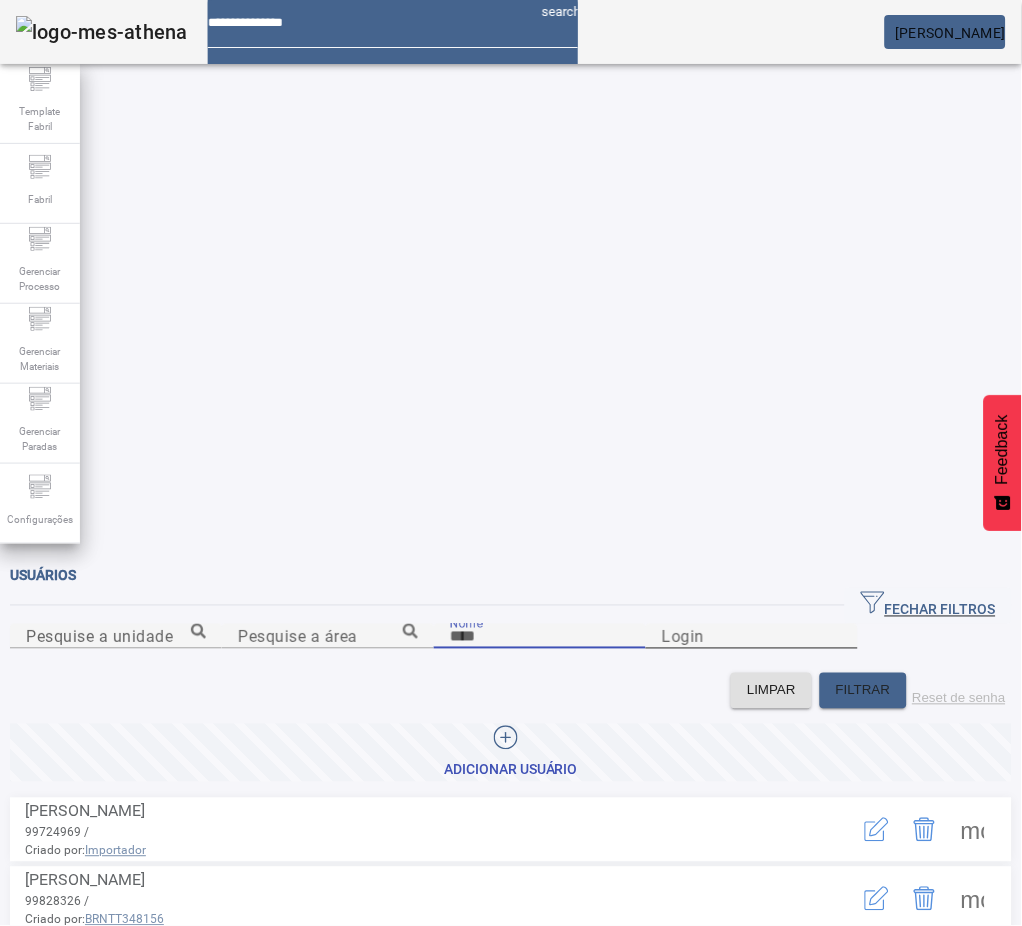 type 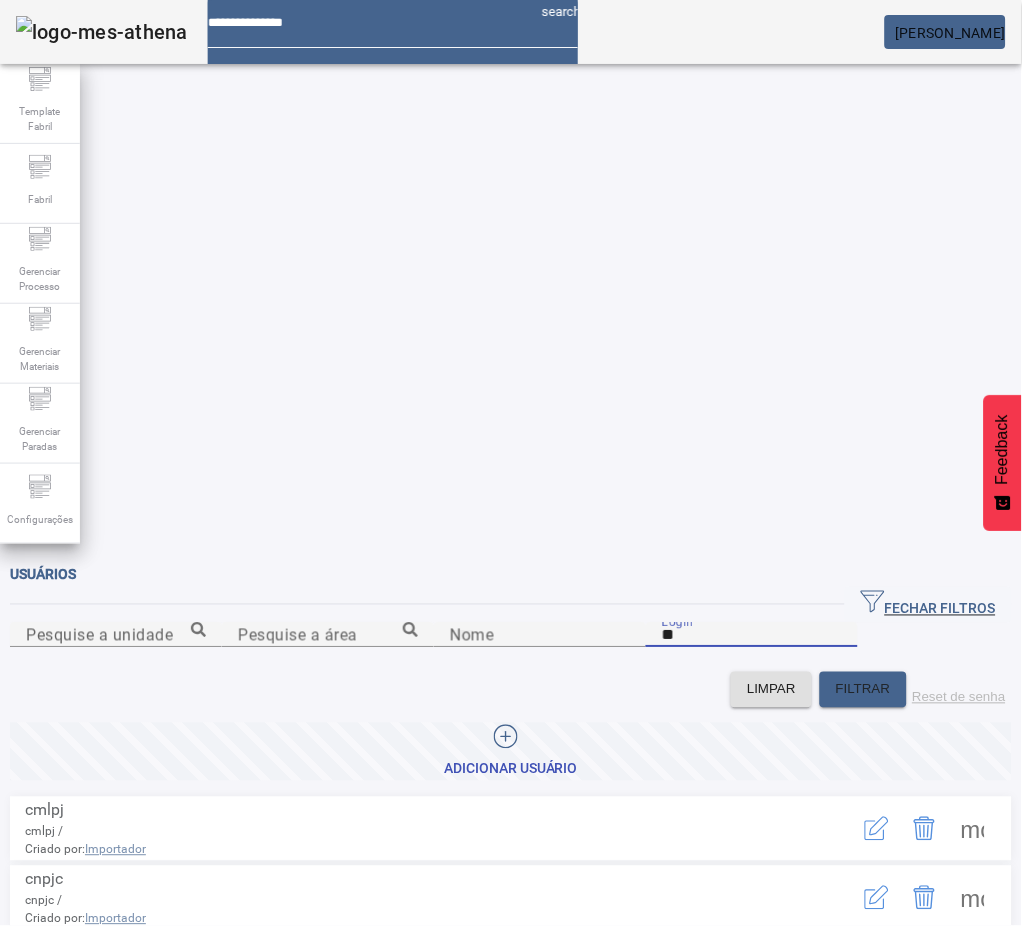 scroll, scrollTop: 0, scrollLeft: 0, axis: both 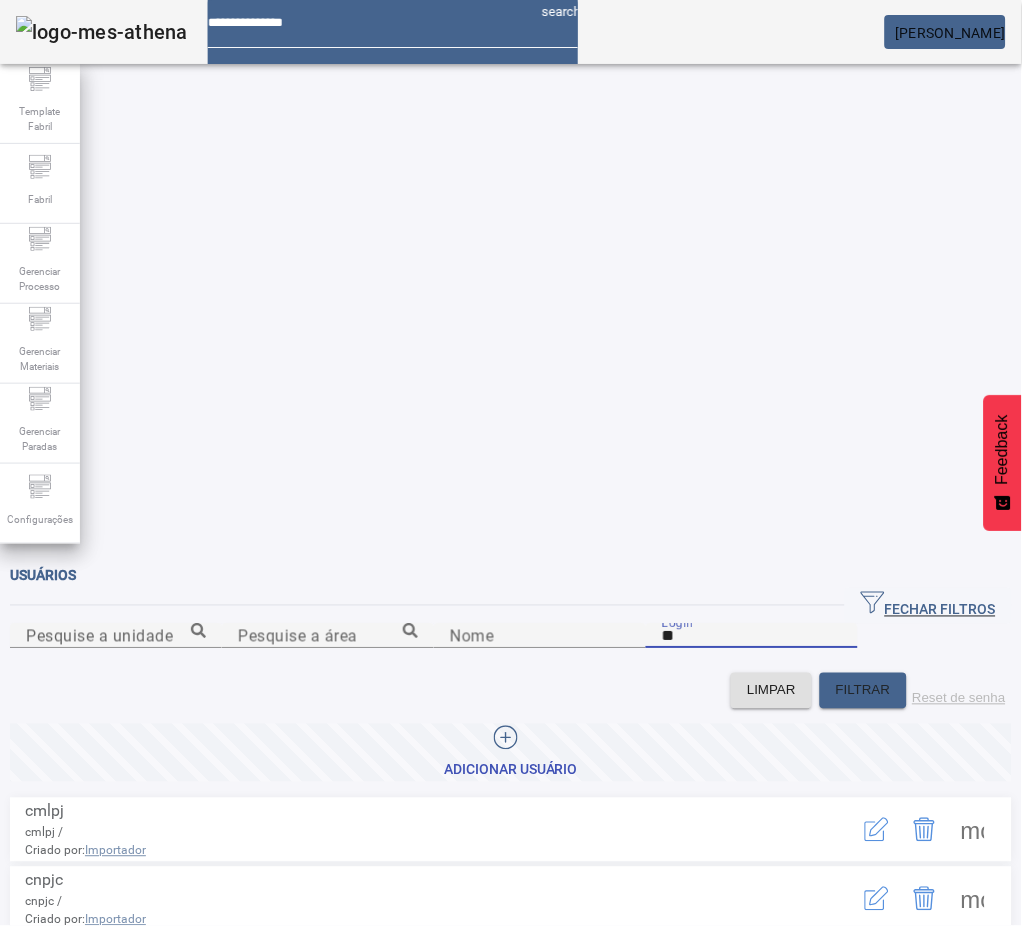 click on "**" at bounding box center (752, 637) 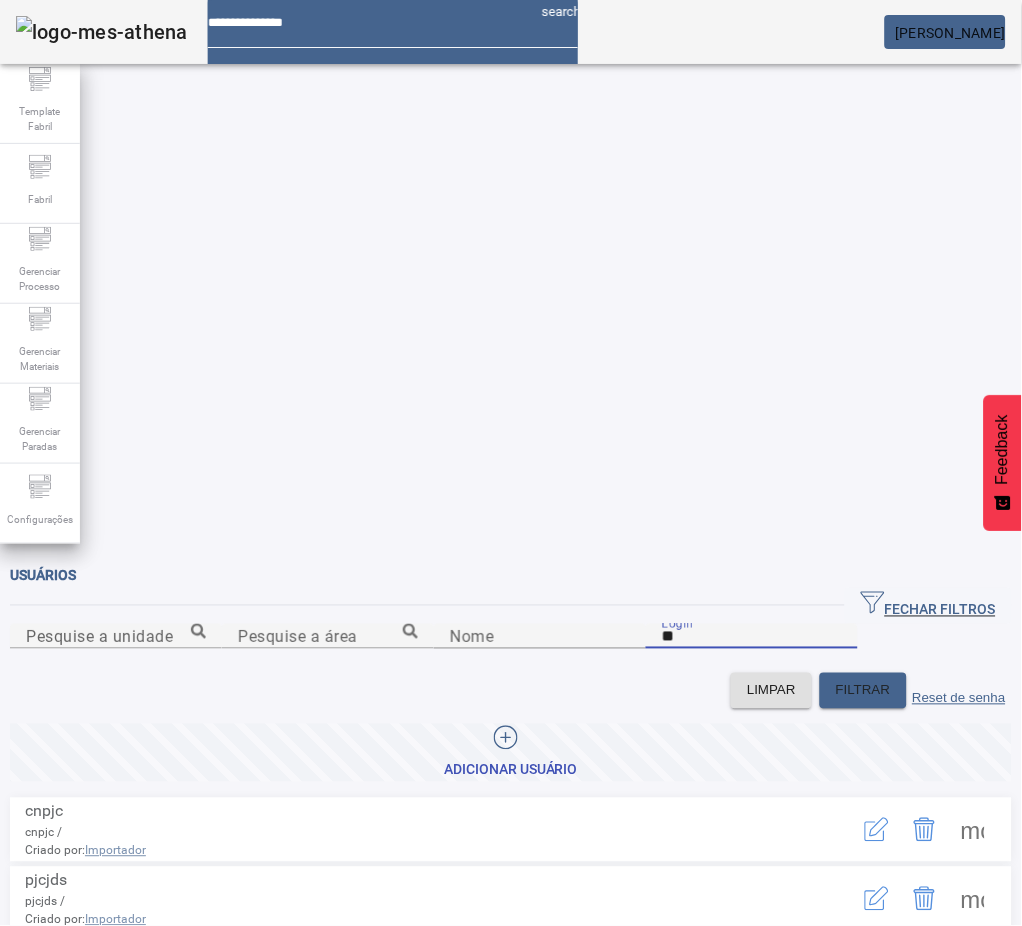 type on "*" 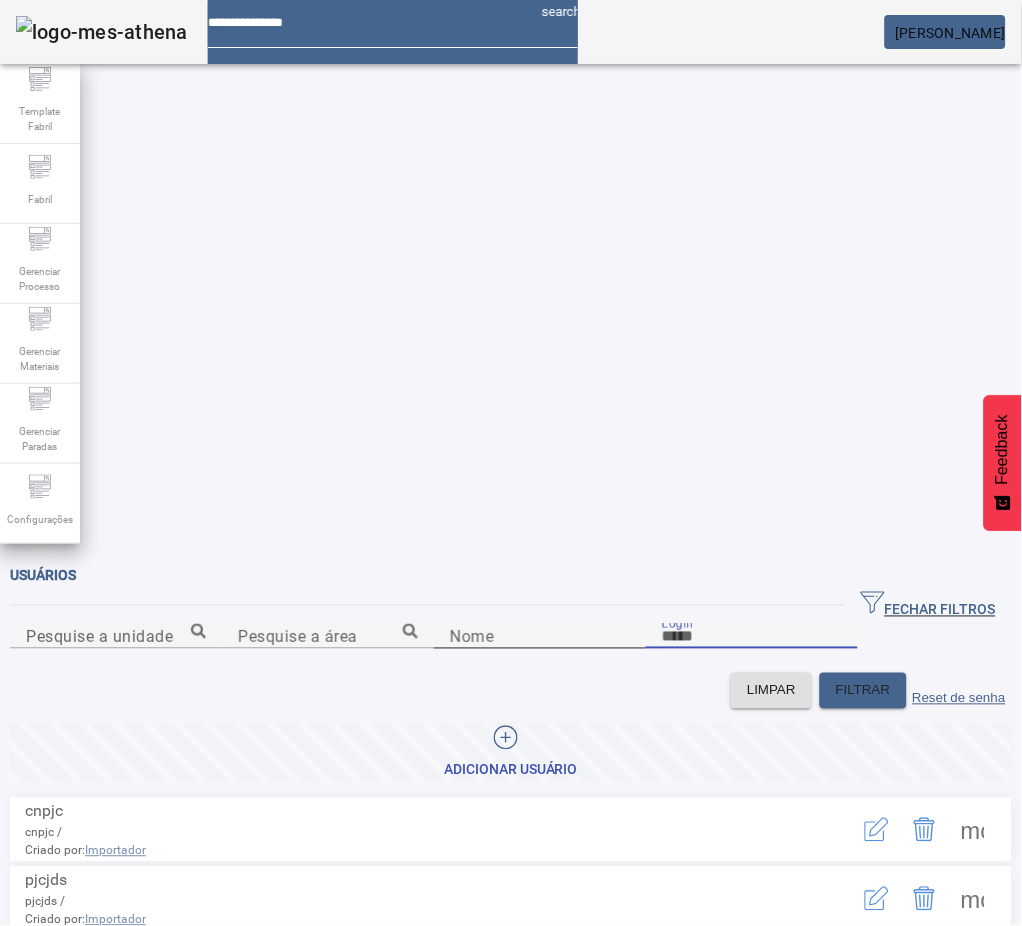 type 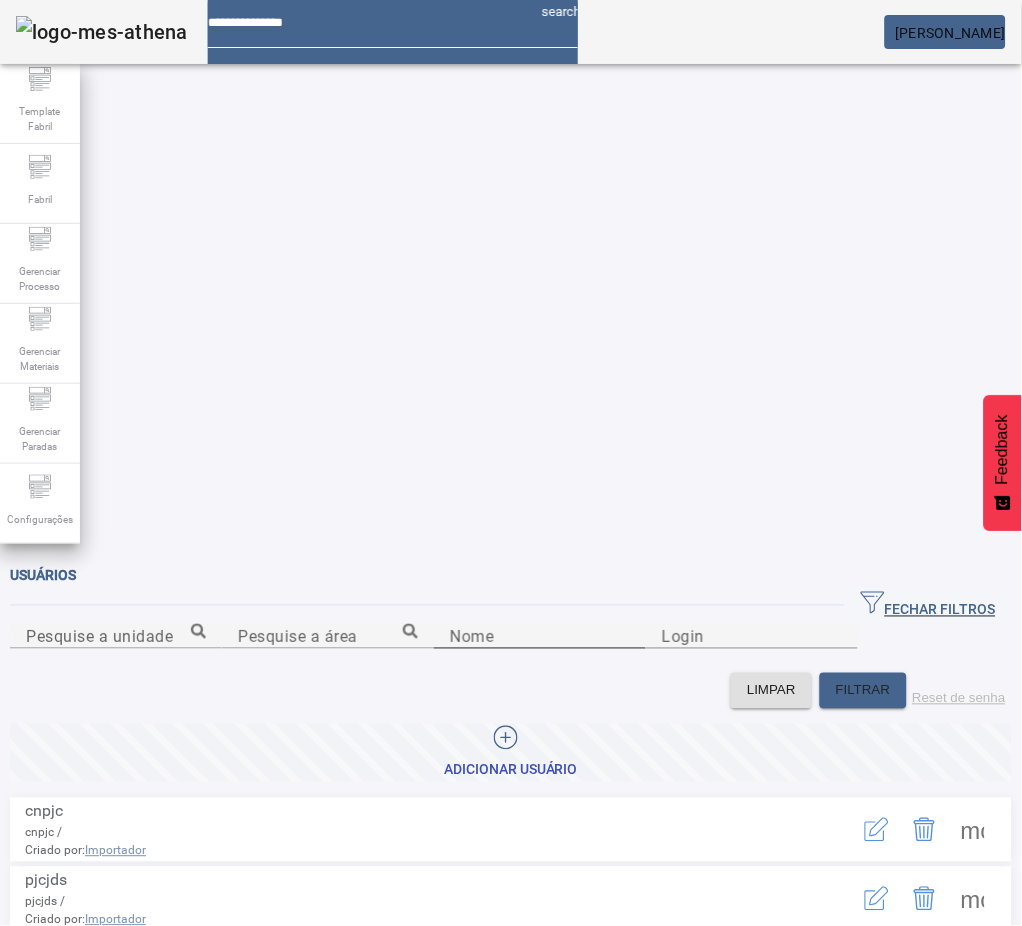 click on "Nome" 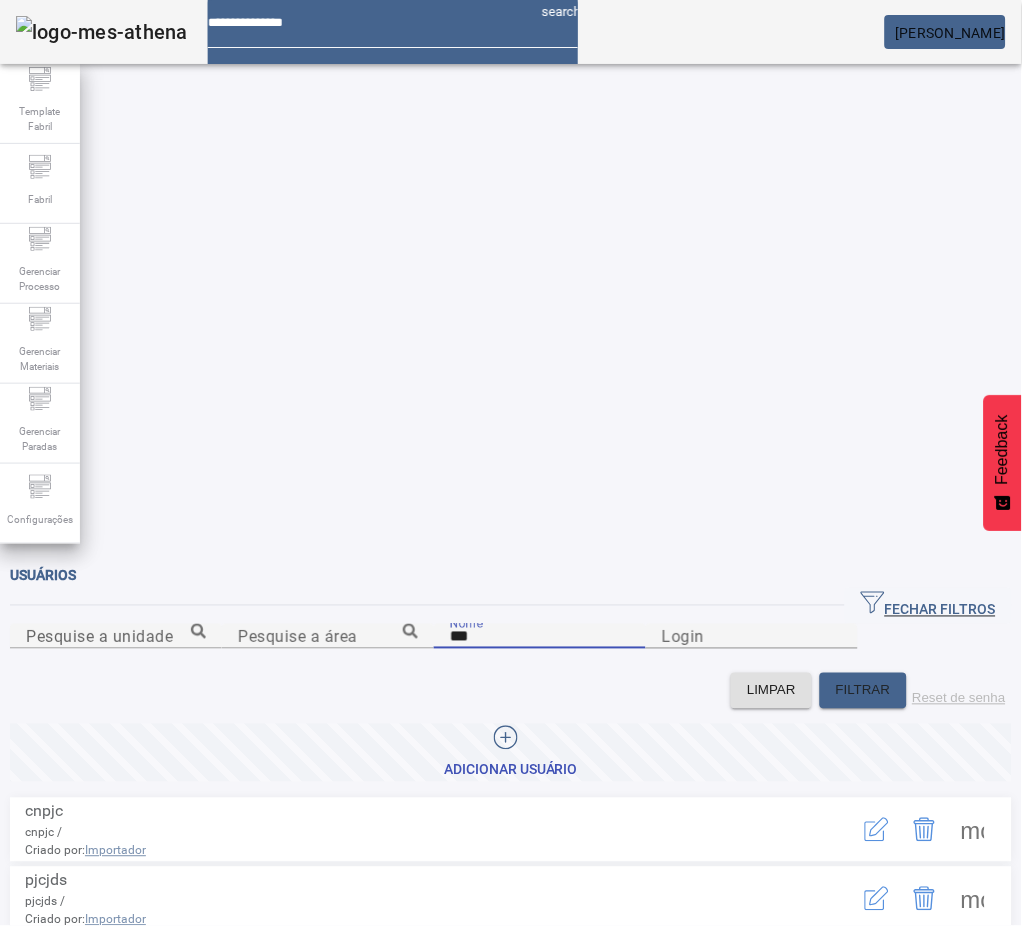 type on "***" 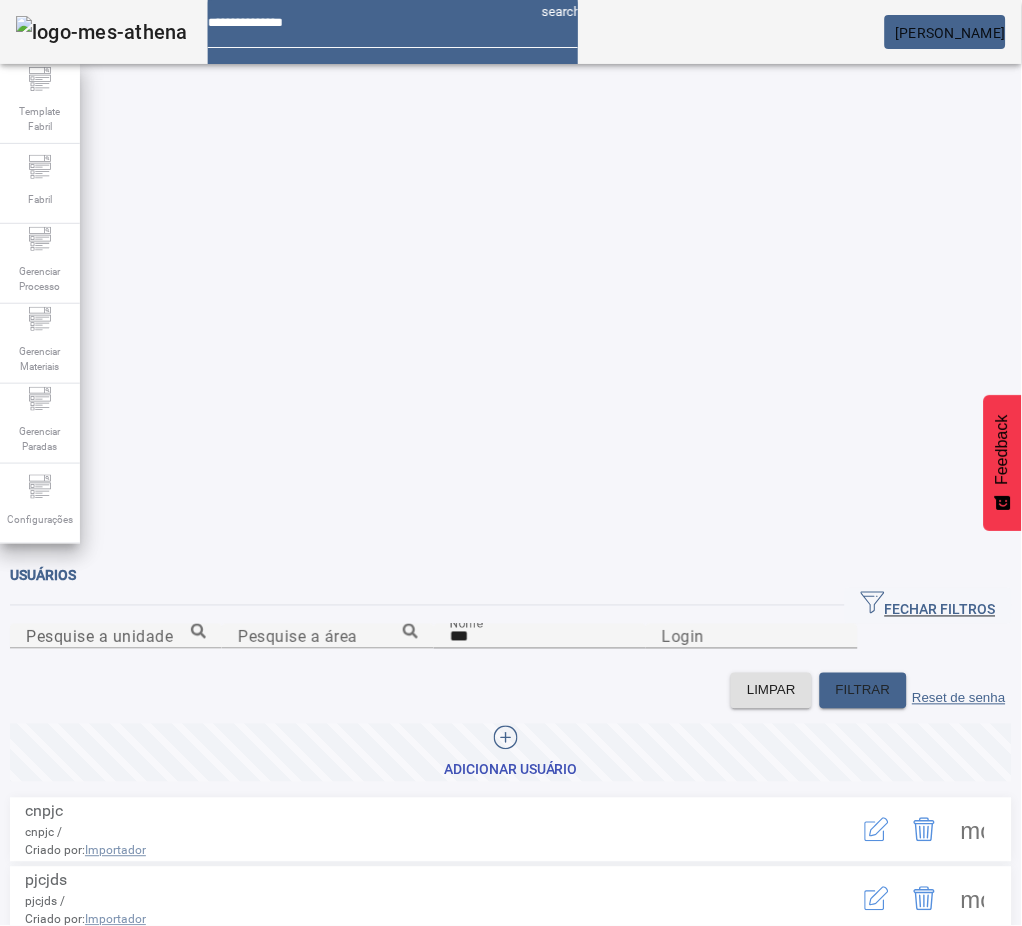 click 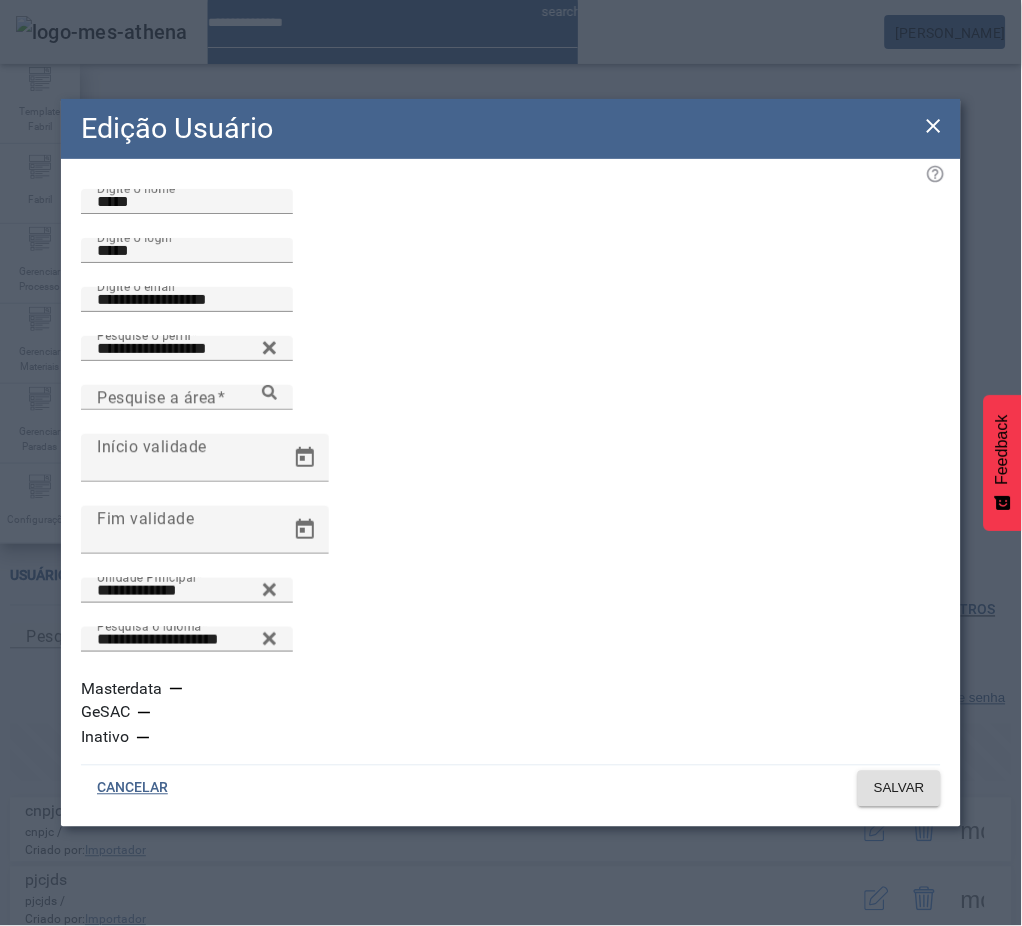 click 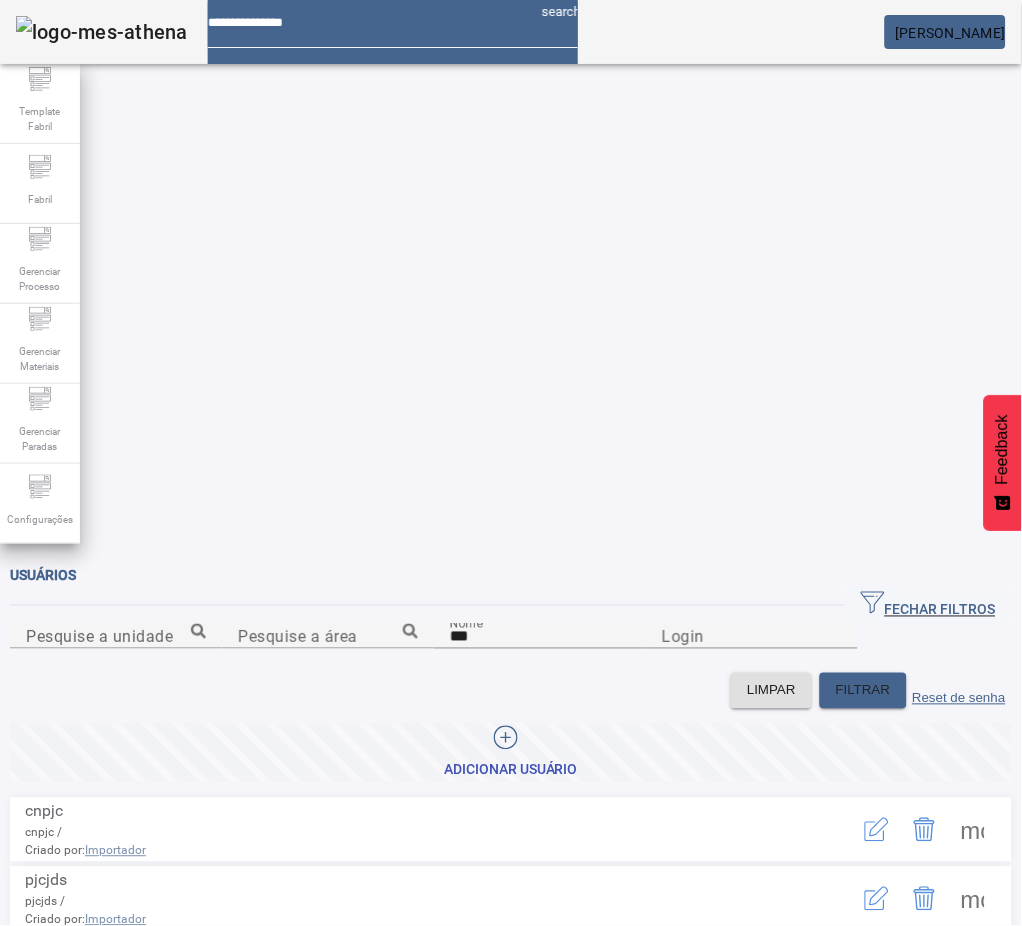 click 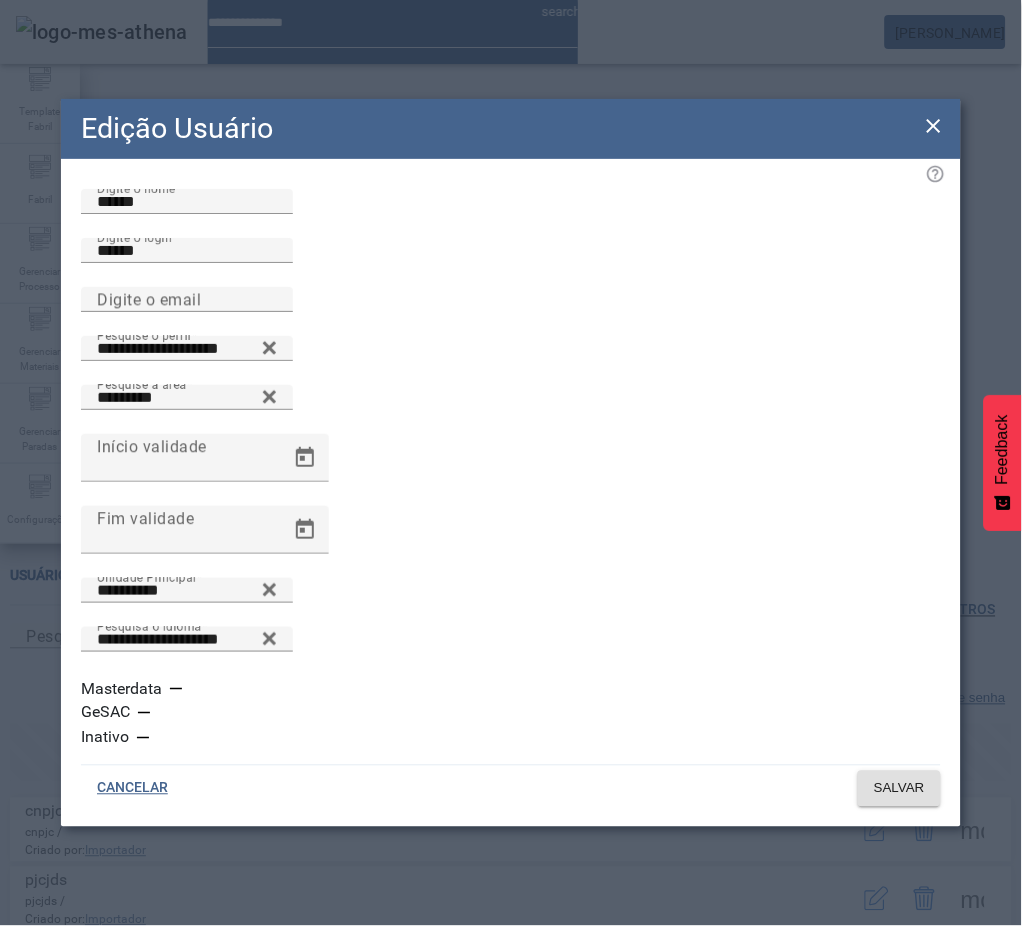 click 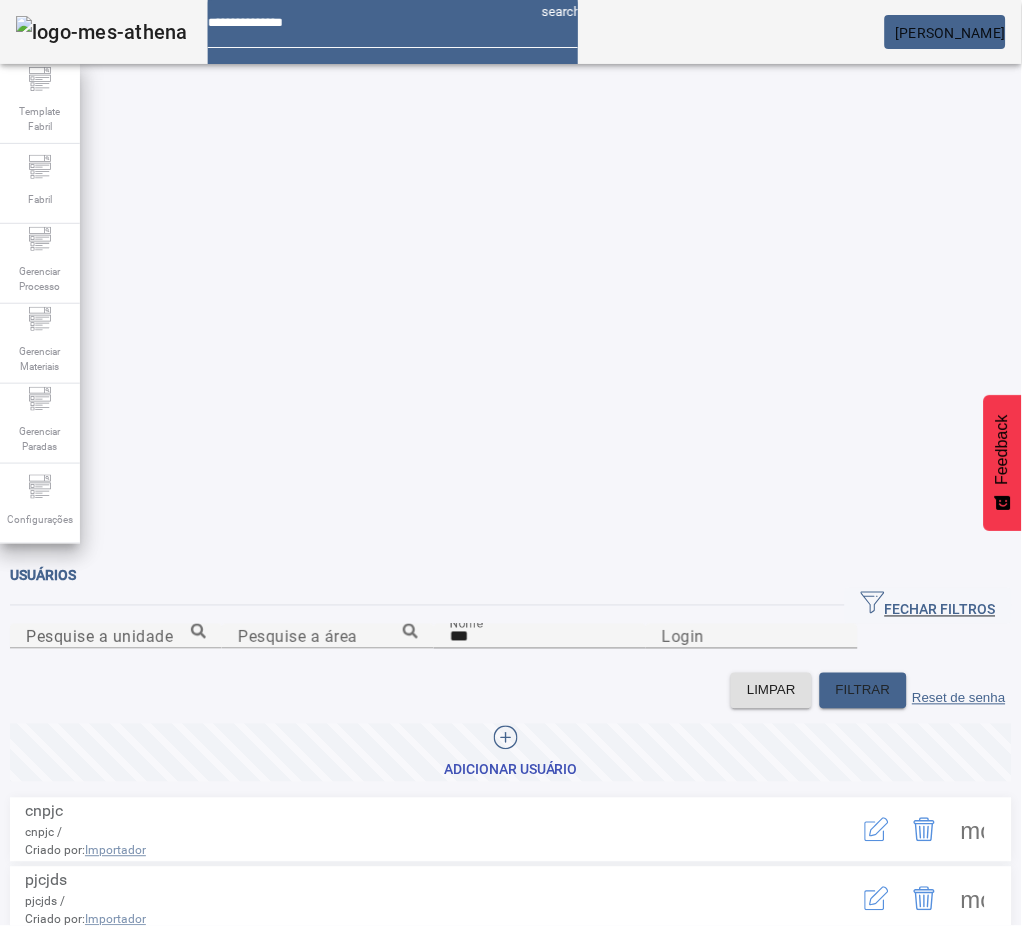 click 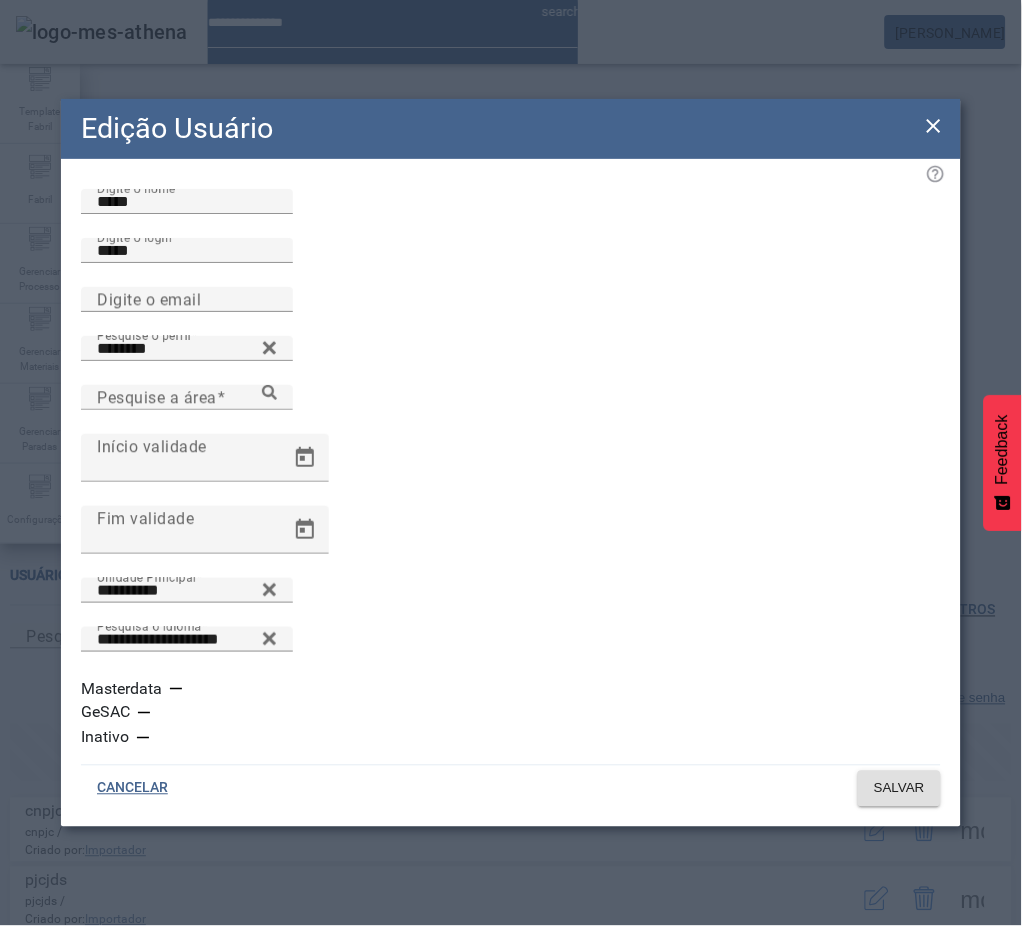 click 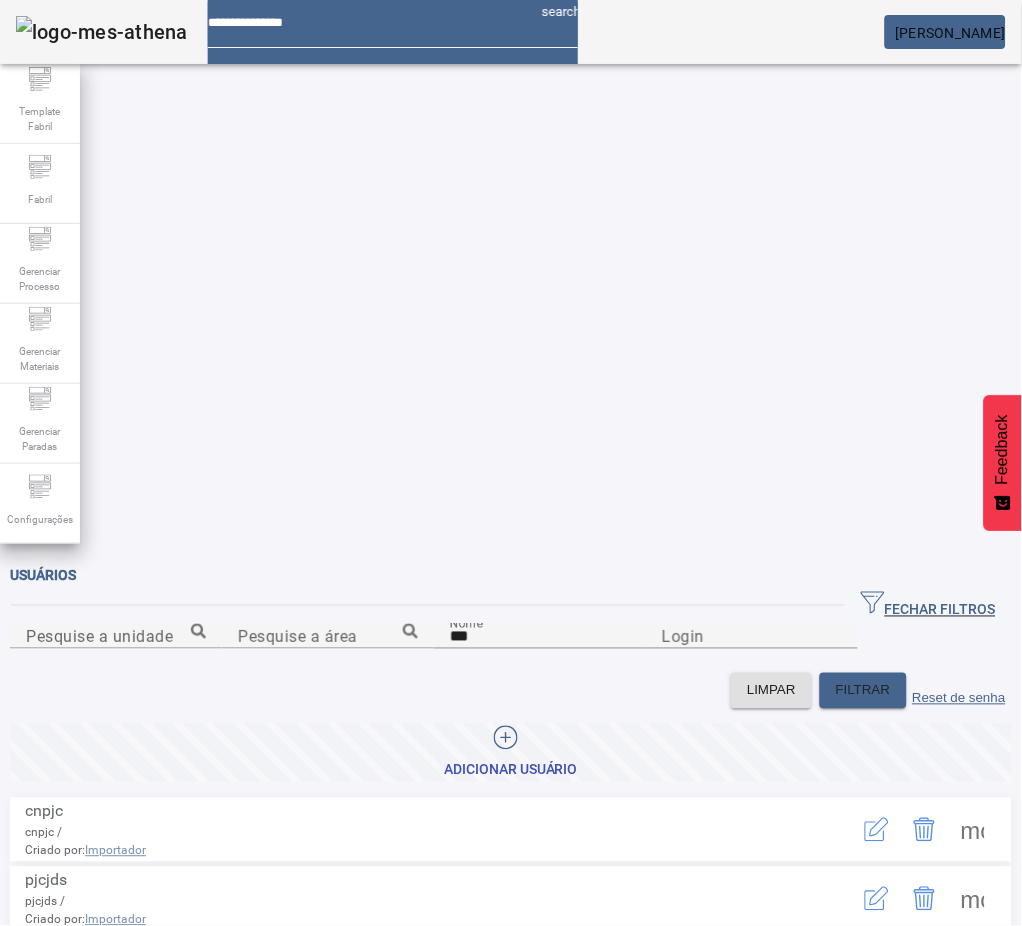 click 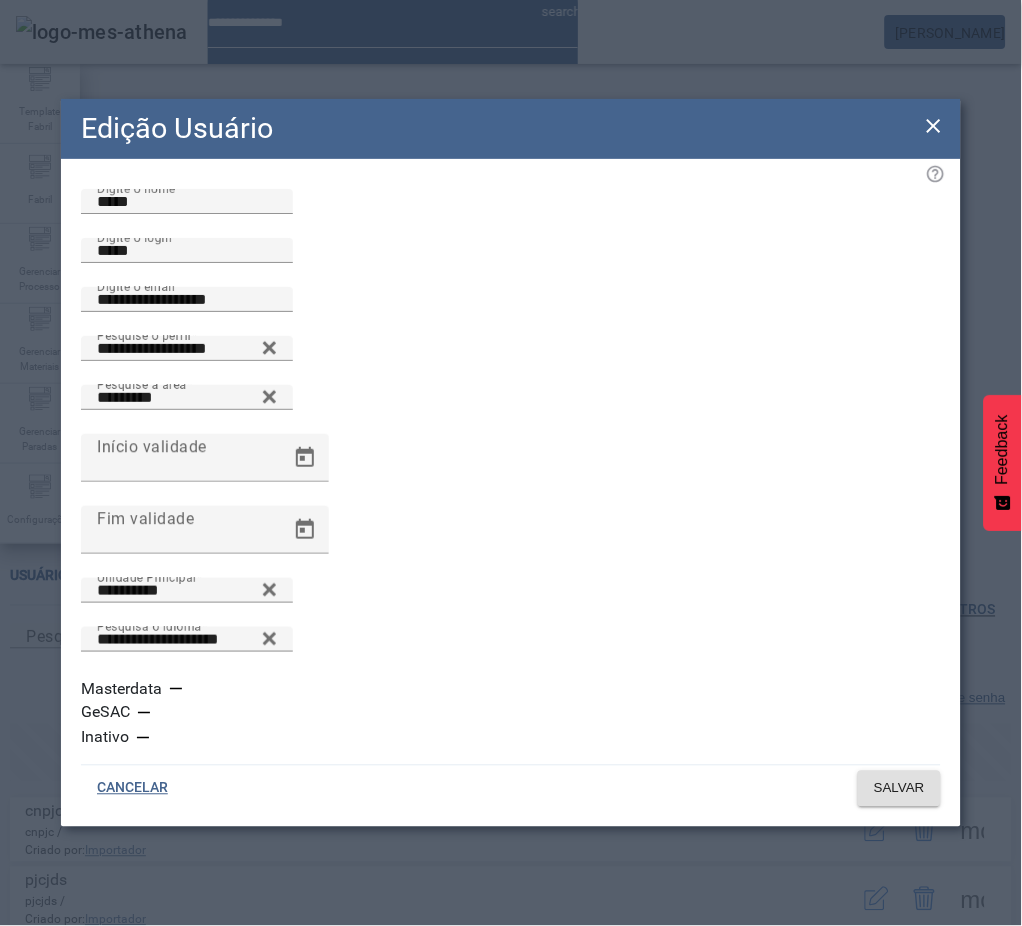 click 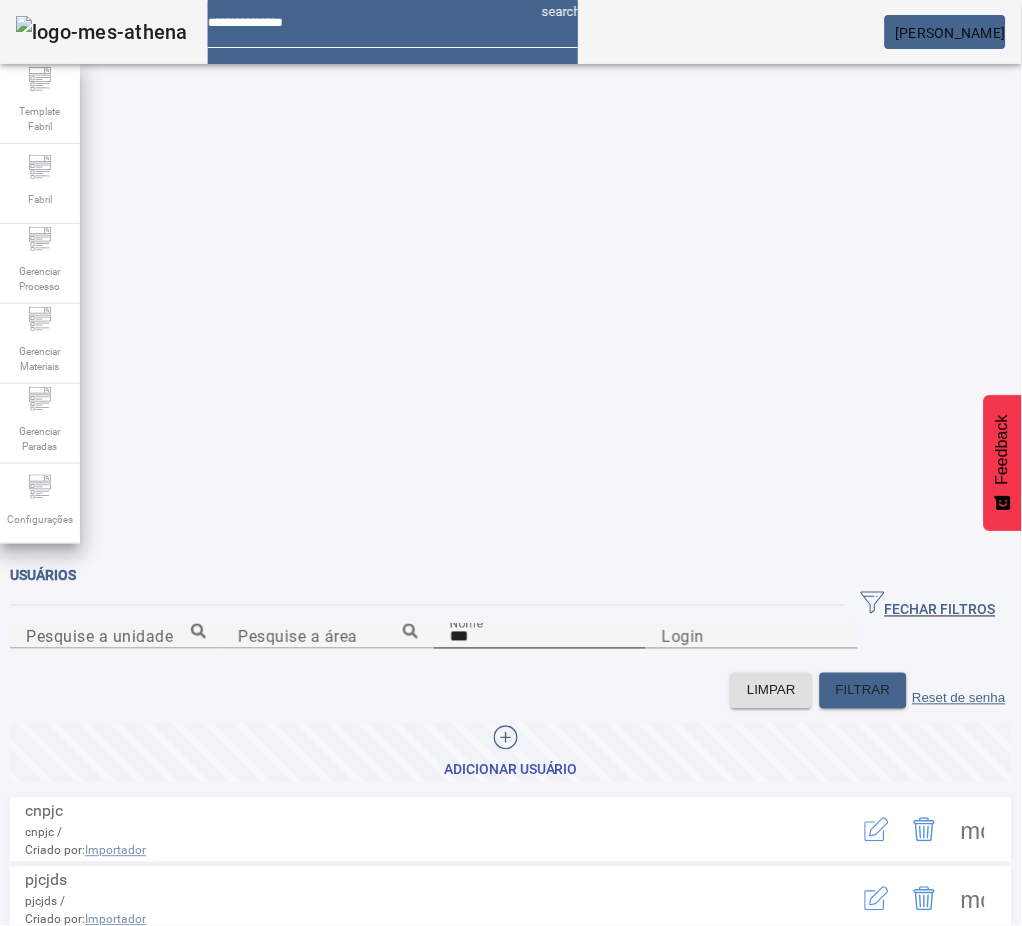 click on "***" at bounding box center [540, 637] 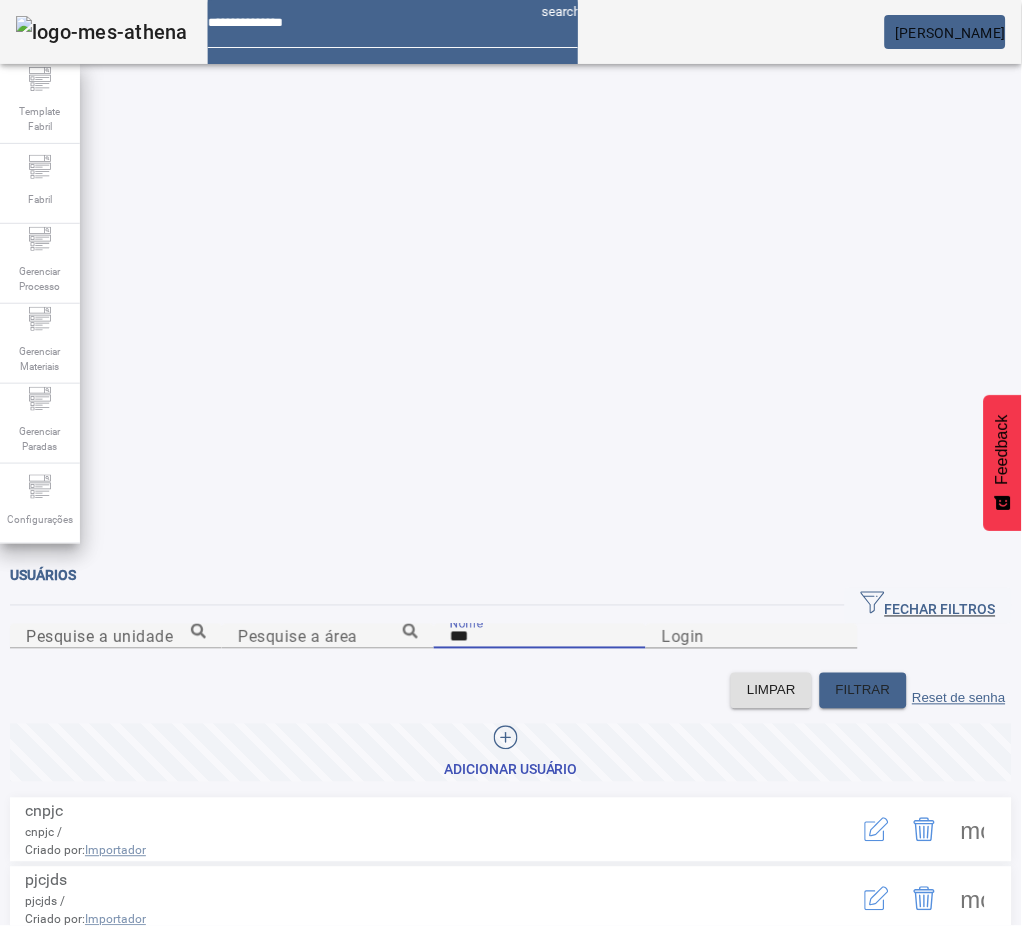 click on "***" at bounding box center (540, 637) 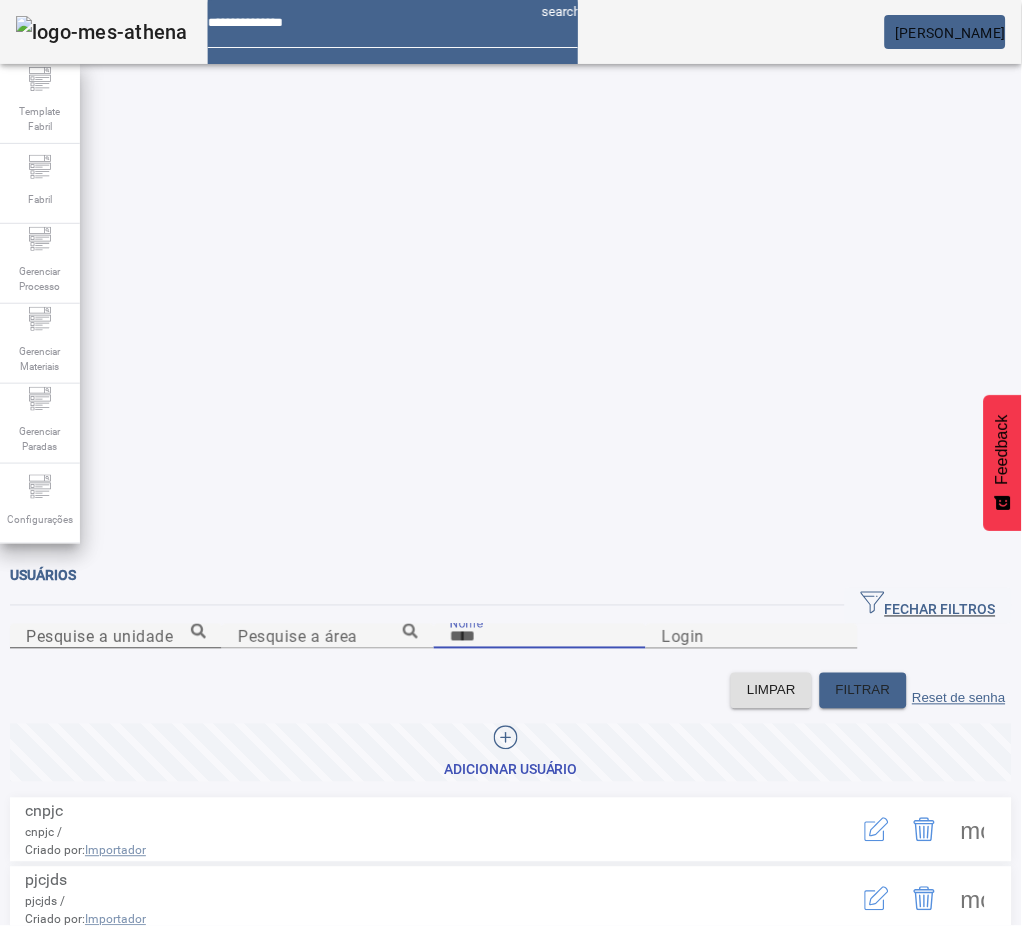 type 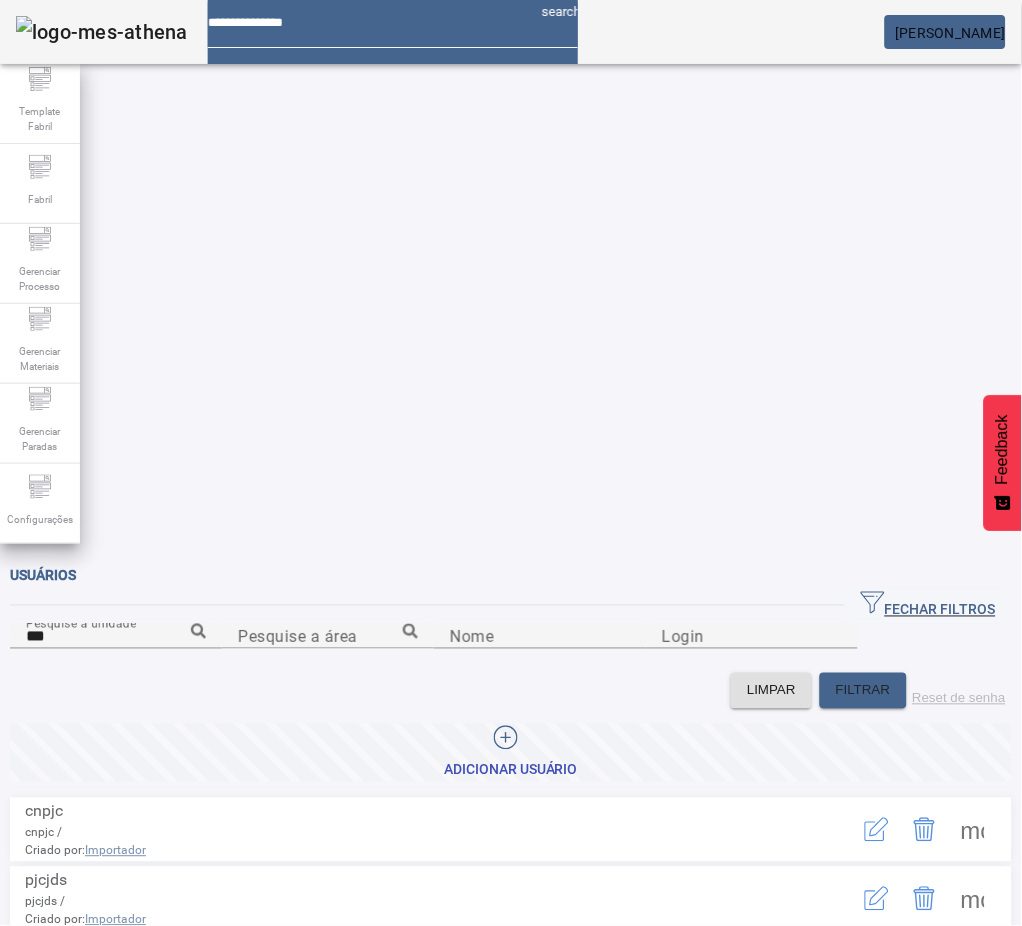 click on "F. Jundiai" at bounding box center (210, 1030) 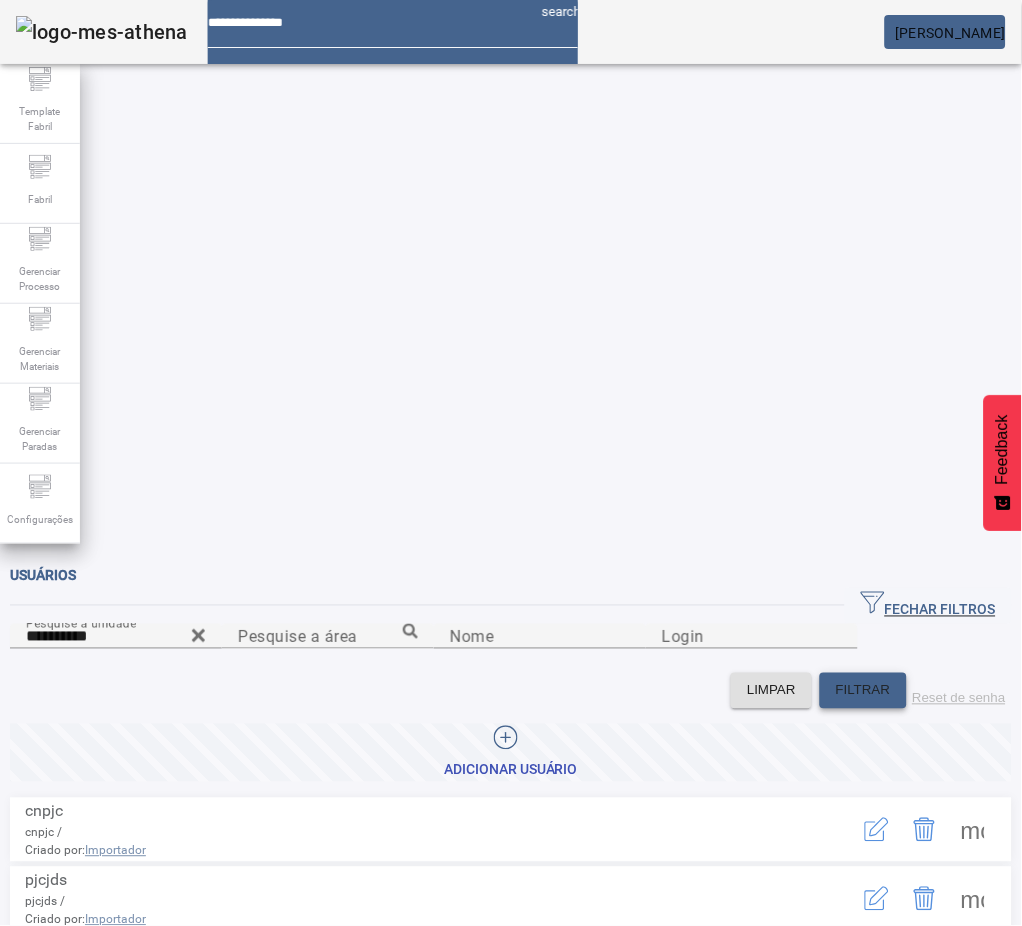 click on "FILTRAR" 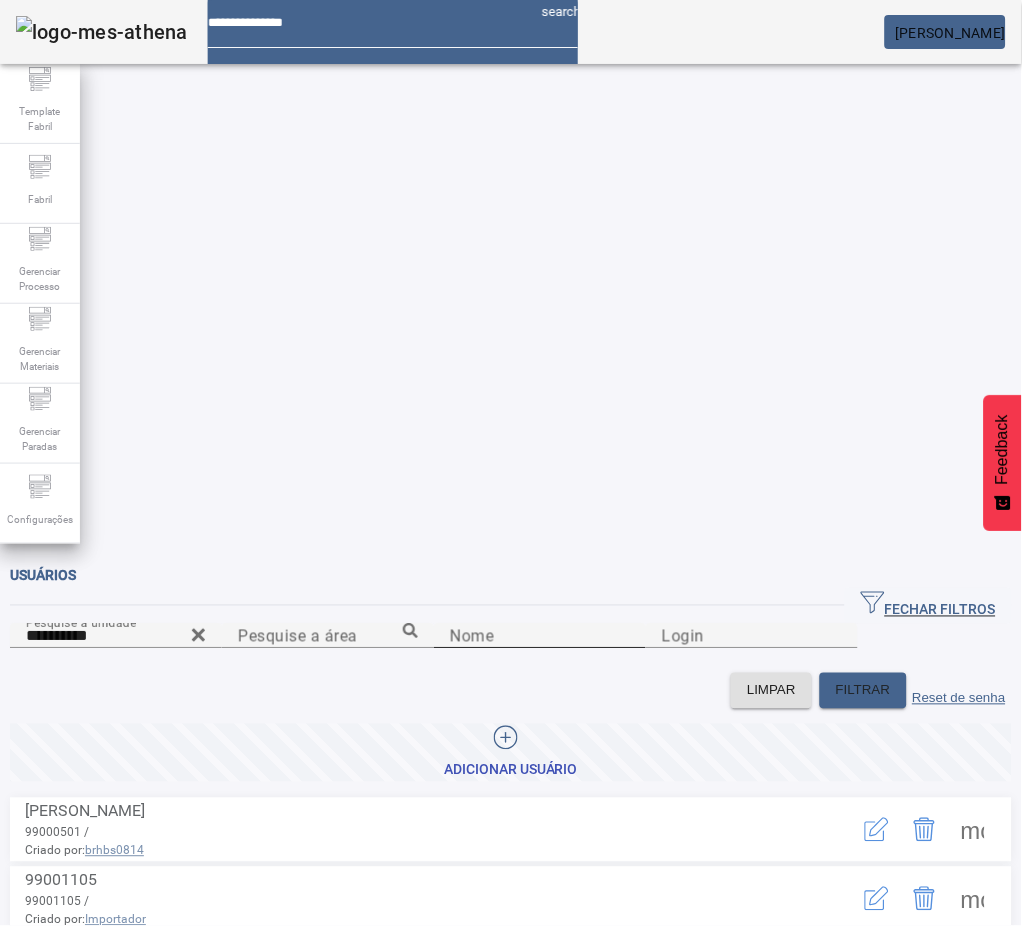 click on "Nome" at bounding box center (540, 637) 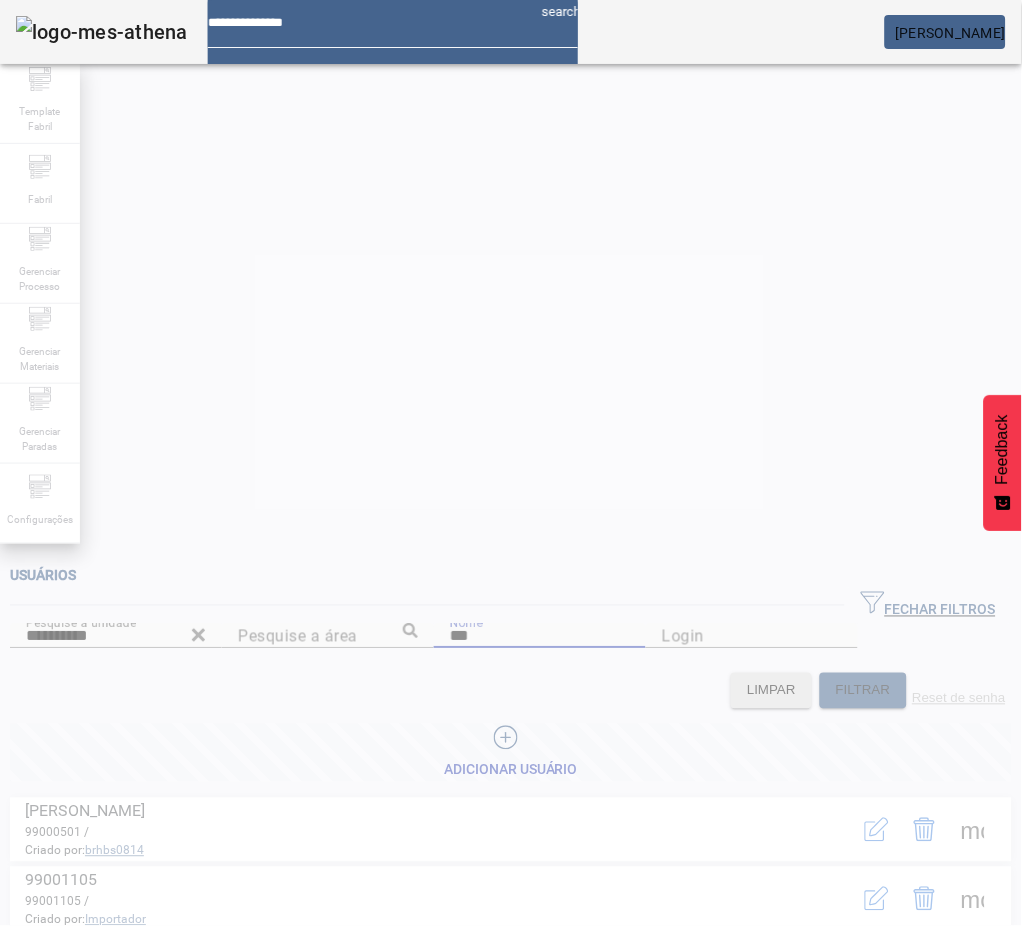 type on "***" 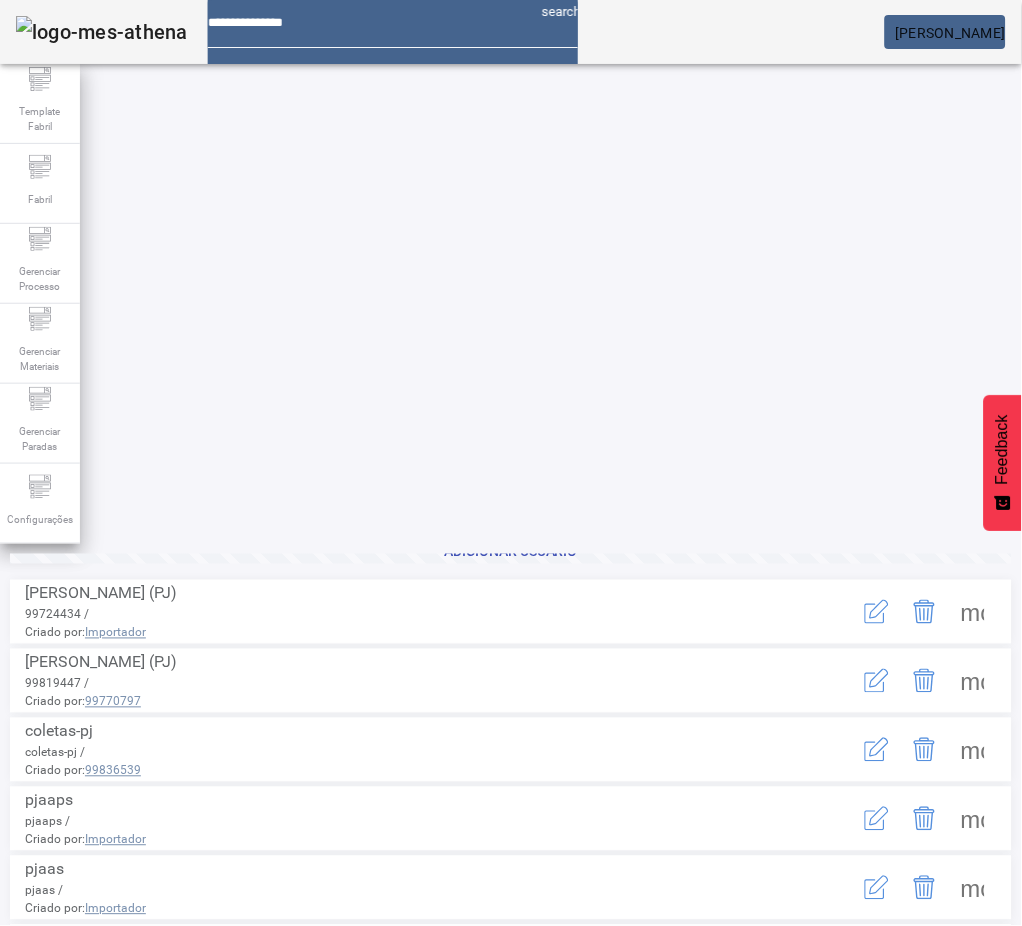 scroll, scrollTop: 315, scrollLeft: 0, axis: vertical 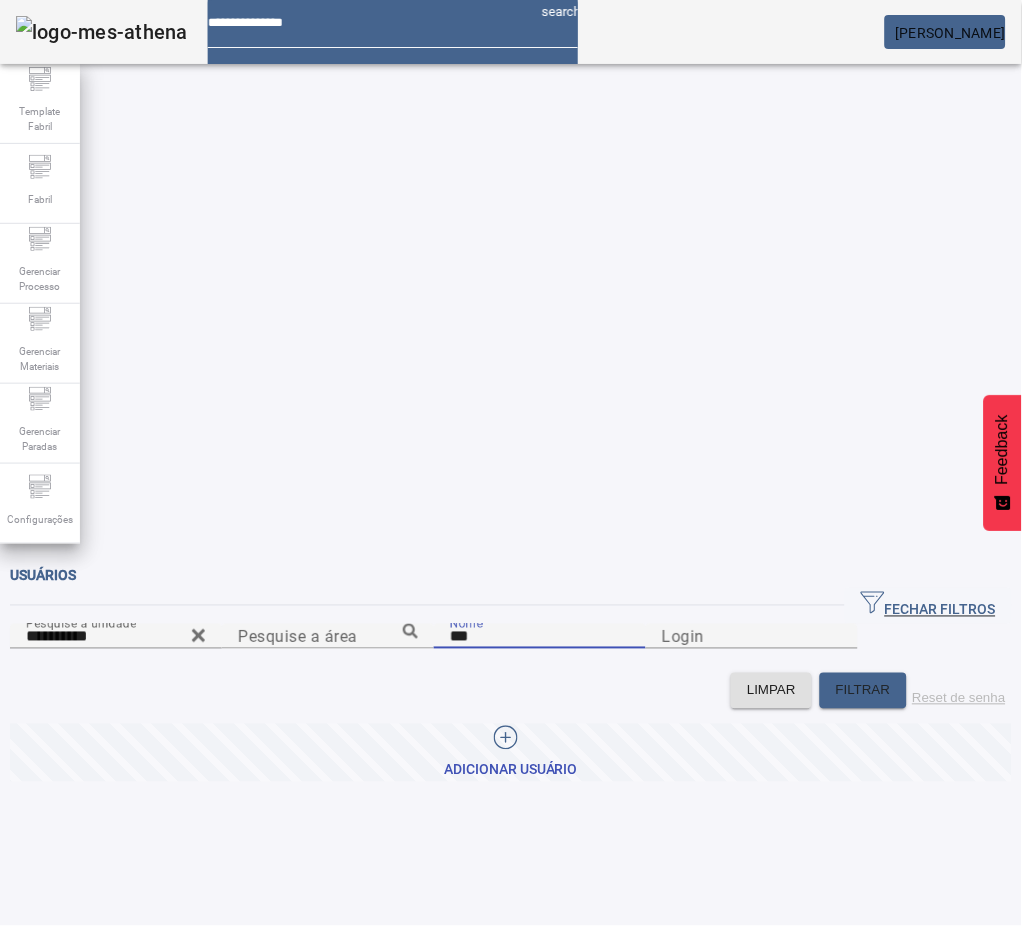 click on "***" at bounding box center [540, 637] 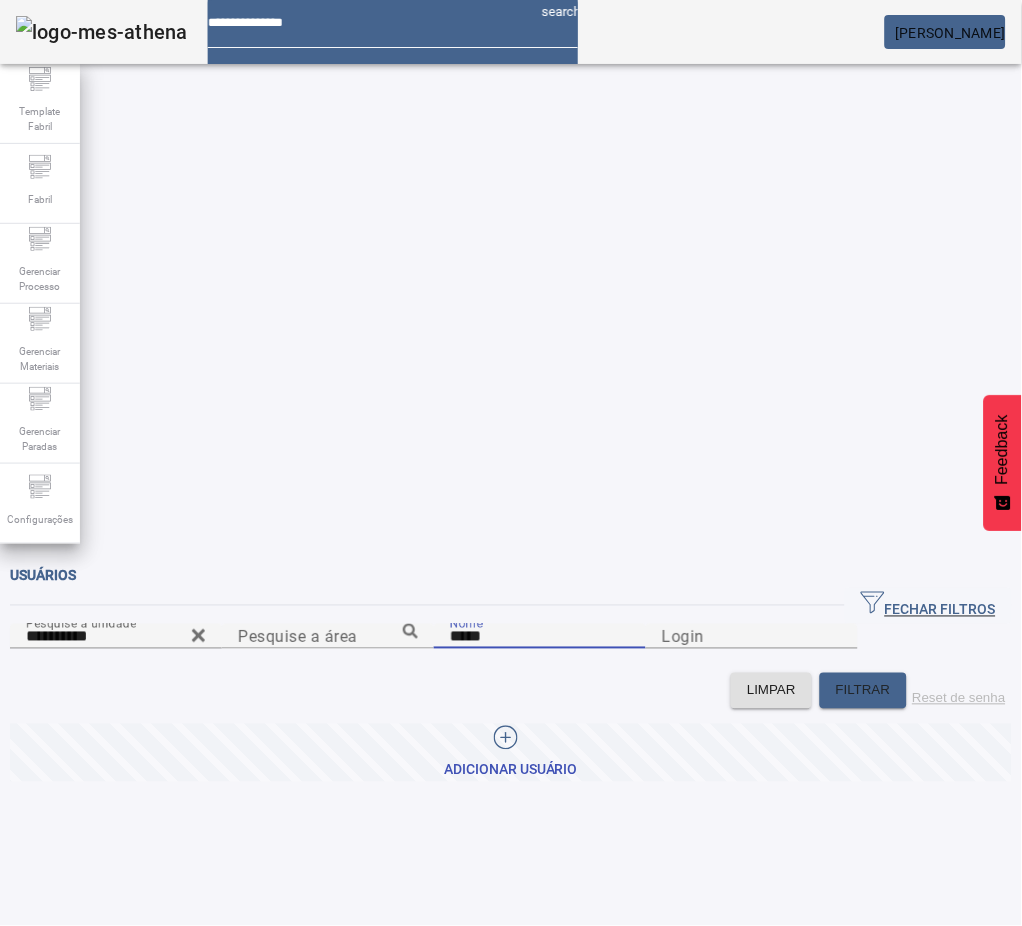 type on "*****" 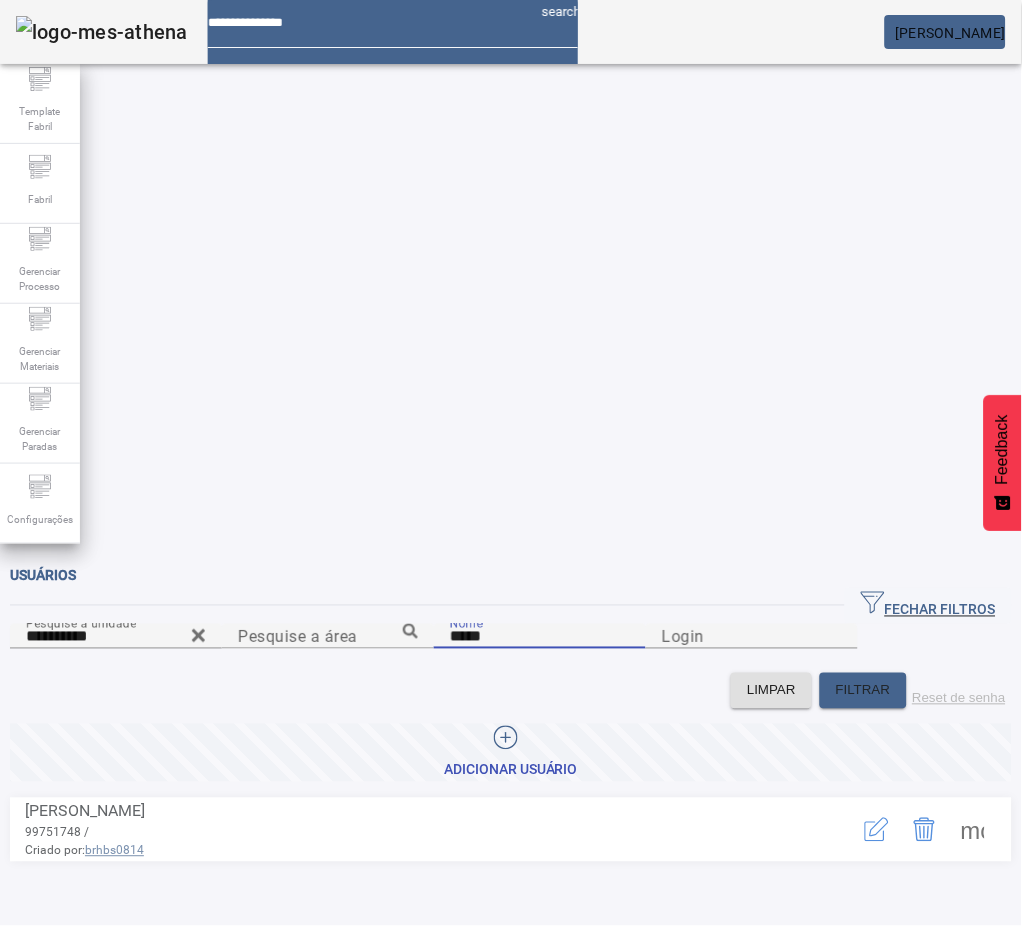 click 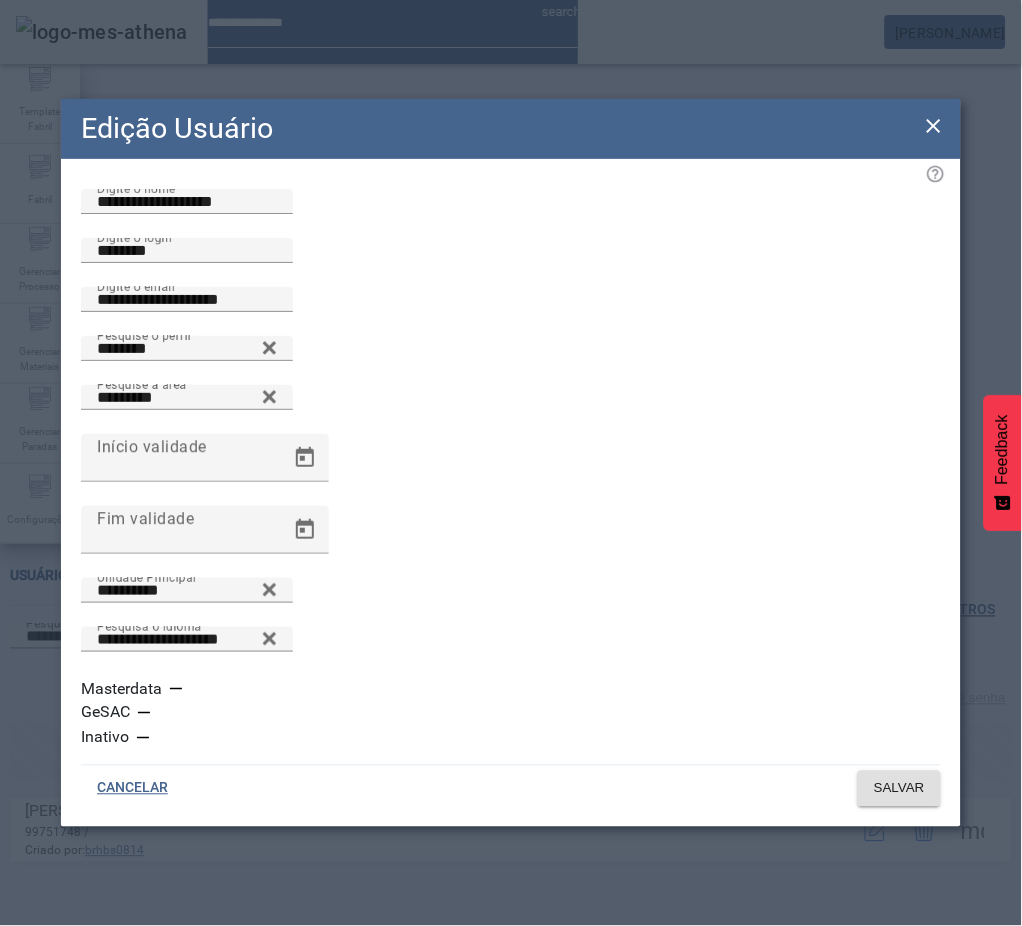 click 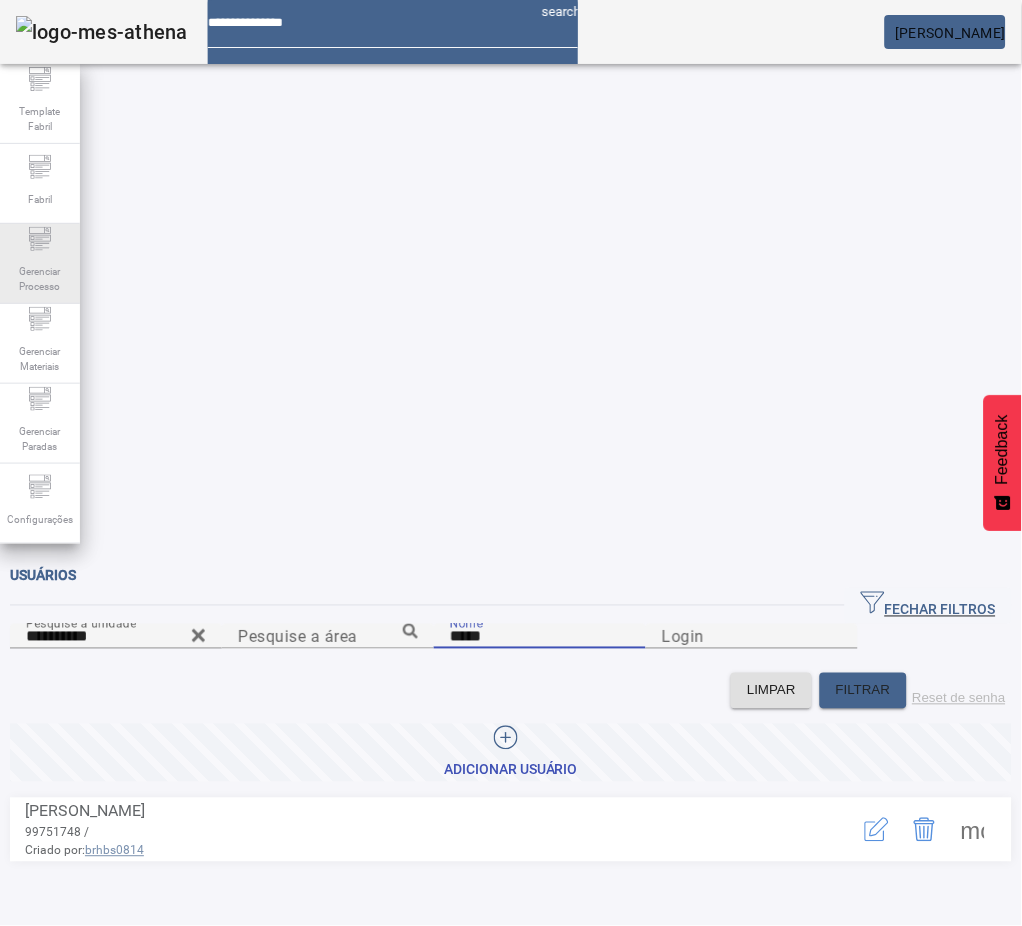drag, startPoint x: 264, startPoint y: 258, endPoint x: 48, endPoint y: 283, distance: 217.44194 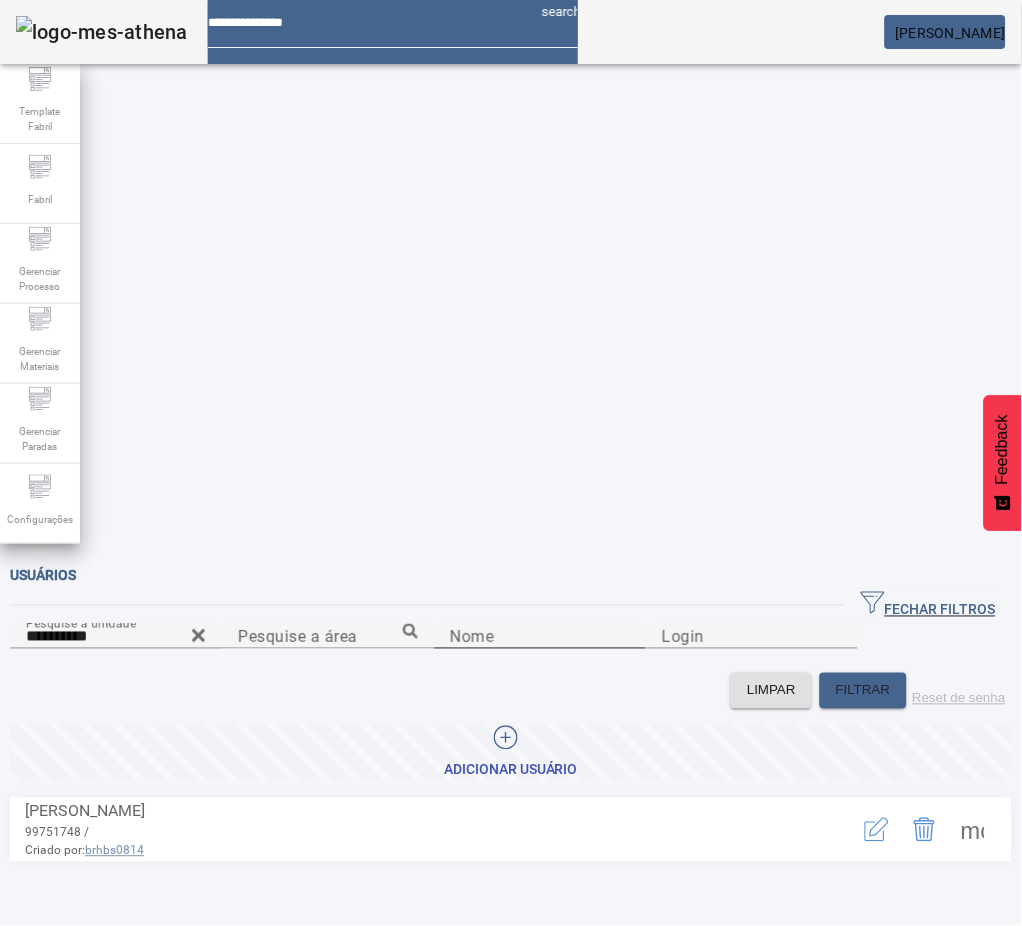 click on "Nome" 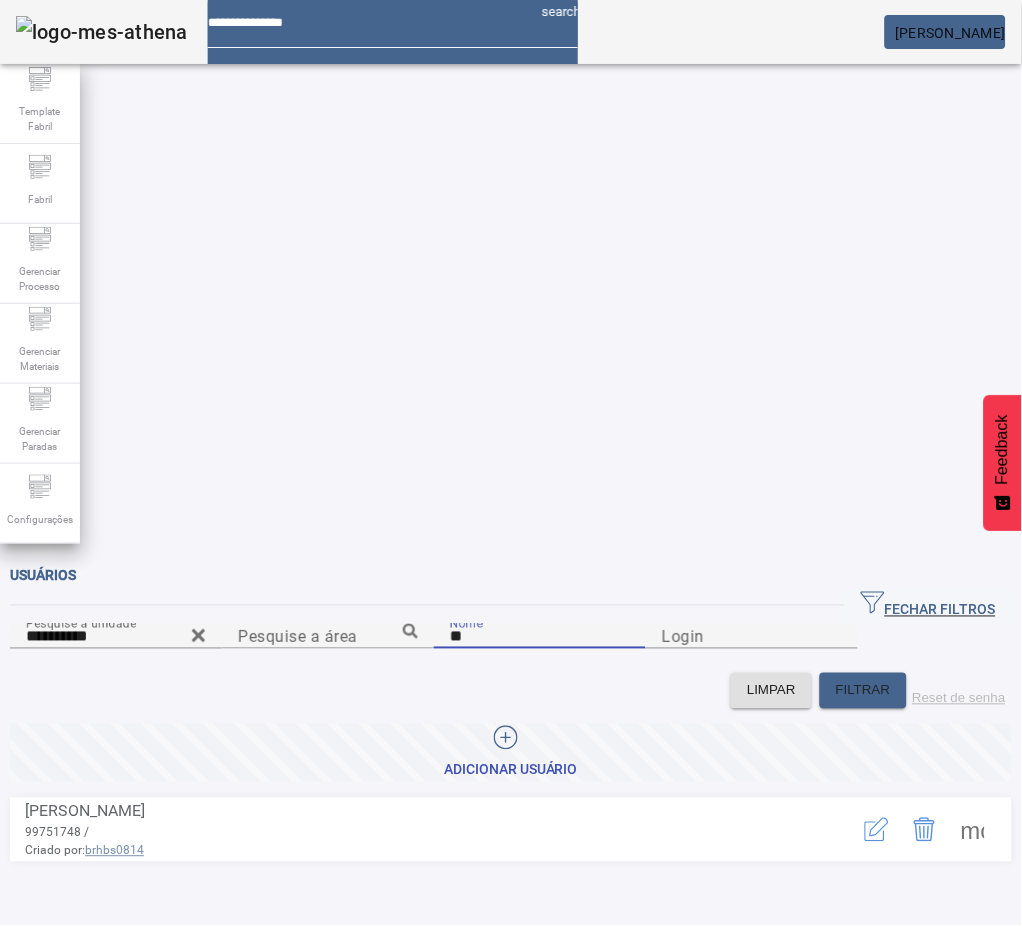 type on "*" 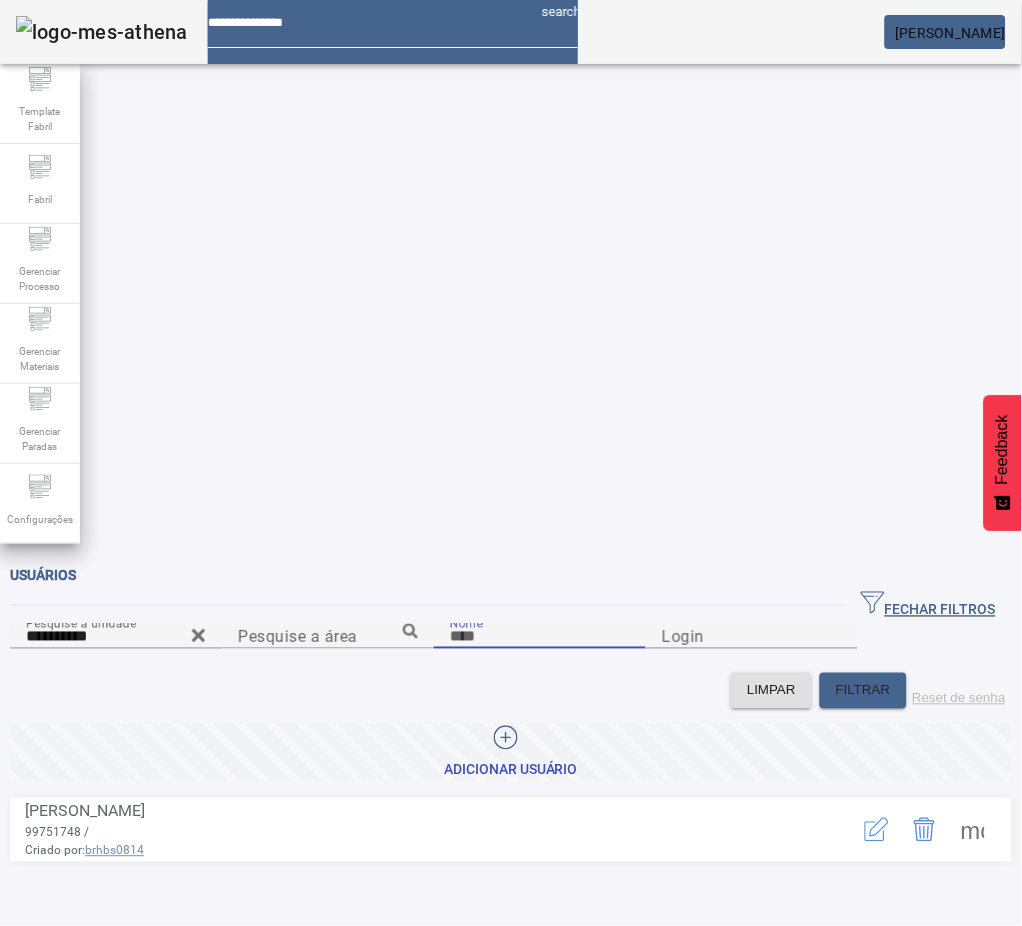 type 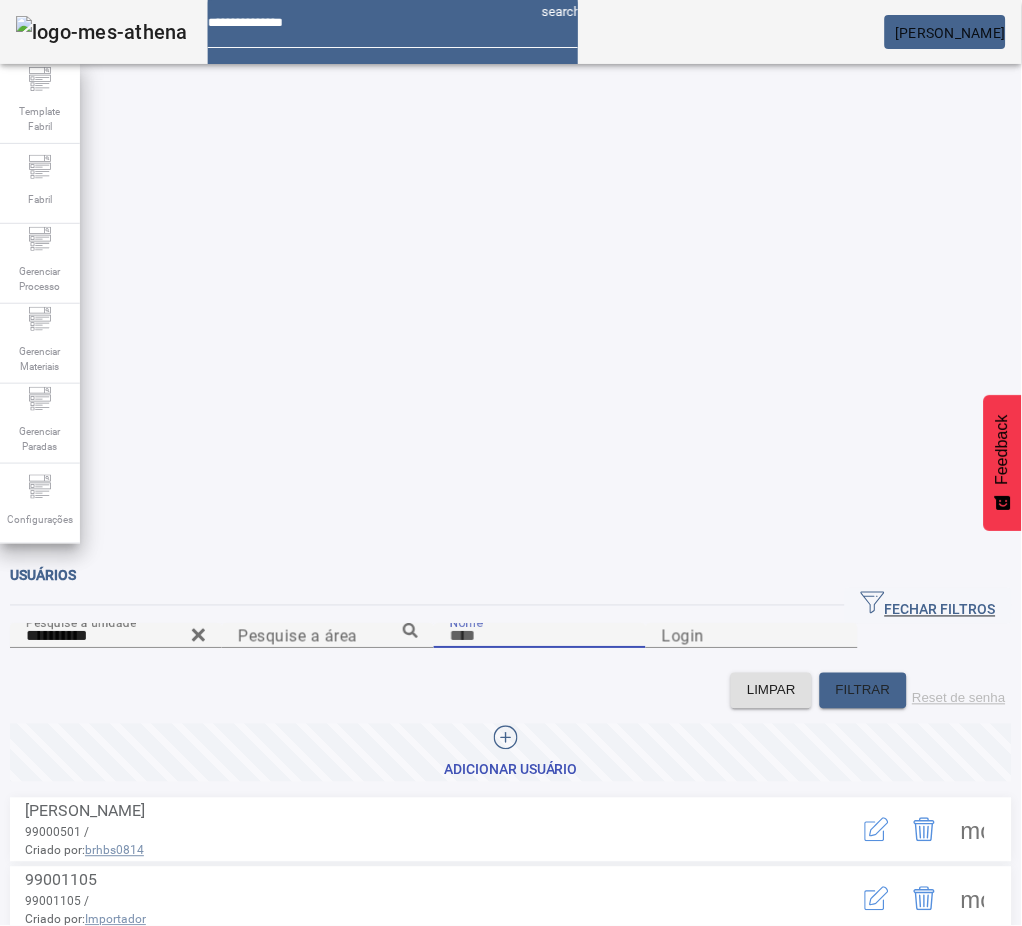 click 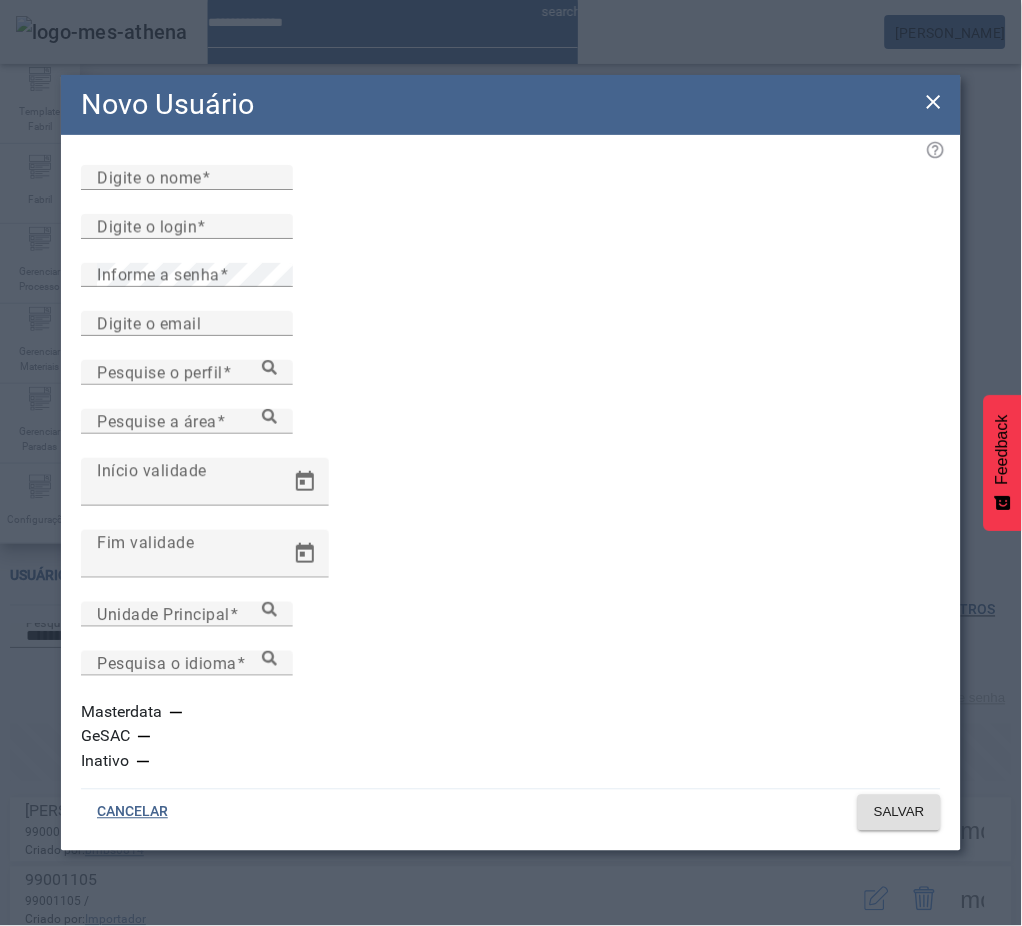 click 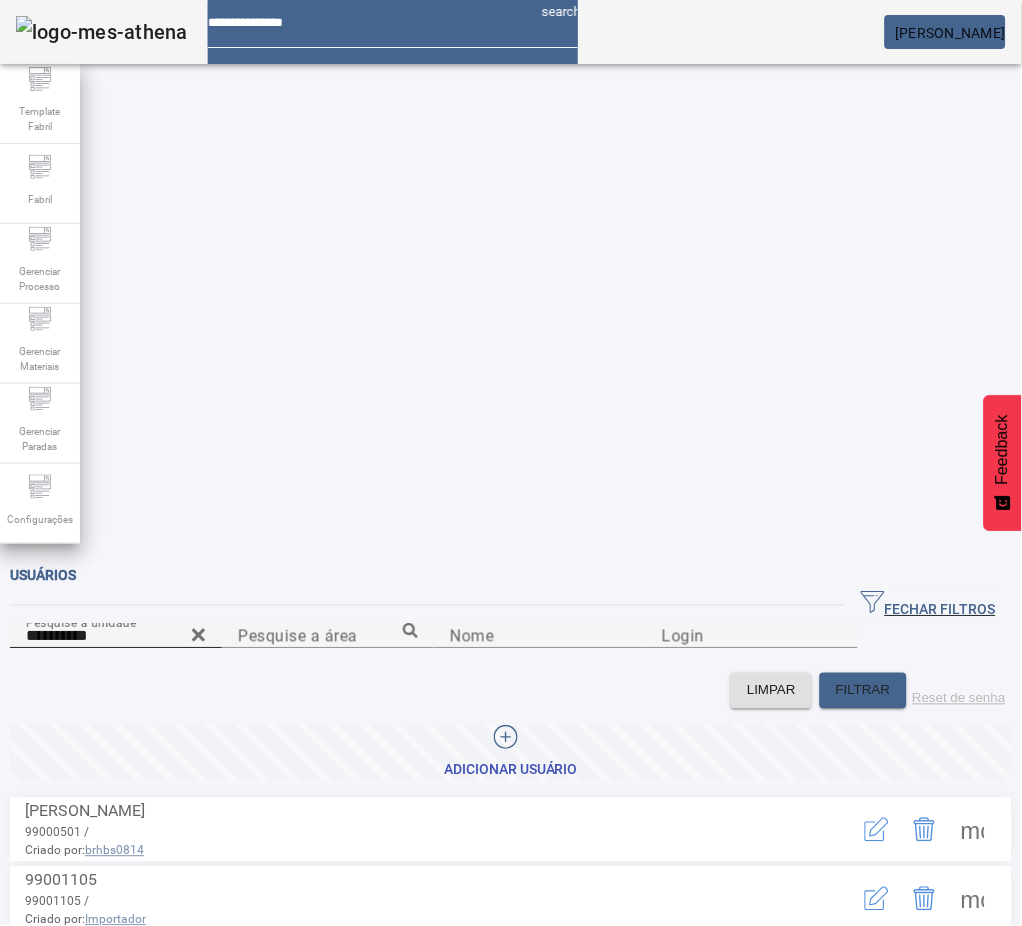 click 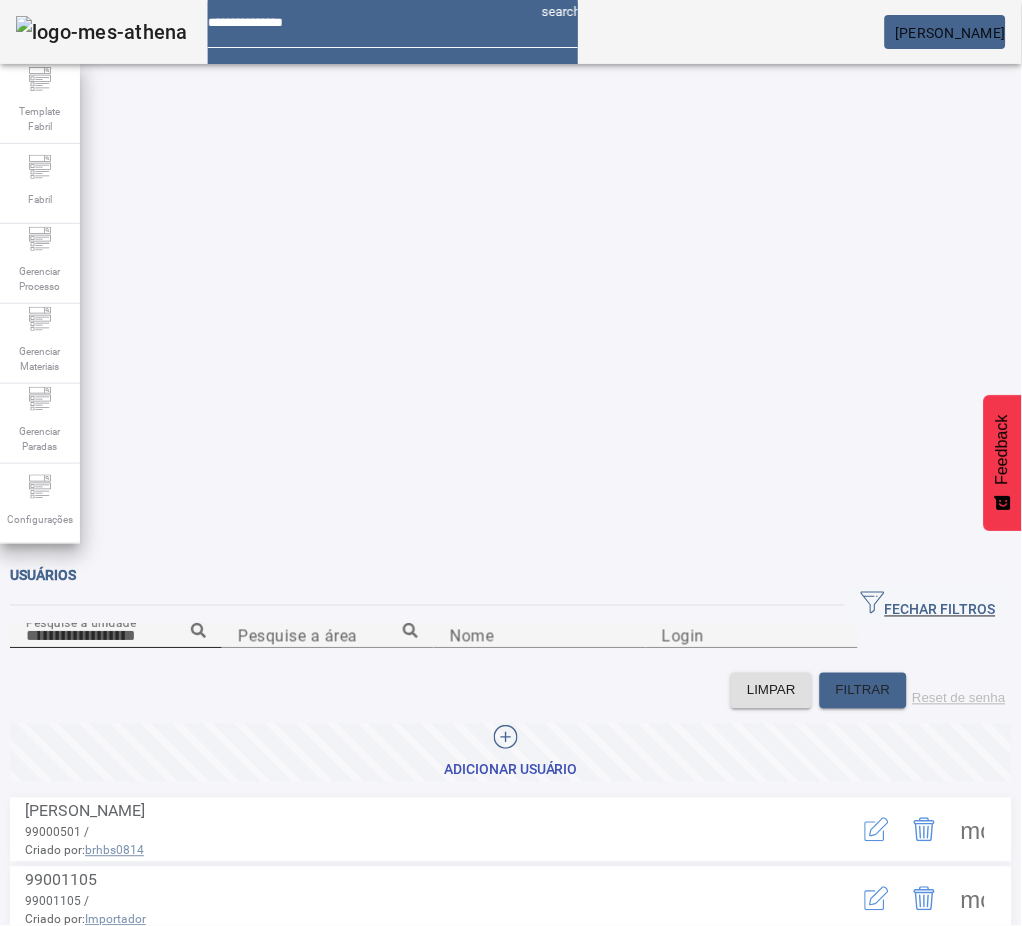click at bounding box center [511, 753] 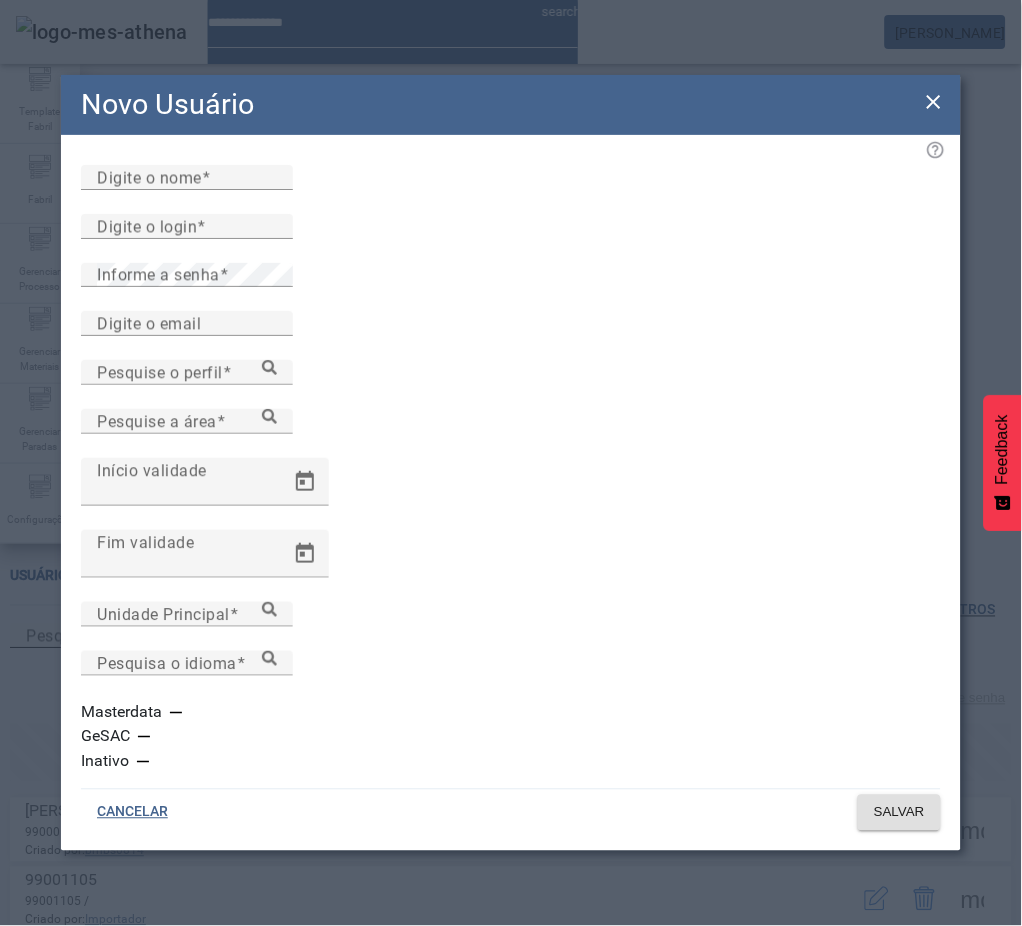 drag, startPoint x: 933, startPoint y: 119, endPoint x: 922, endPoint y: 124, distance: 12.083046 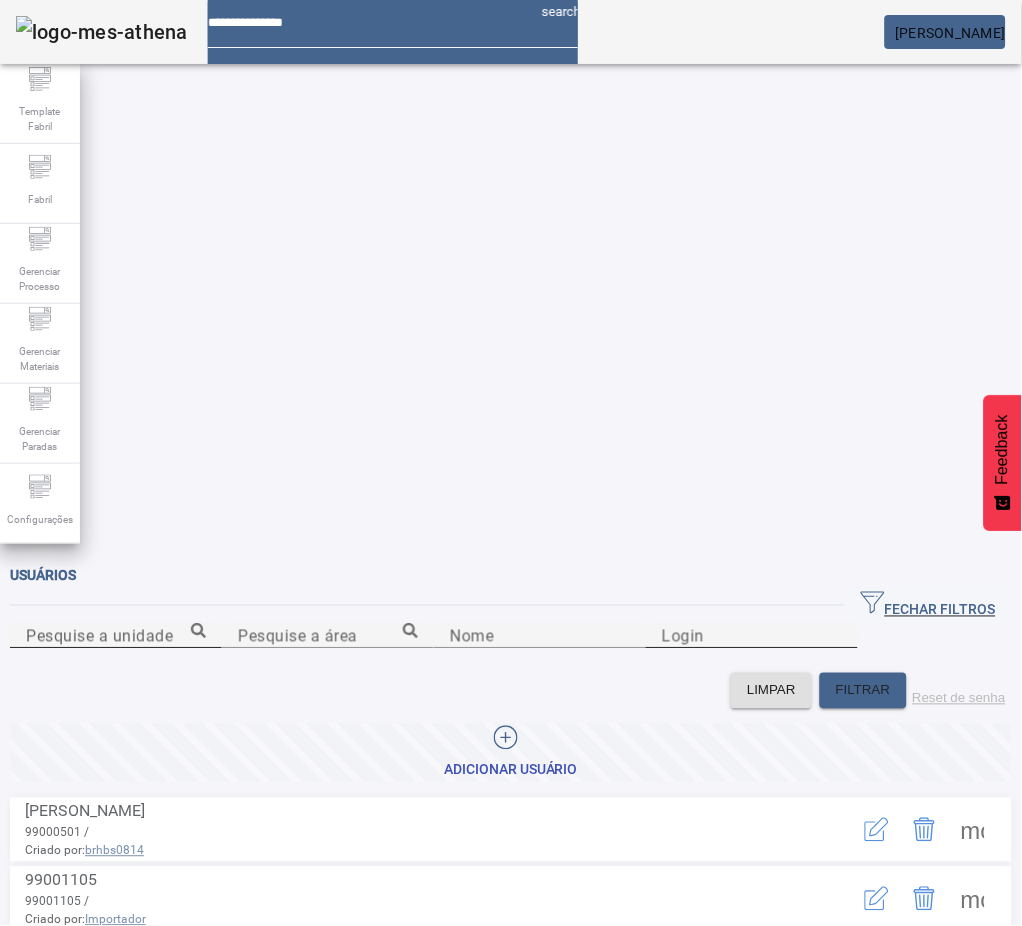click on "Login" at bounding box center [752, 637] 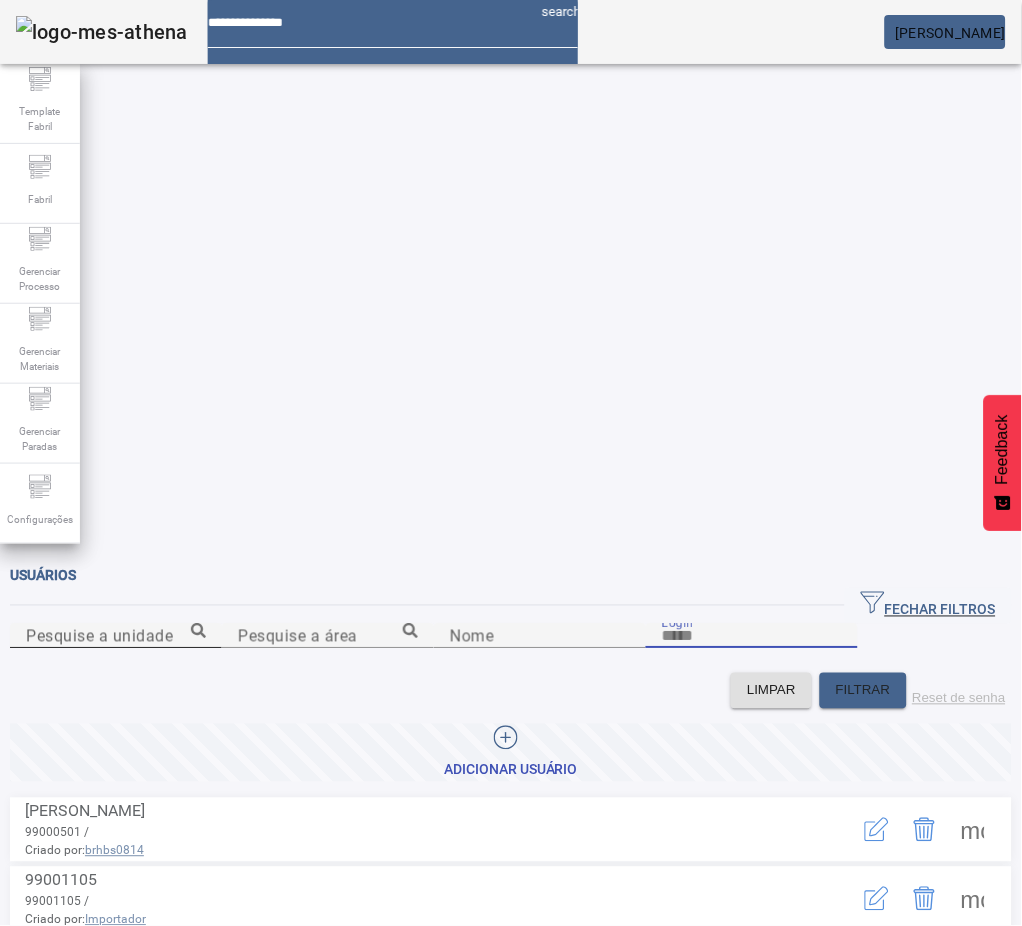 paste on "**********" 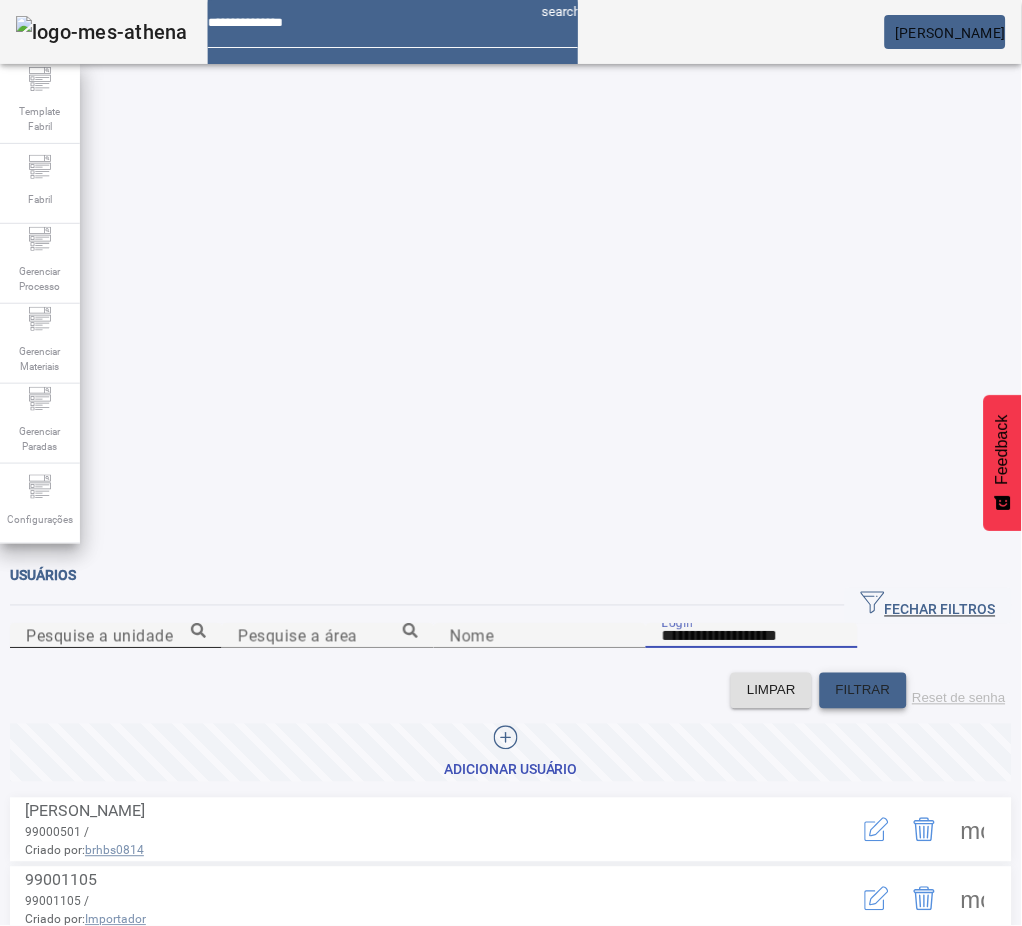click on "FILTRAR" 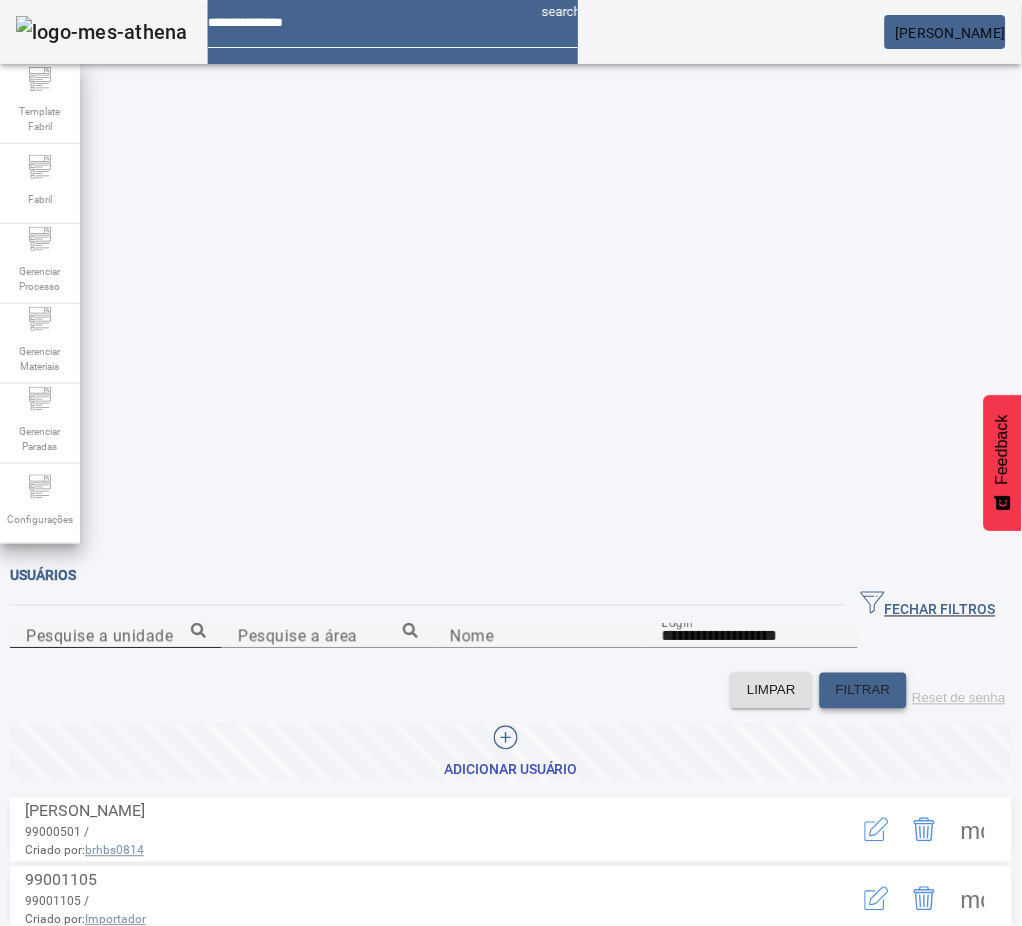 click on "FILTRAR" 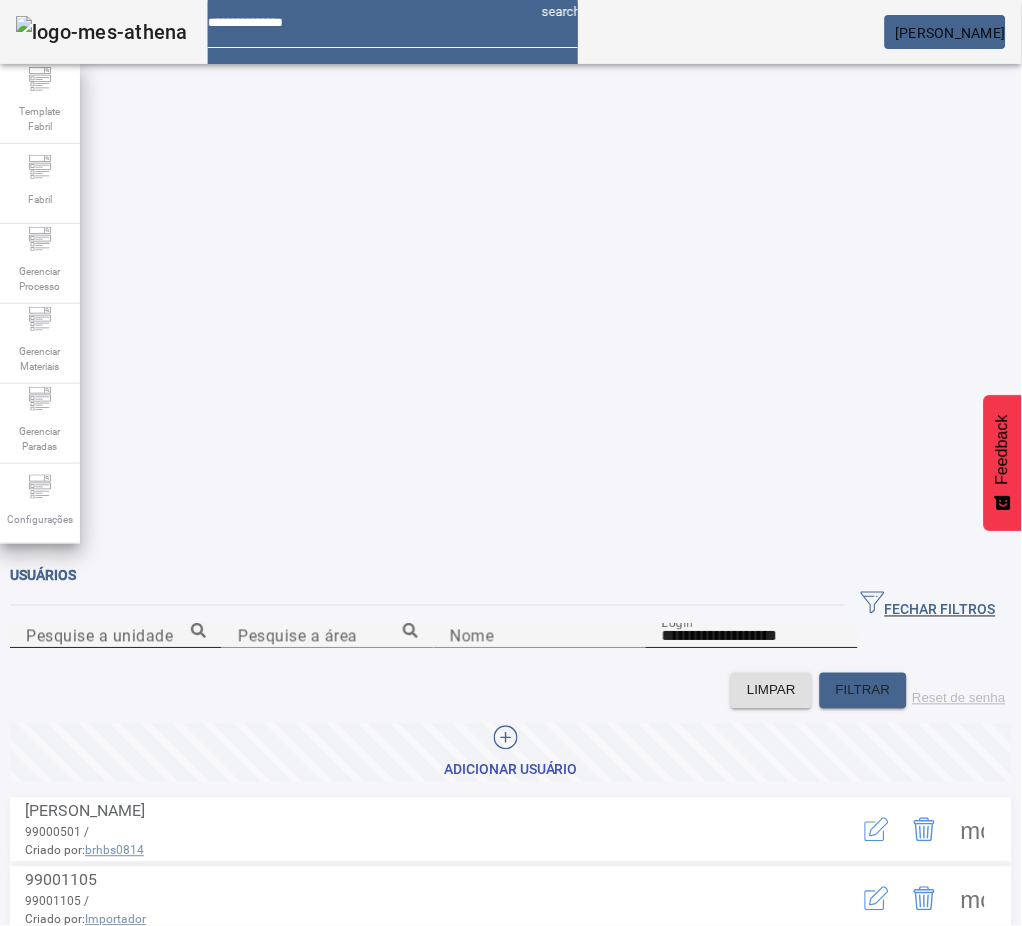 click on "**********" at bounding box center [752, 637] 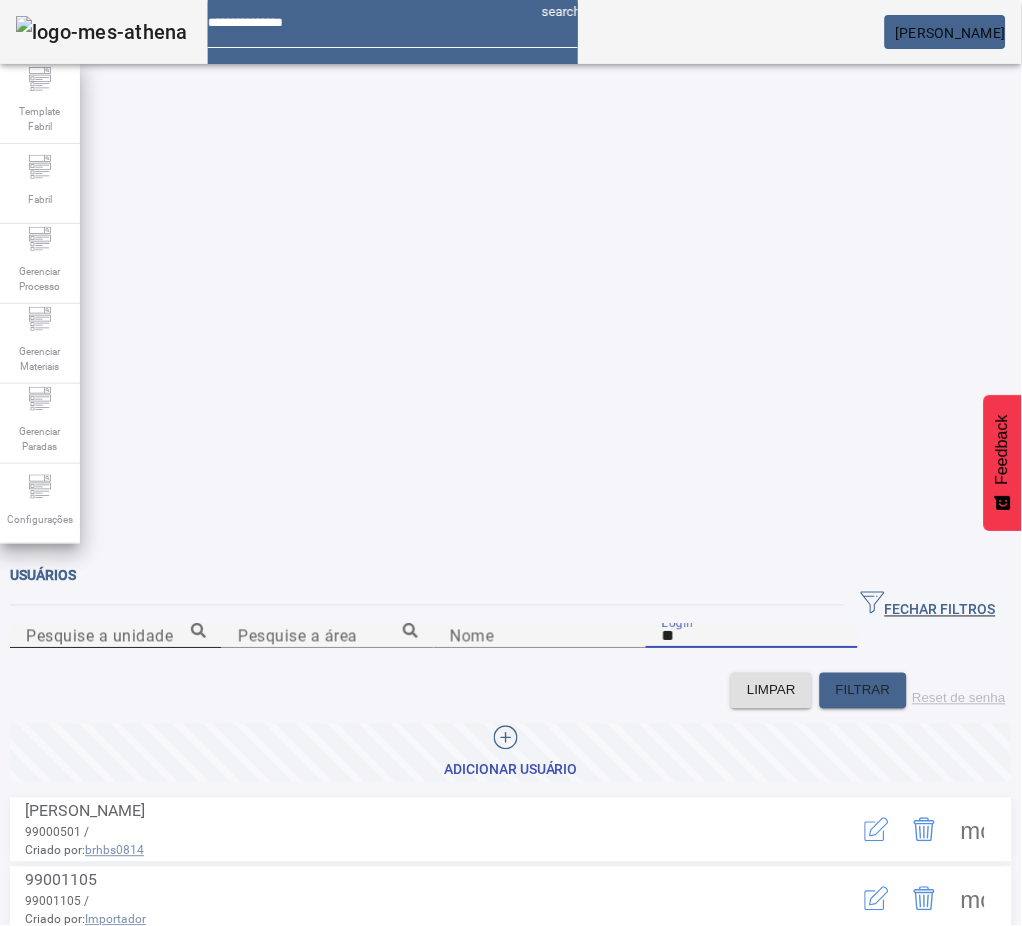 type on "*" 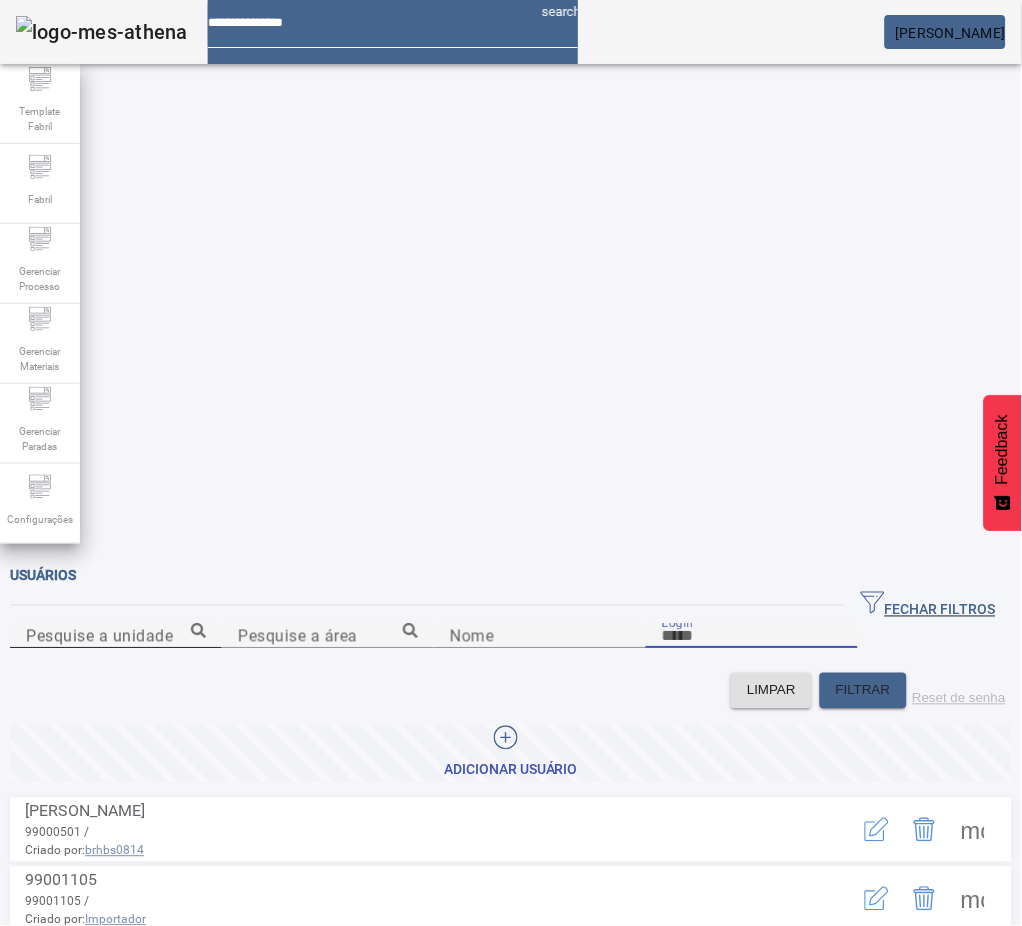 type 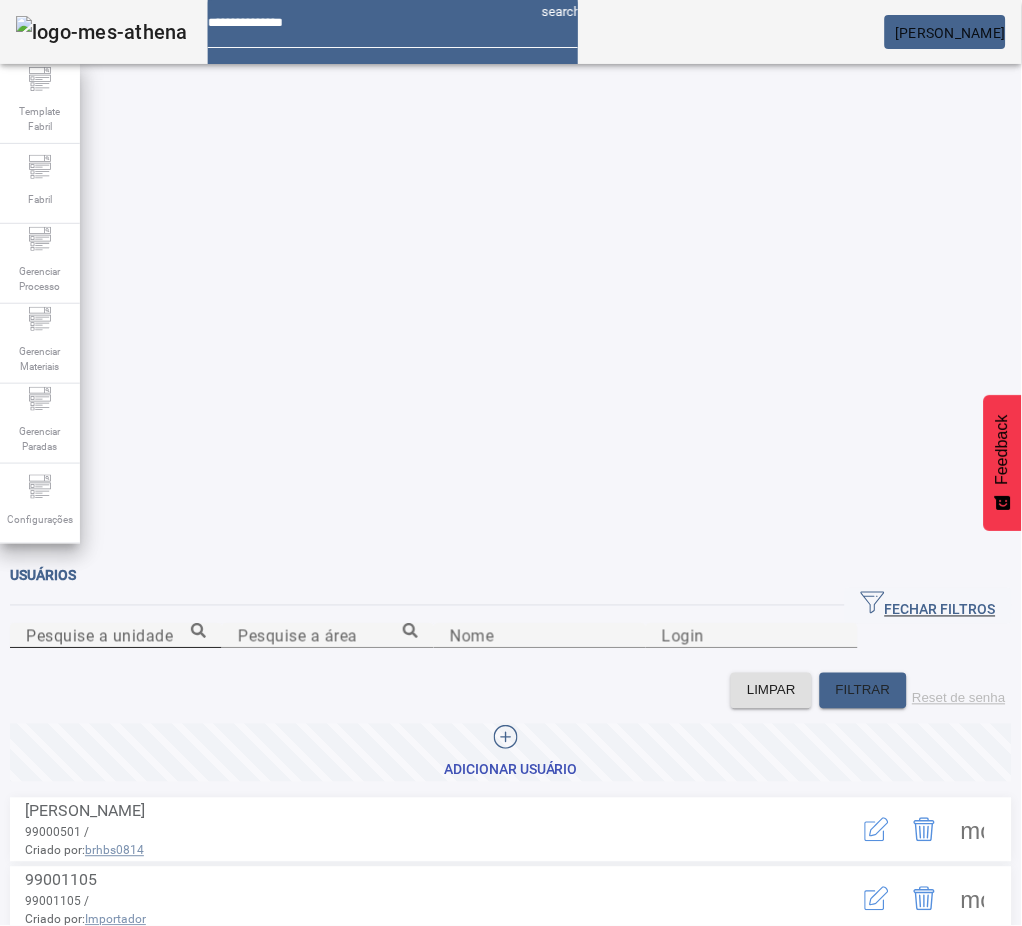 click on "Adicionar Usuário" at bounding box center (511, 771) 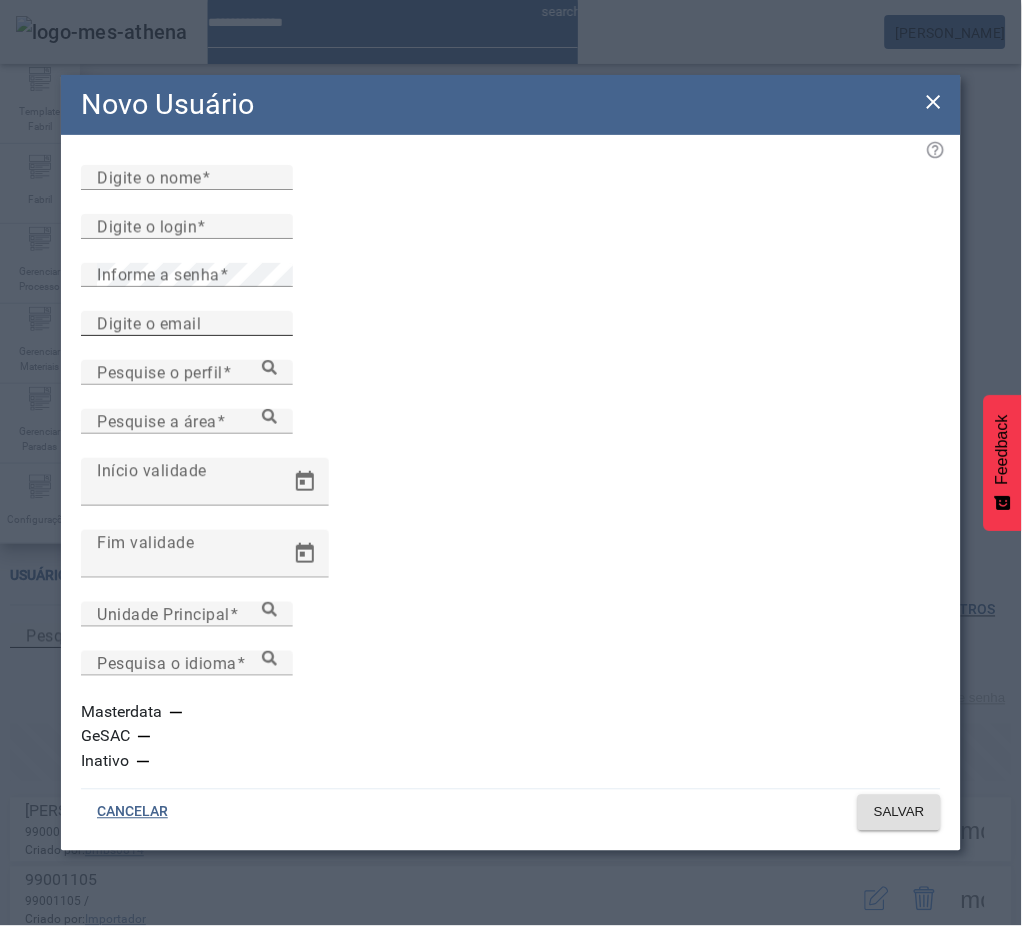drag, startPoint x: 189, startPoint y: 457, endPoint x: 209, endPoint y: 456, distance: 20.024984 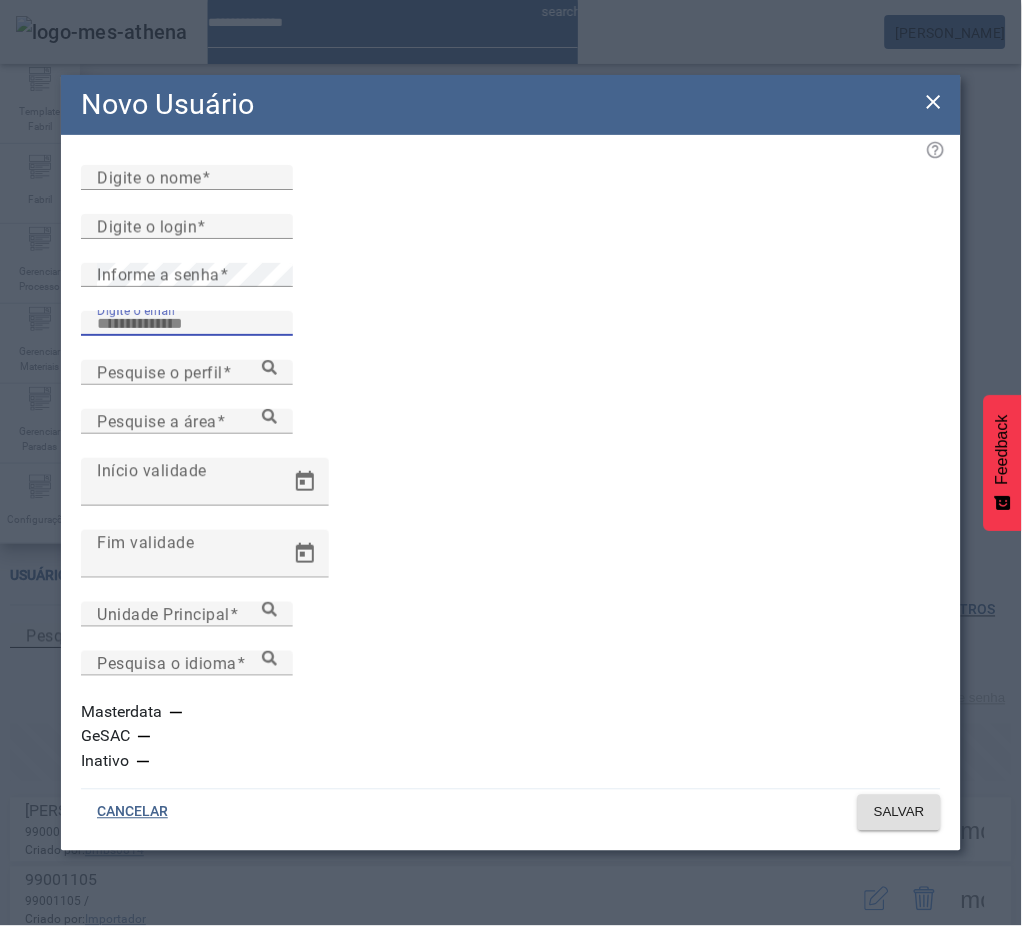 paste on "**********" 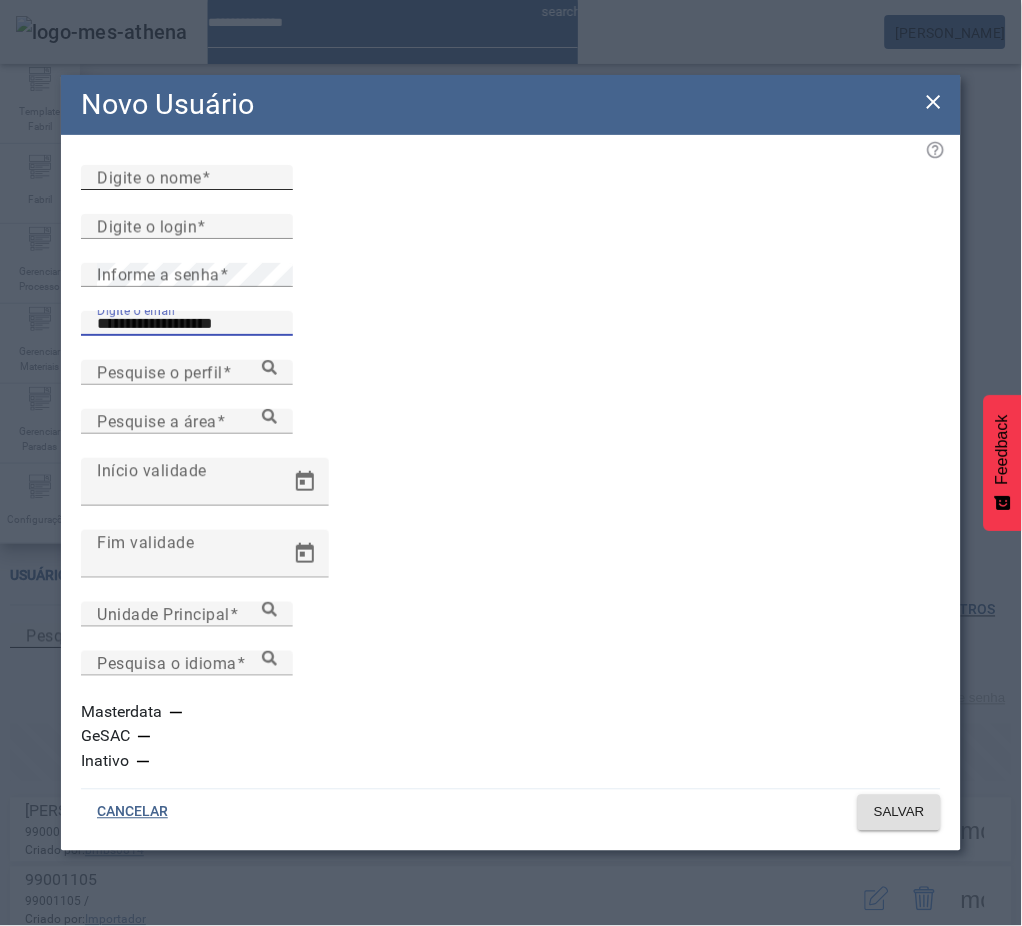 type on "**********" 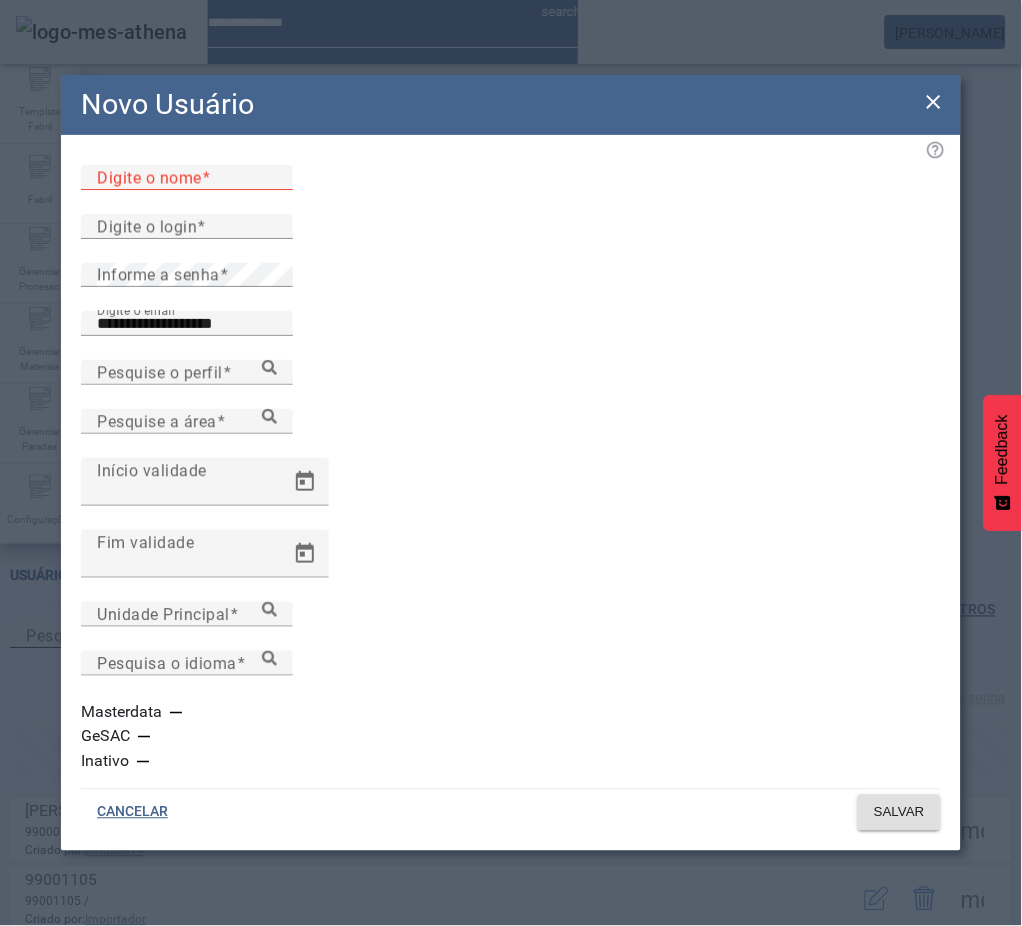click on "Digite o nome" at bounding box center (187, 178) 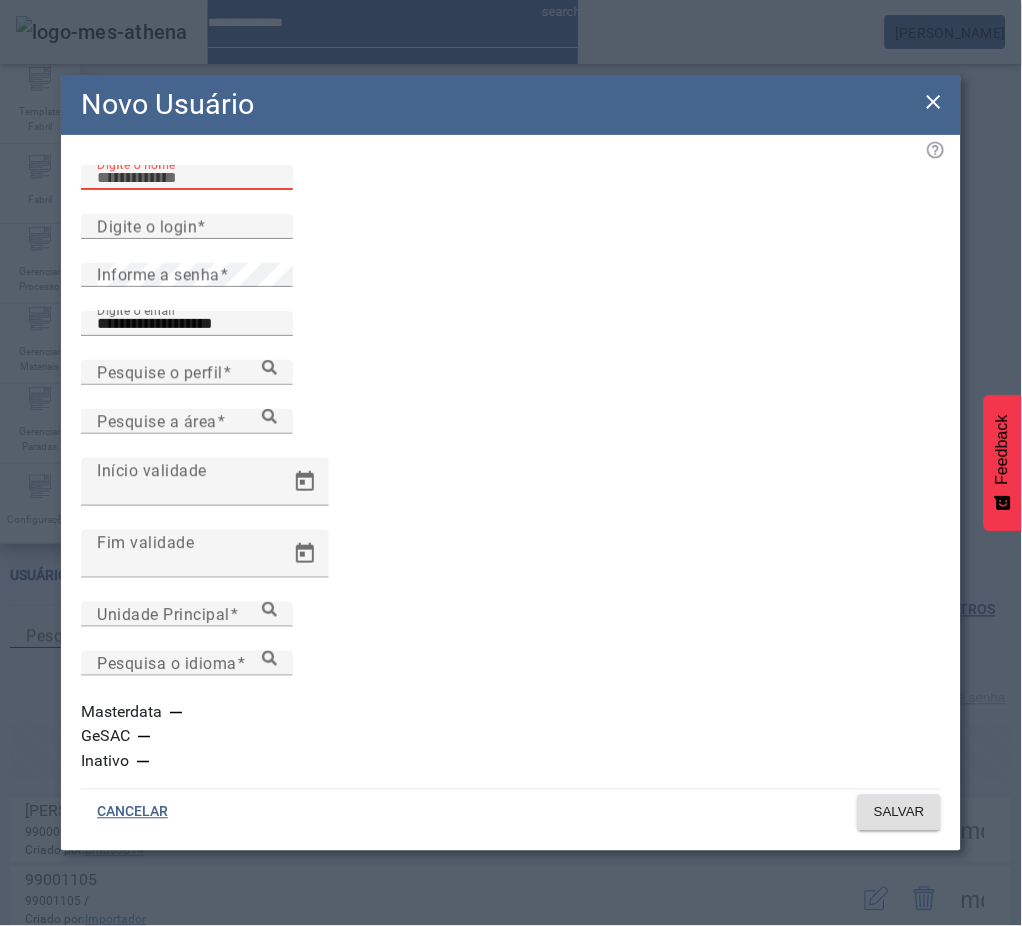 paste on "**********" 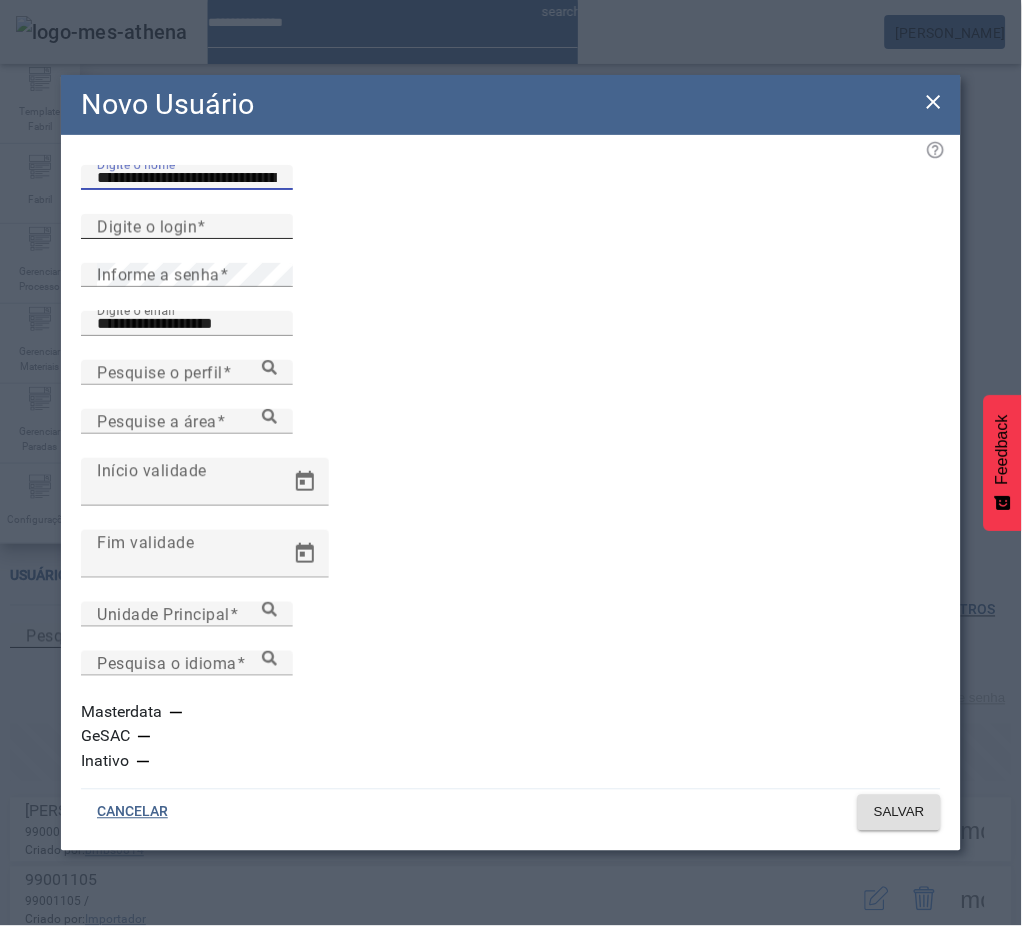 type on "**********" 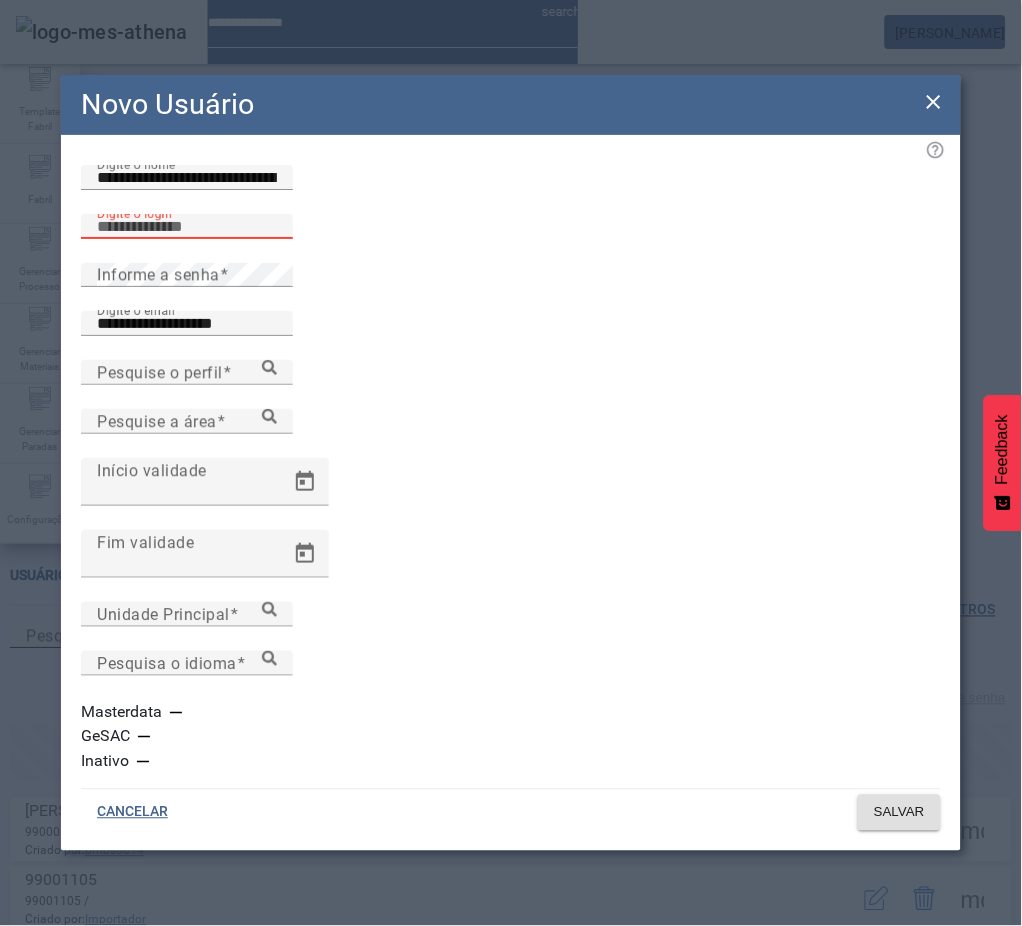 paste on "**********" 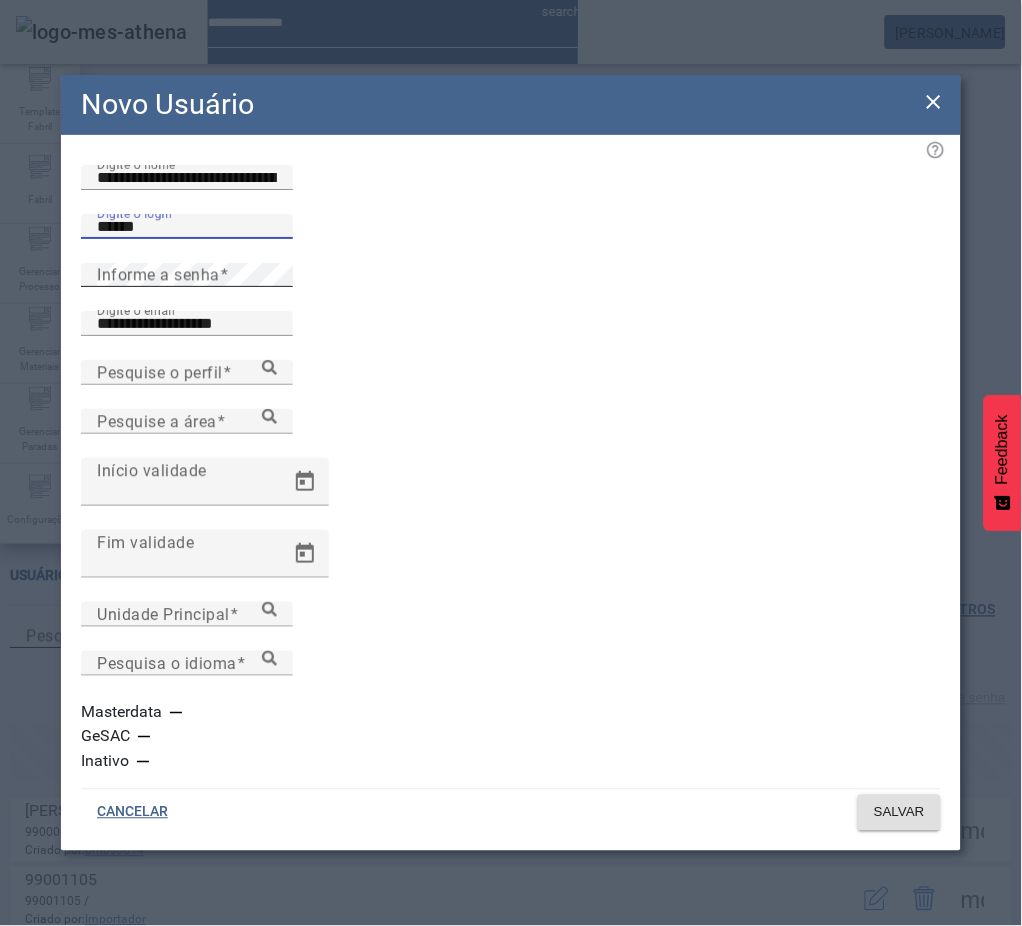 type on "******" 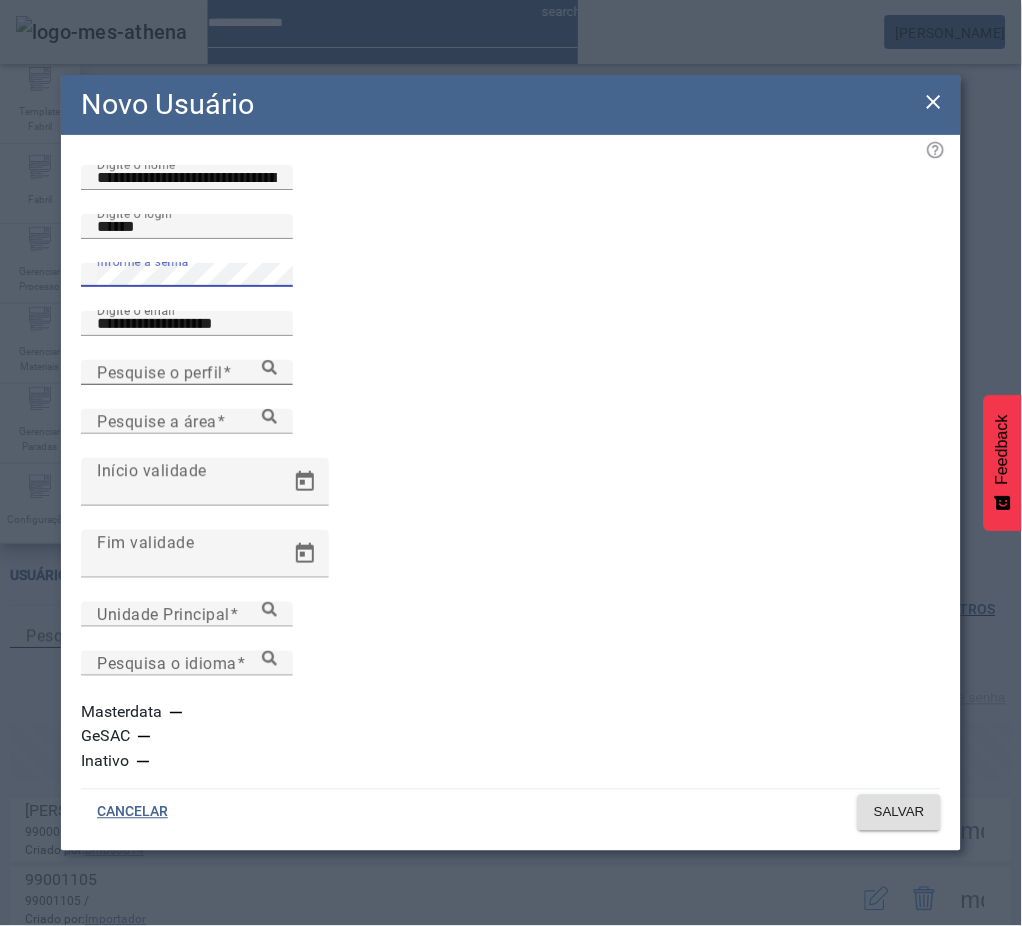 click on "Pesquise o perfil" at bounding box center [187, 373] 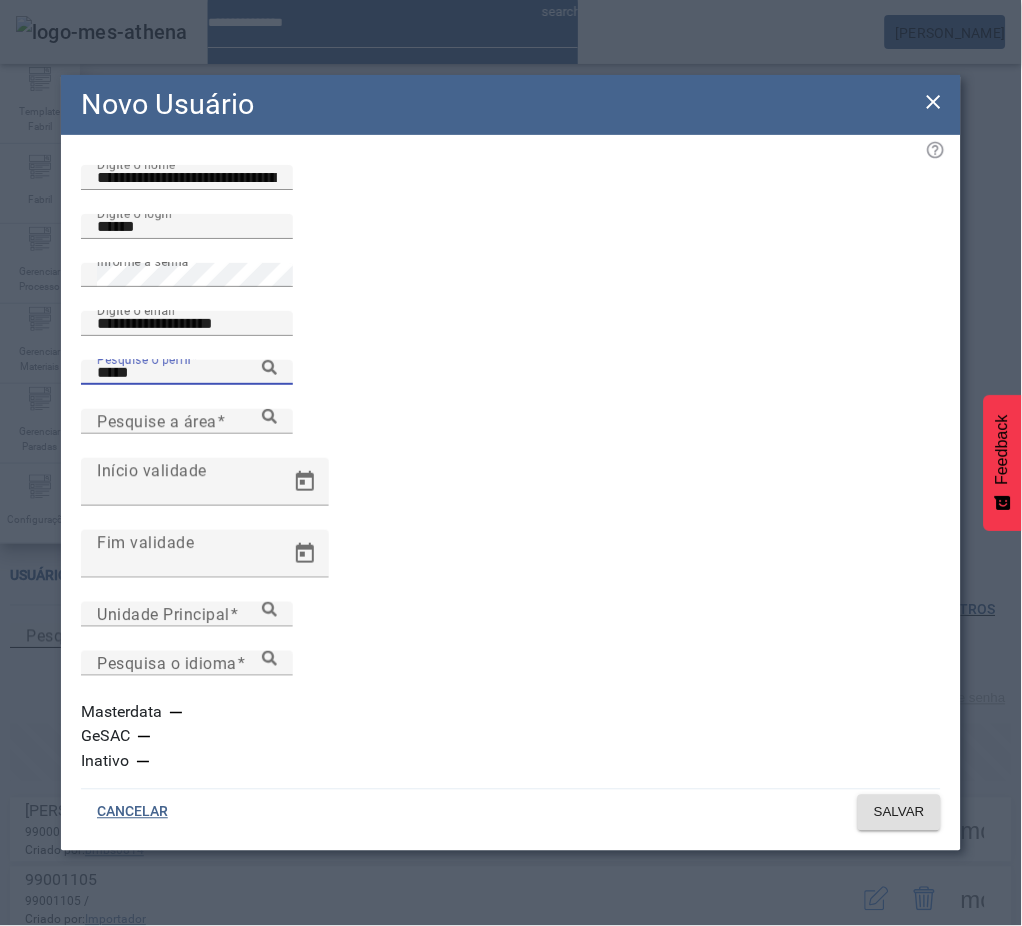 click 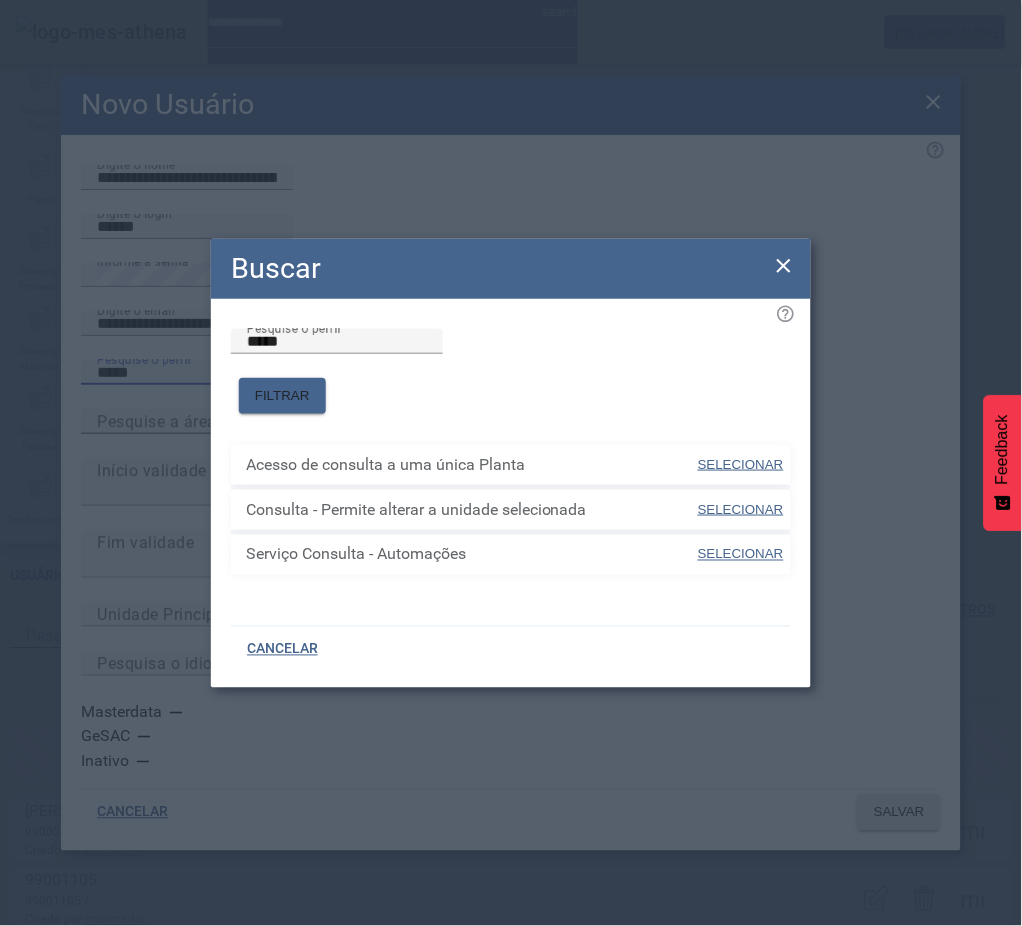 drag, startPoint x: 764, startPoint y: 493, endPoint x: 761, endPoint y: 521, distance: 28.160255 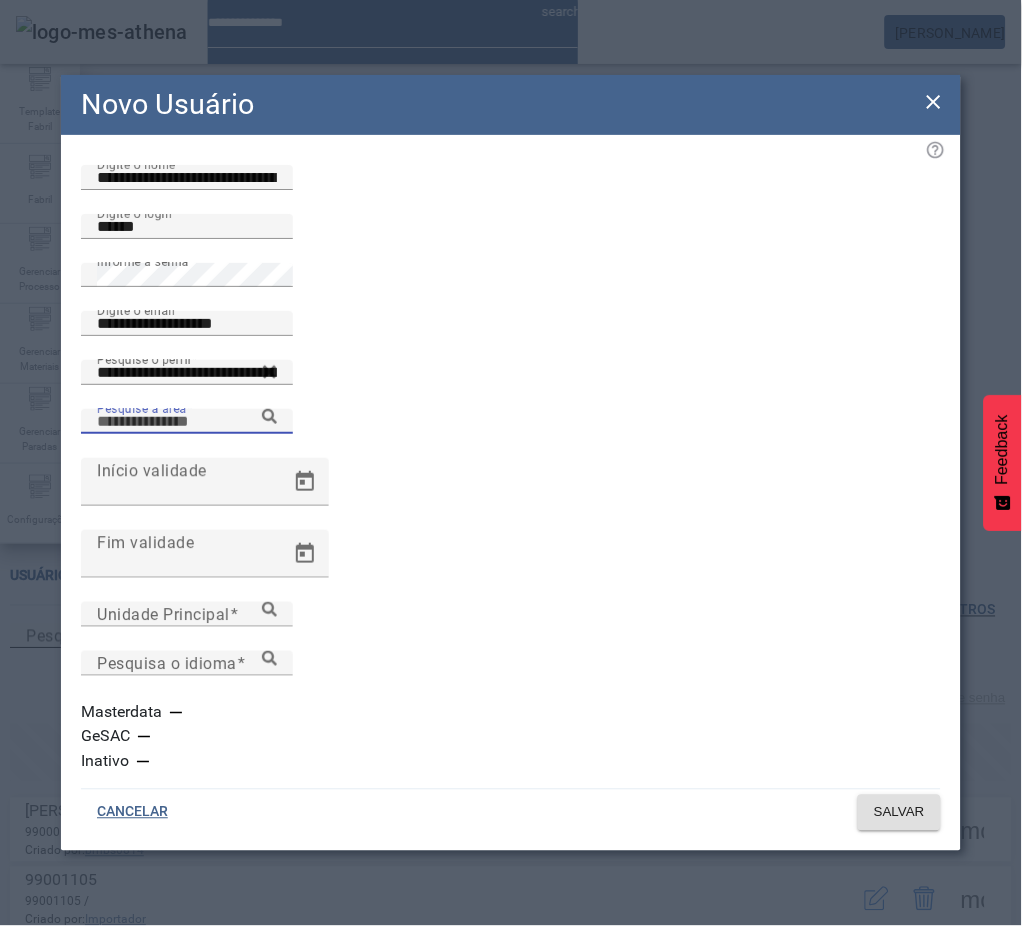 click on "Pesquise a área" at bounding box center (187, 422) 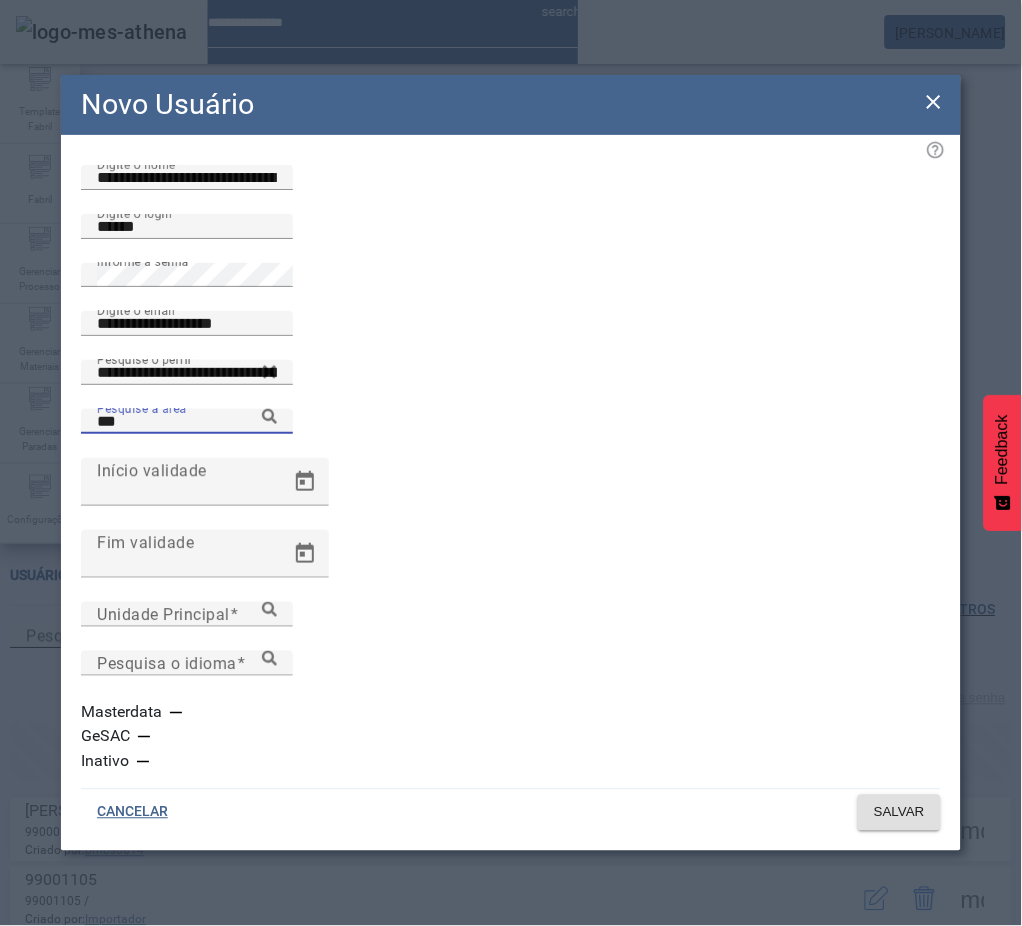 click 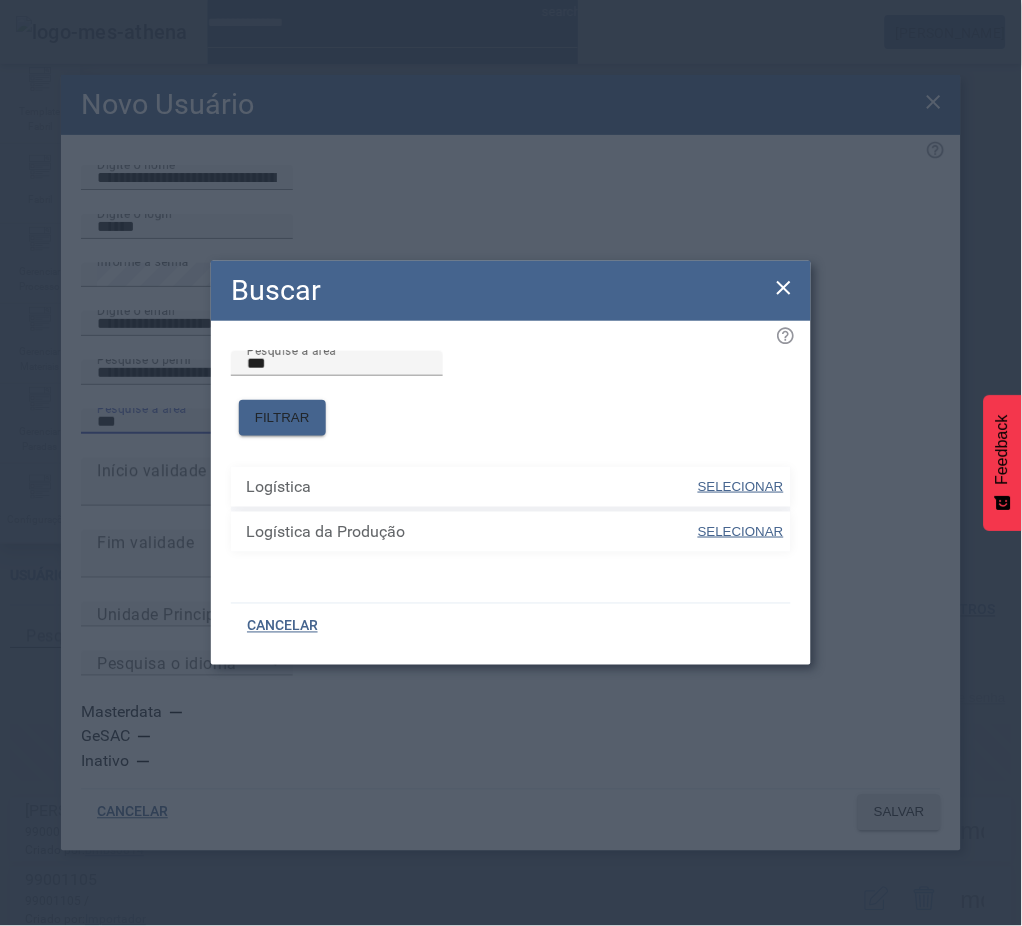 drag, startPoint x: 768, startPoint y: 470, endPoint x: 581, endPoint y: 512, distance: 191.65855 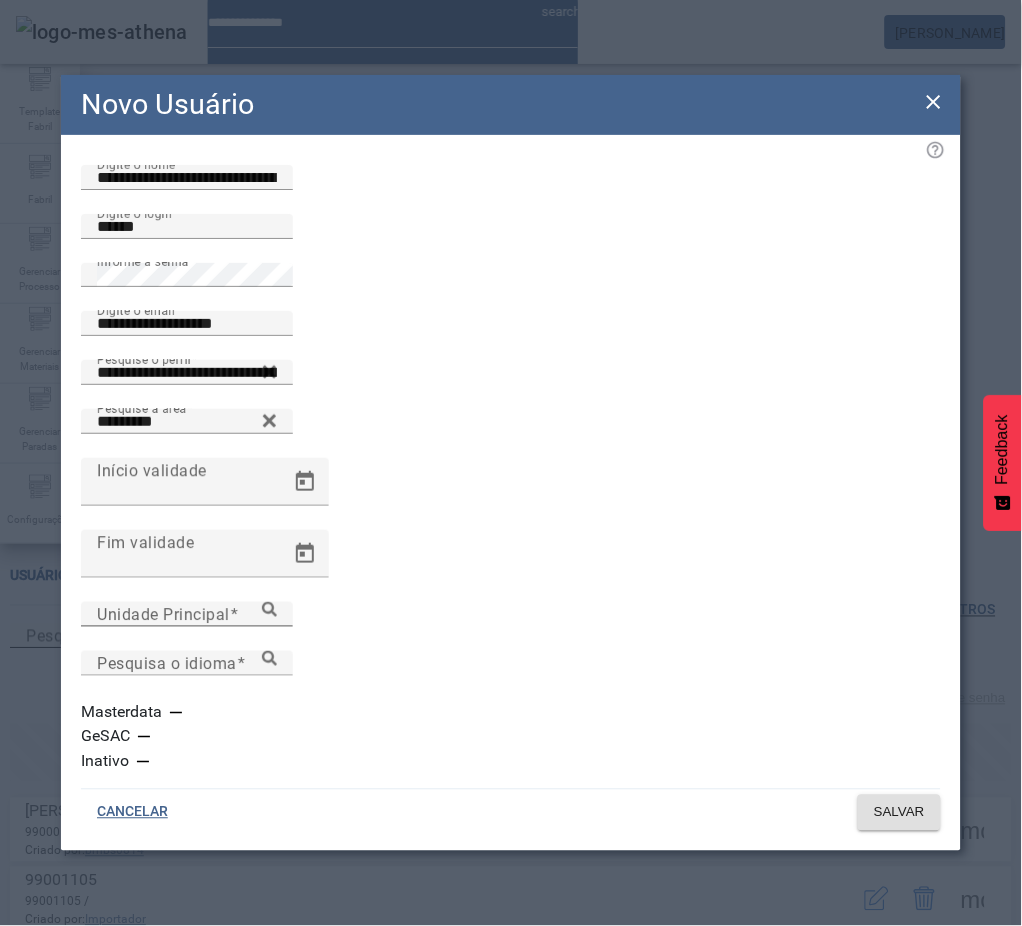 click on "Unidade Principal" 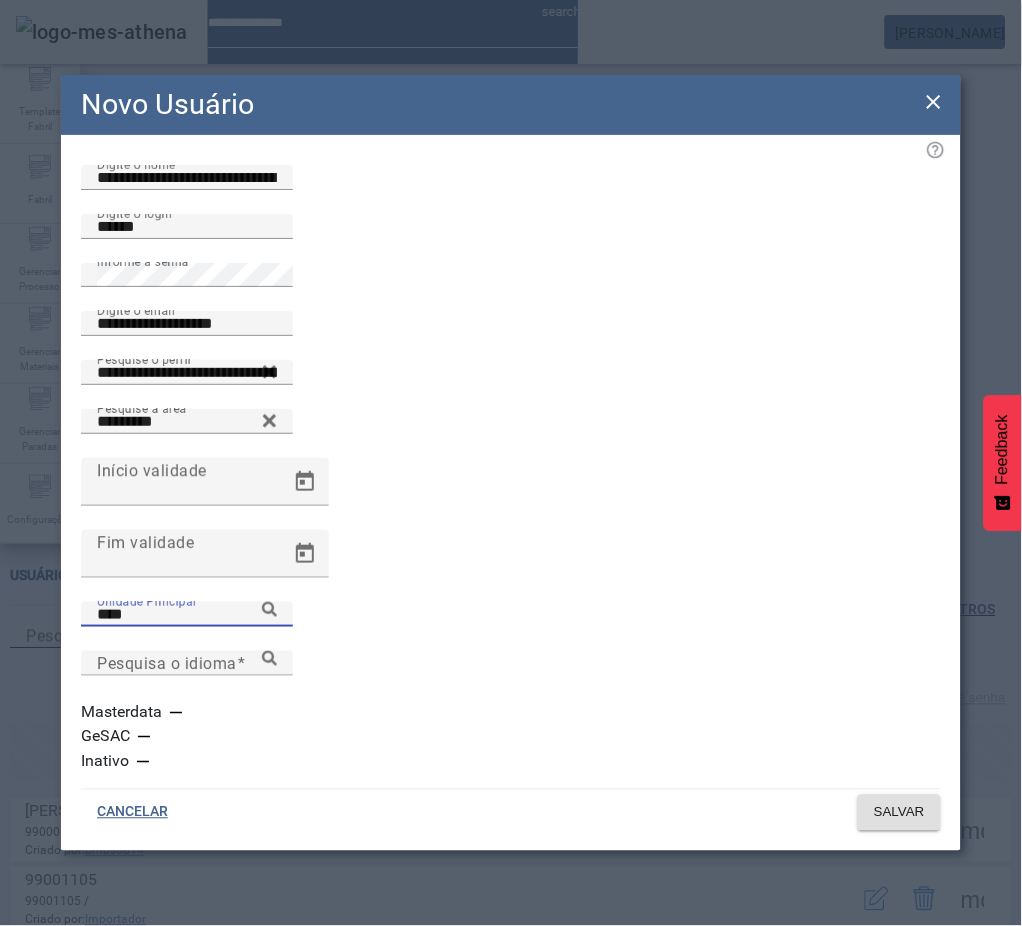 click on "Unidade Principal ****" 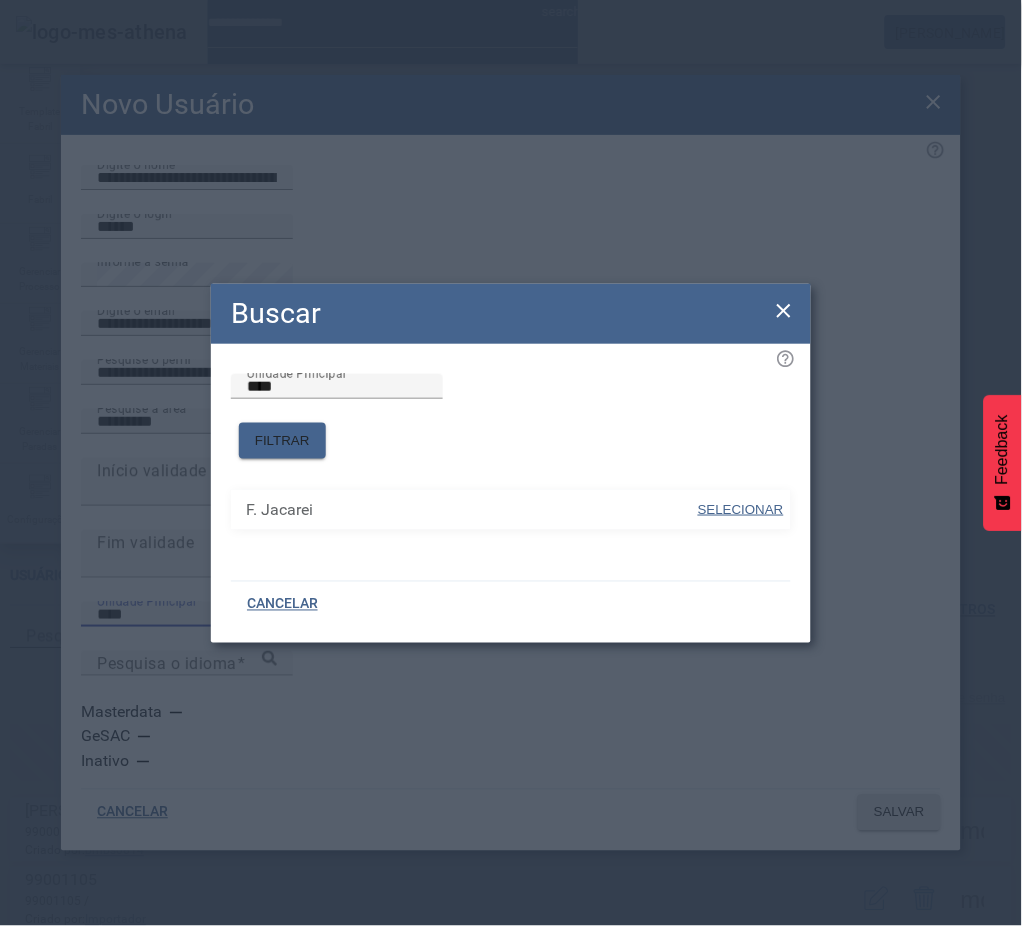click on "SELECIONAR" at bounding box center [741, 509] 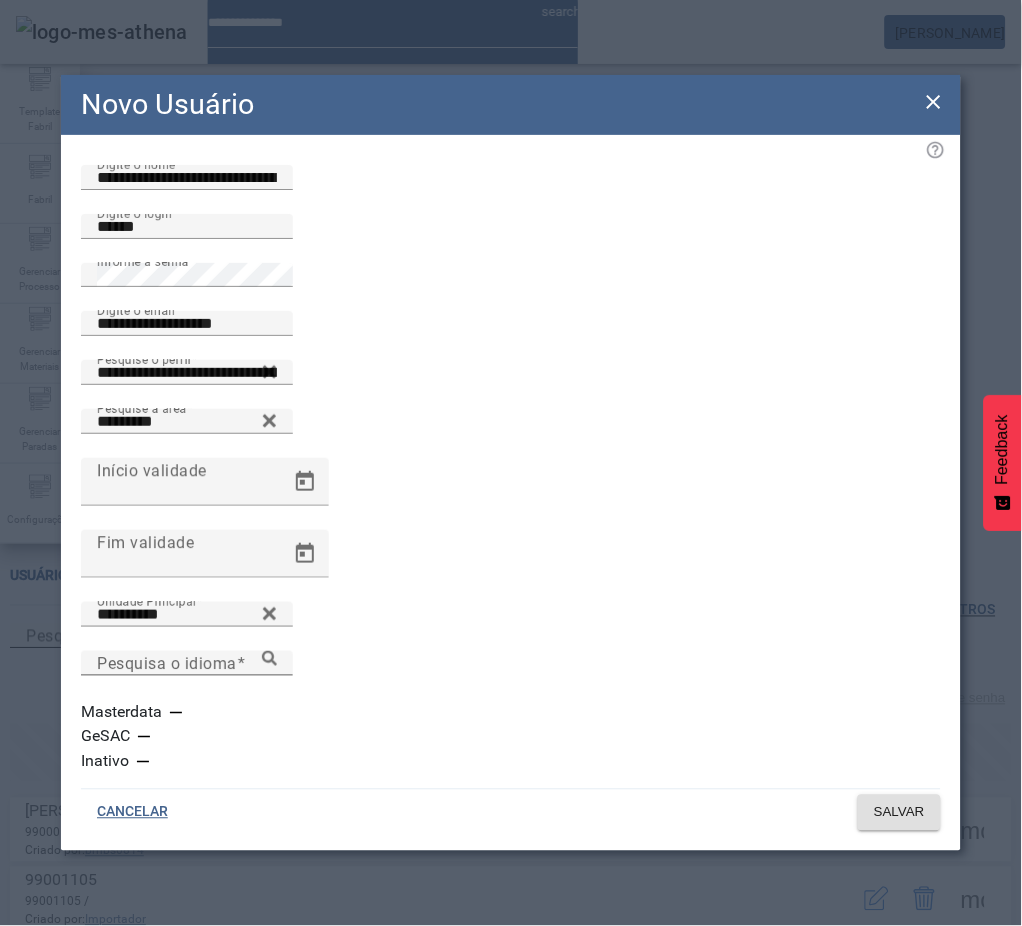 drag, startPoint x: 644, startPoint y: 663, endPoint x: 642, endPoint y: 674, distance: 11.18034 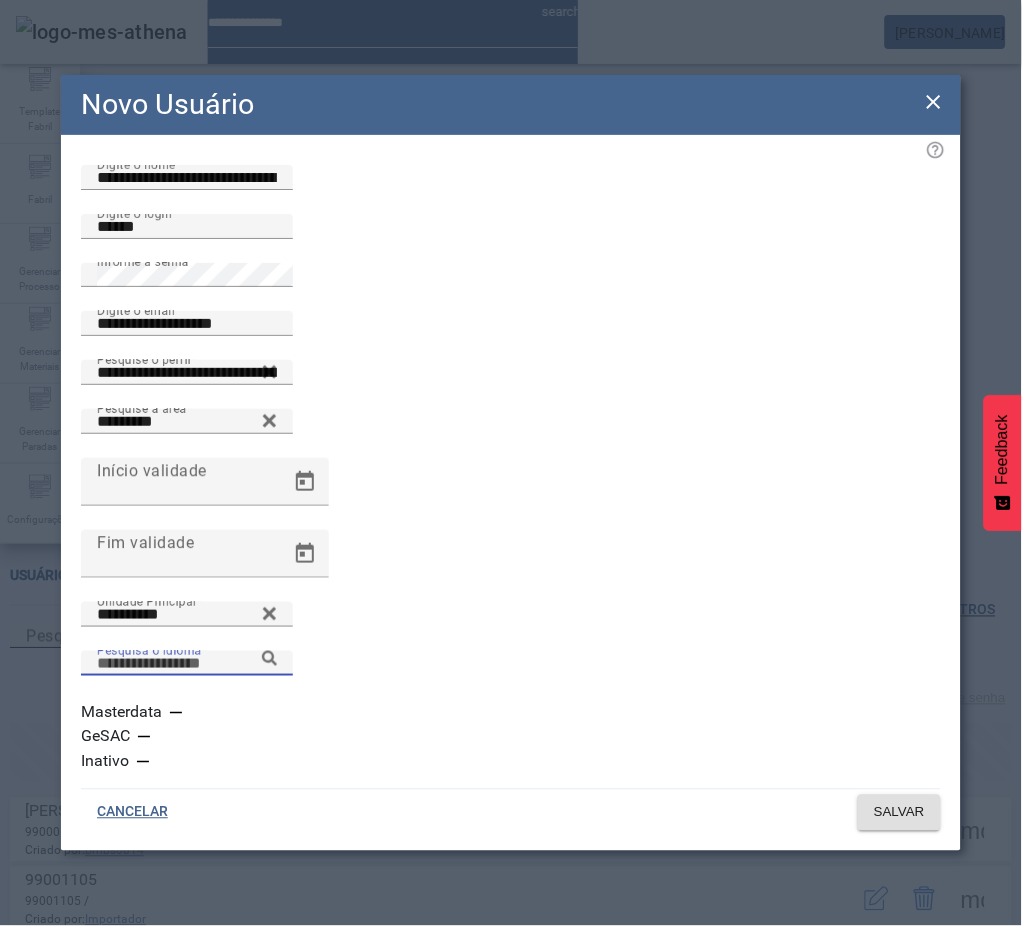 drag, startPoint x: 641, startPoint y: 683, endPoint x: 724, endPoint y: 712, distance: 87.92042 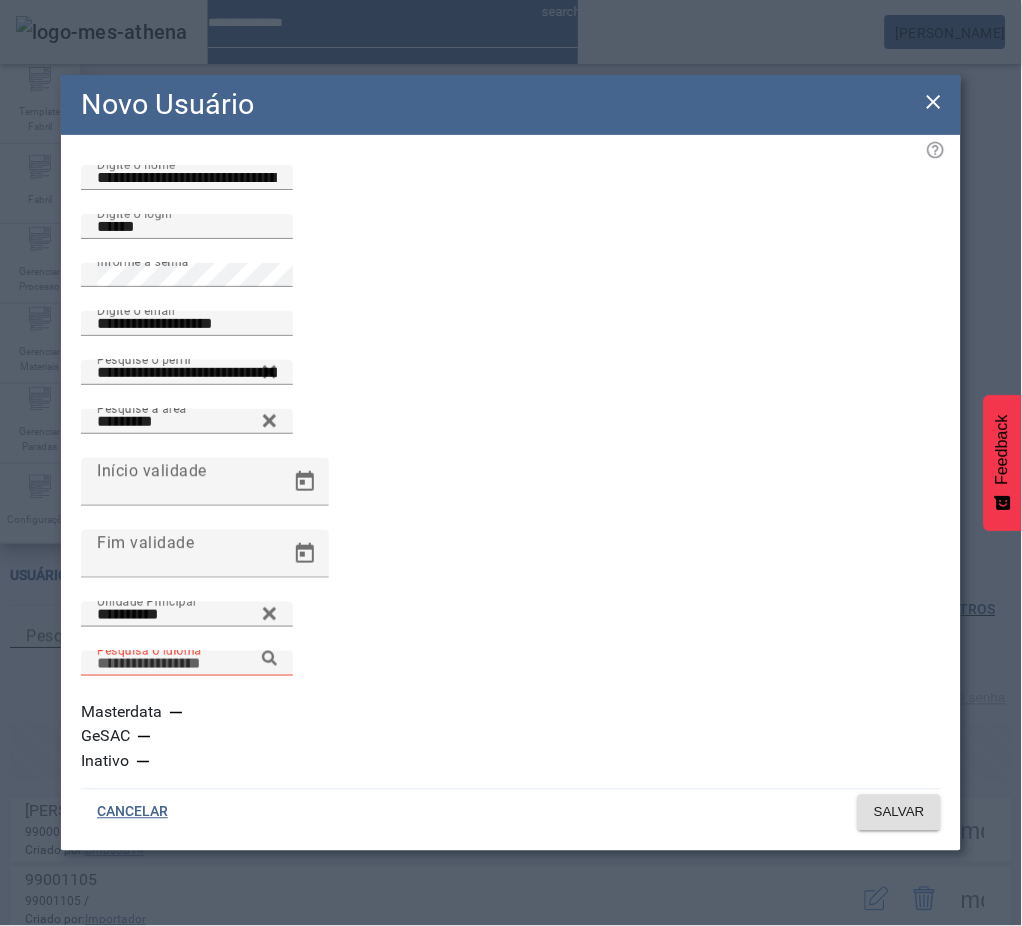 click 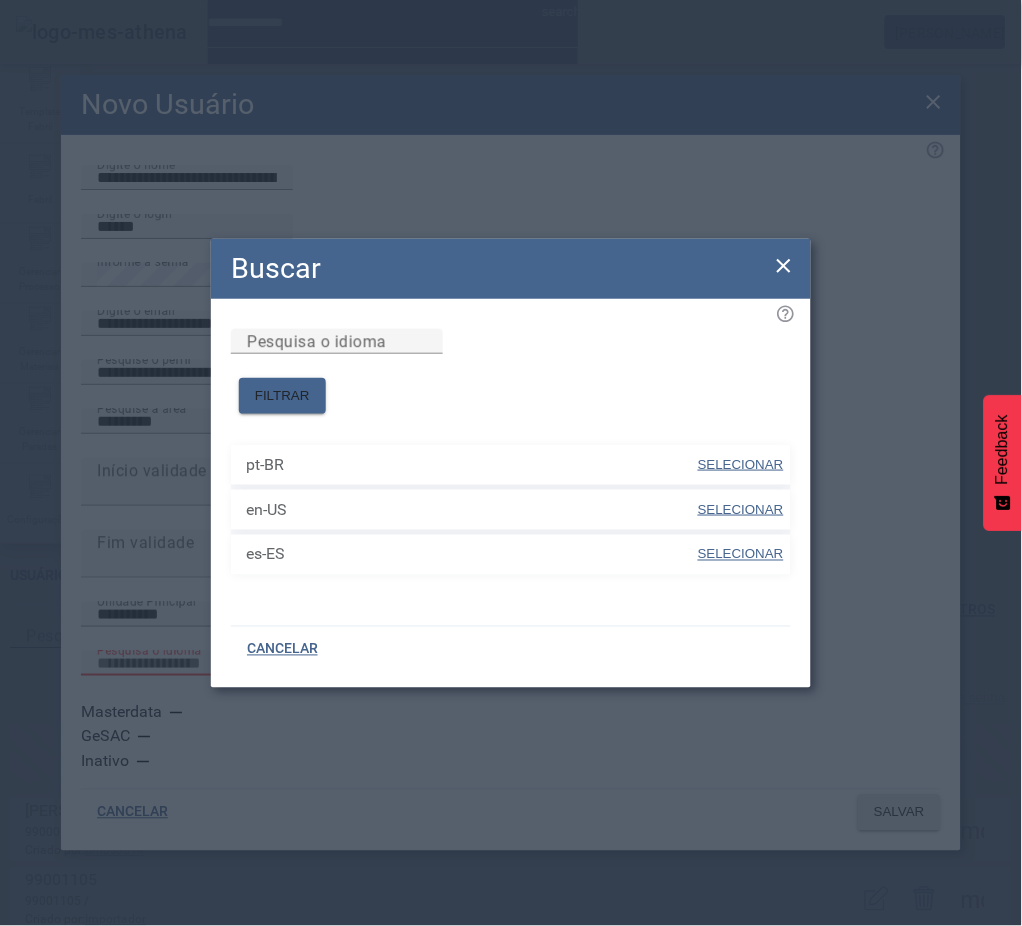 click on "SELECIONAR" at bounding box center [741, 464] 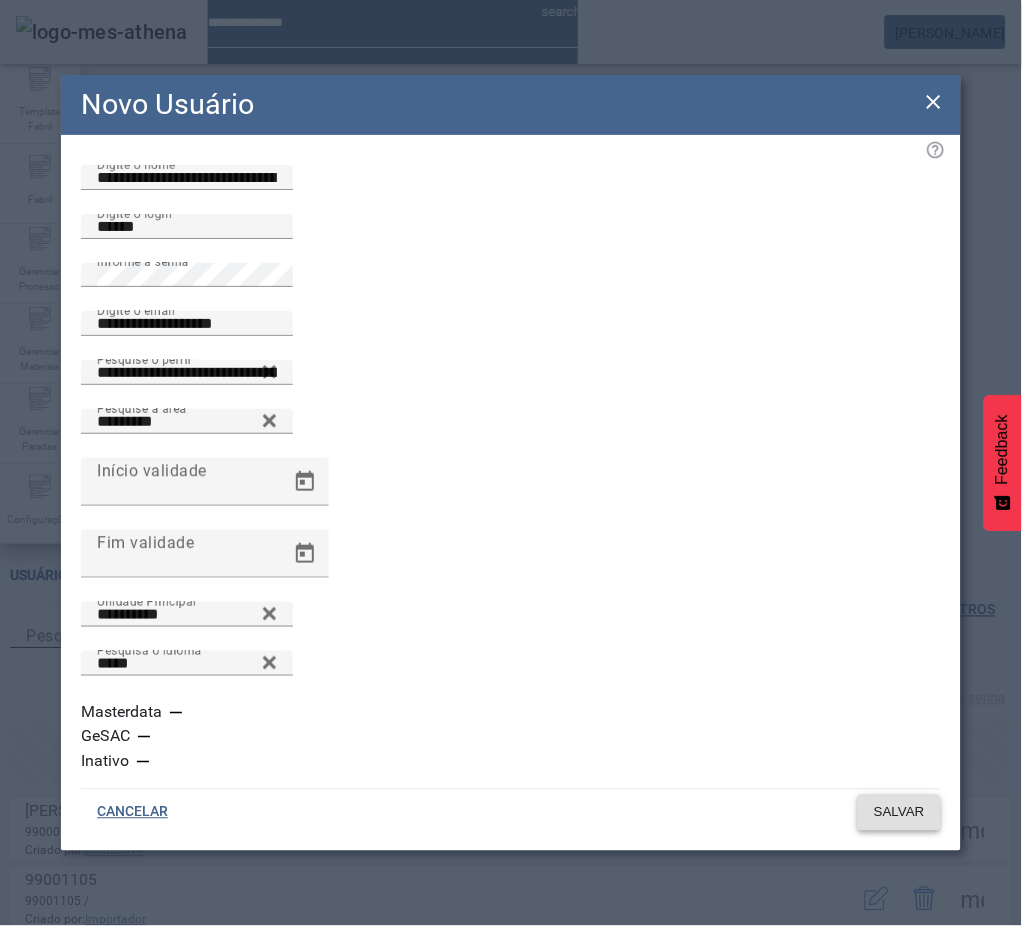 click on "SALVAR" 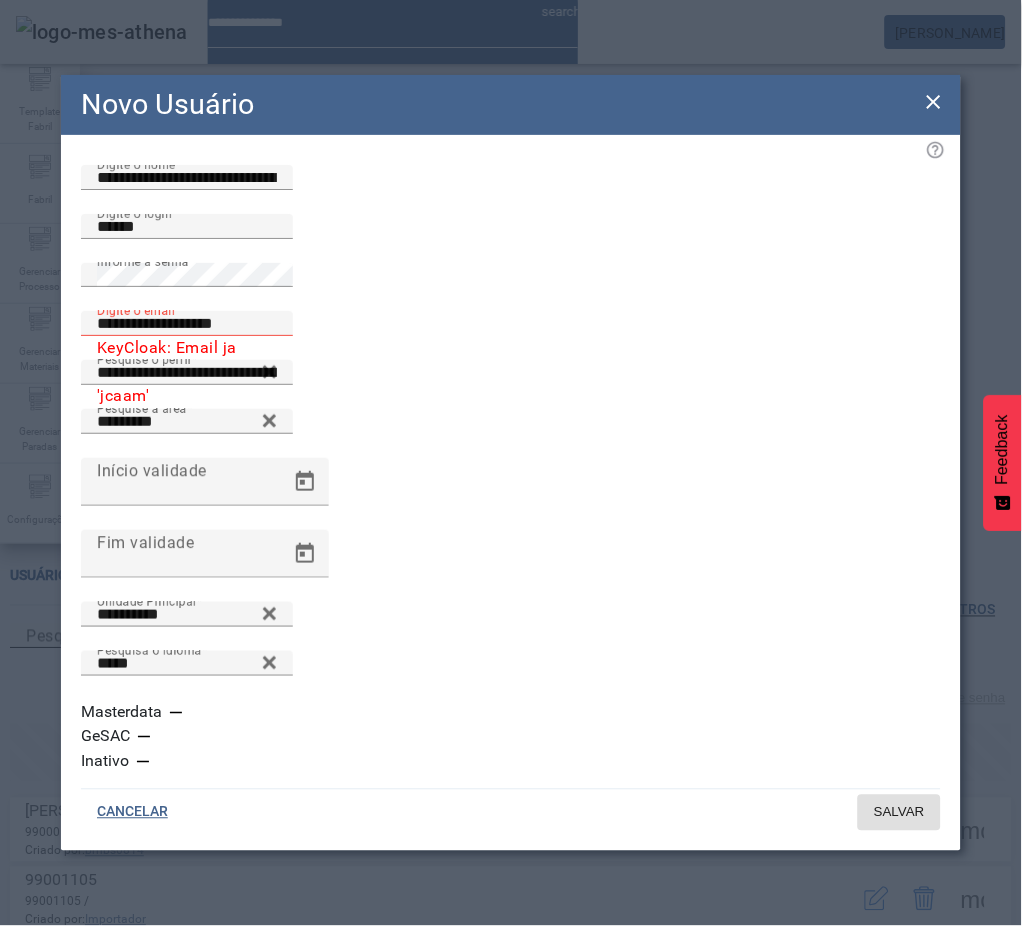 click 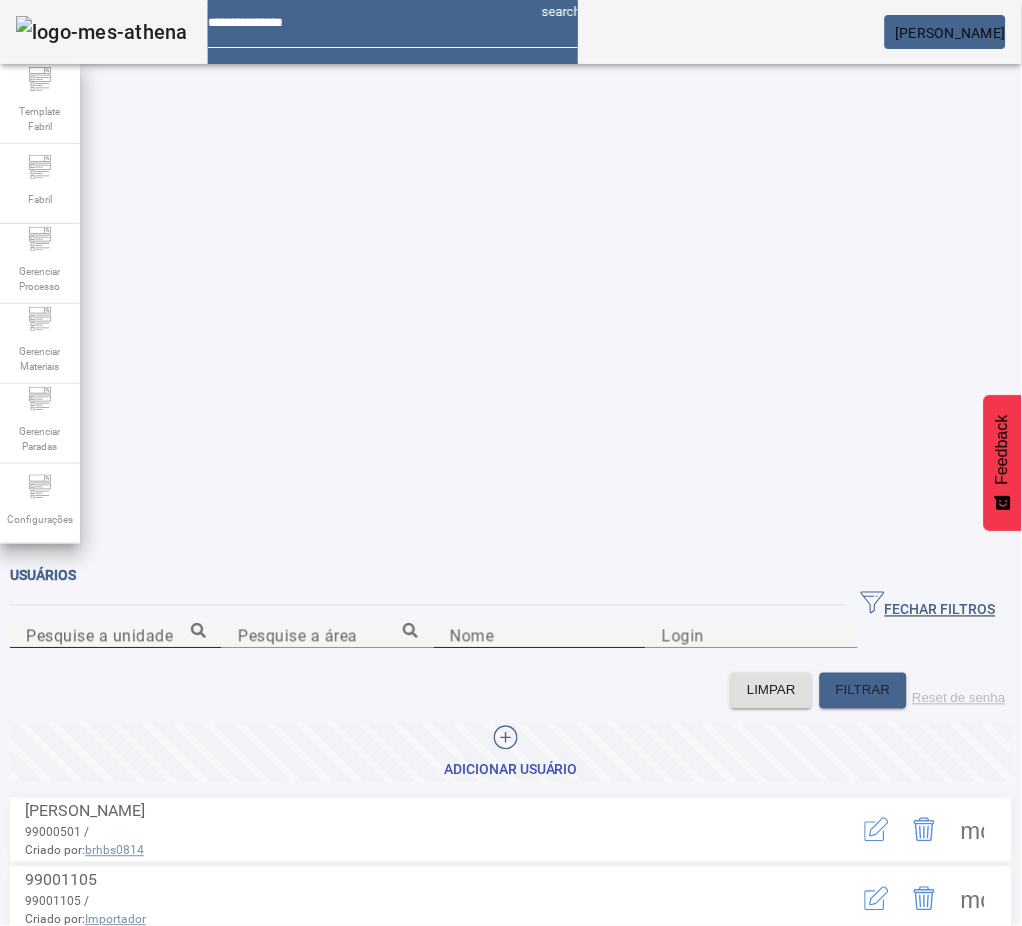 click on "Nome" at bounding box center [540, 637] 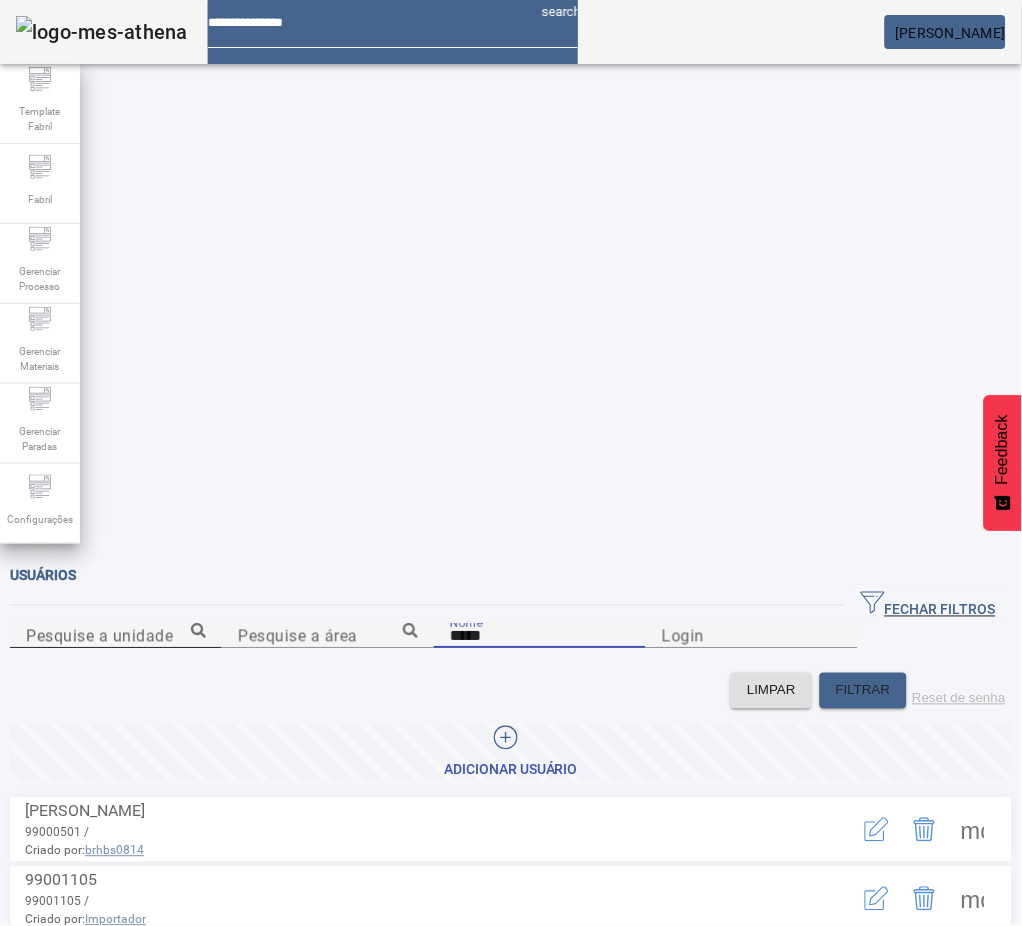 type on "*****" 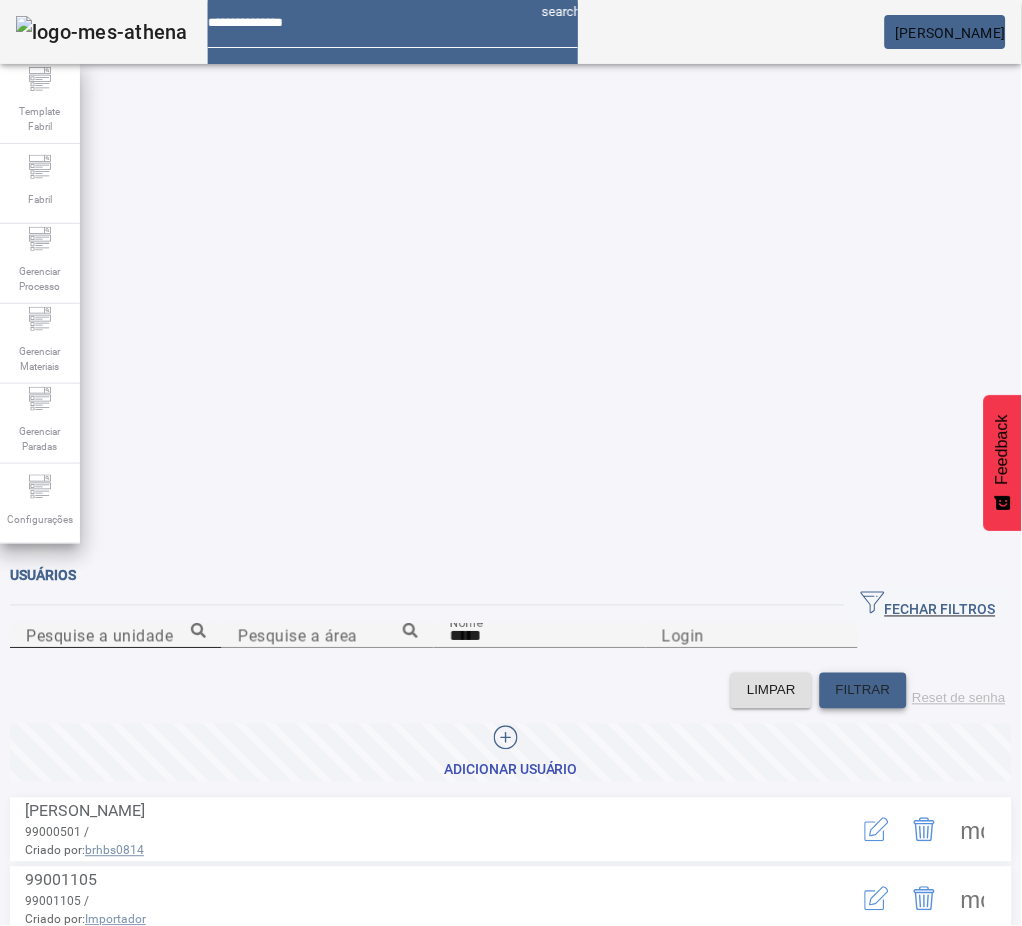 click on "FILTRAR" 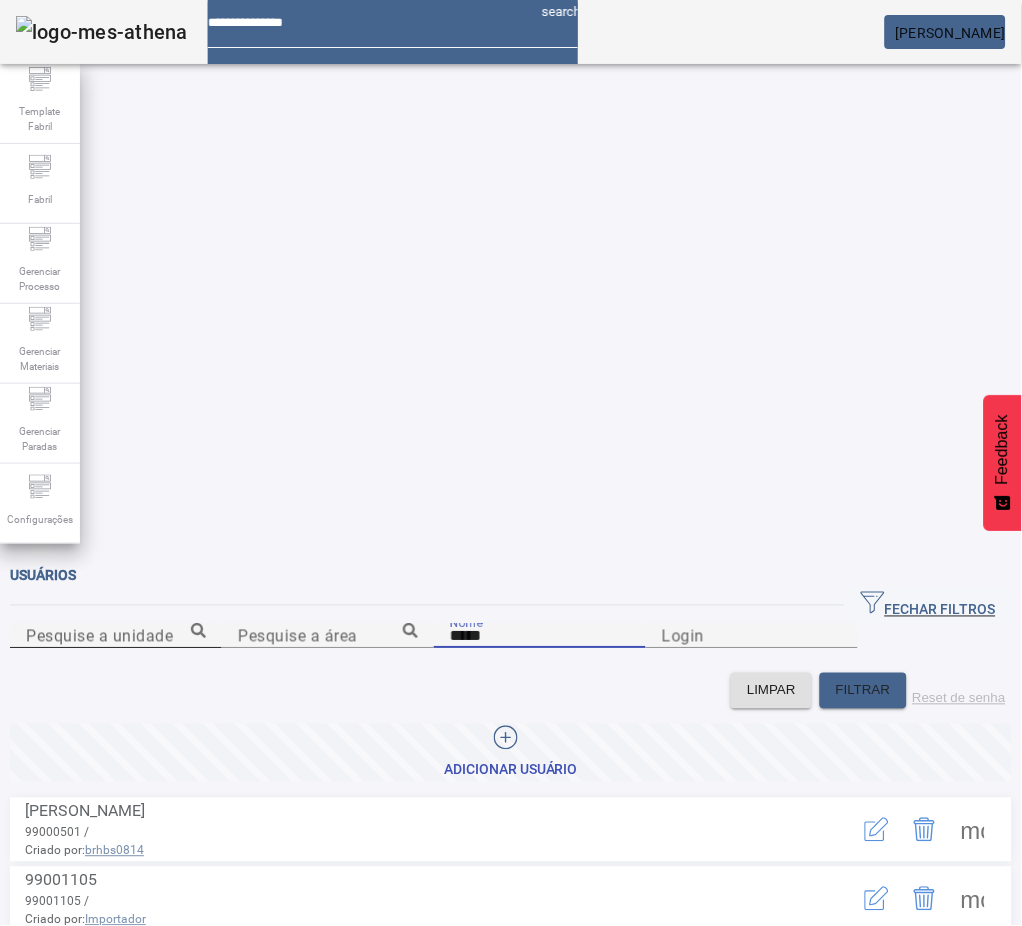 drag, startPoint x: 162, startPoint y: 262, endPoint x: 84, endPoint y: 264, distance: 78.025635 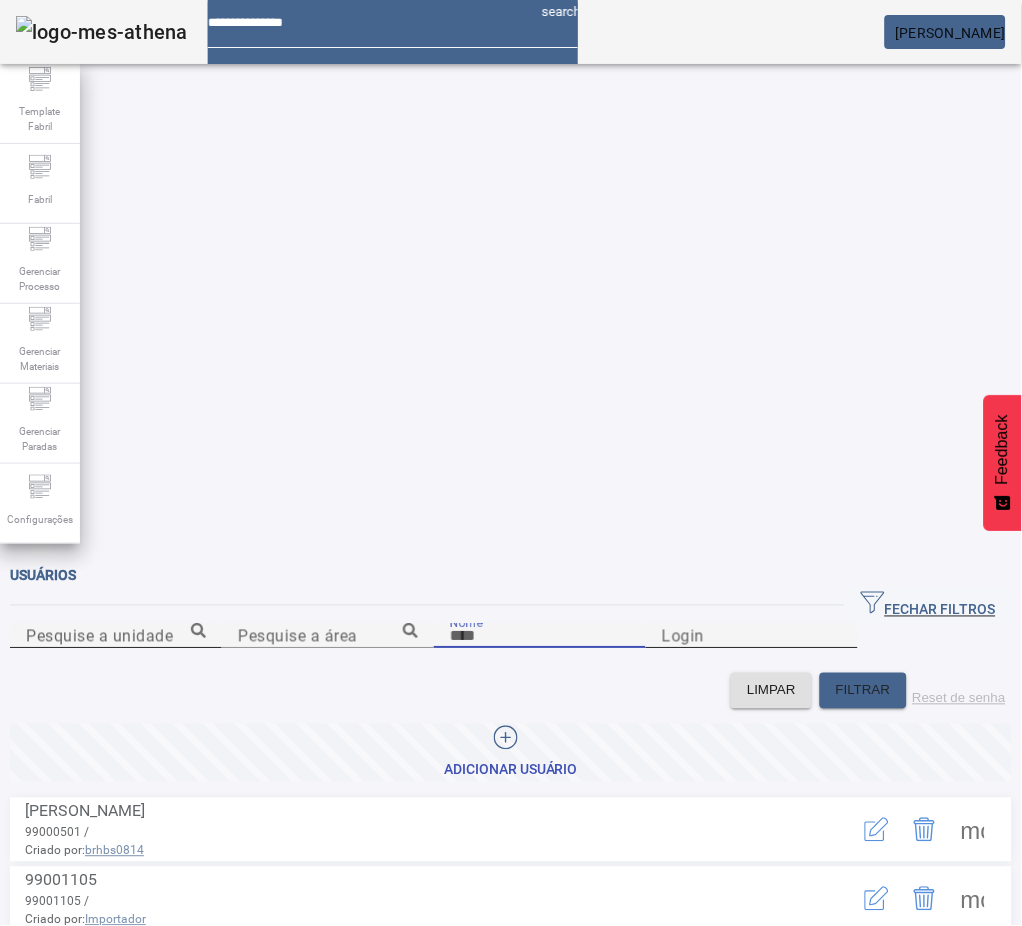 type 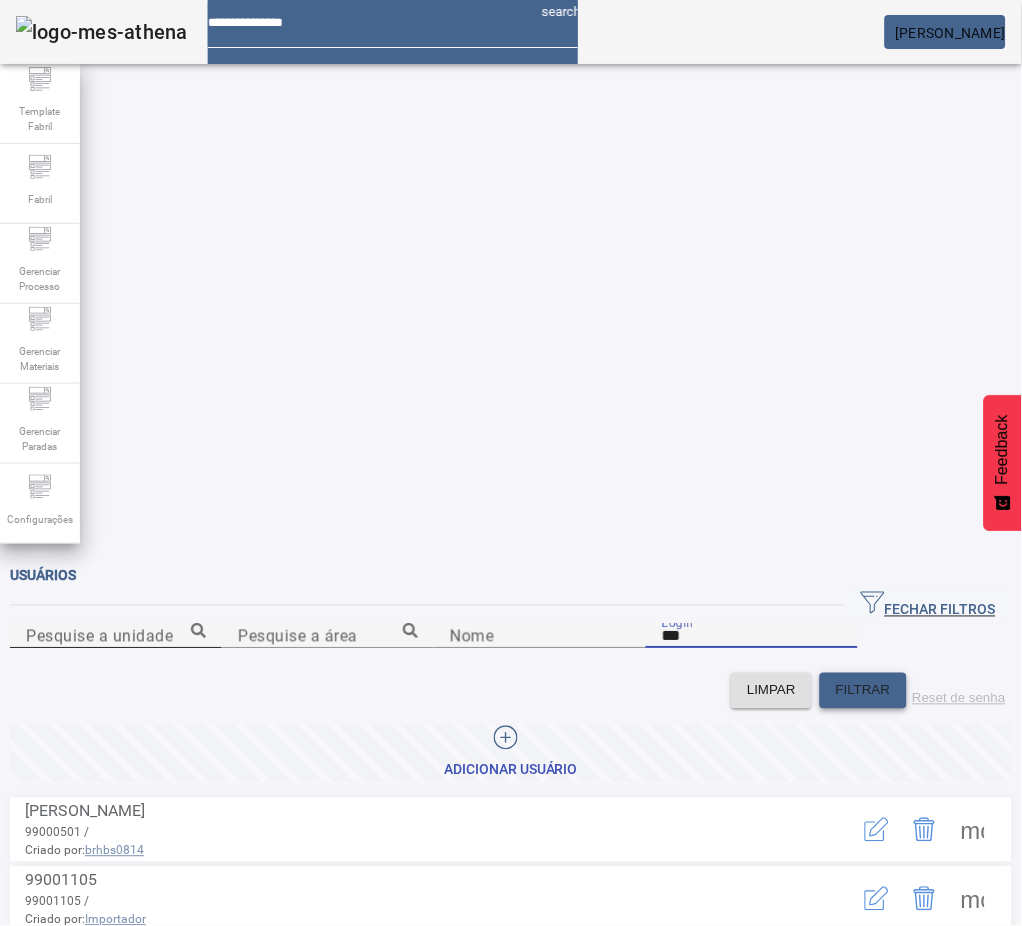 type on "***" 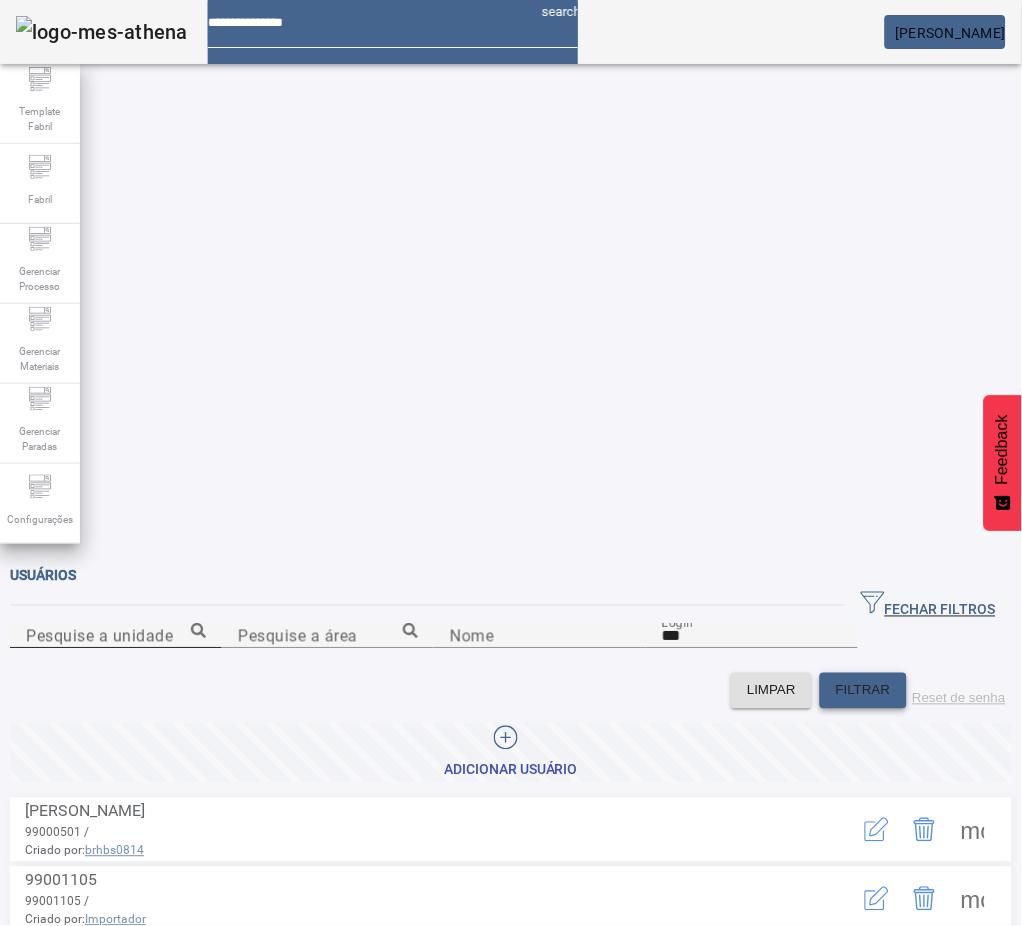 click on "FILTRAR" 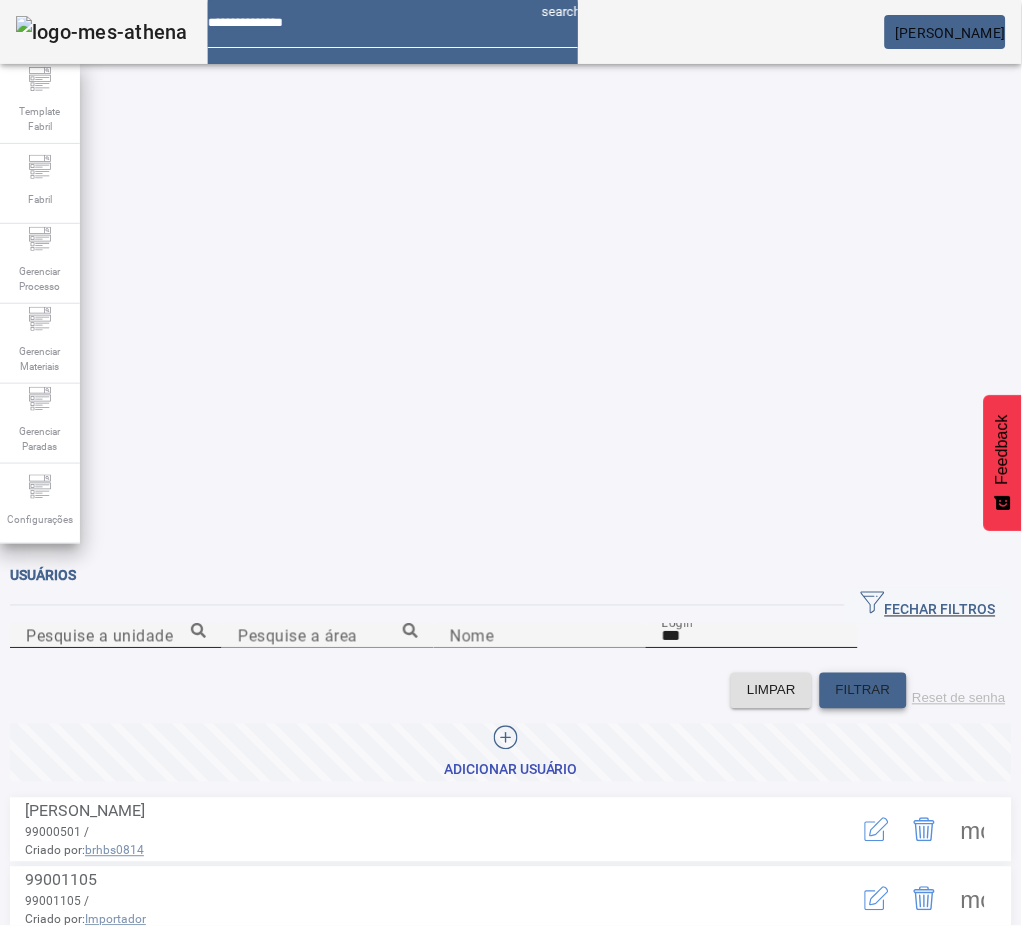 type 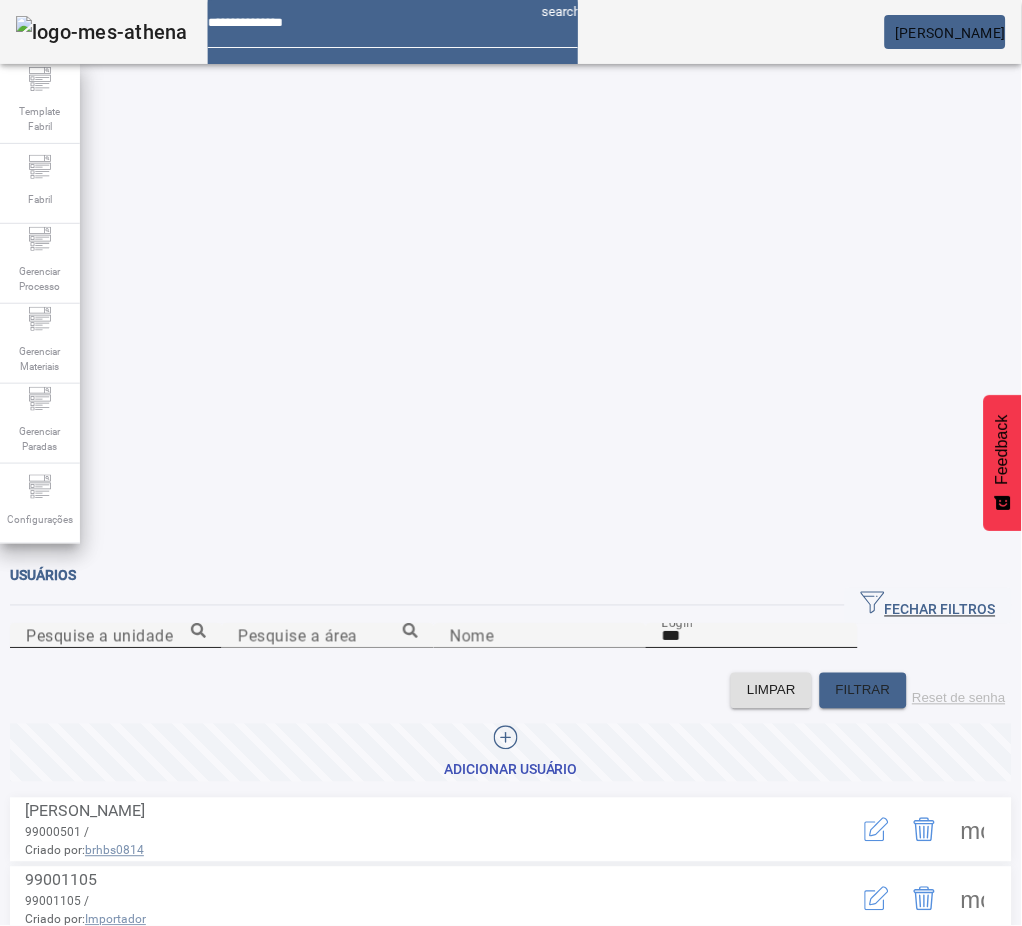 click on "***" at bounding box center [752, 637] 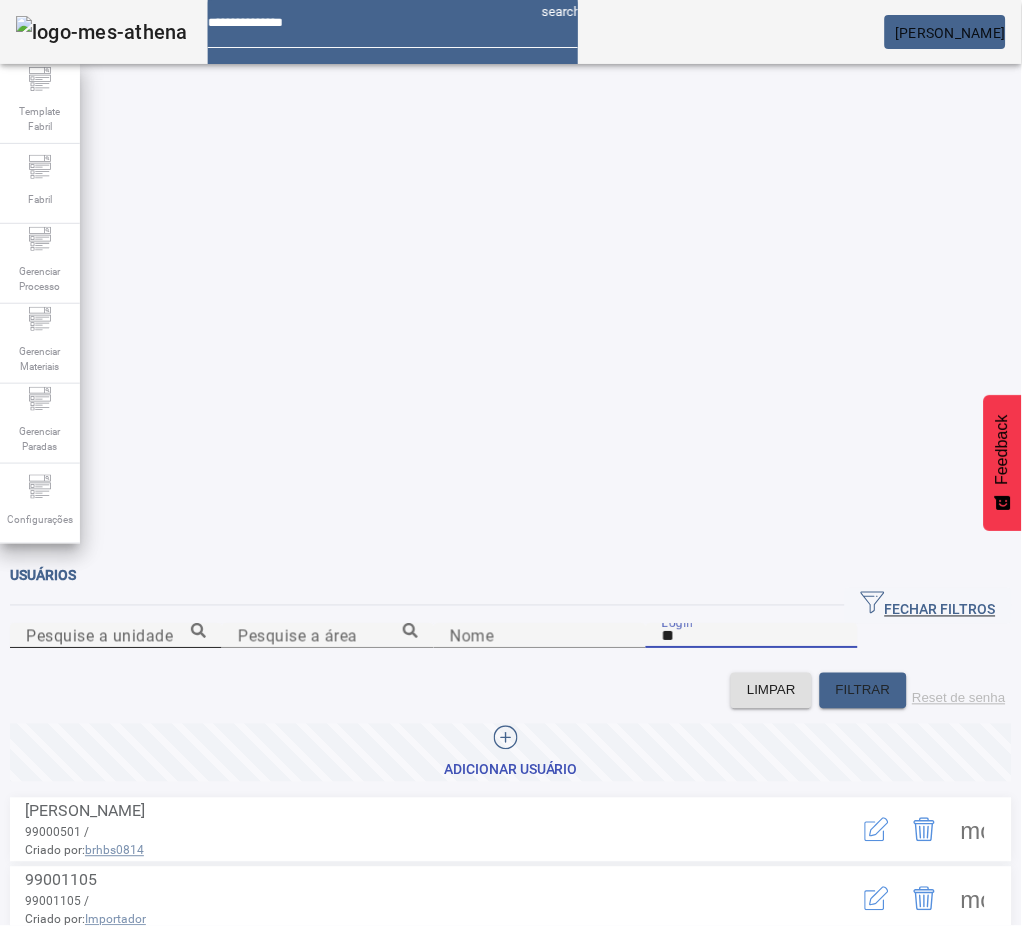 type on "*" 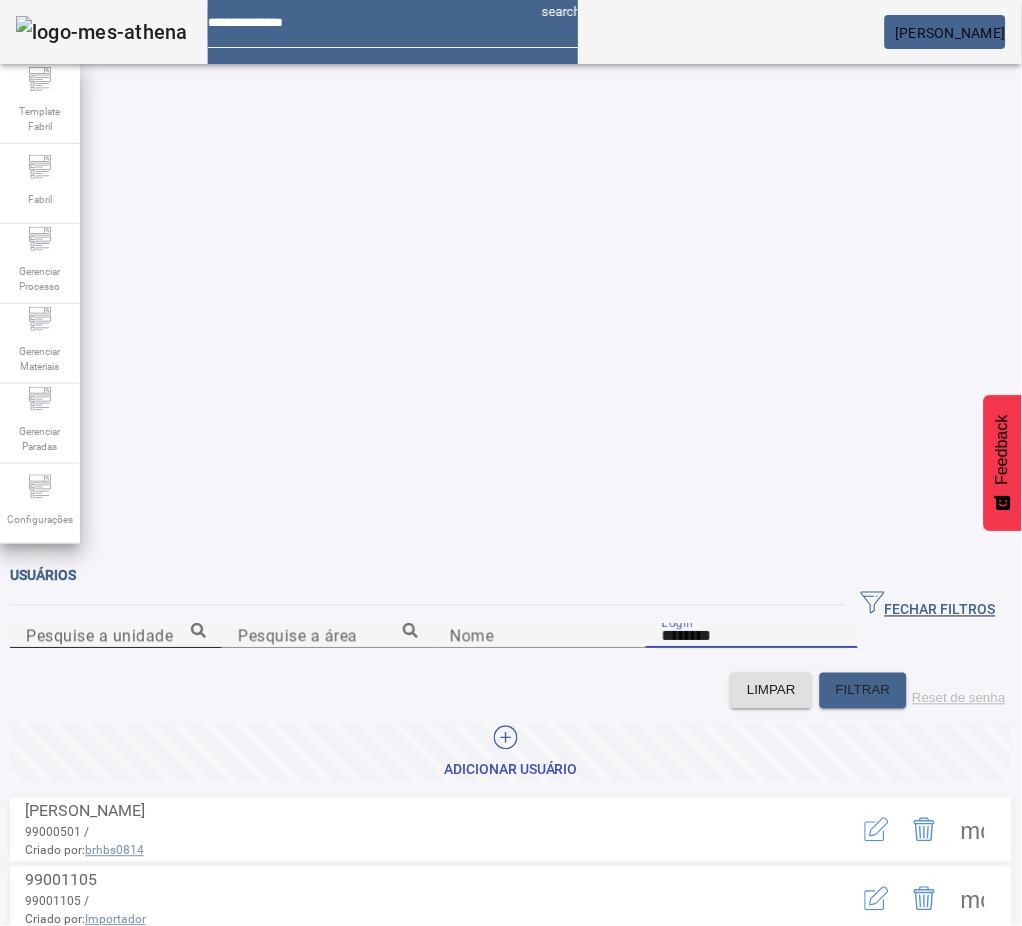type on "********" 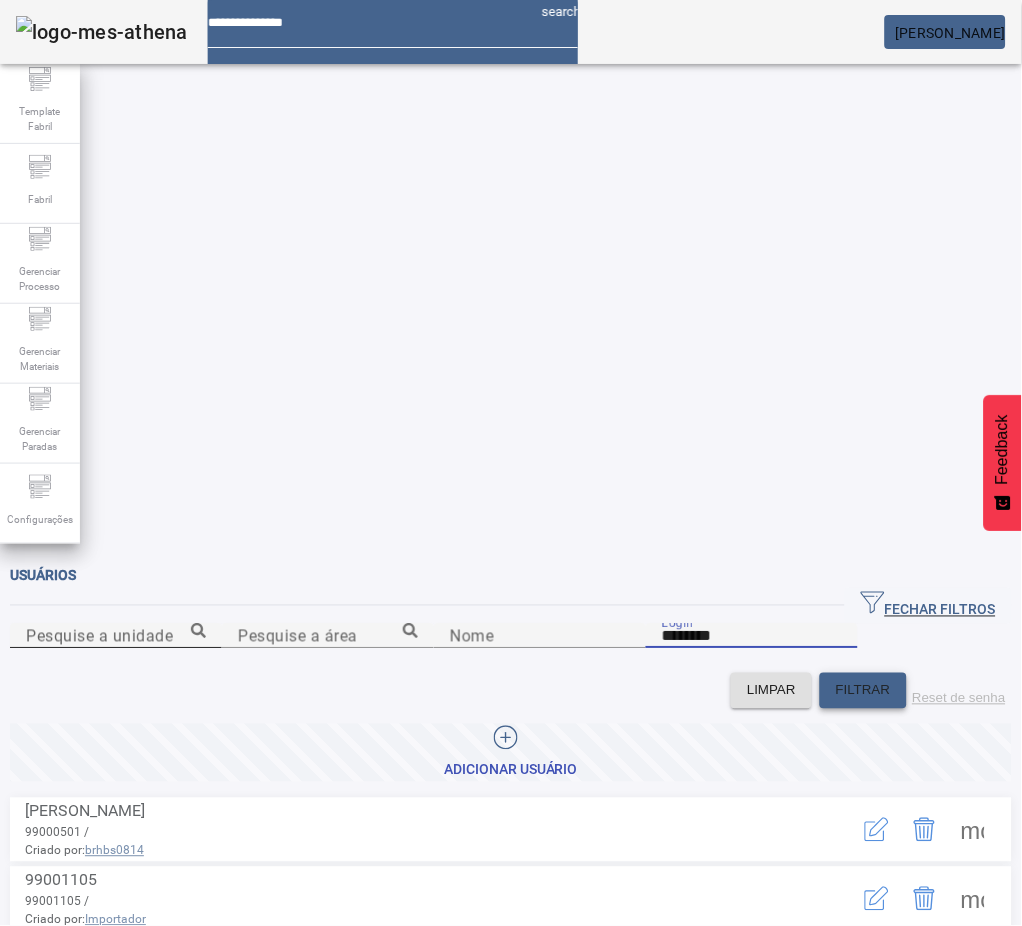 click on "FILTRAR" 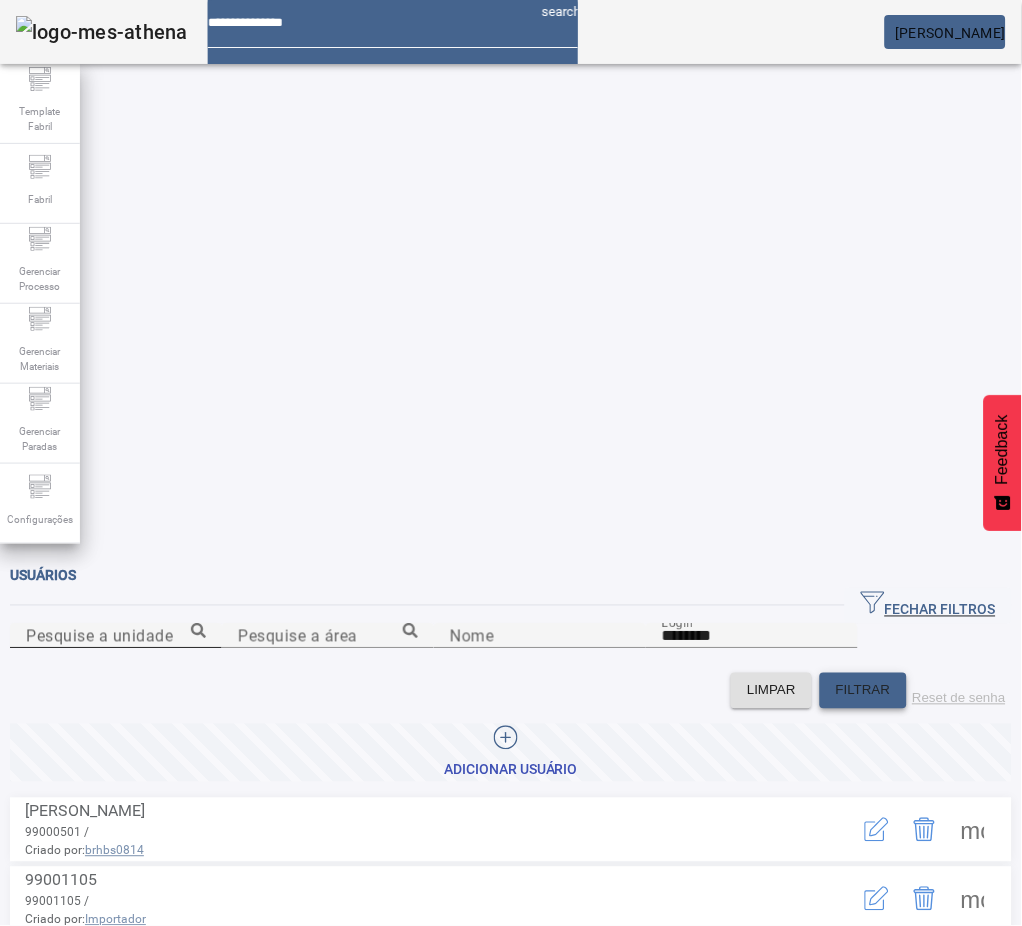 click on "FILTRAR" 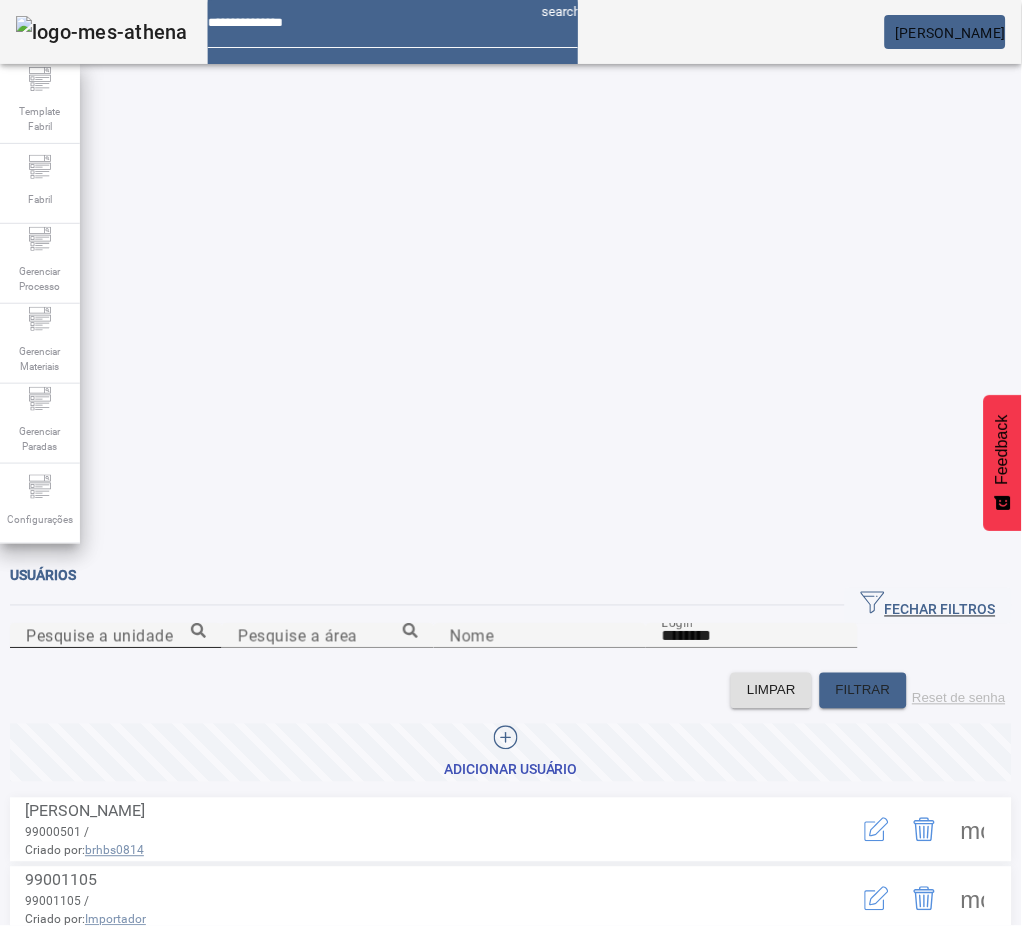click on "FECHAR FILTROS" 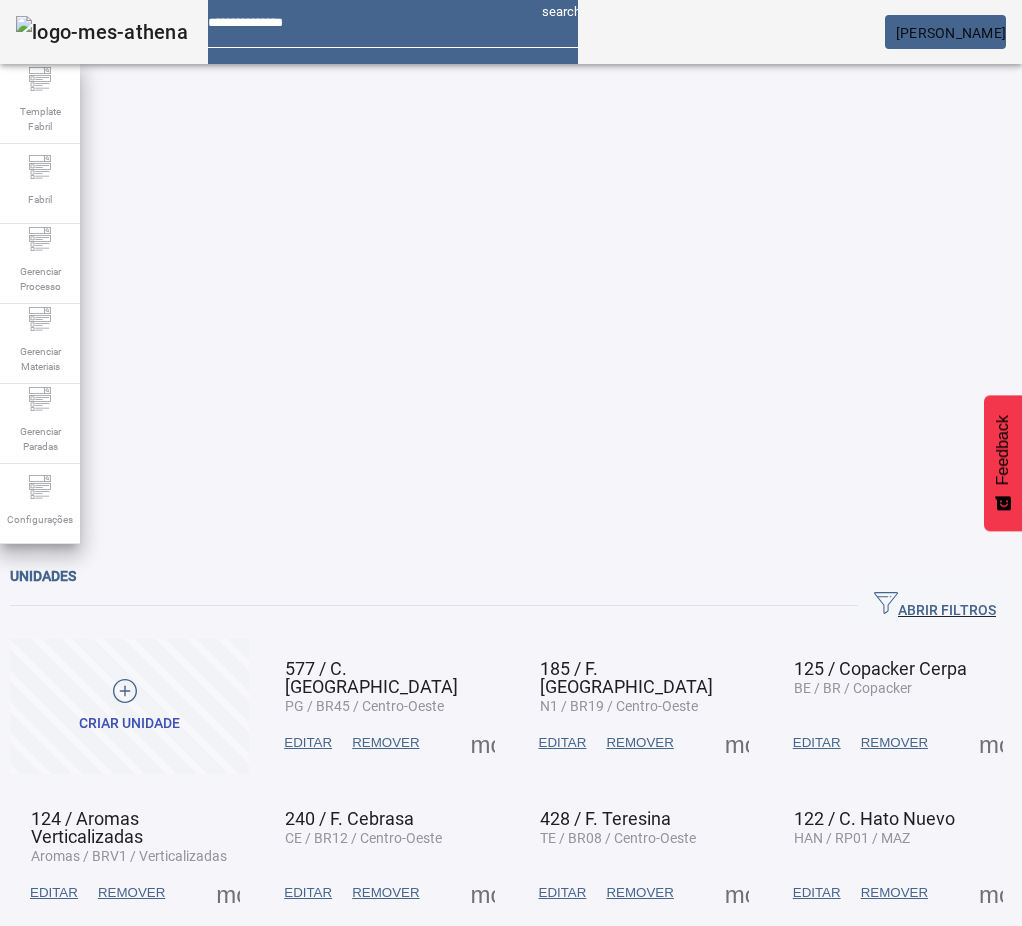 scroll, scrollTop: 0, scrollLeft: 0, axis: both 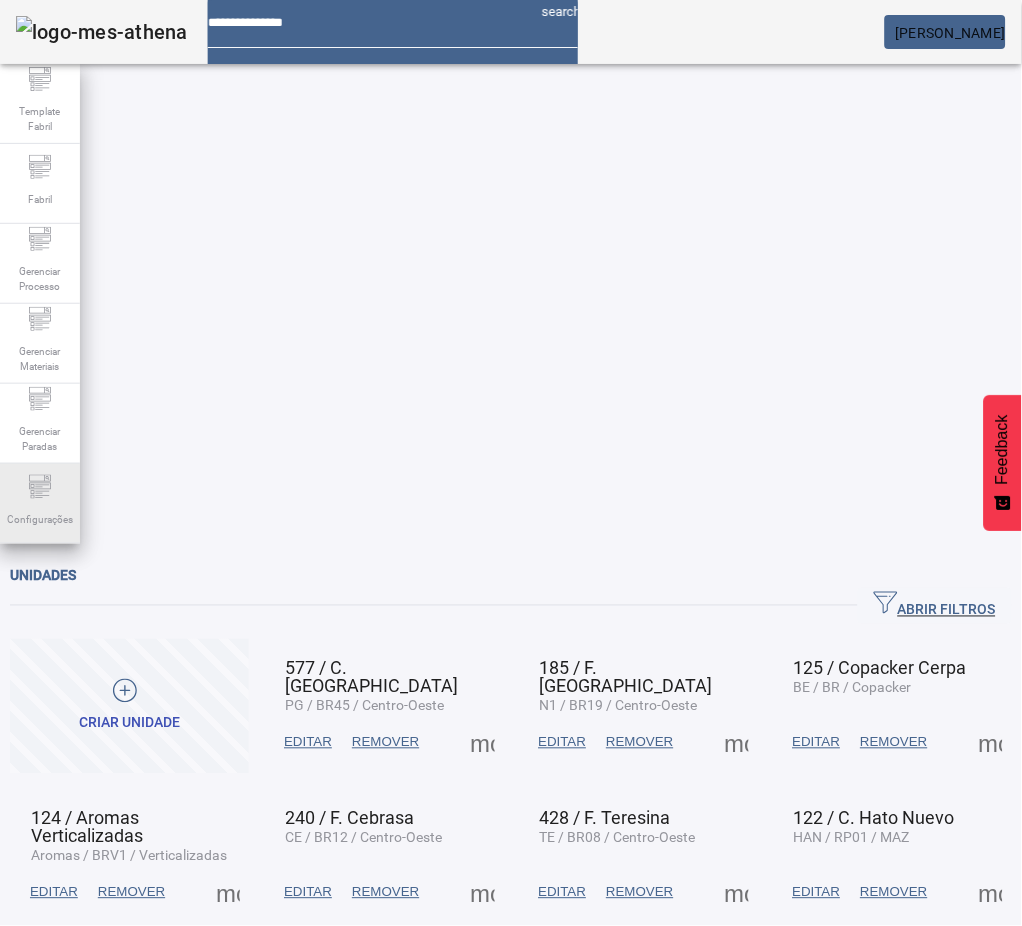 click 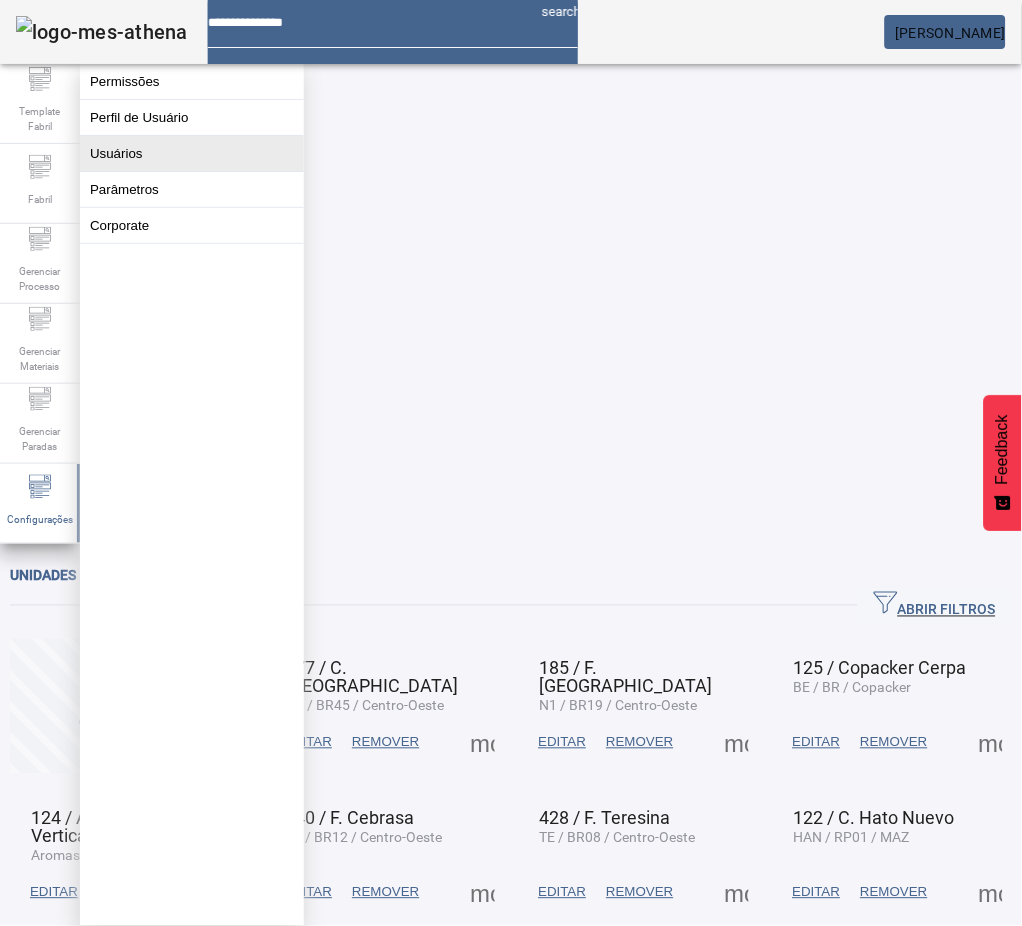 click on "Usuários" 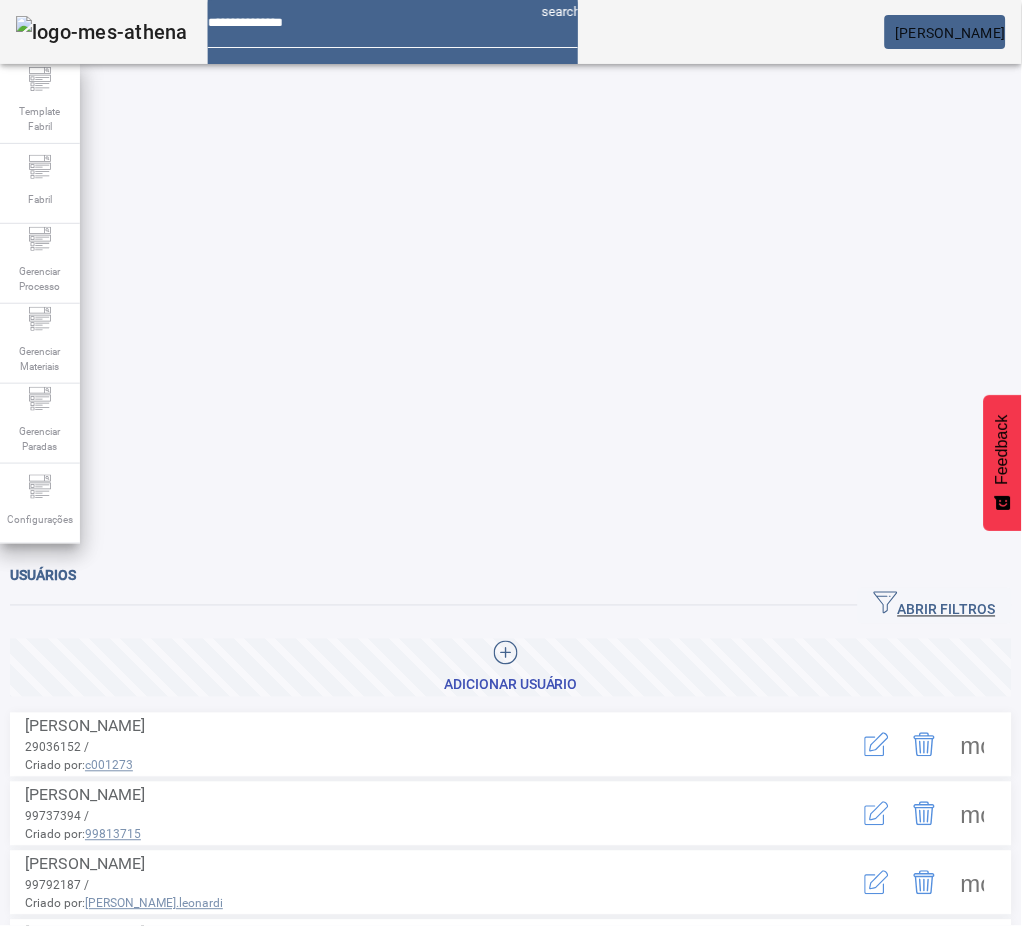 click on "ABRIR FILTROS" 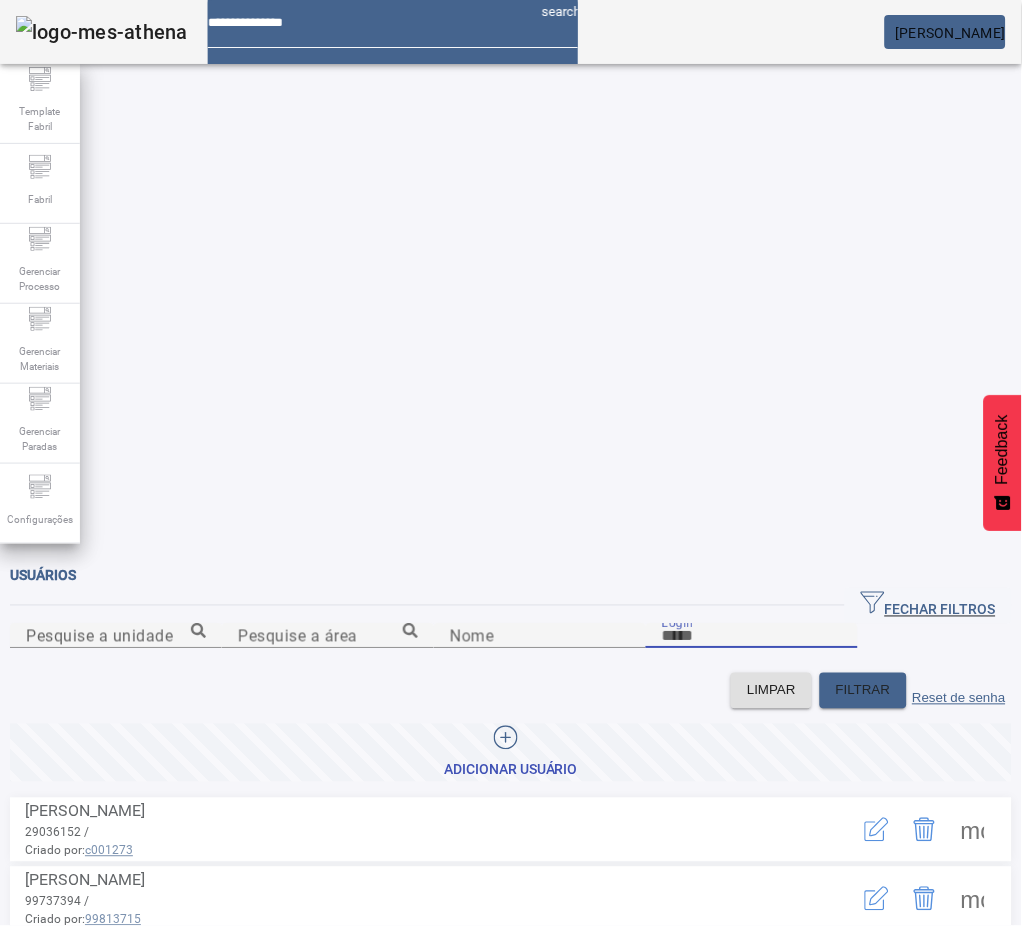 click on "Login" at bounding box center (752, 637) 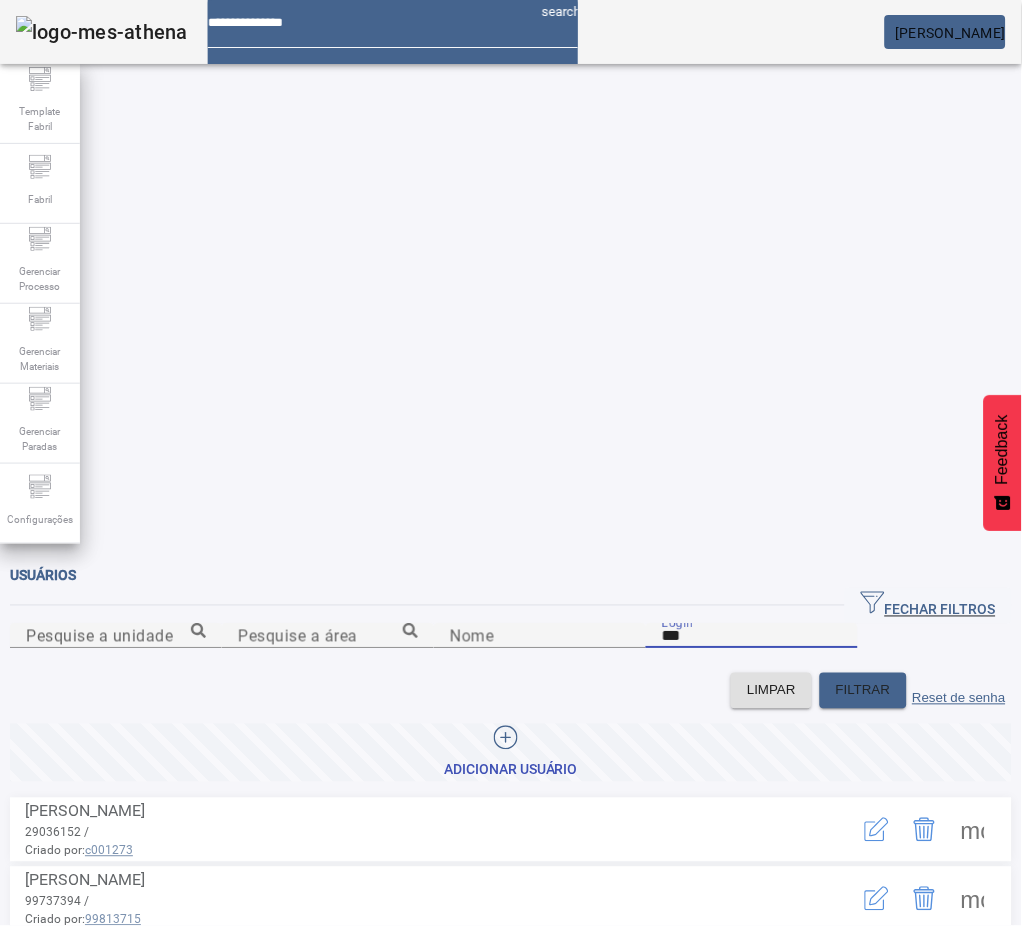 type on "***" 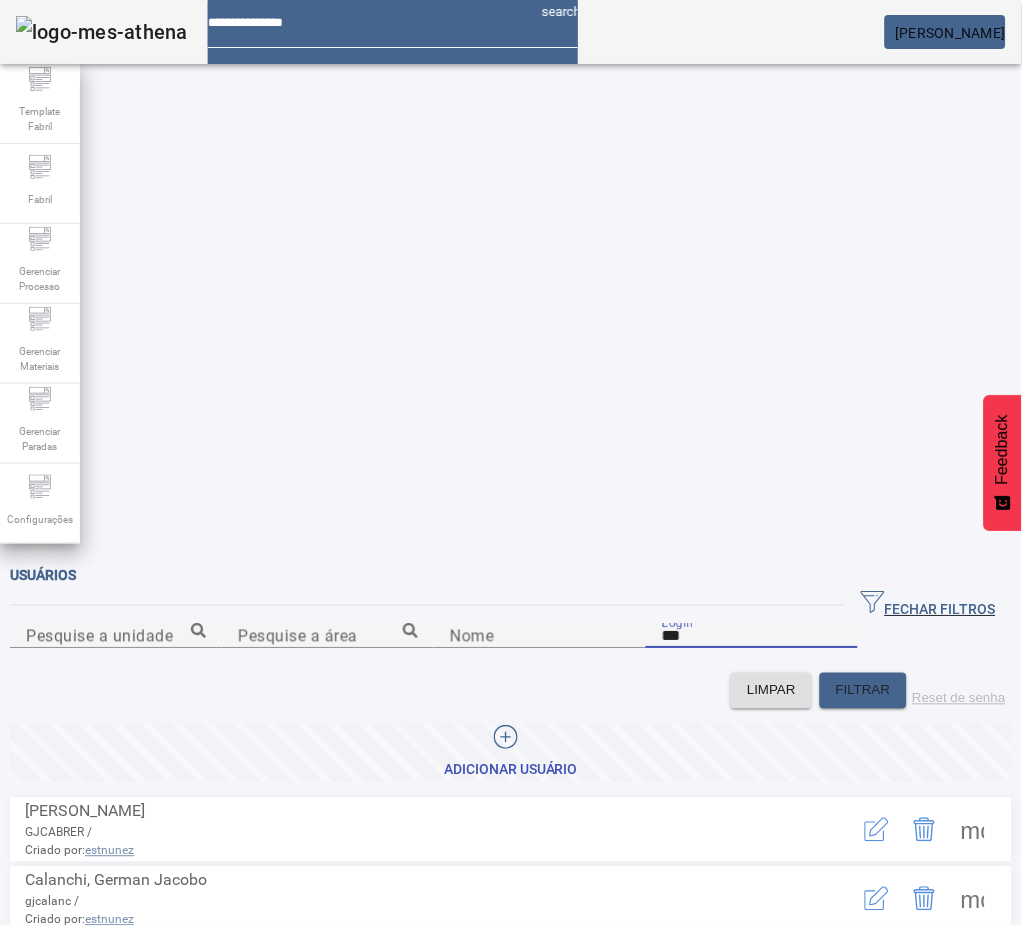 click 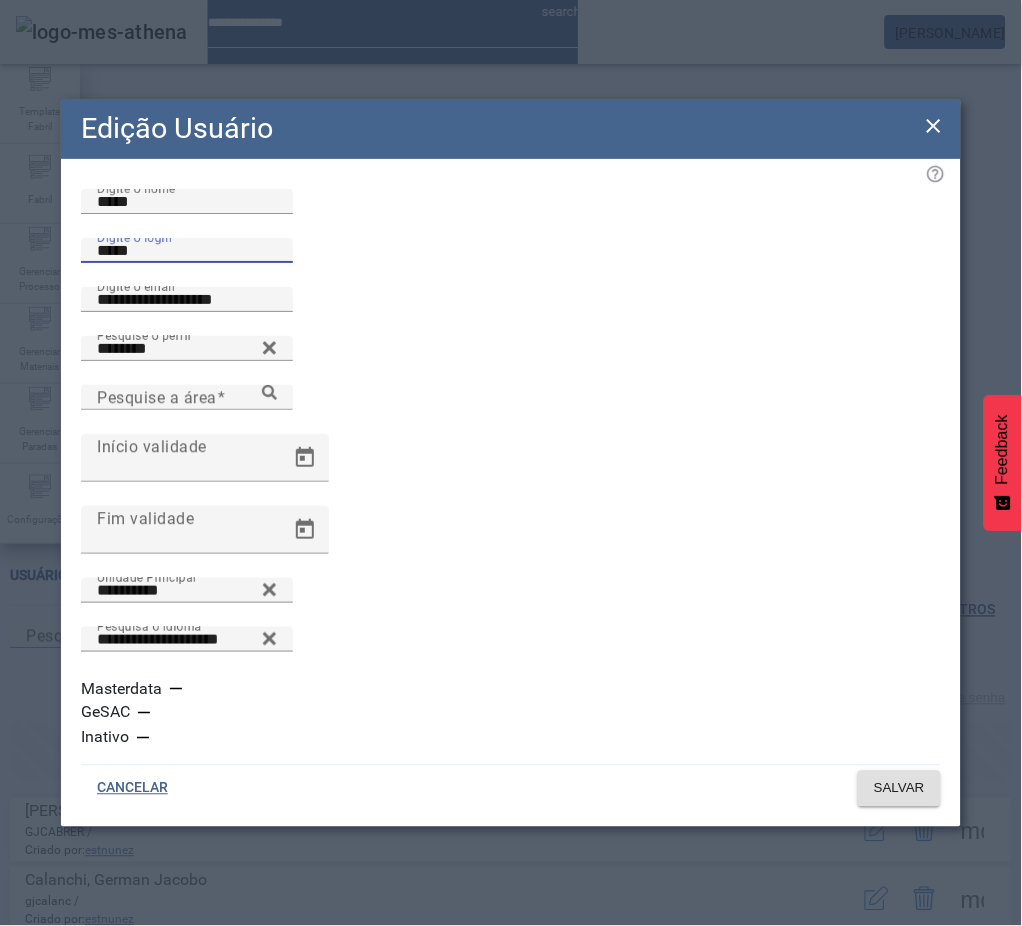 drag, startPoint x: 149, startPoint y: 333, endPoint x: 53, endPoint y: 347, distance: 97.015465 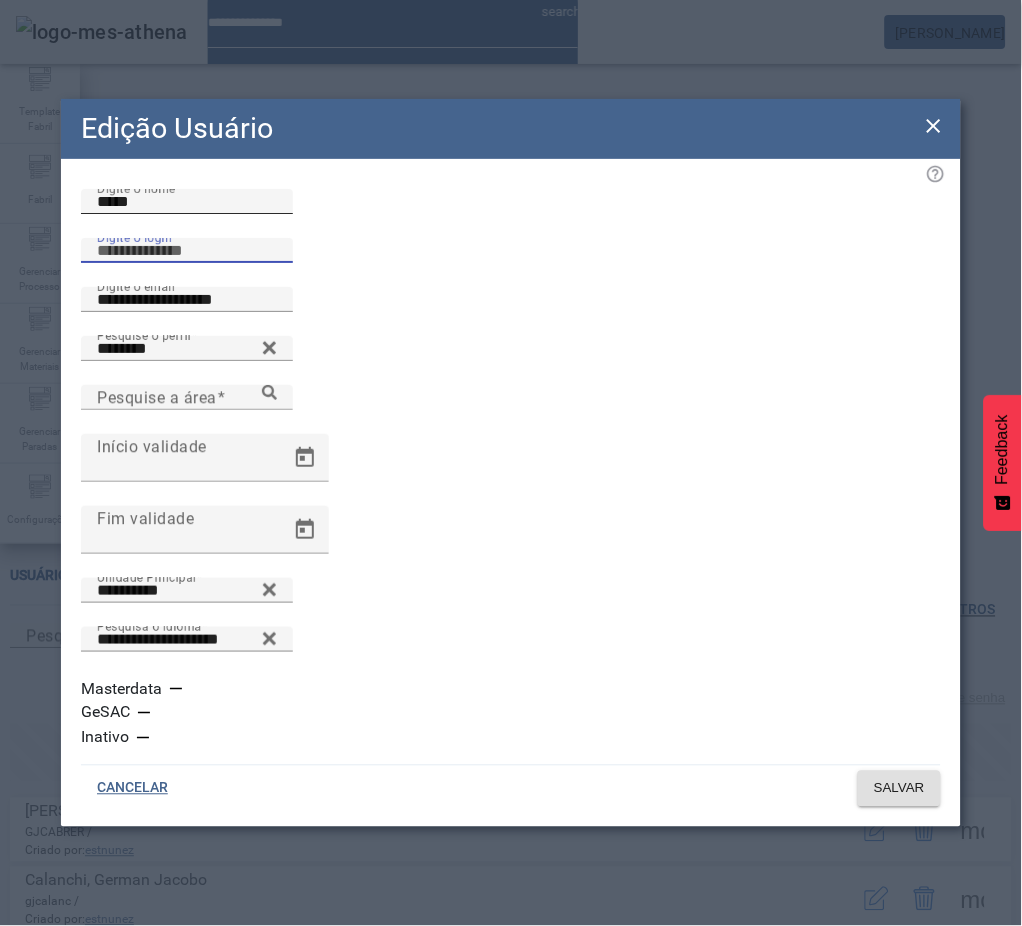 type 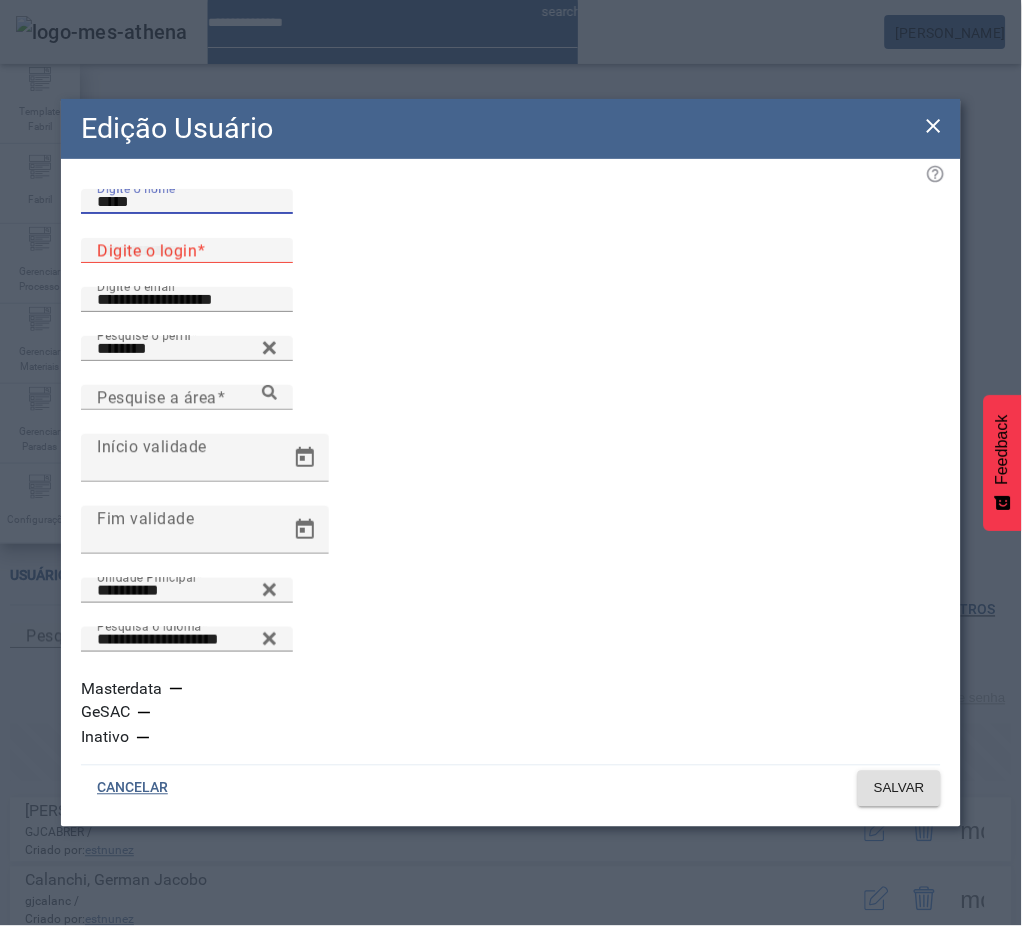 drag, startPoint x: 113, startPoint y: 267, endPoint x: 25, endPoint y: 274, distance: 88.27797 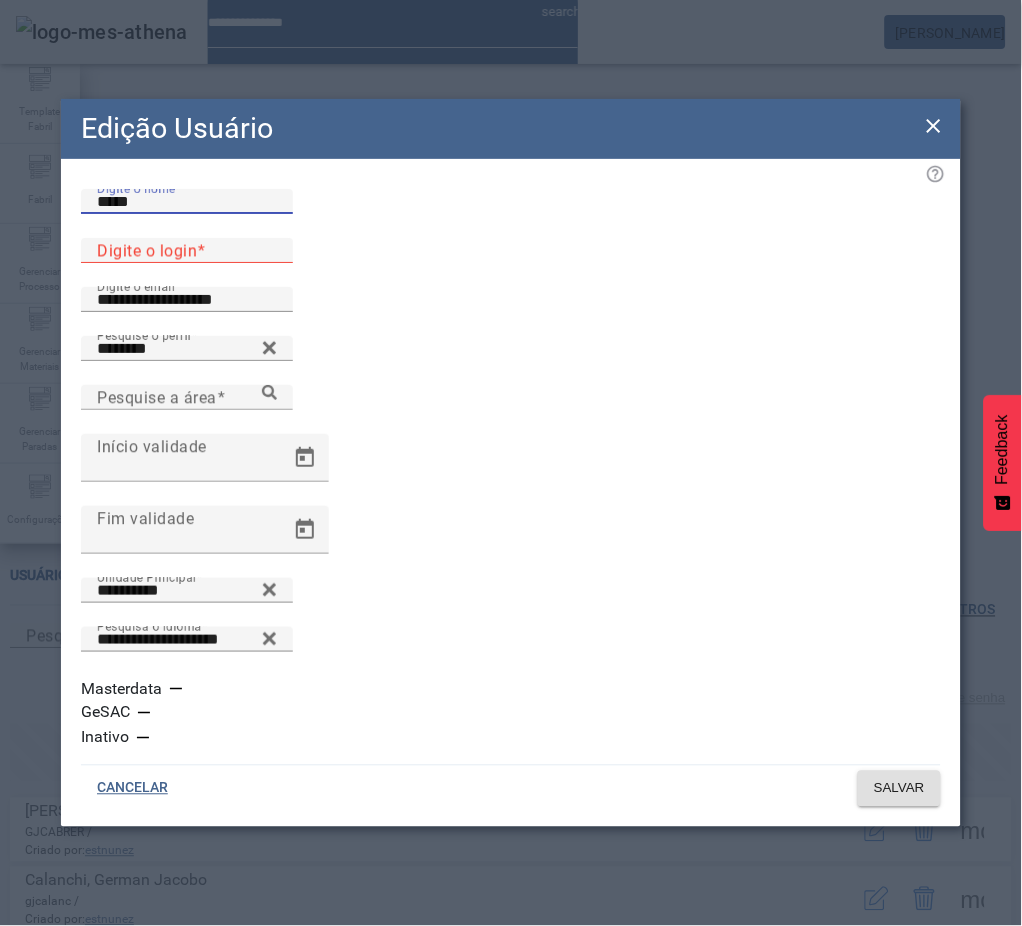 click on "**********" 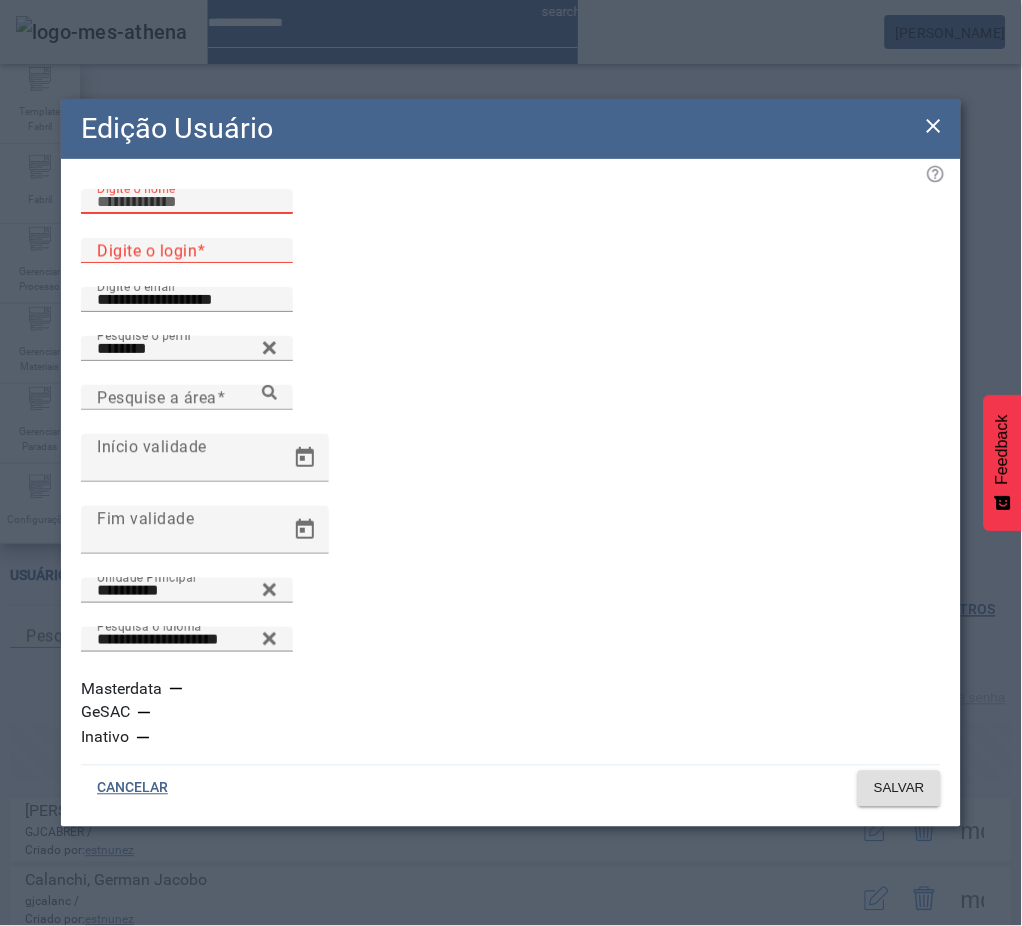 click on "Digite o nome" at bounding box center [187, 202] 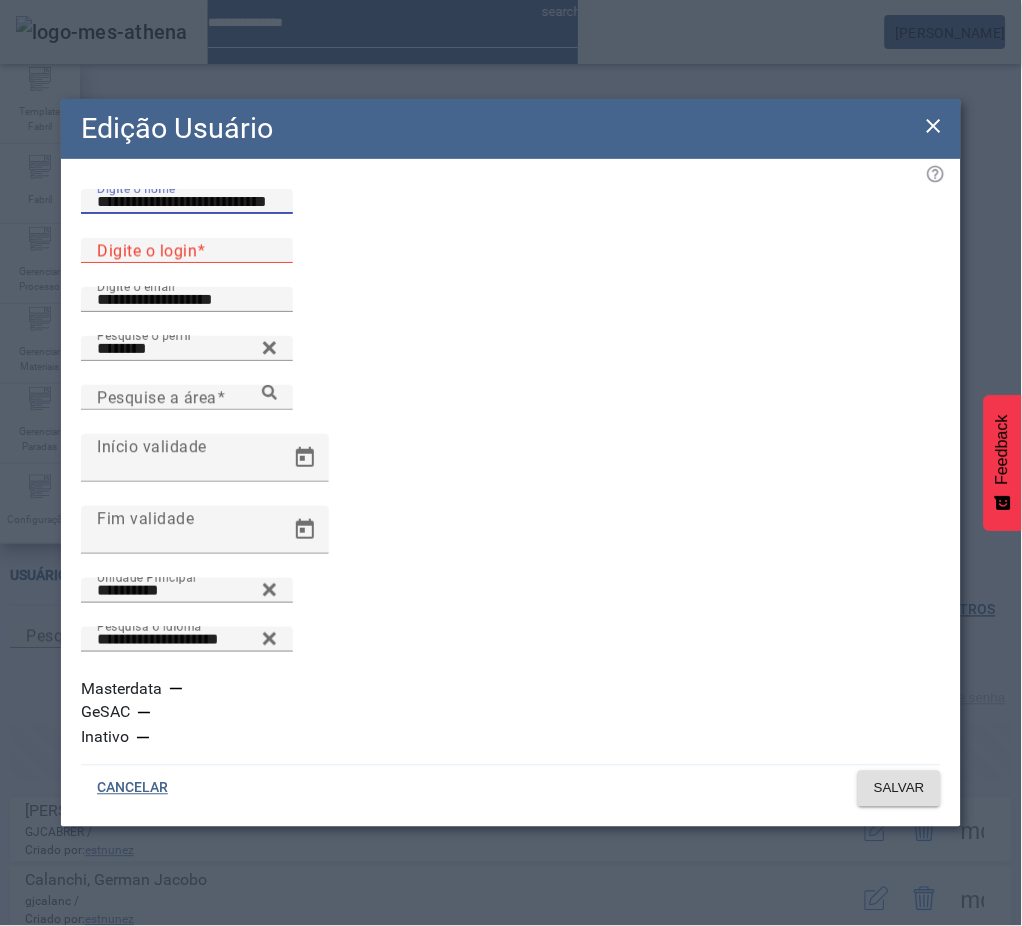 type on "**********" 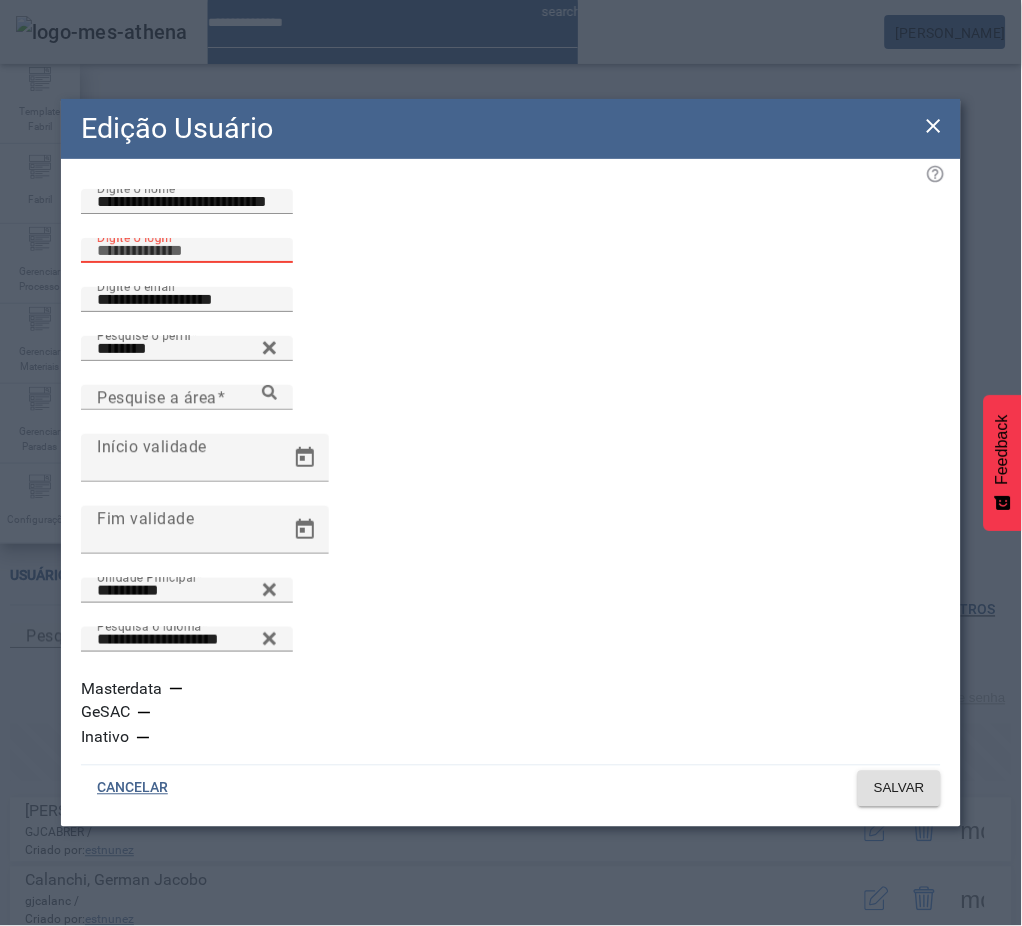 click on "Digite o login" at bounding box center [187, 251] 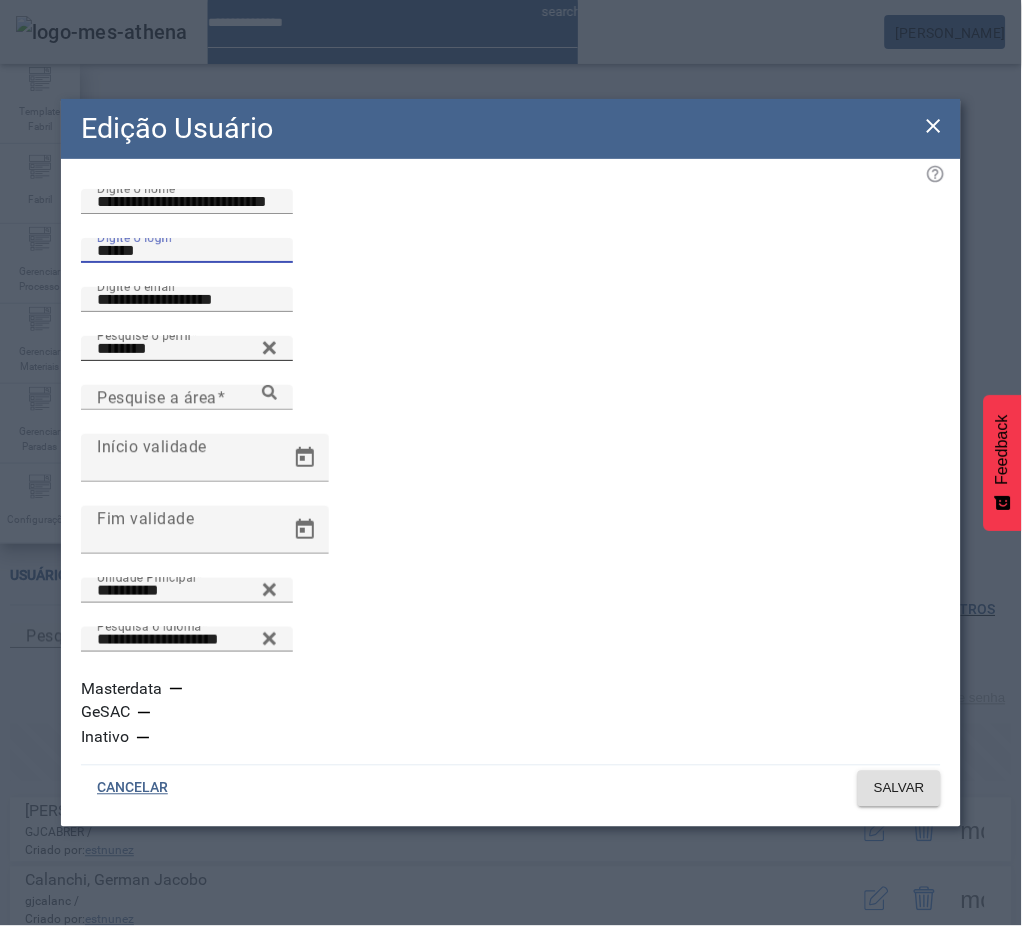 type on "******" 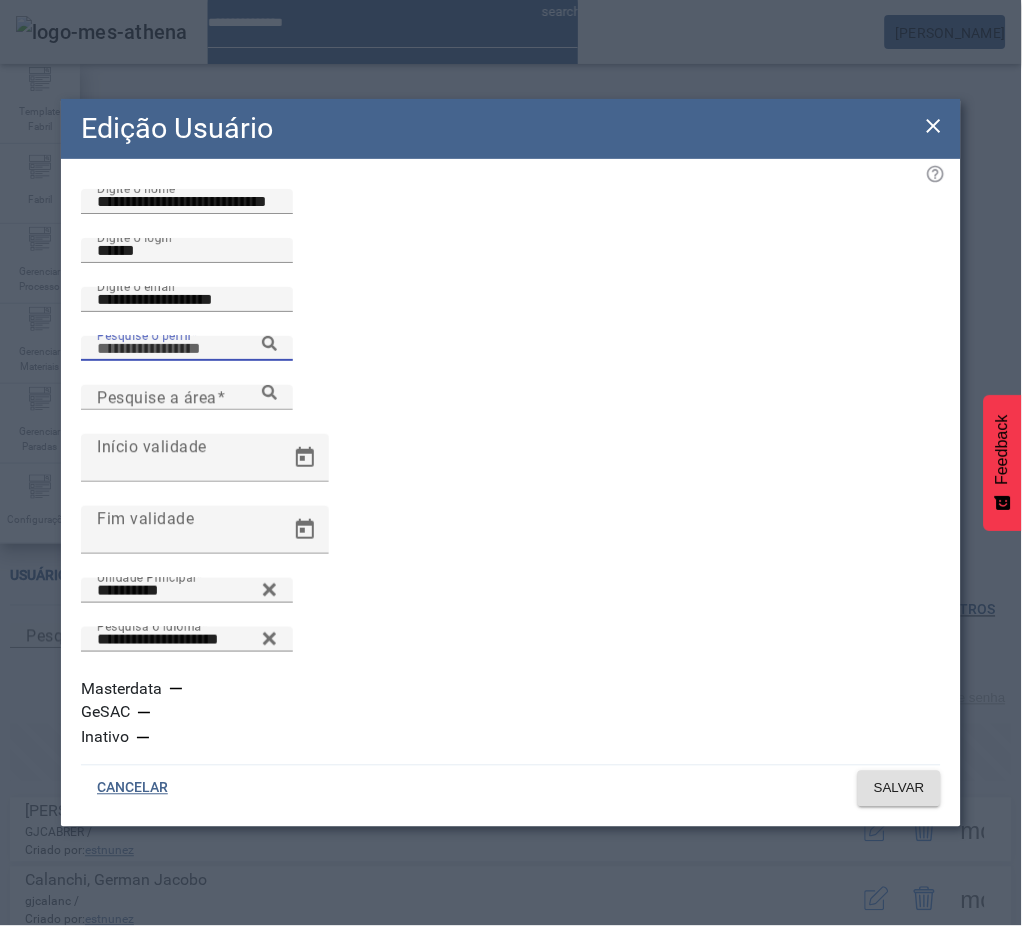 click on "Pesquise o perfil" at bounding box center [187, 349] 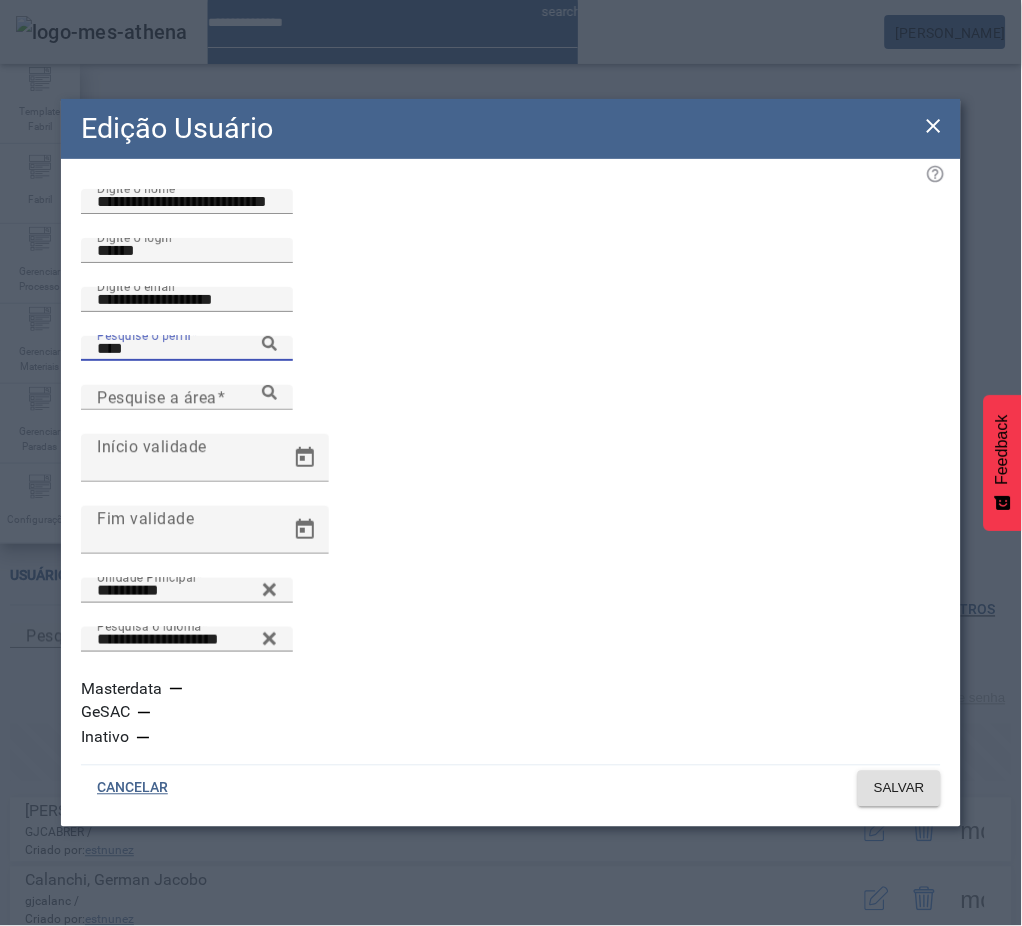 click 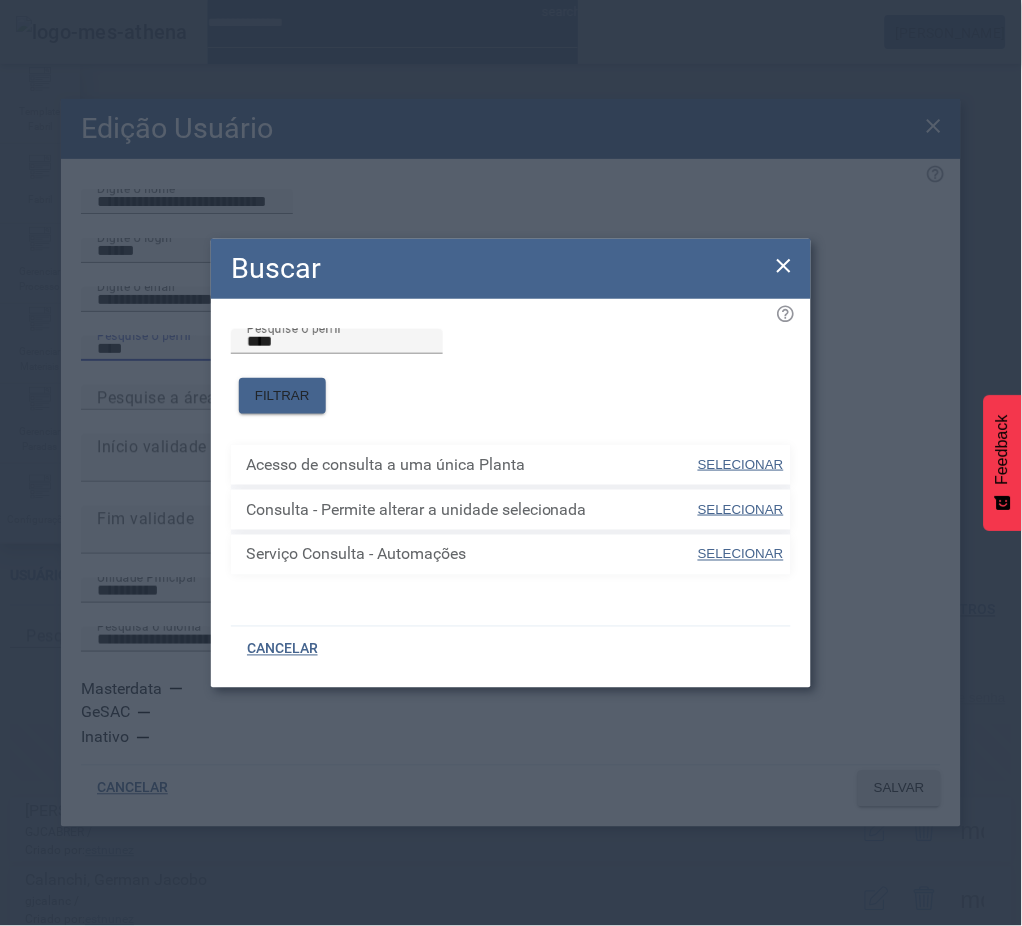 click on "SELECIONAR" at bounding box center [741, 509] 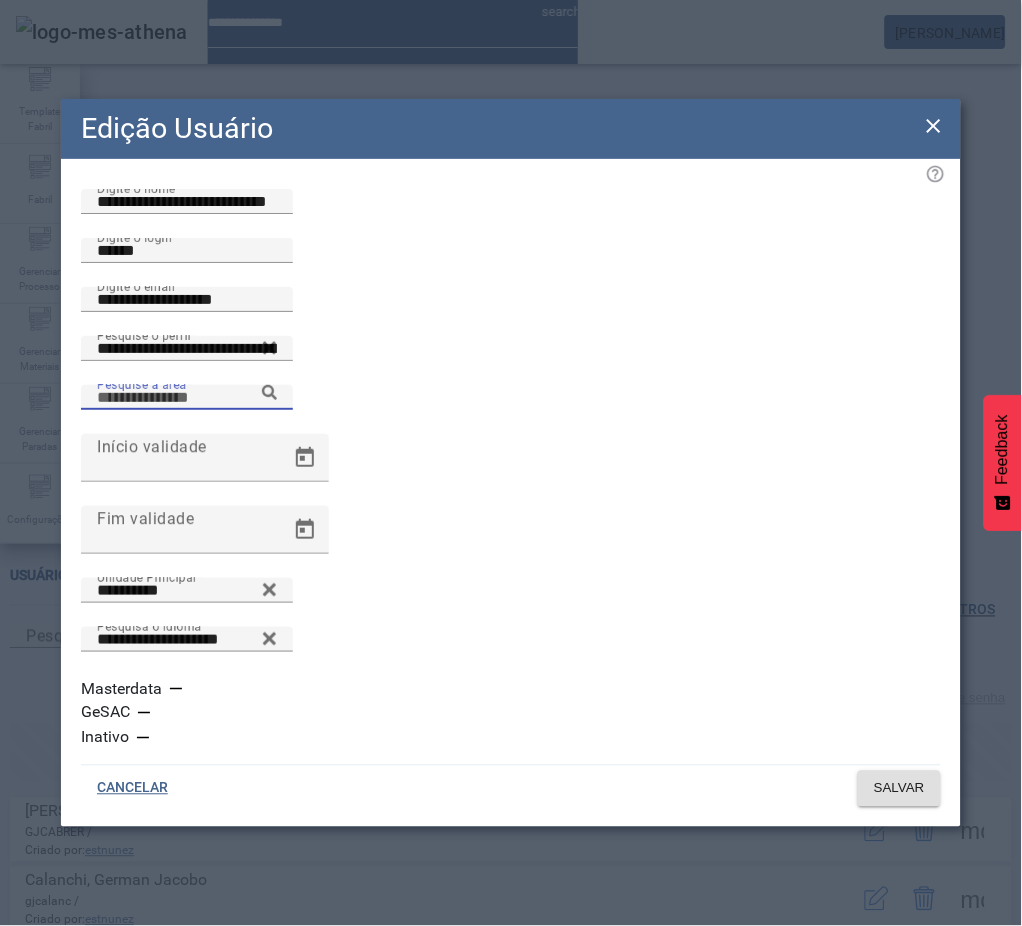 click on "Pesquise a área" at bounding box center [187, 398] 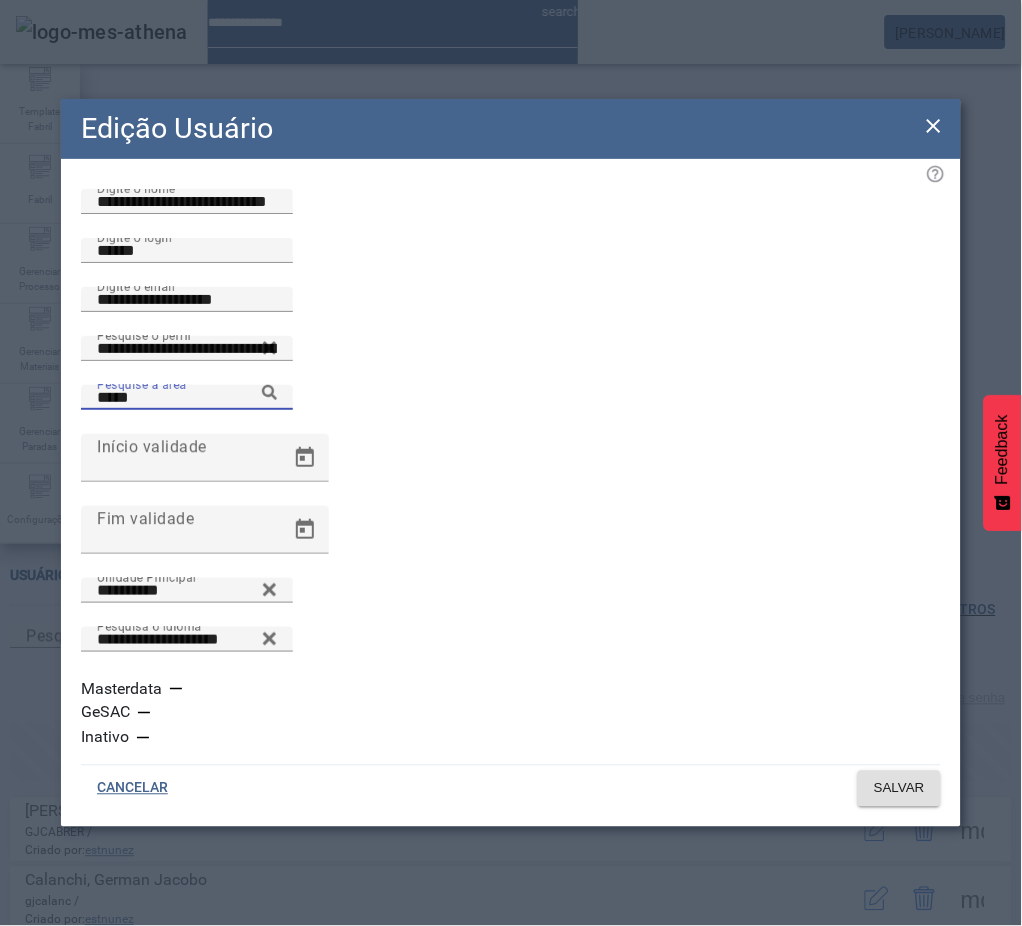 click 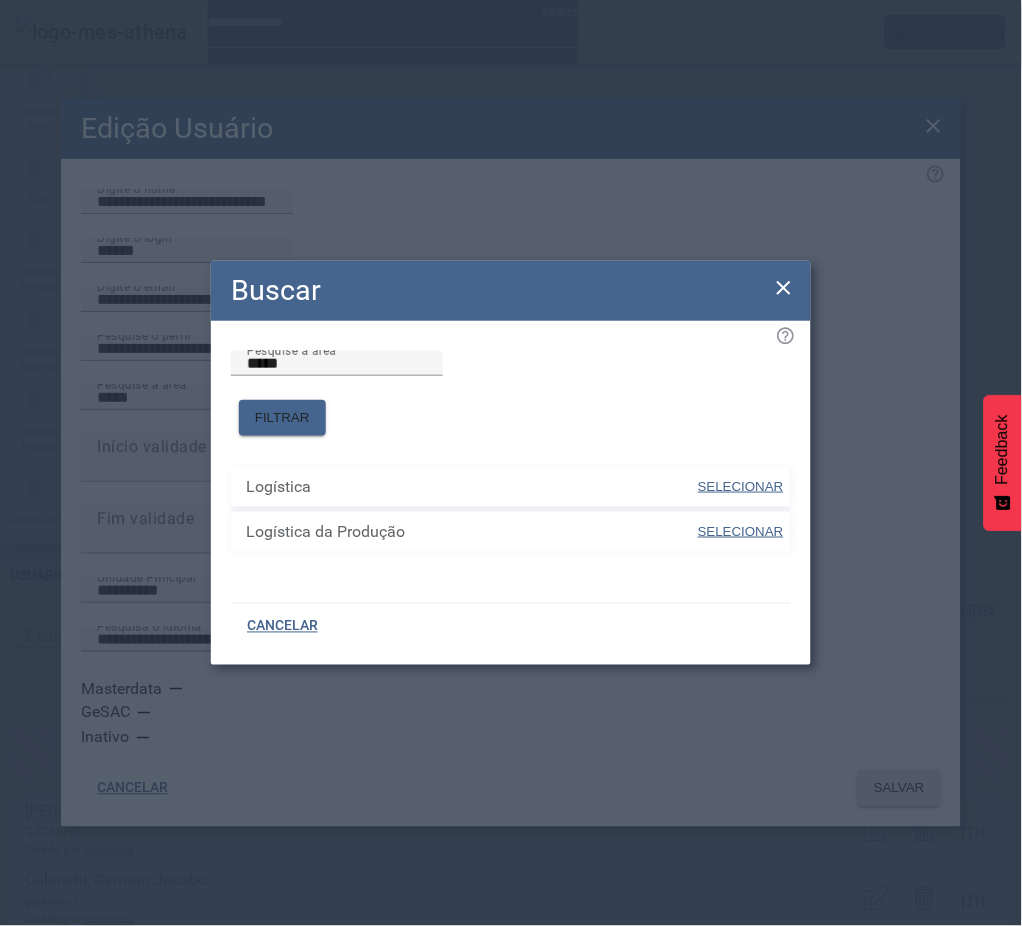 click on "SELECIONAR" at bounding box center [741, 486] 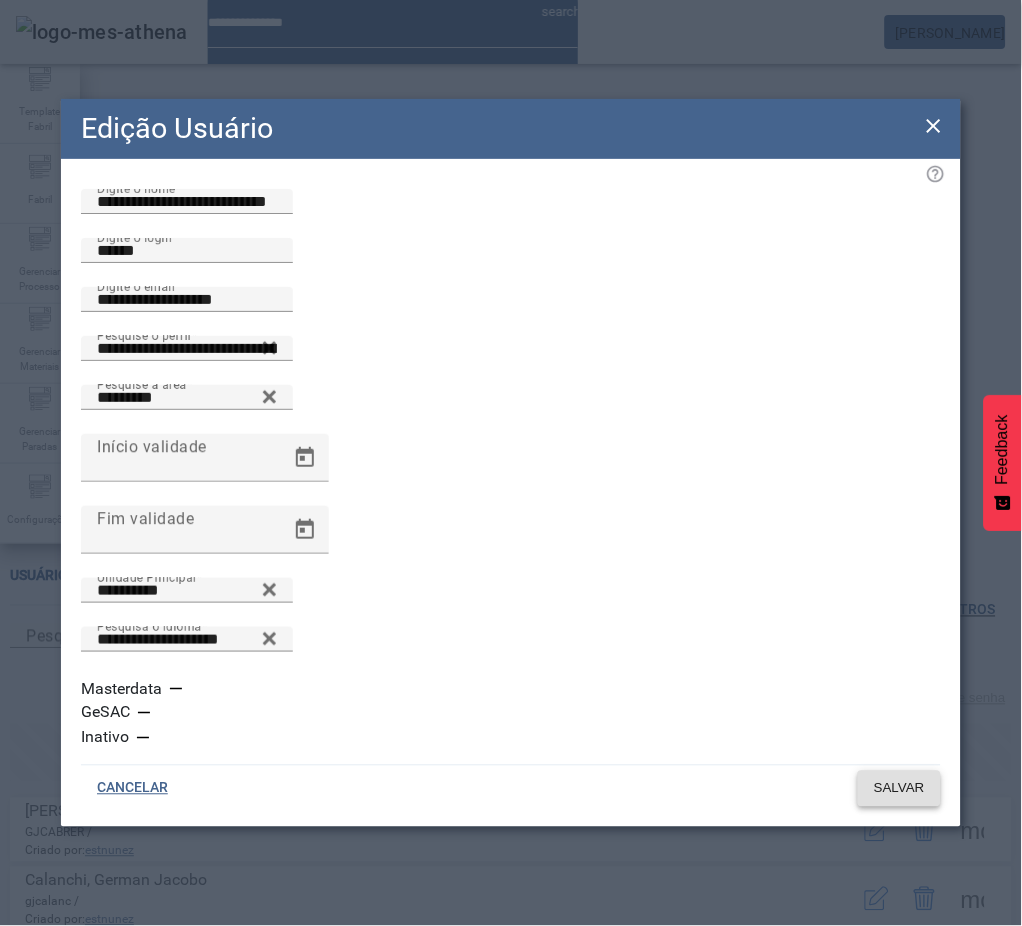 click on "SALVAR" 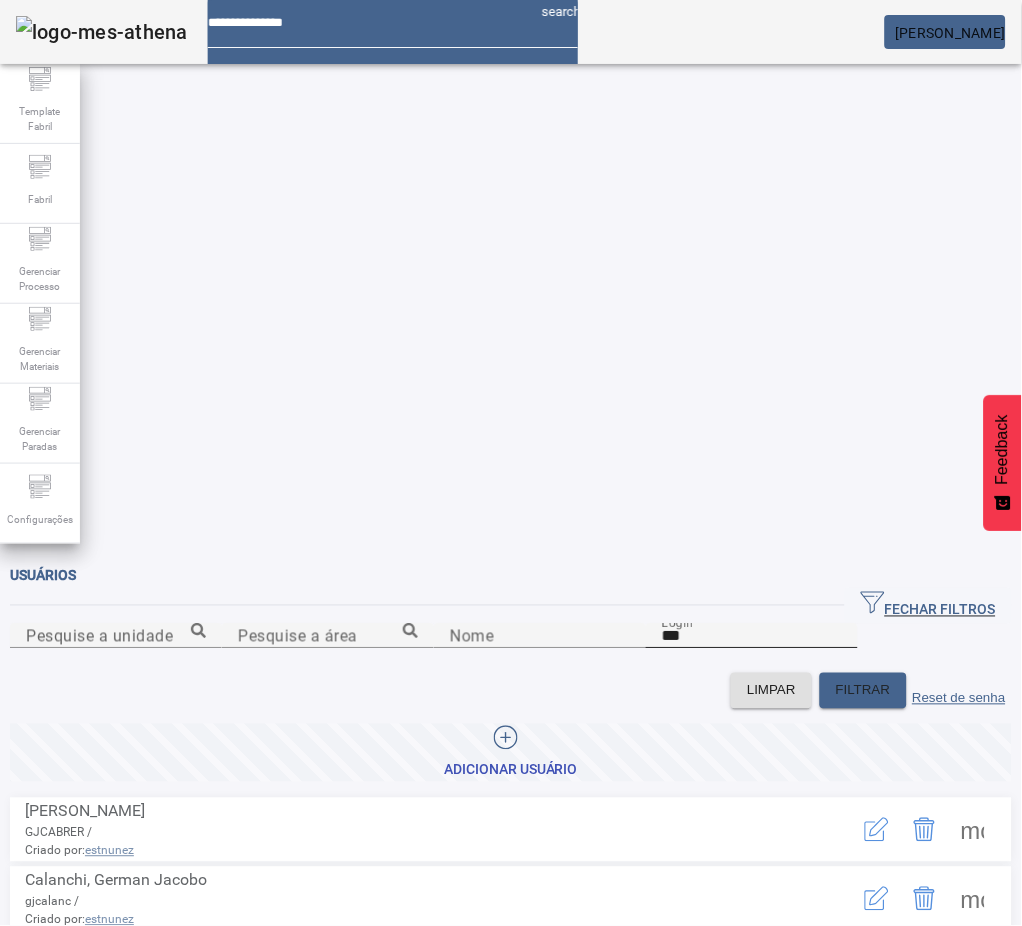 click on "***" at bounding box center (752, 637) 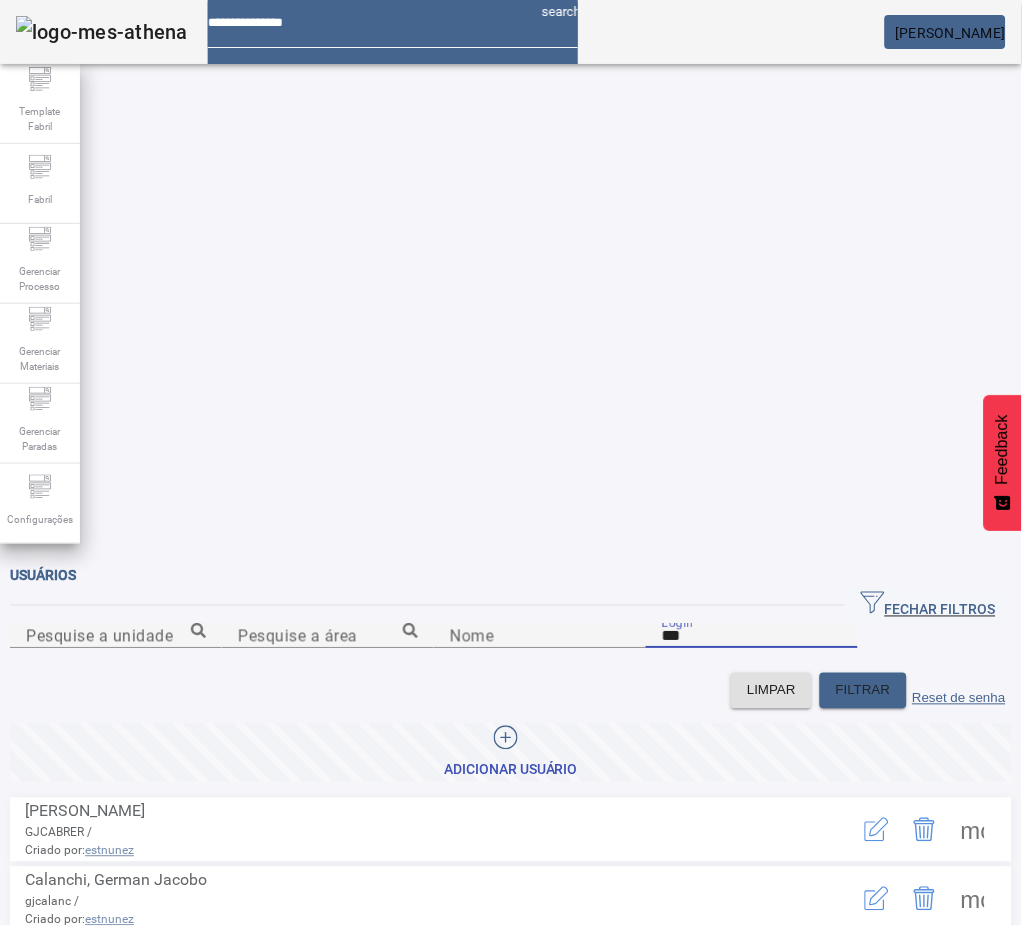 click on "***" at bounding box center (752, 637) 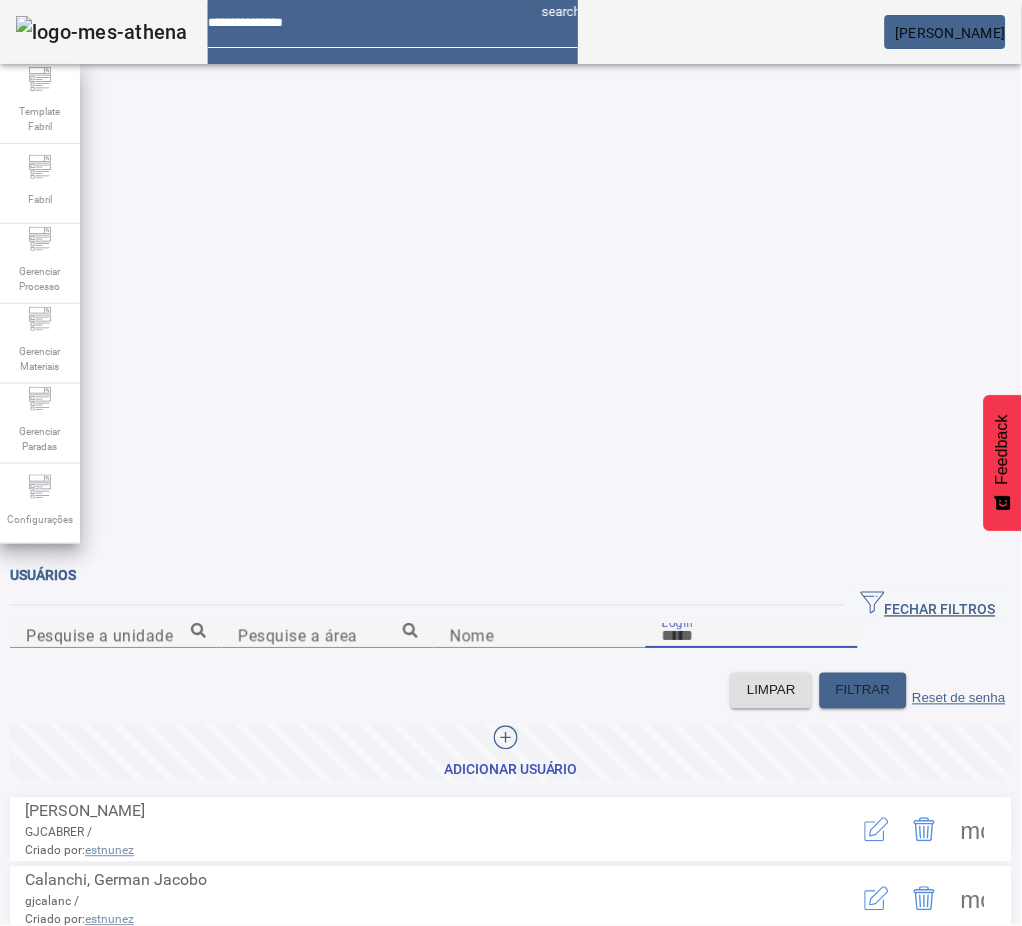 click on "Login" at bounding box center [752, 637] 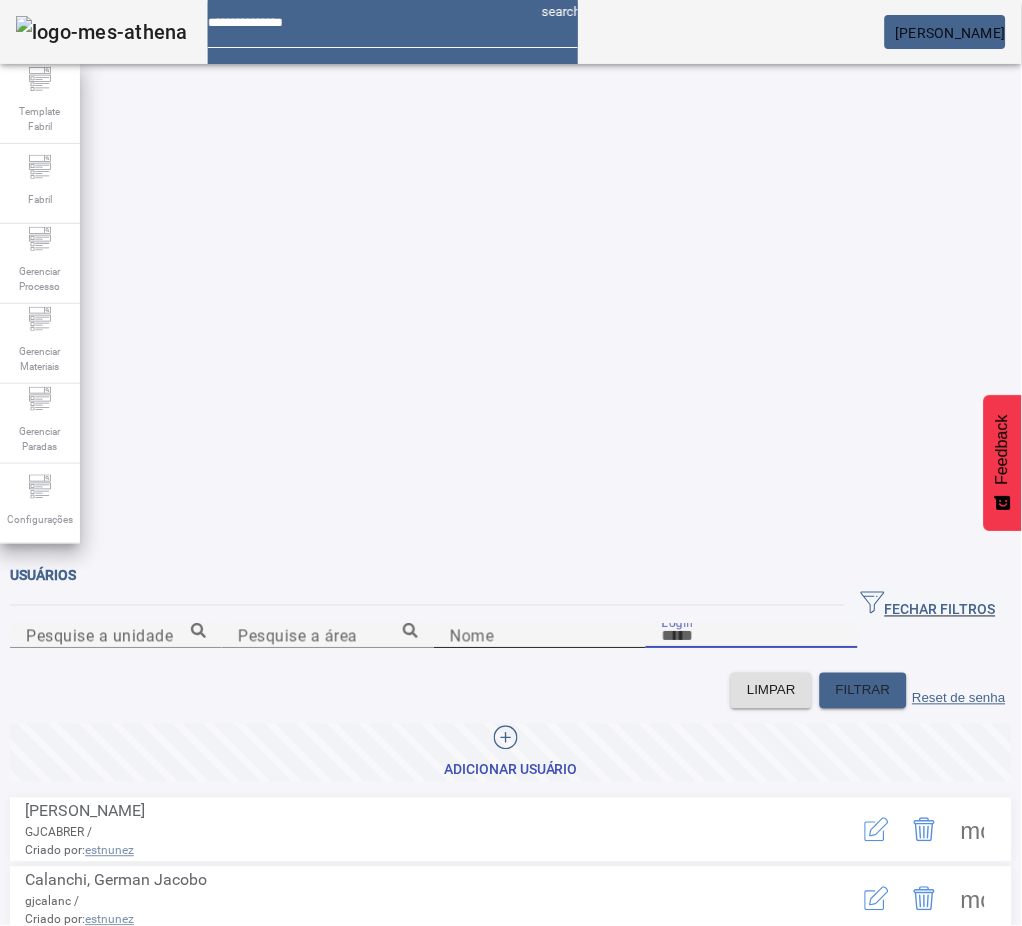 type 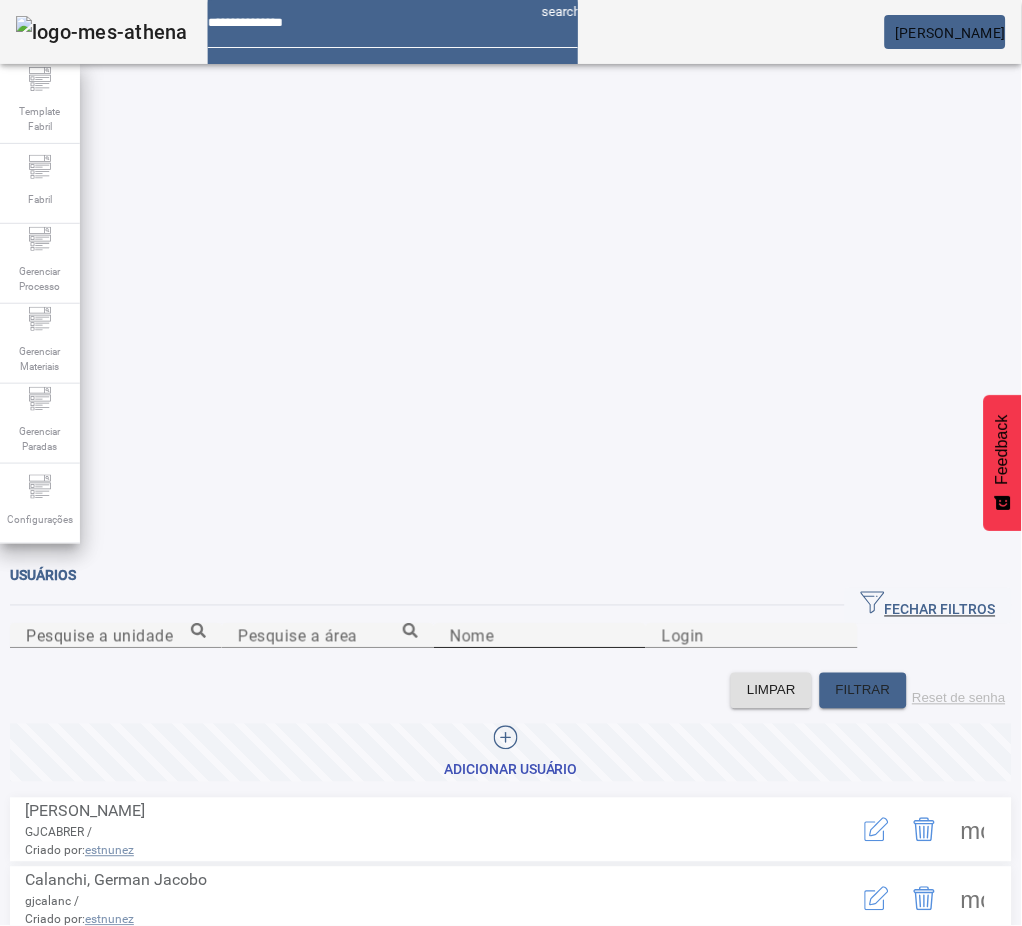 click on "Nome" at bounding box center (540, 637) 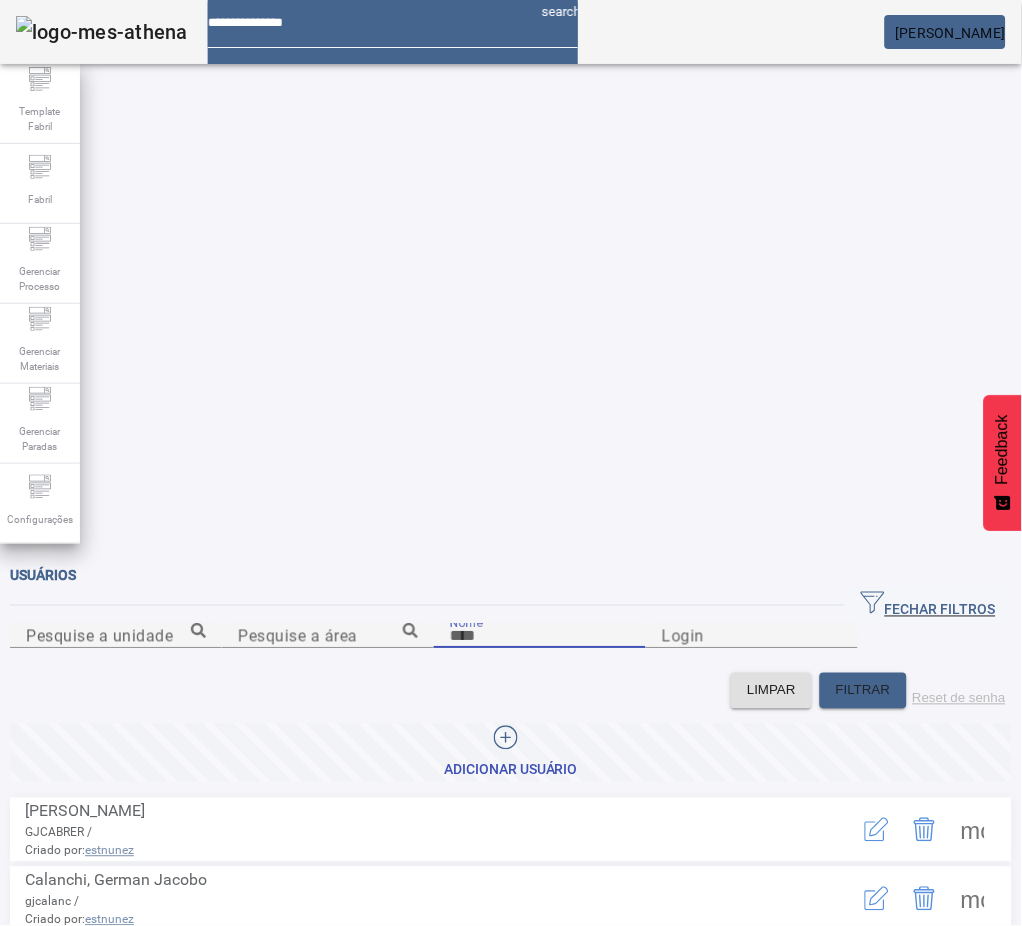 paste on "**********" 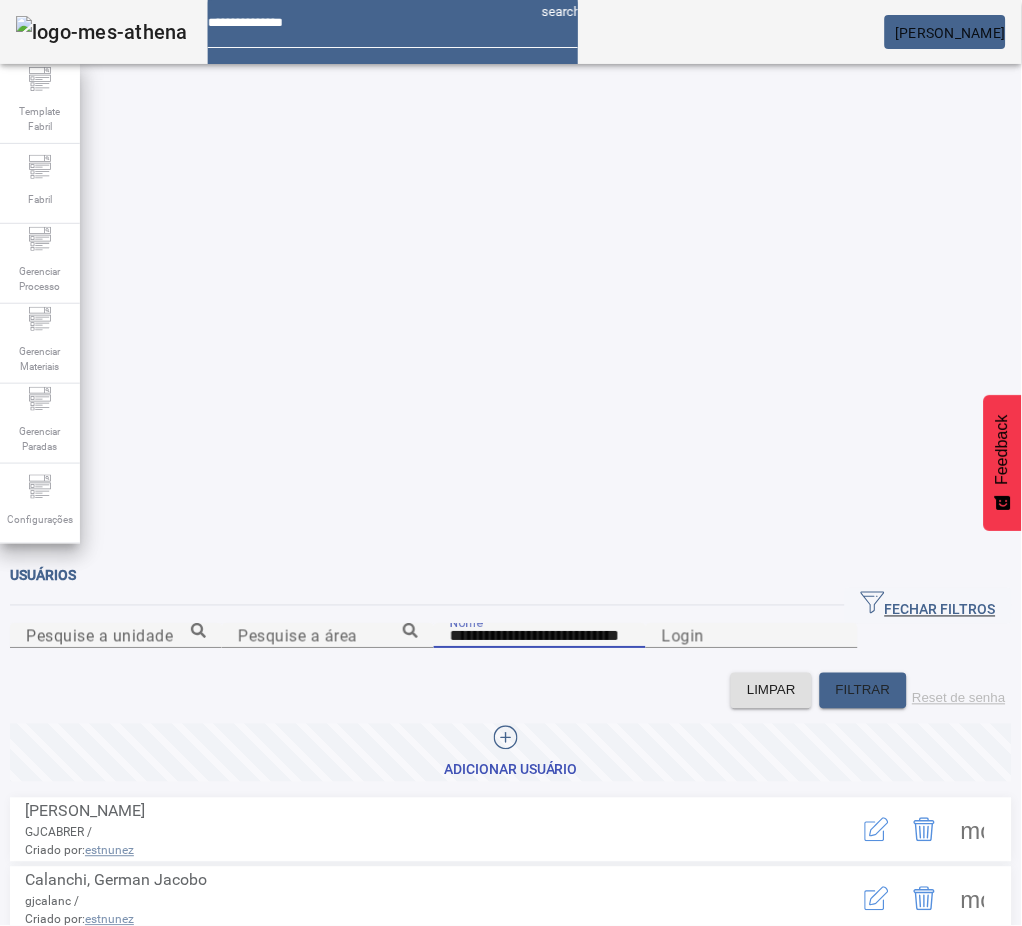 type on "**********" 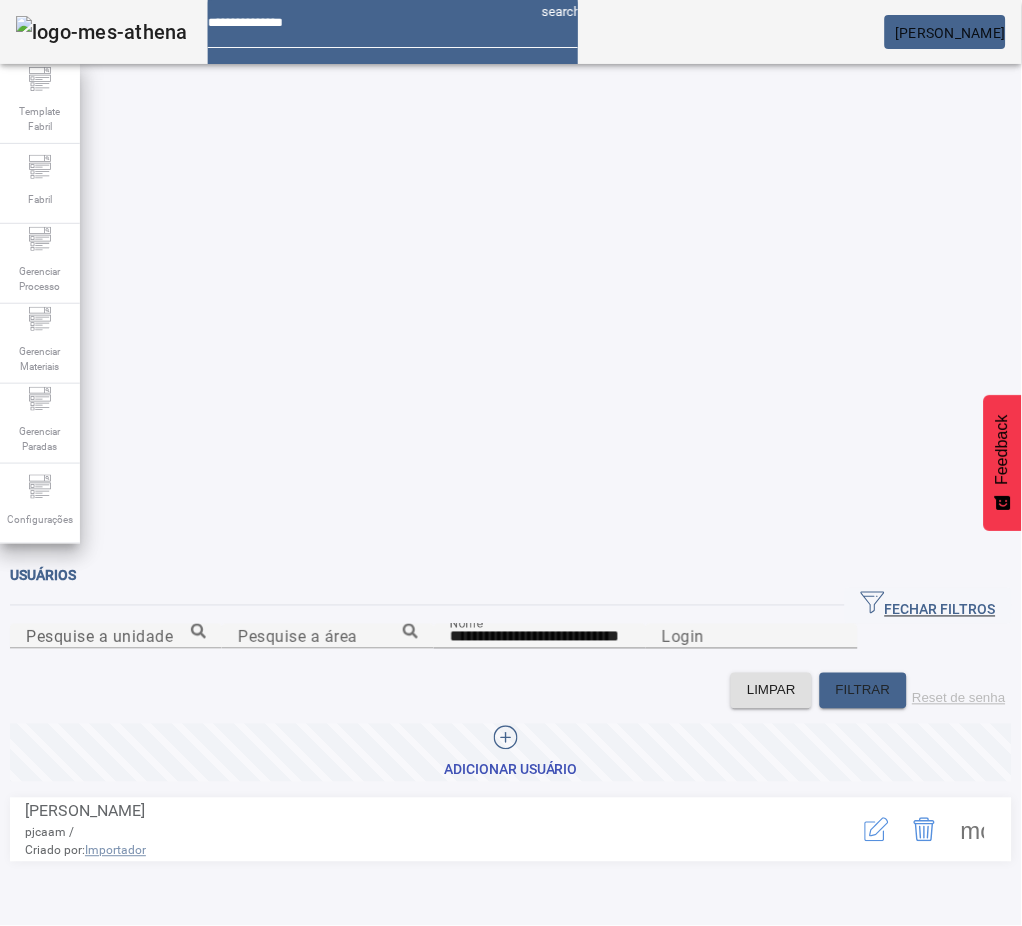 click at bounding box center [973, 830] 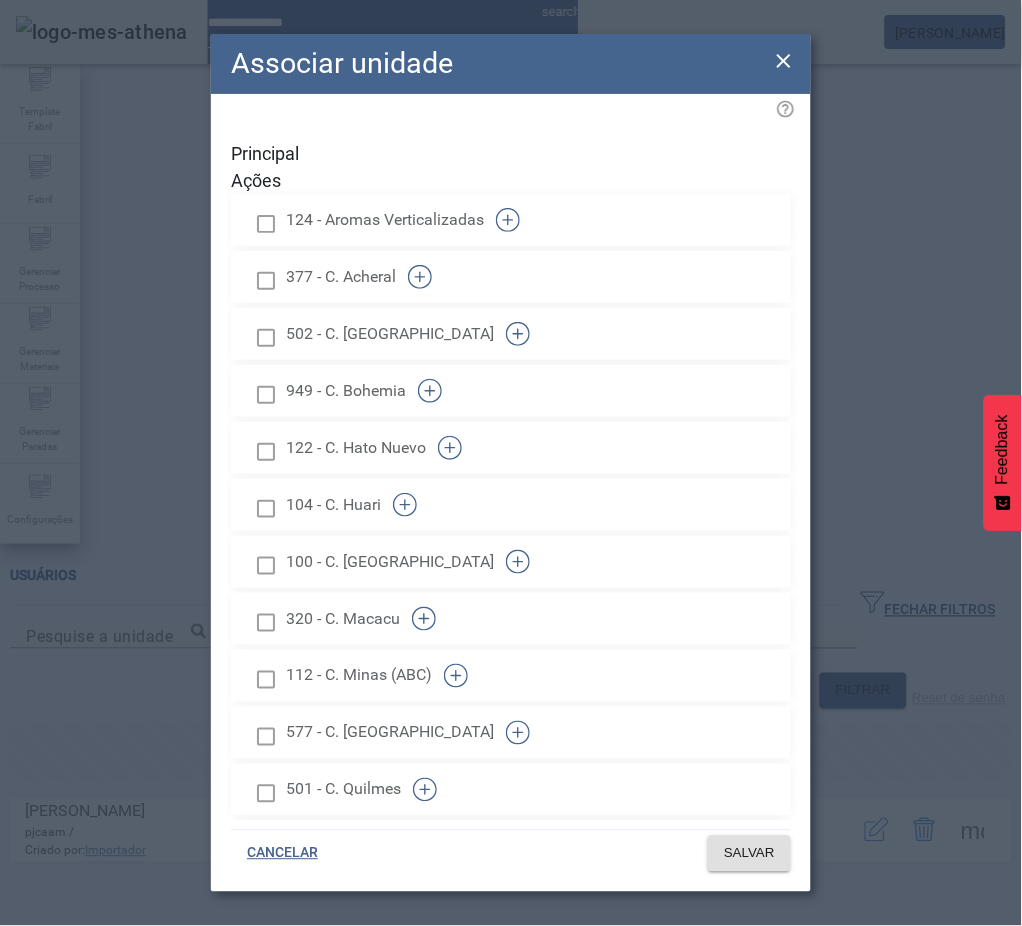 type 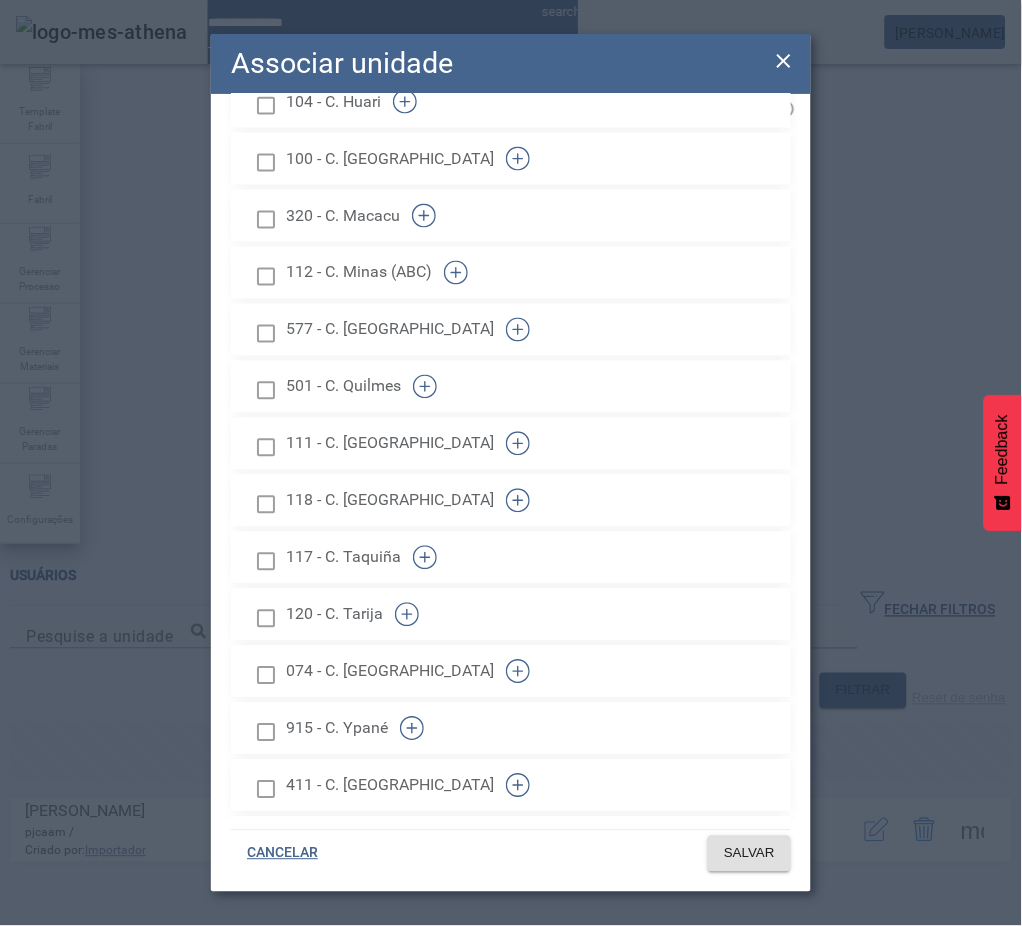 scroll, scrollTop: 2056, scrollLeft: 0, axis: vertical 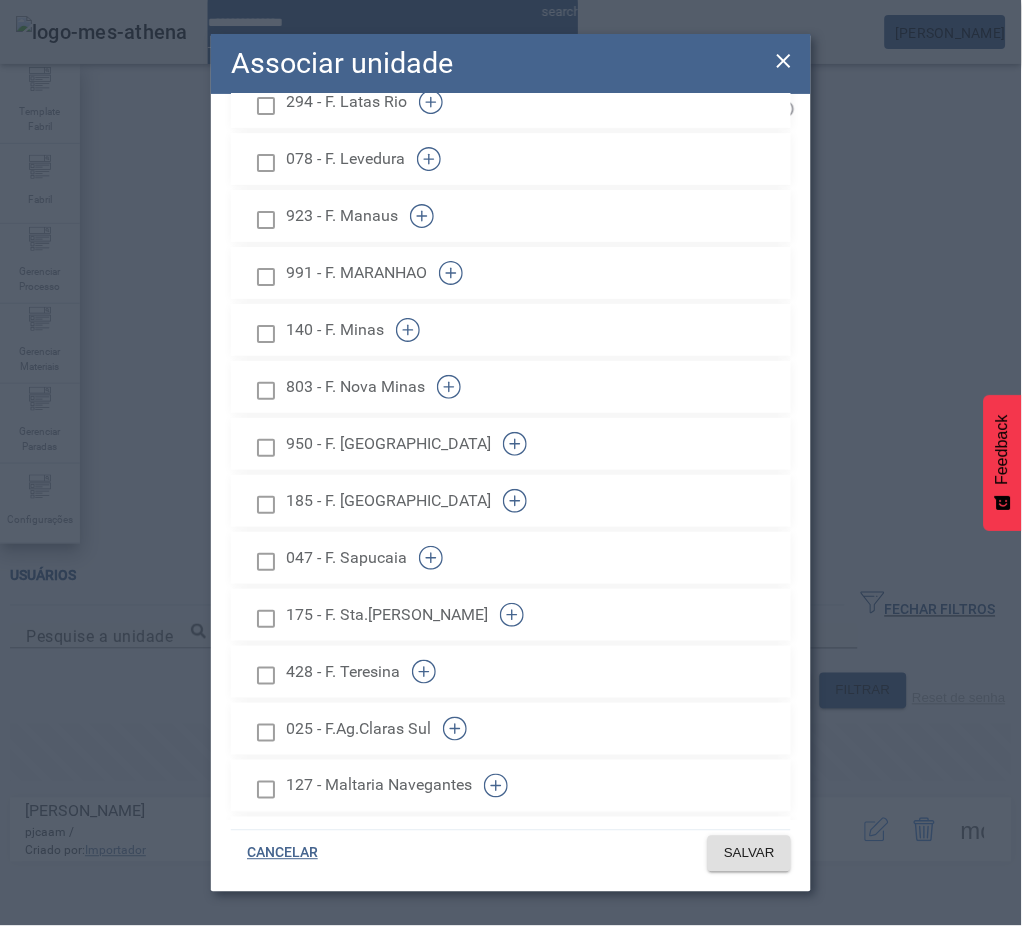 click 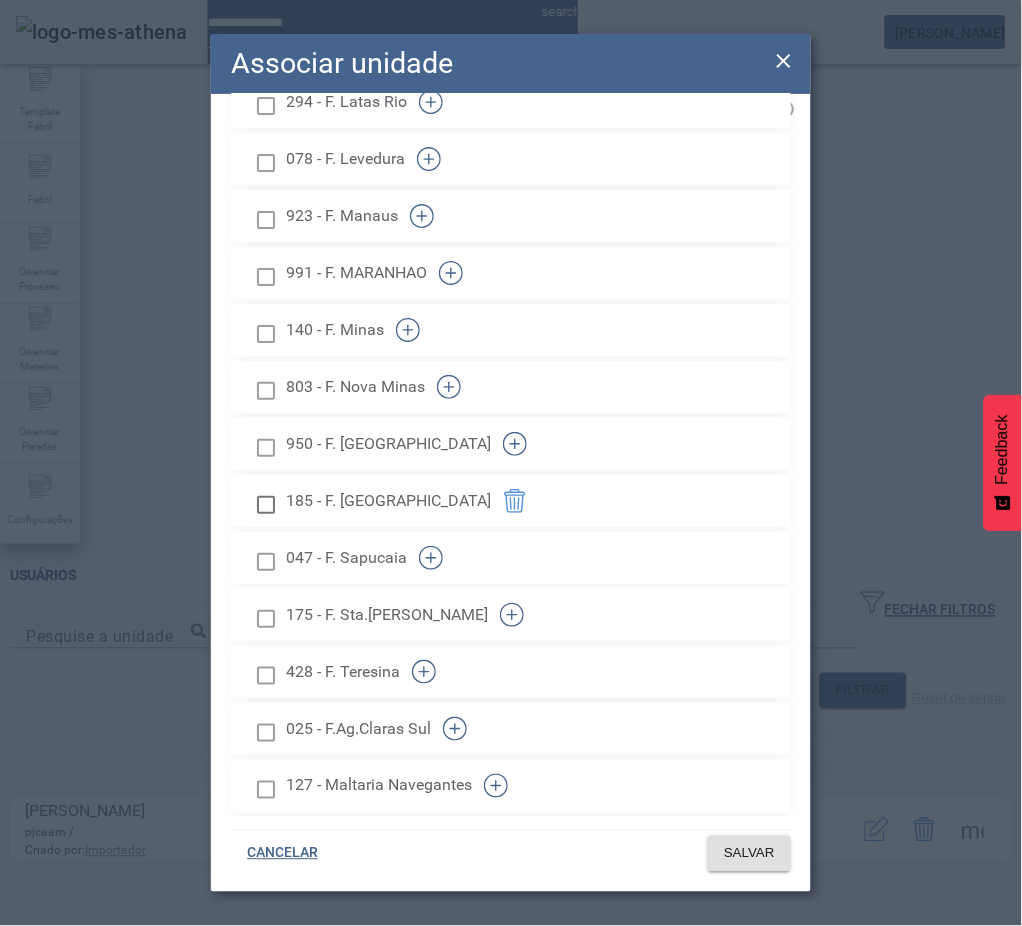 scroll, scrollTop: 1429, scrollLeft: 0, axis: vertical 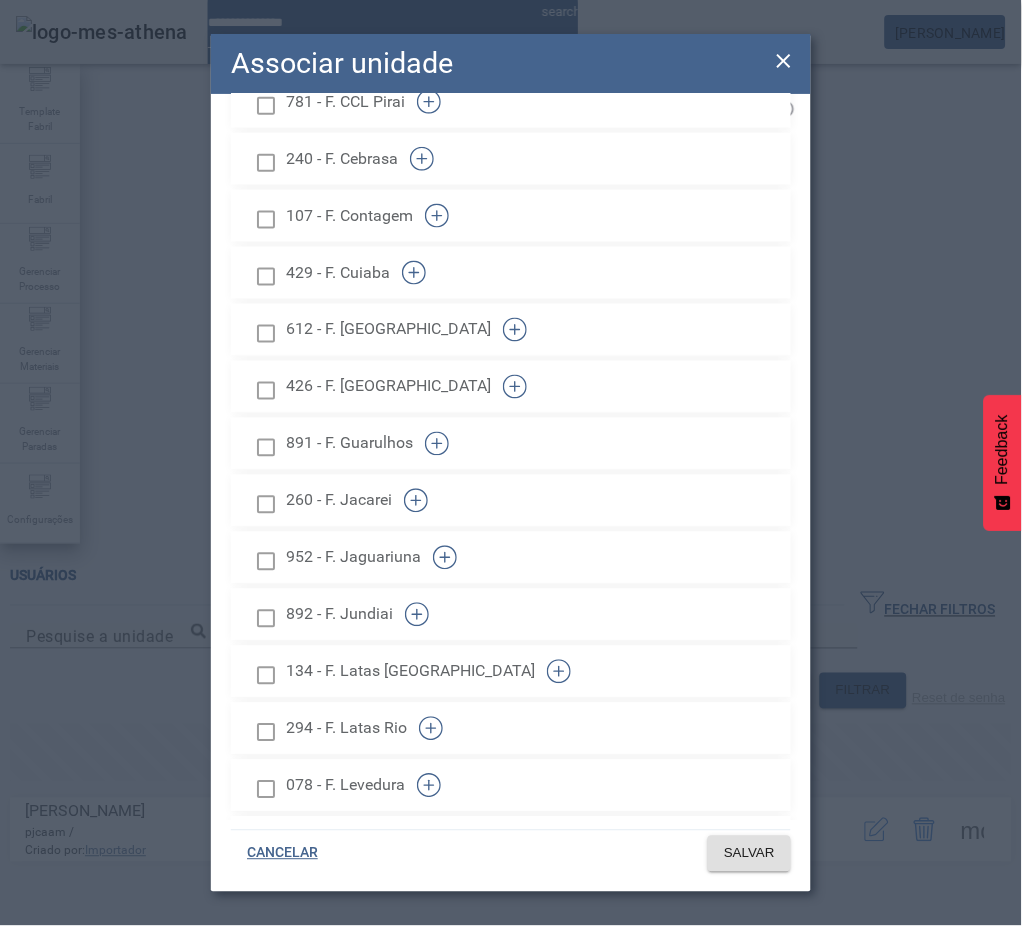 click at bounding box center (266, 504) 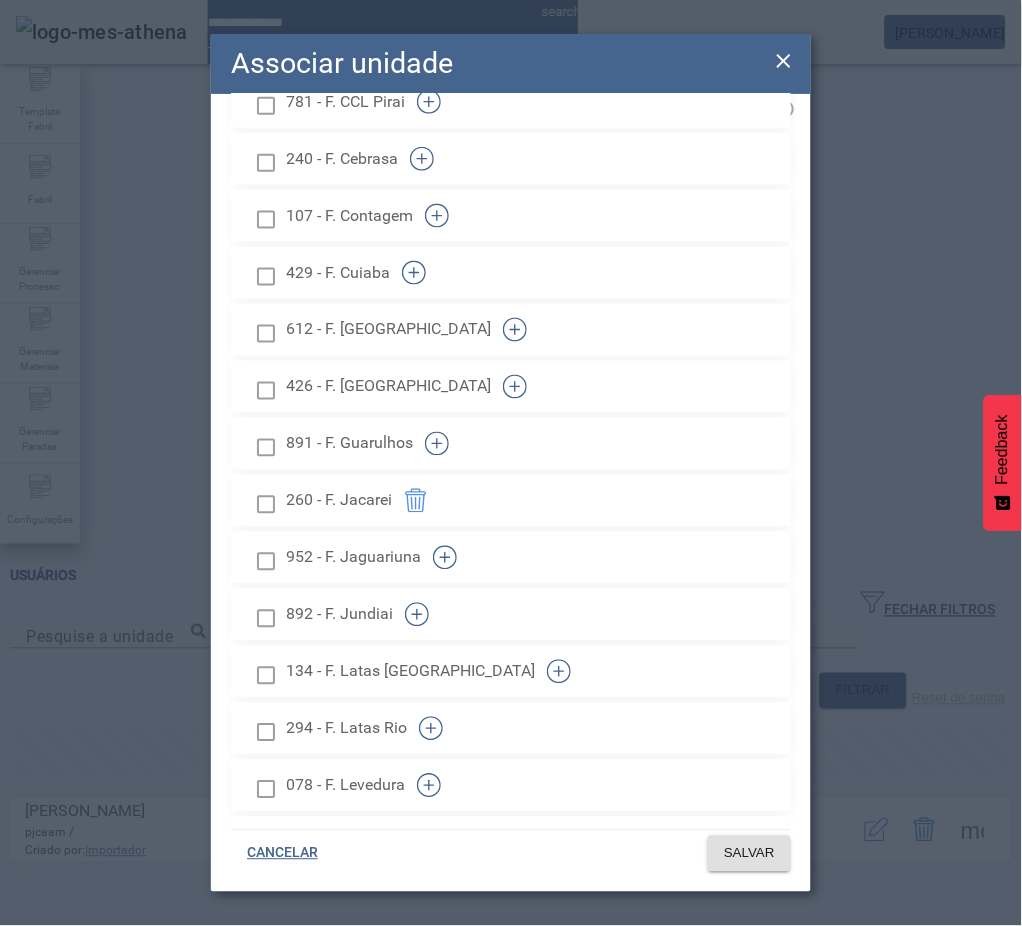 scroll, scrollTop: 118, scrollLeft: 0, axis: vertical 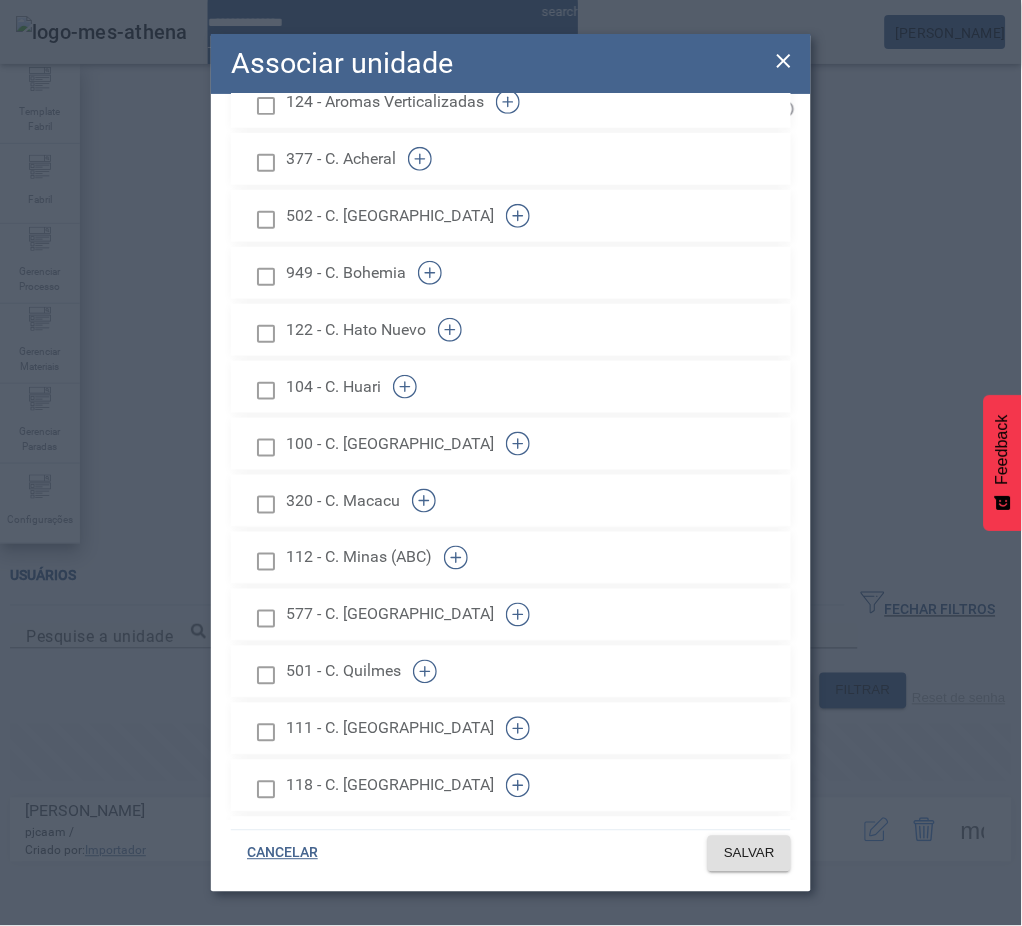 click 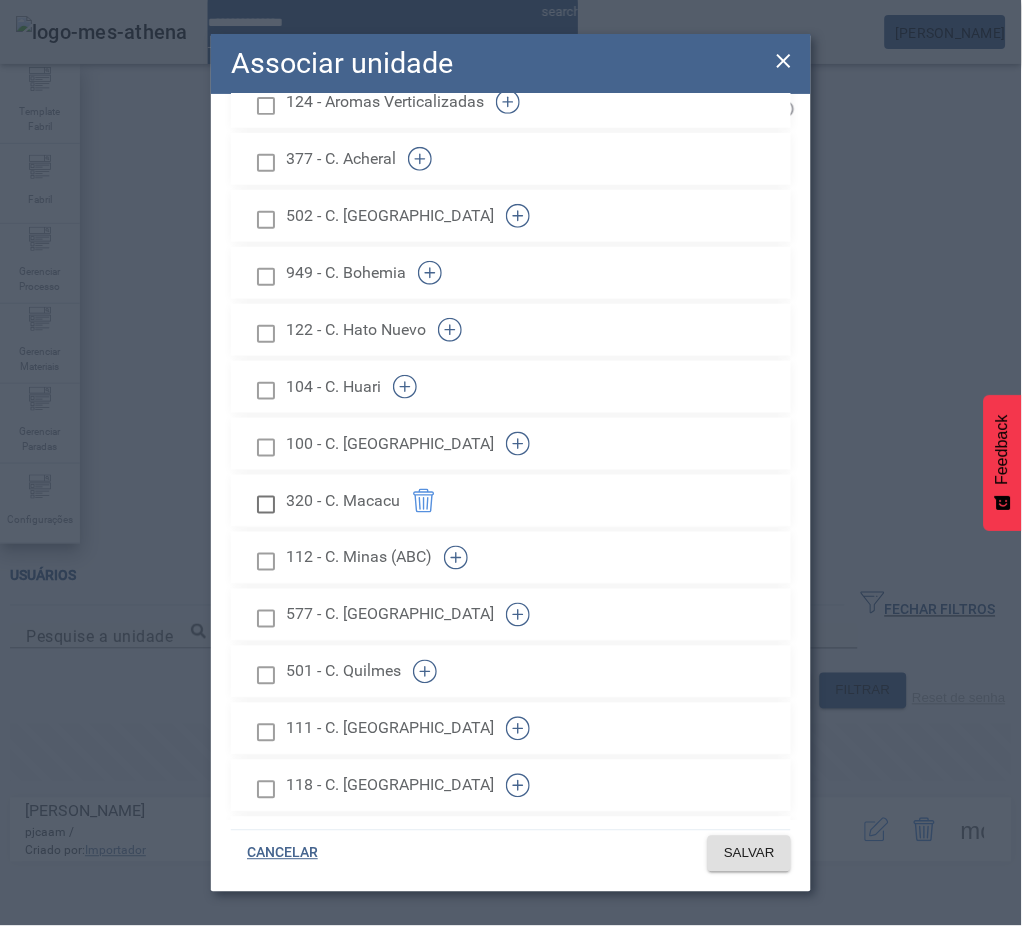 scroll, scrollTop: 1030, scrollLeft: 0, axis: vertical 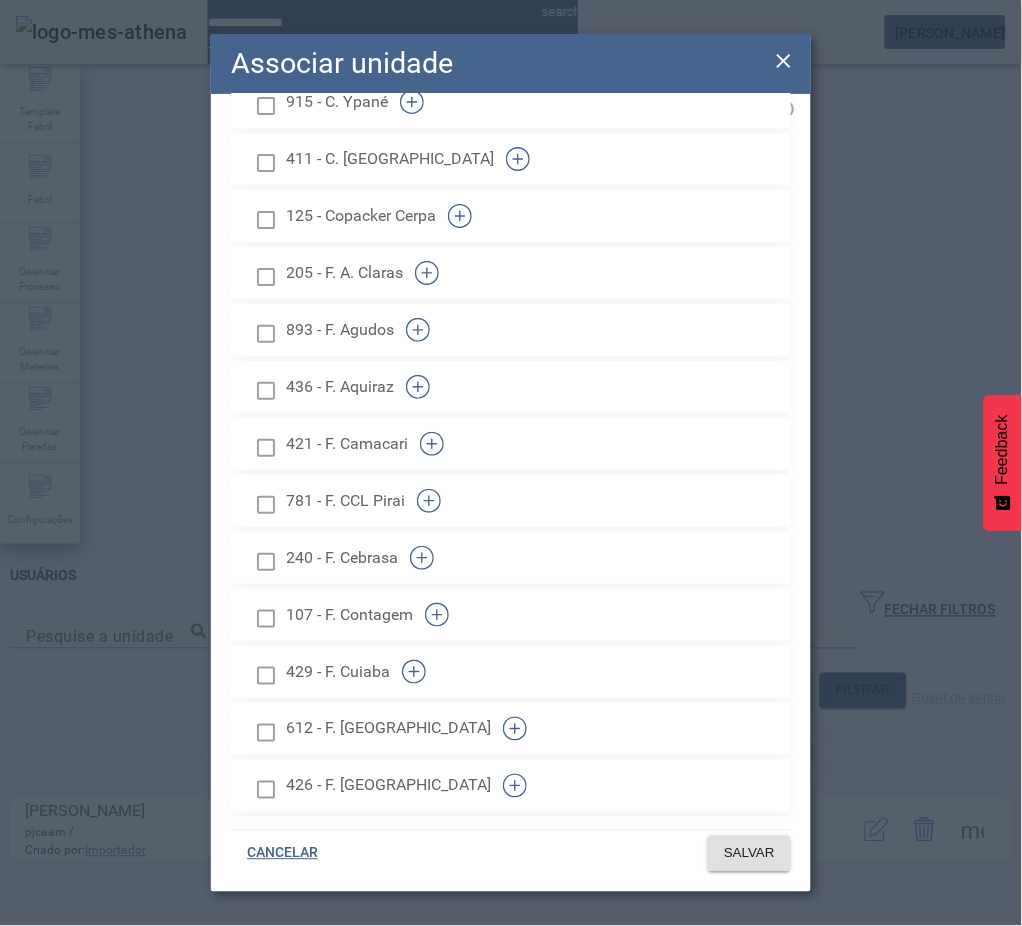 click 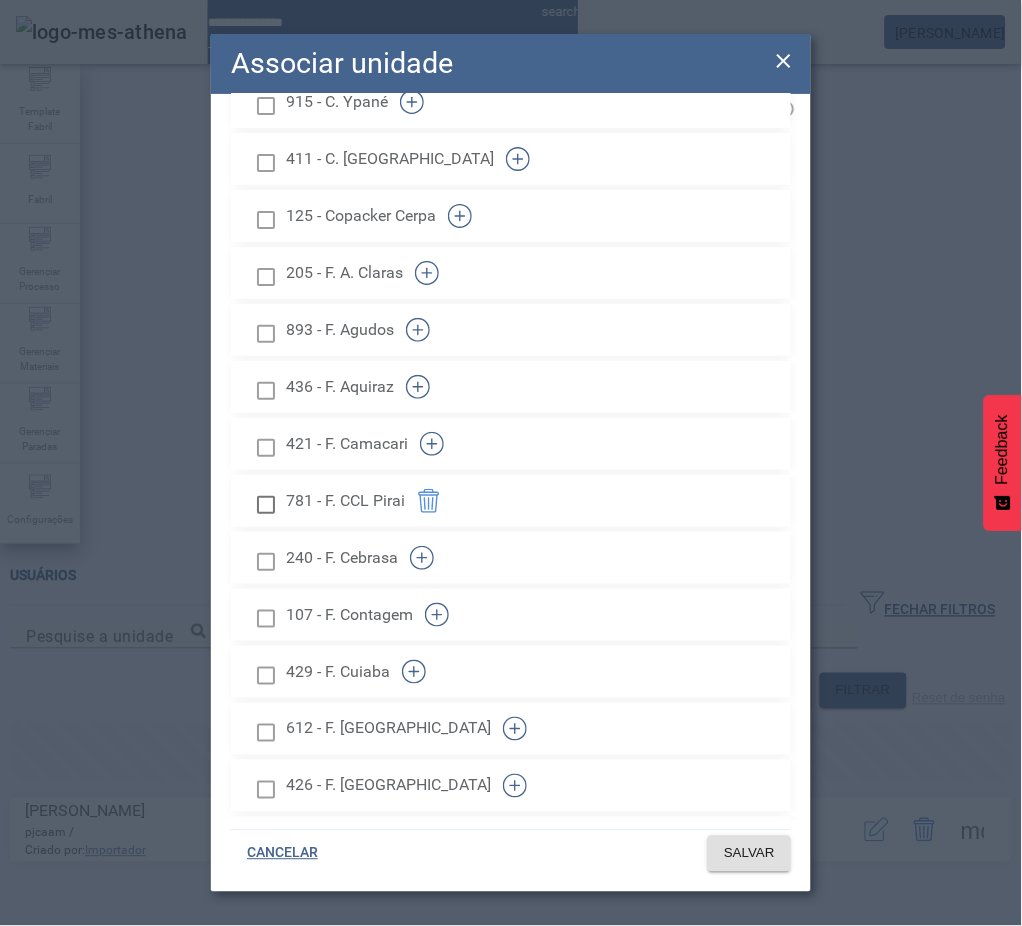click 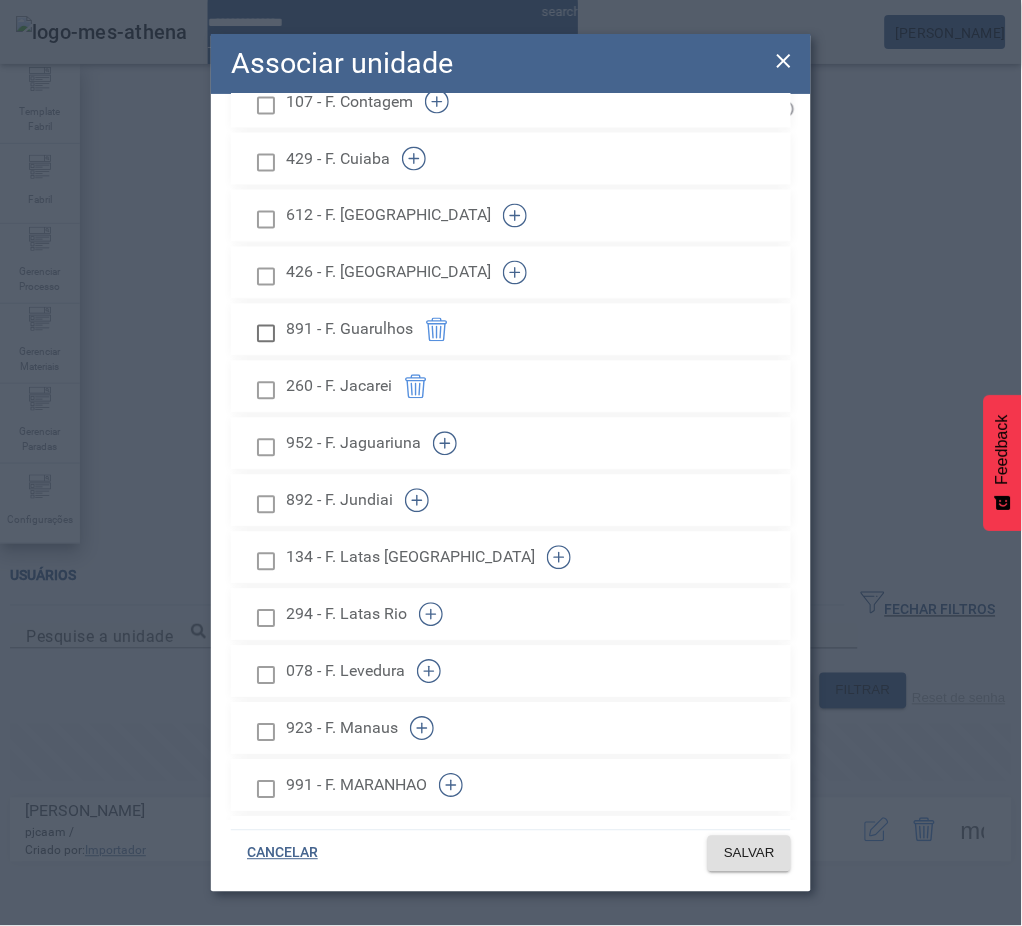 click 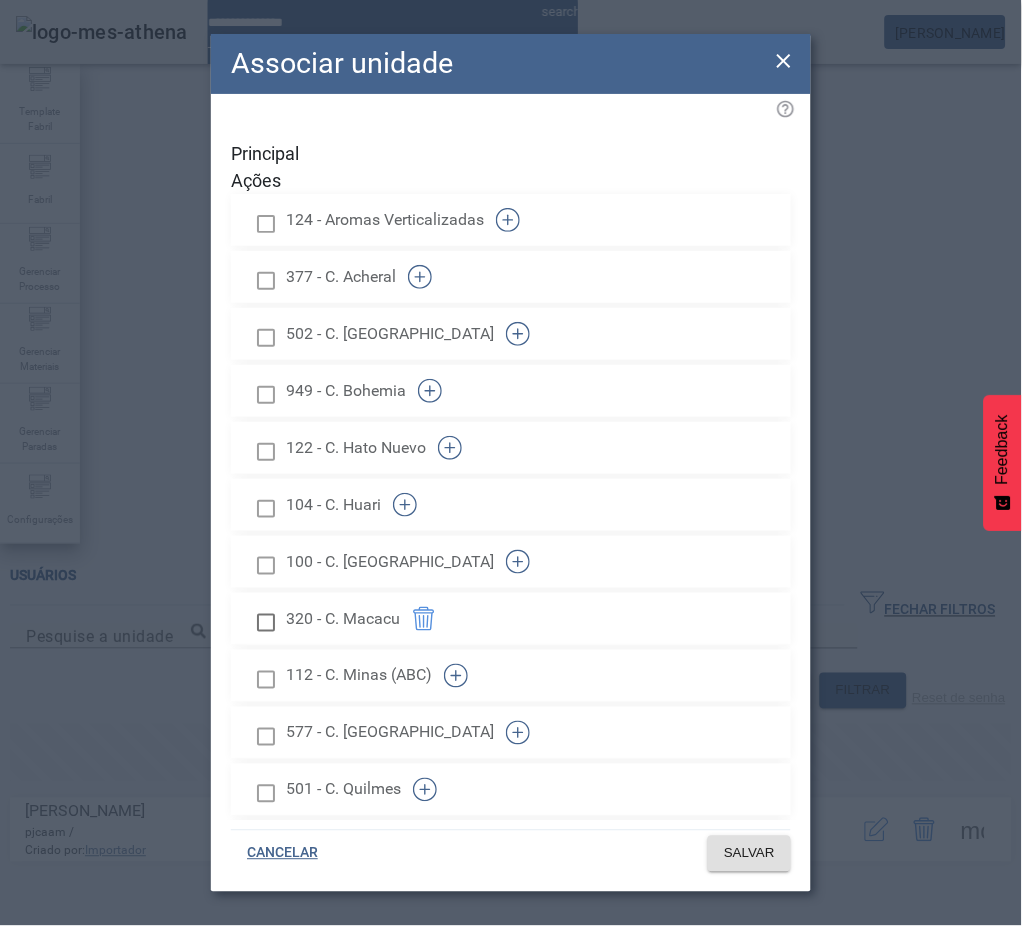 scroll, scrollTop: 1486, scrollLeft: 0, axis: vertical 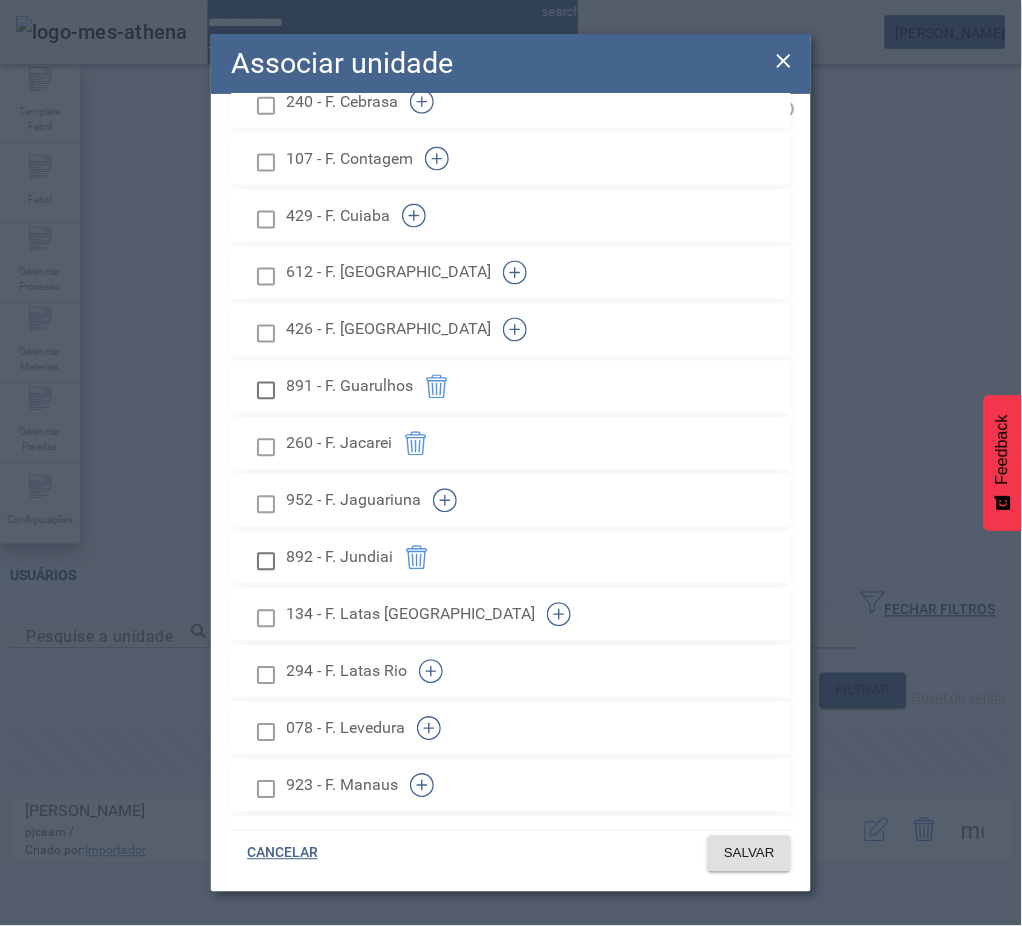 click 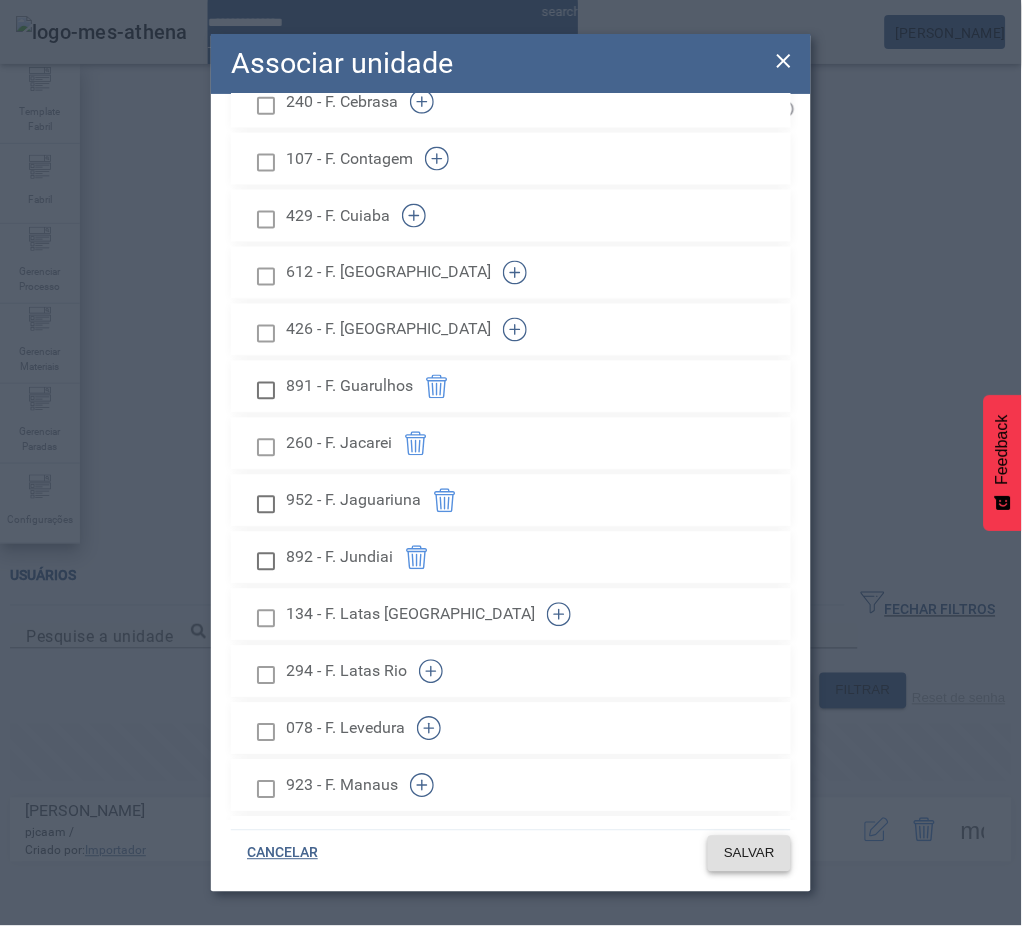 click on "SALVAR" 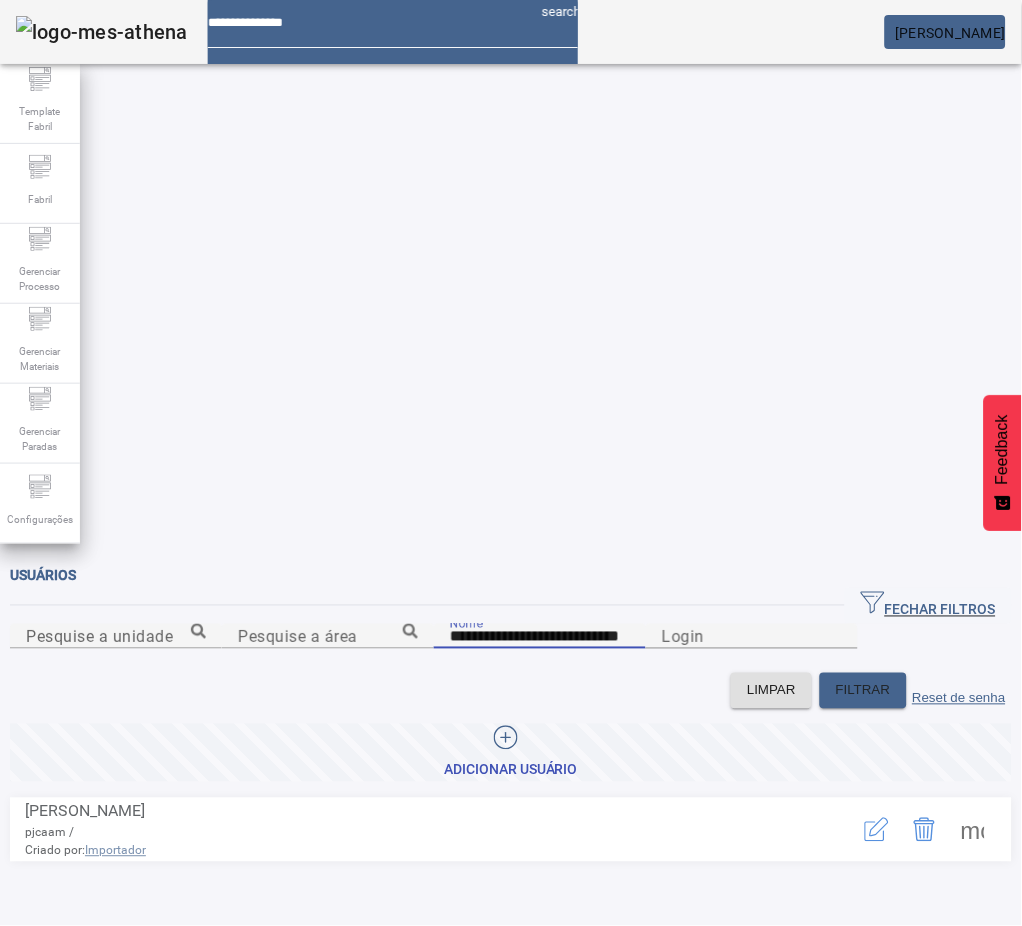 click on "**********" at bounding box center (540, 637) 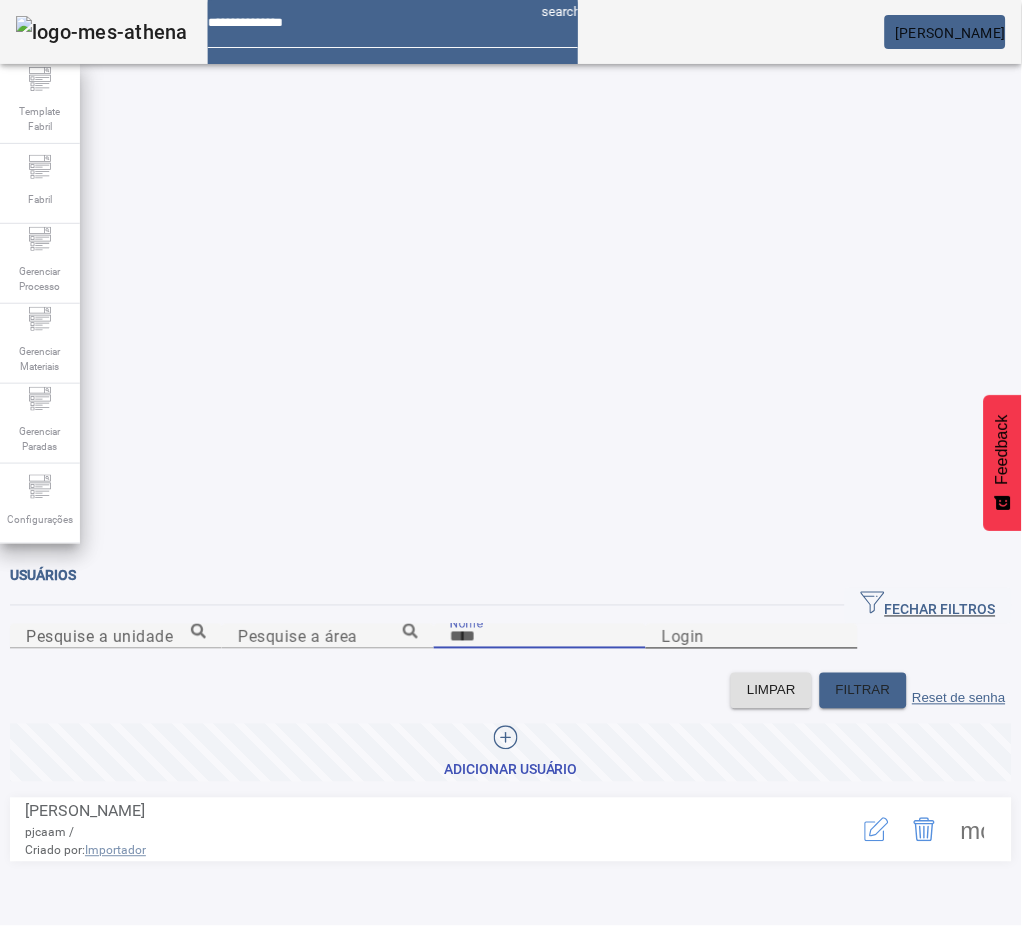 type 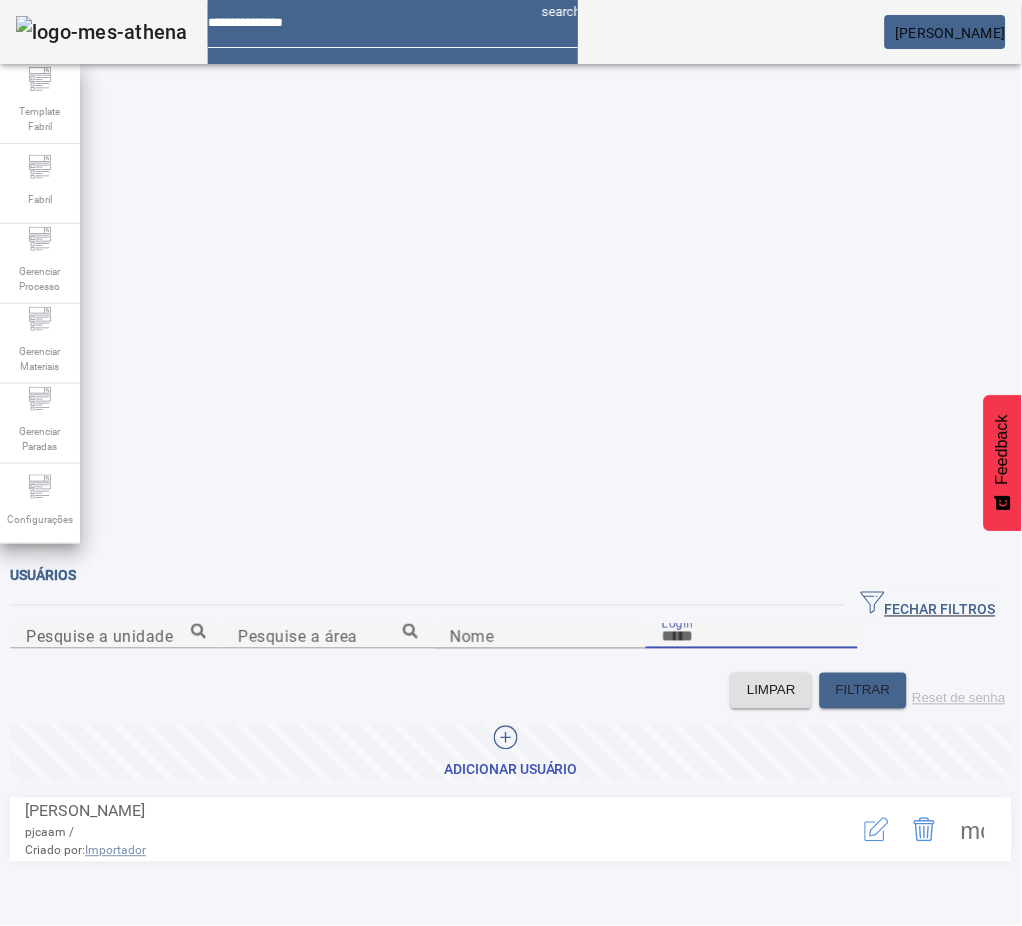 paste on "********" 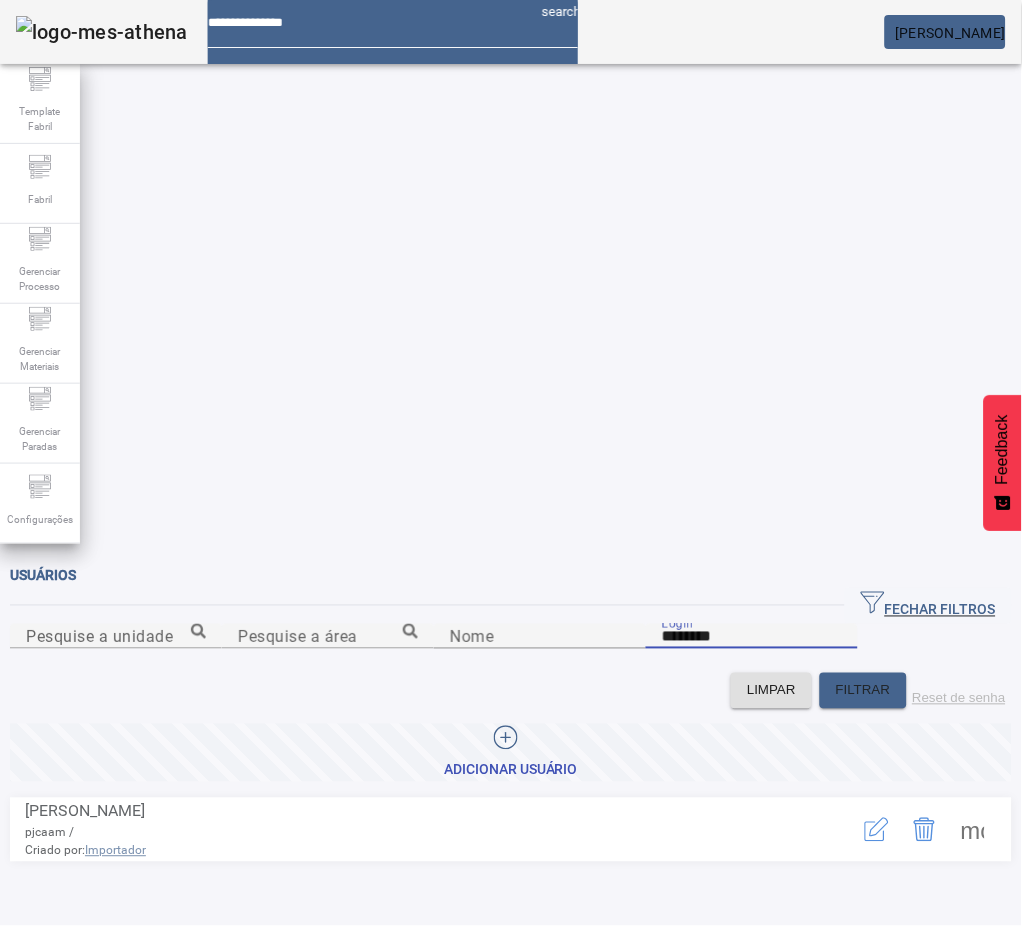 type on "********" 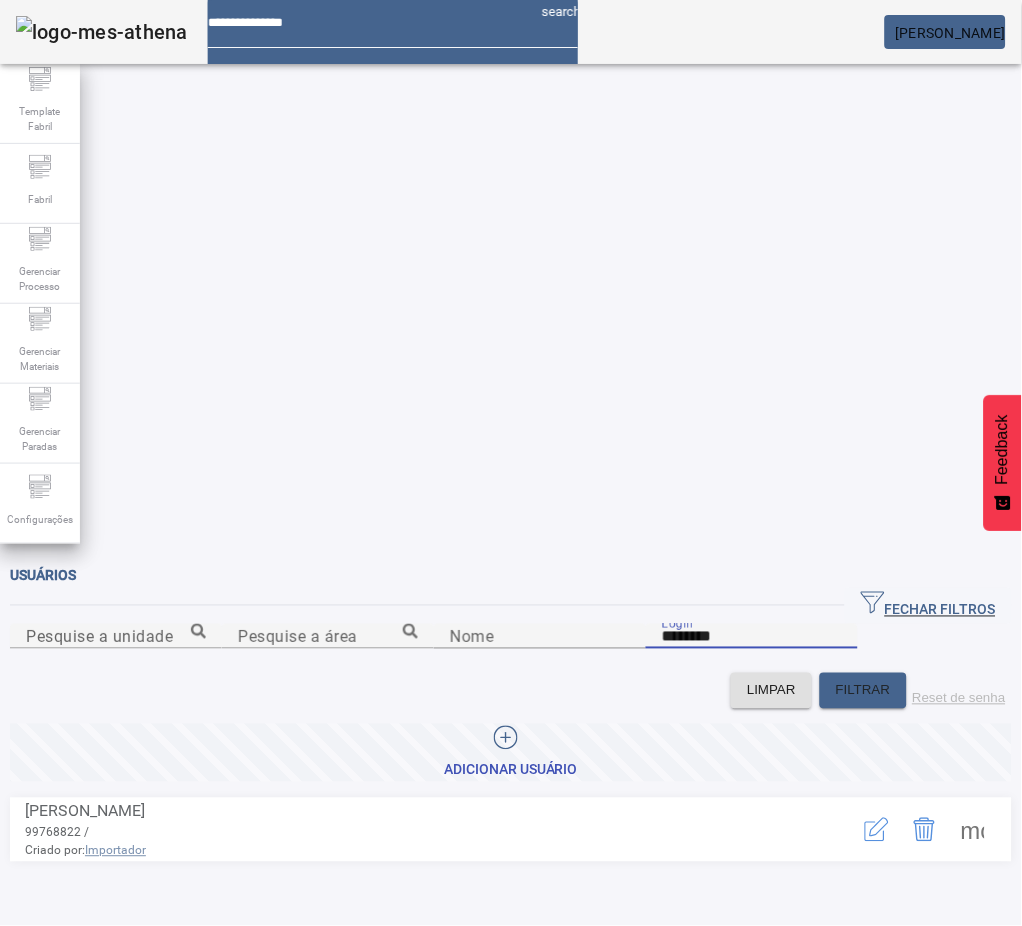 click 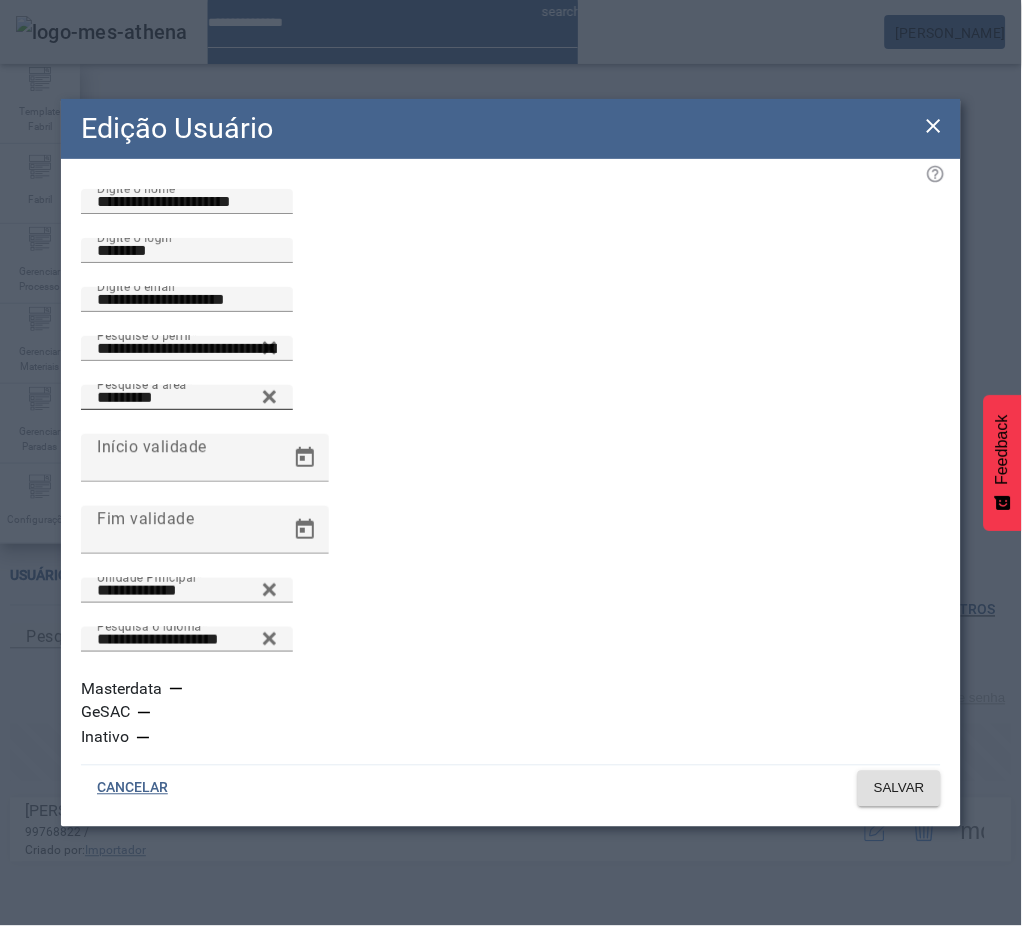 click 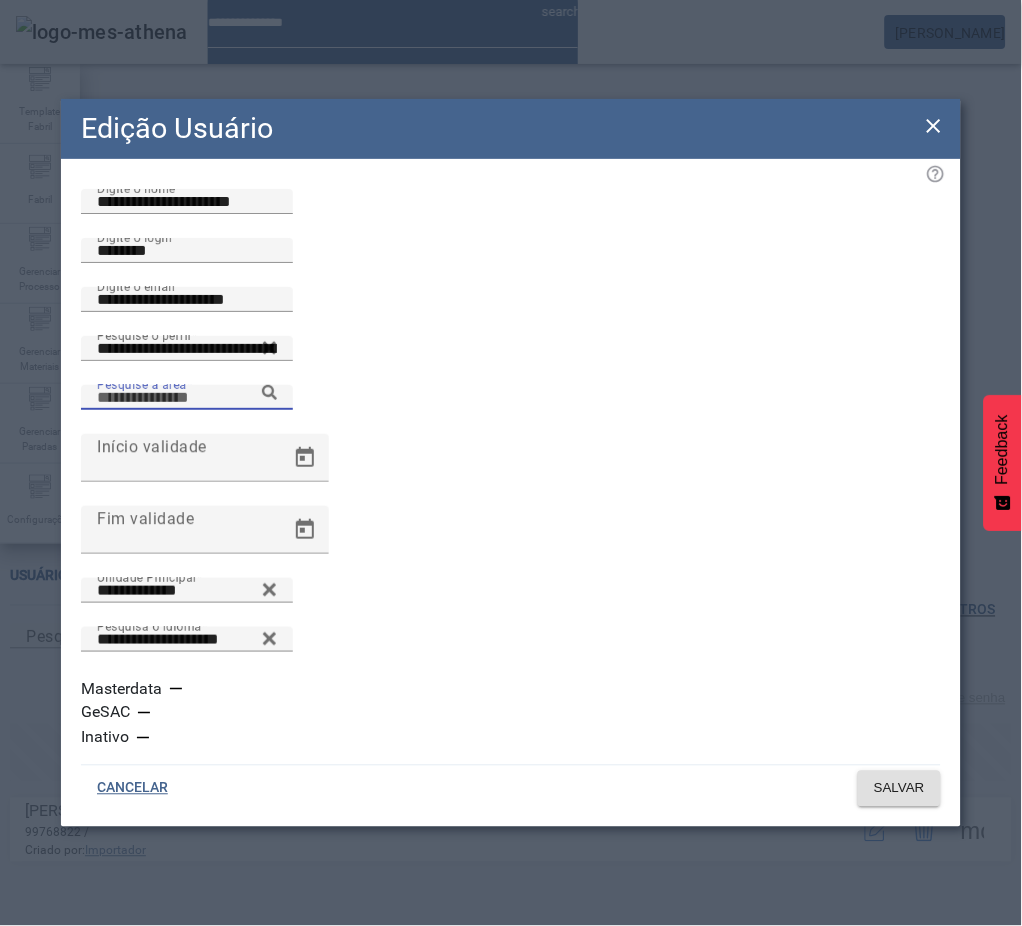 click on "Pesquise a área" at bounding box center [187, 398] 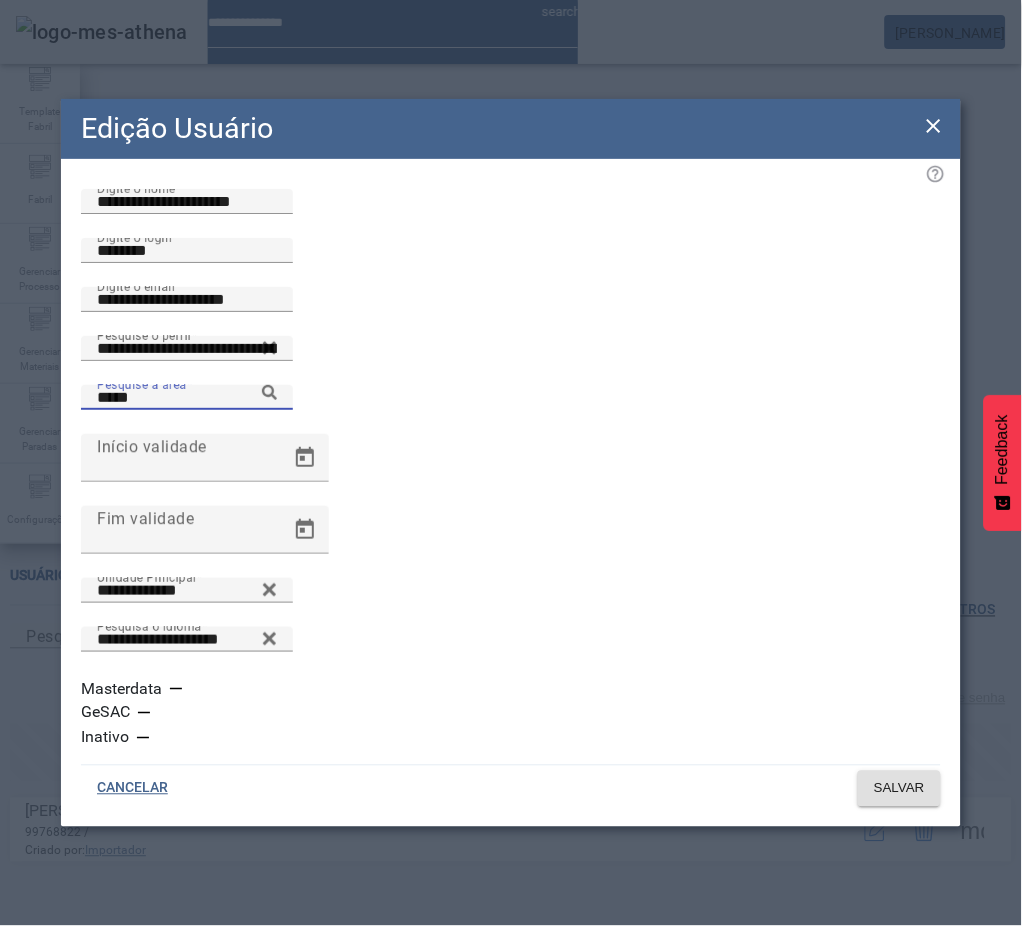 click on "Logística" at bounding box center [51, 1078] 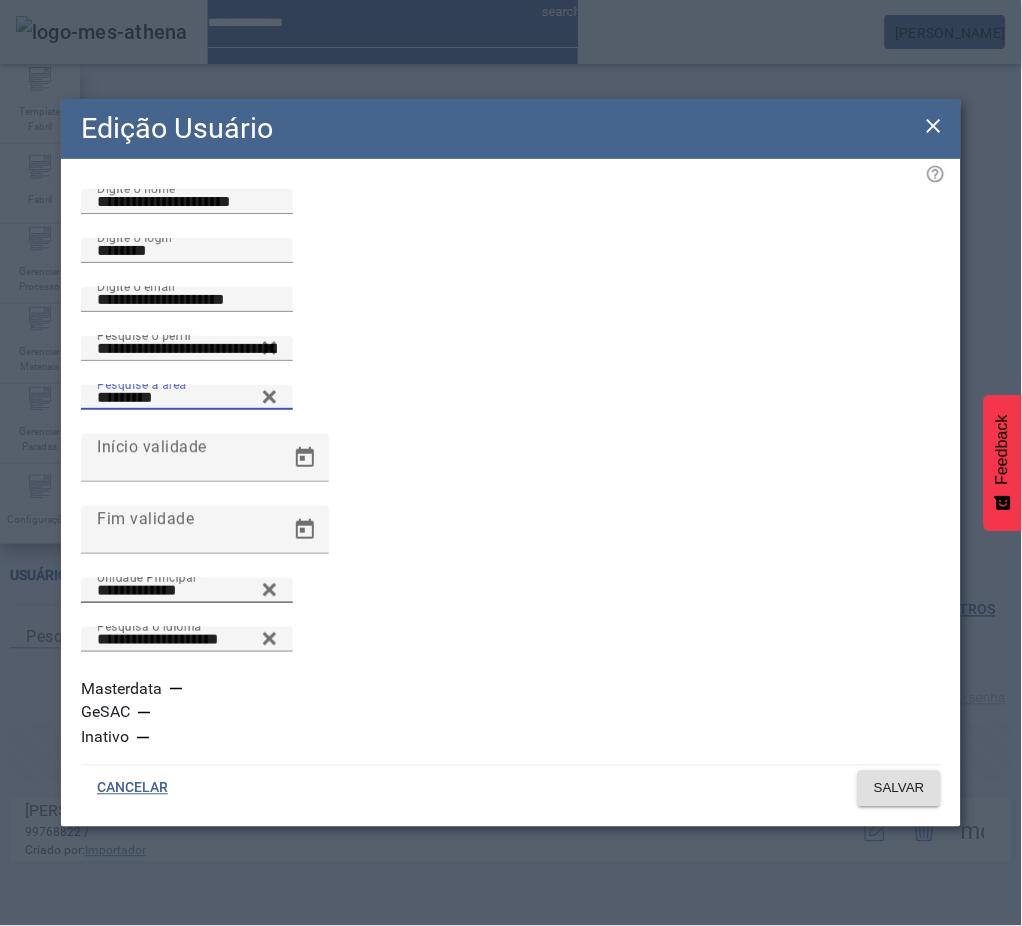 click 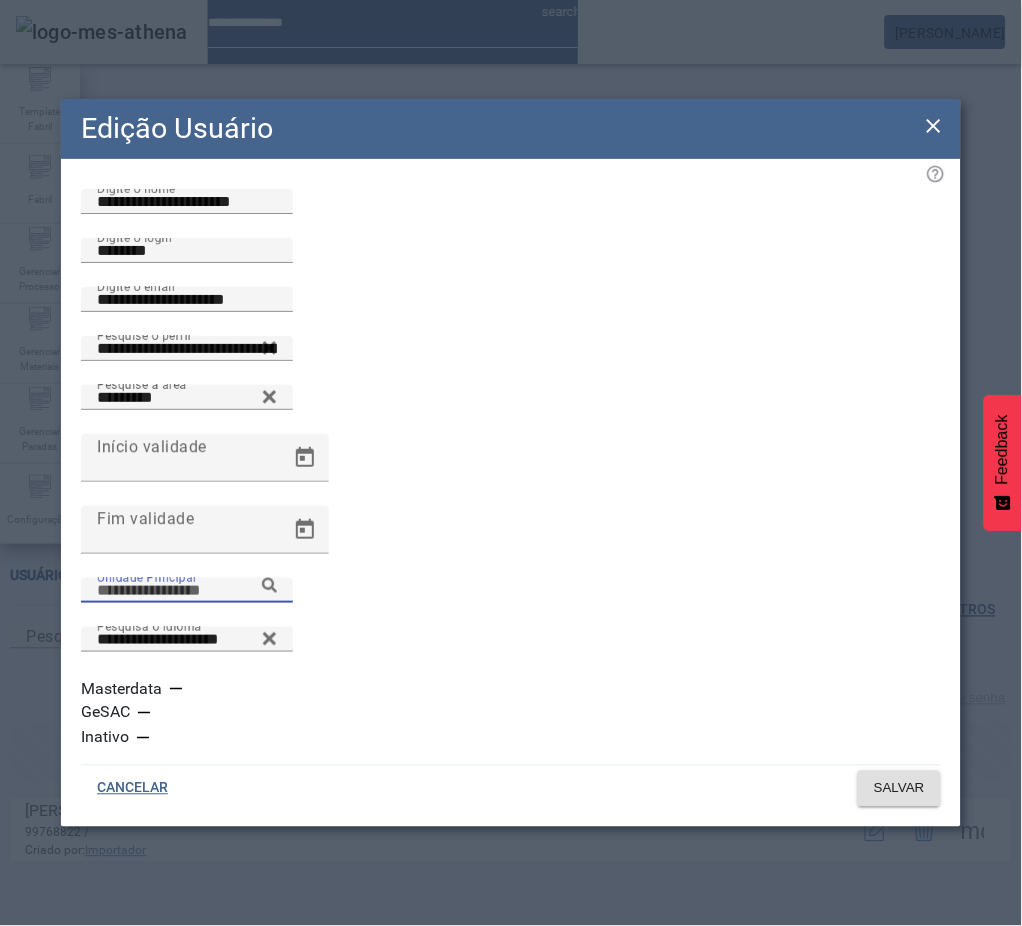 click on "Unidade Principal" at bounding box center (187, 591) 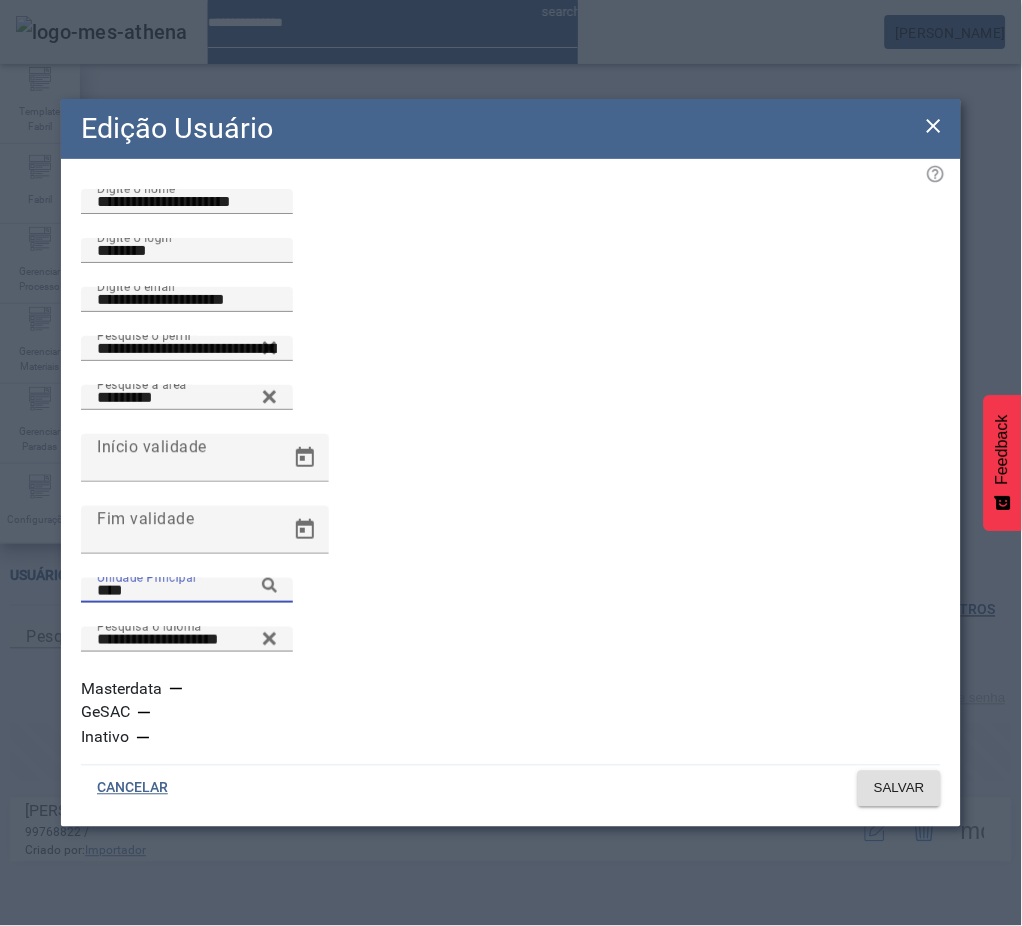 click 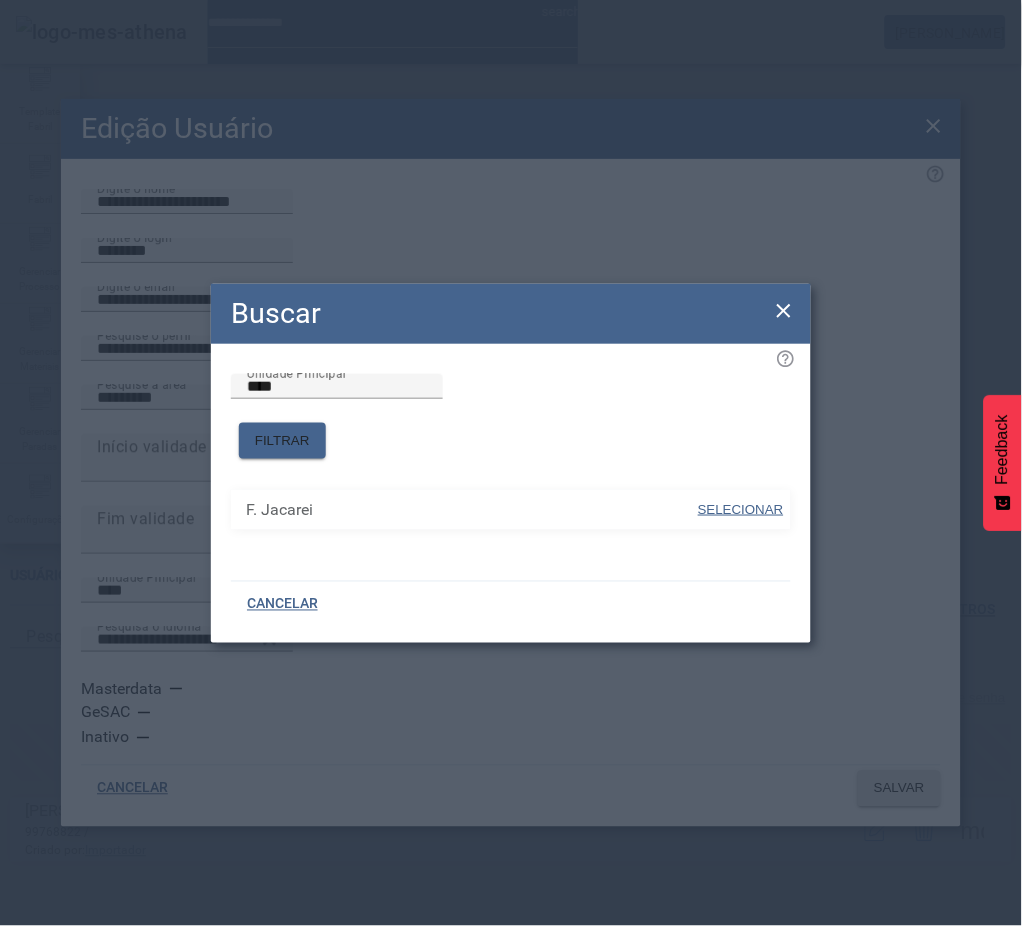 click on "SELECIONAR" at bounding box center (741, 509) 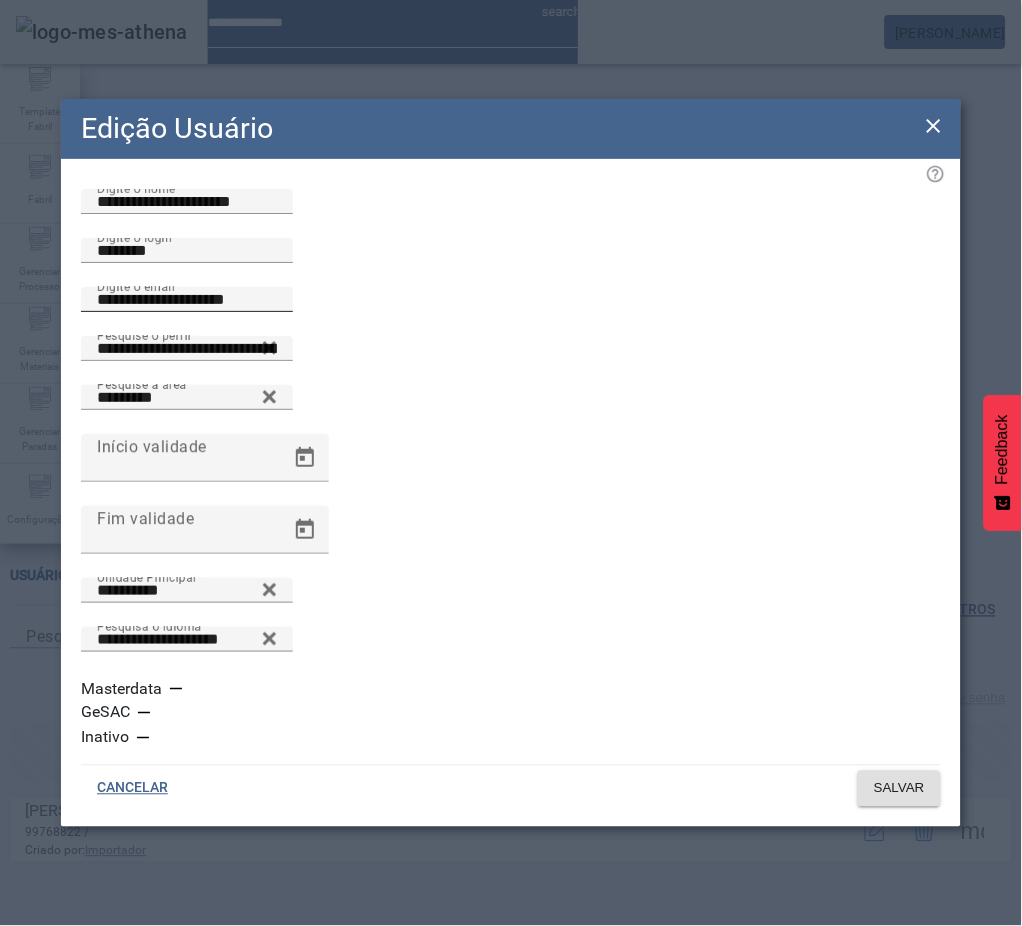 click on "**********" at bounding box center (187, 300) 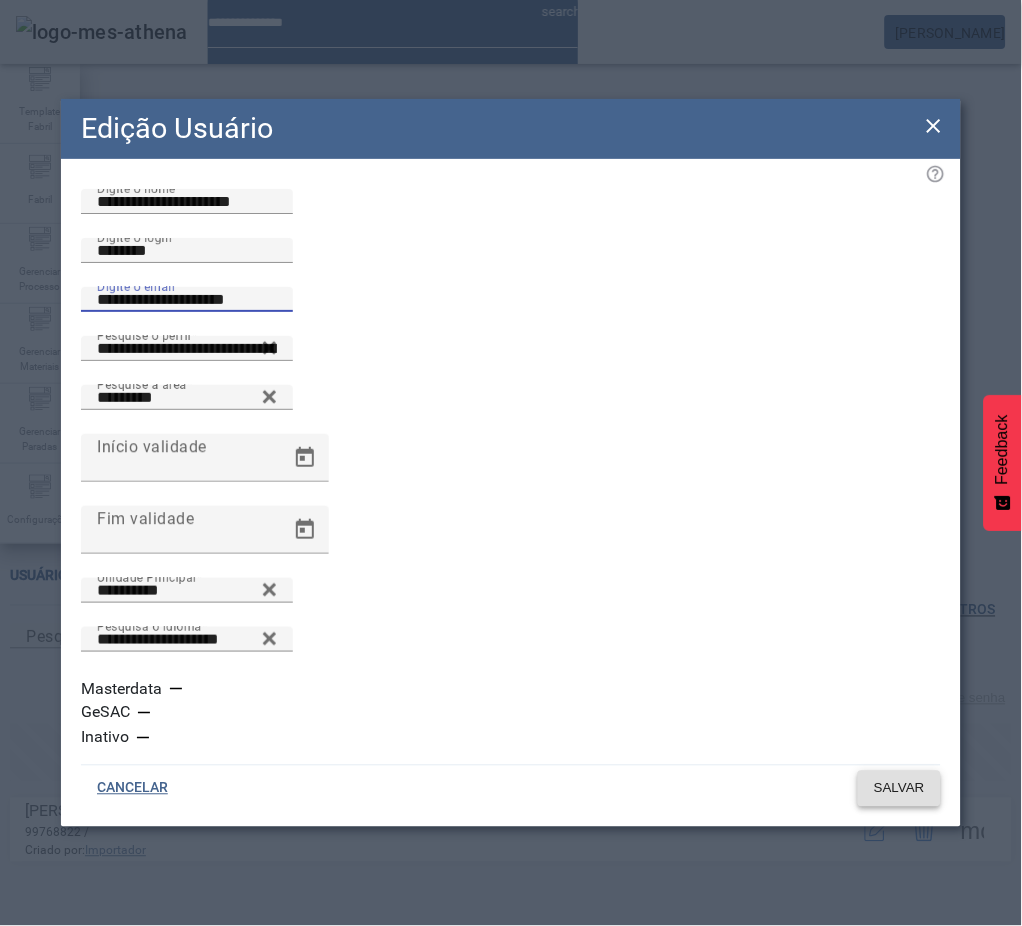 type on "**********" 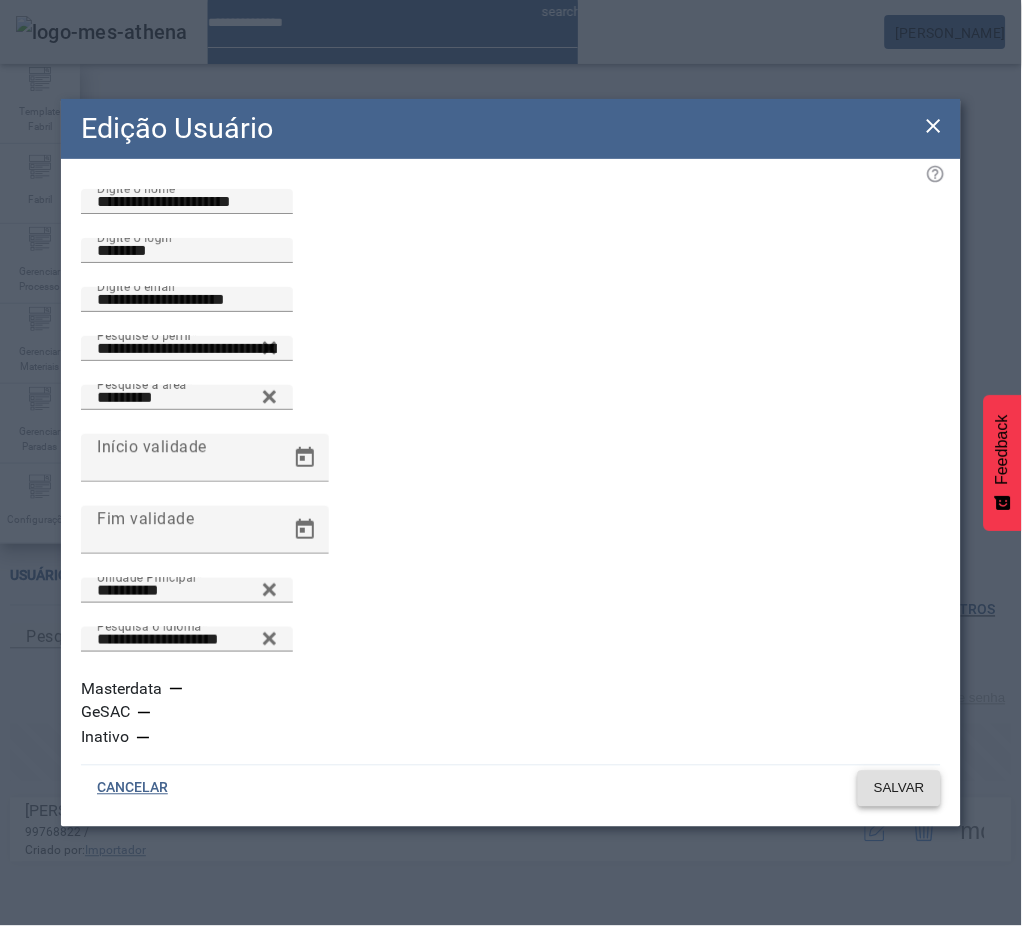 click on "SALVAR" 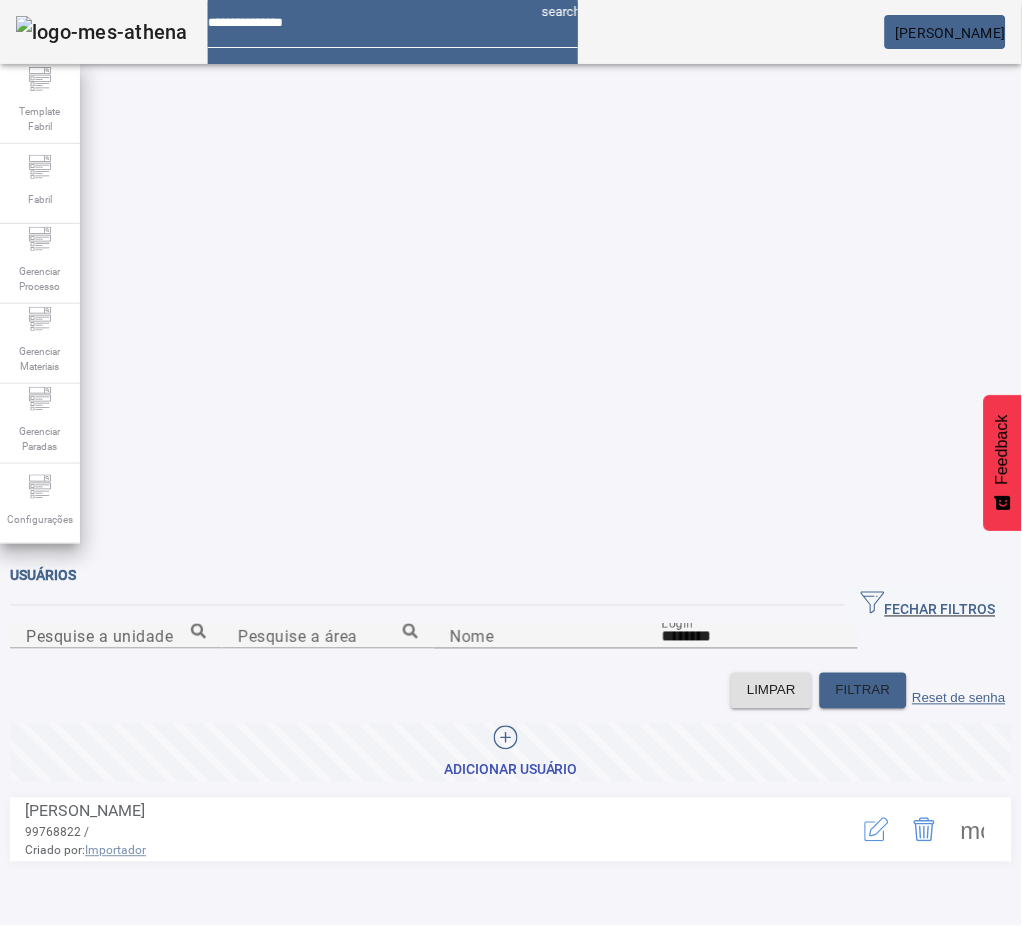 click 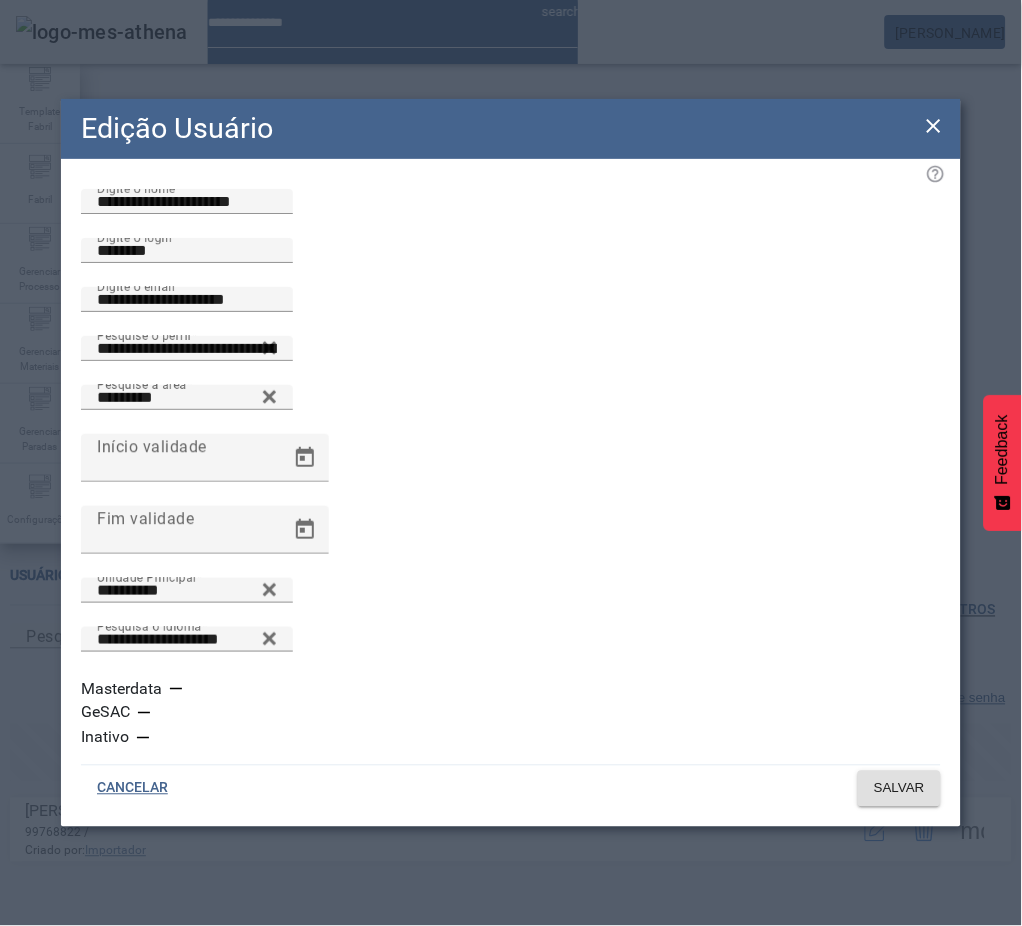 click 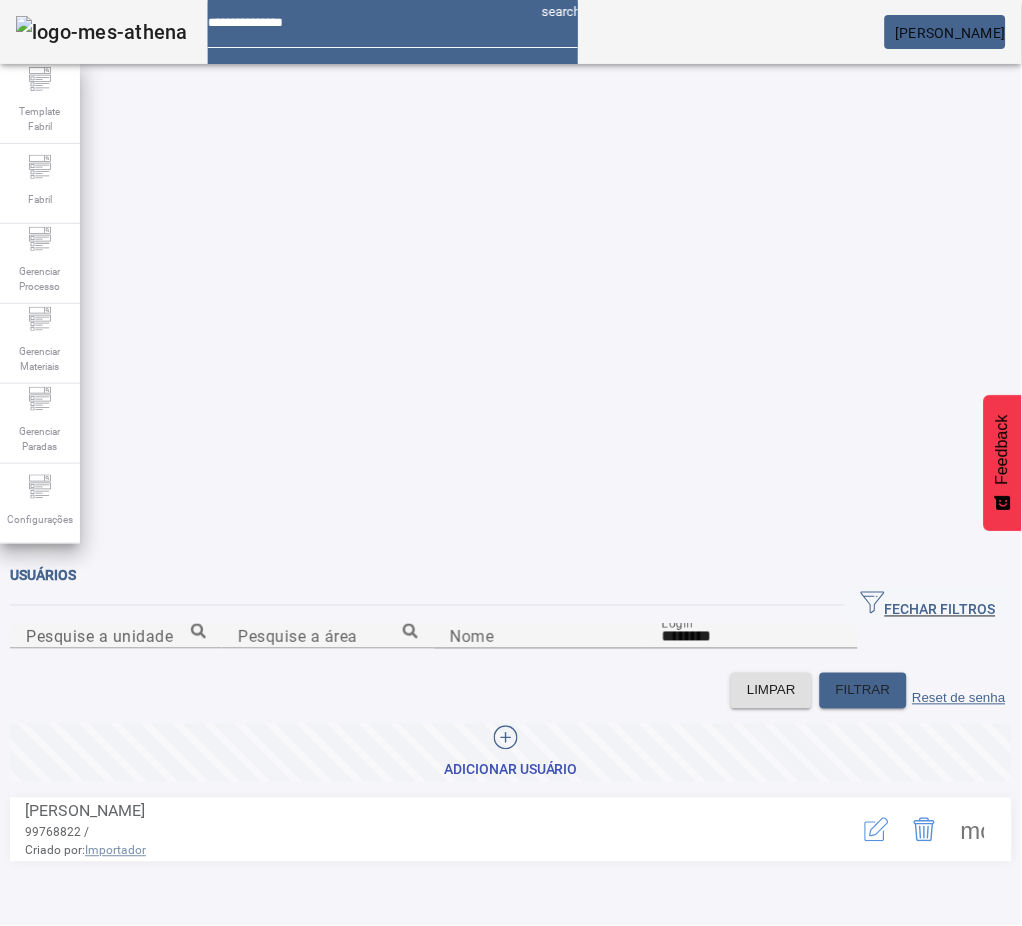 click at bounding box center (973, 830) 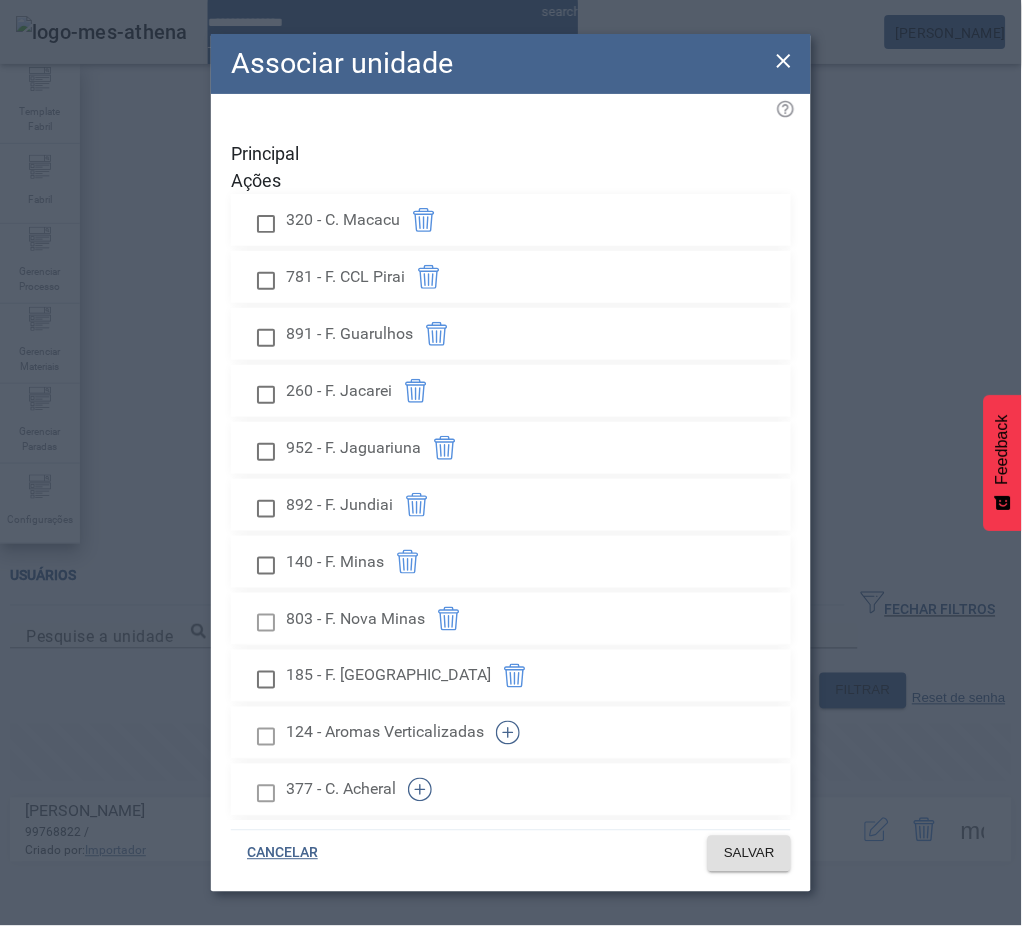 click 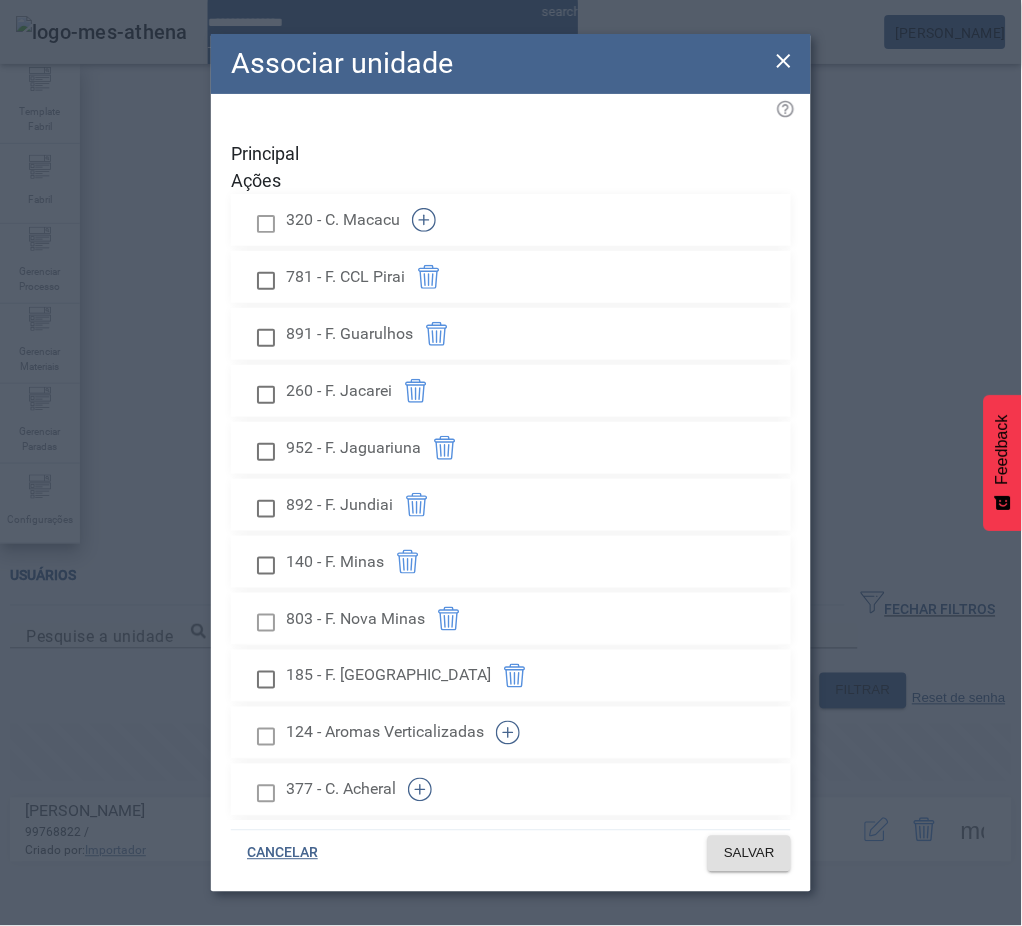 drag, startPoint x: 716, startPoint y: 224, endPoint x: 725, endPoint y: 266, distance: 42.953465 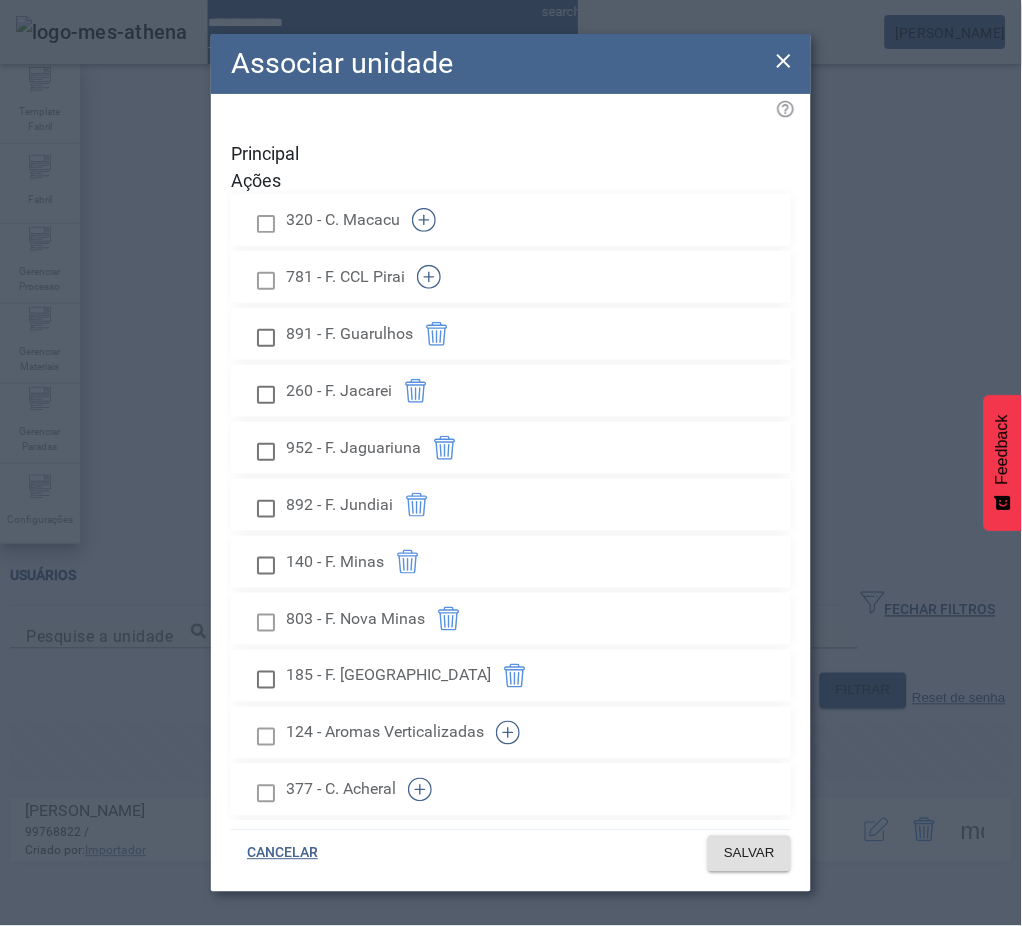 click 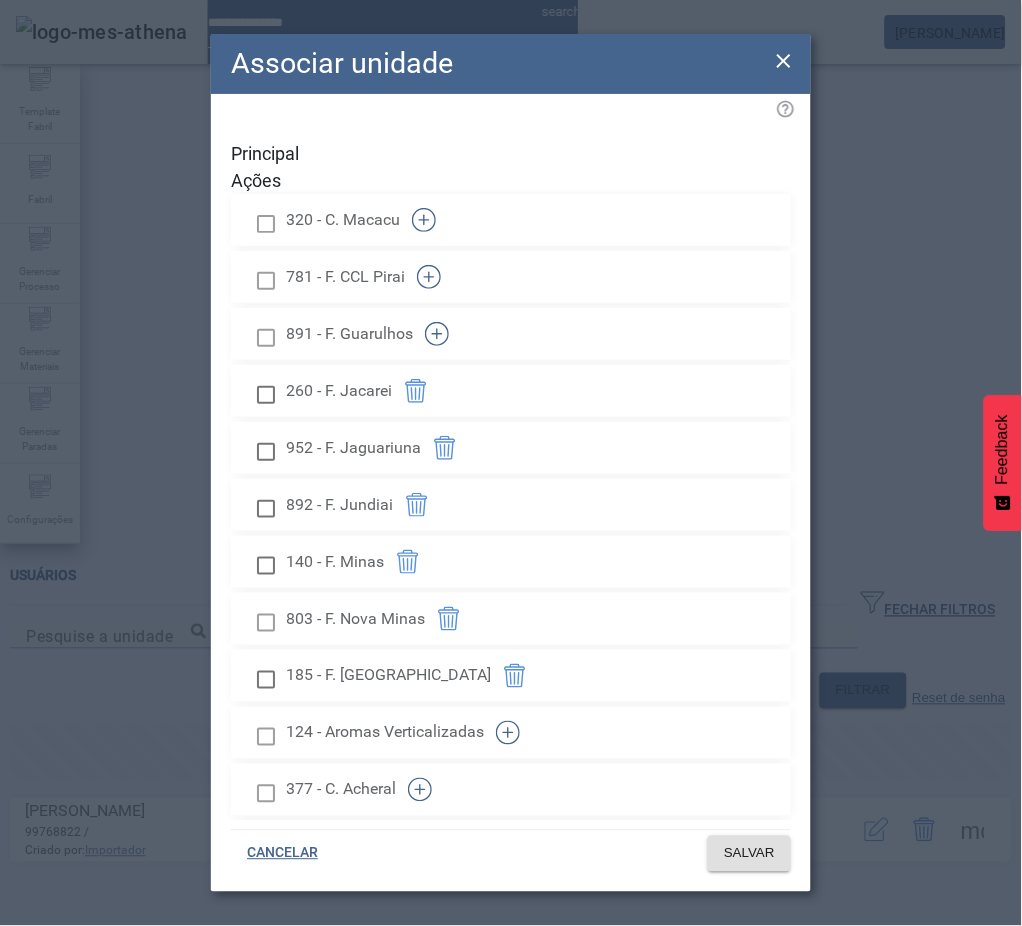 click 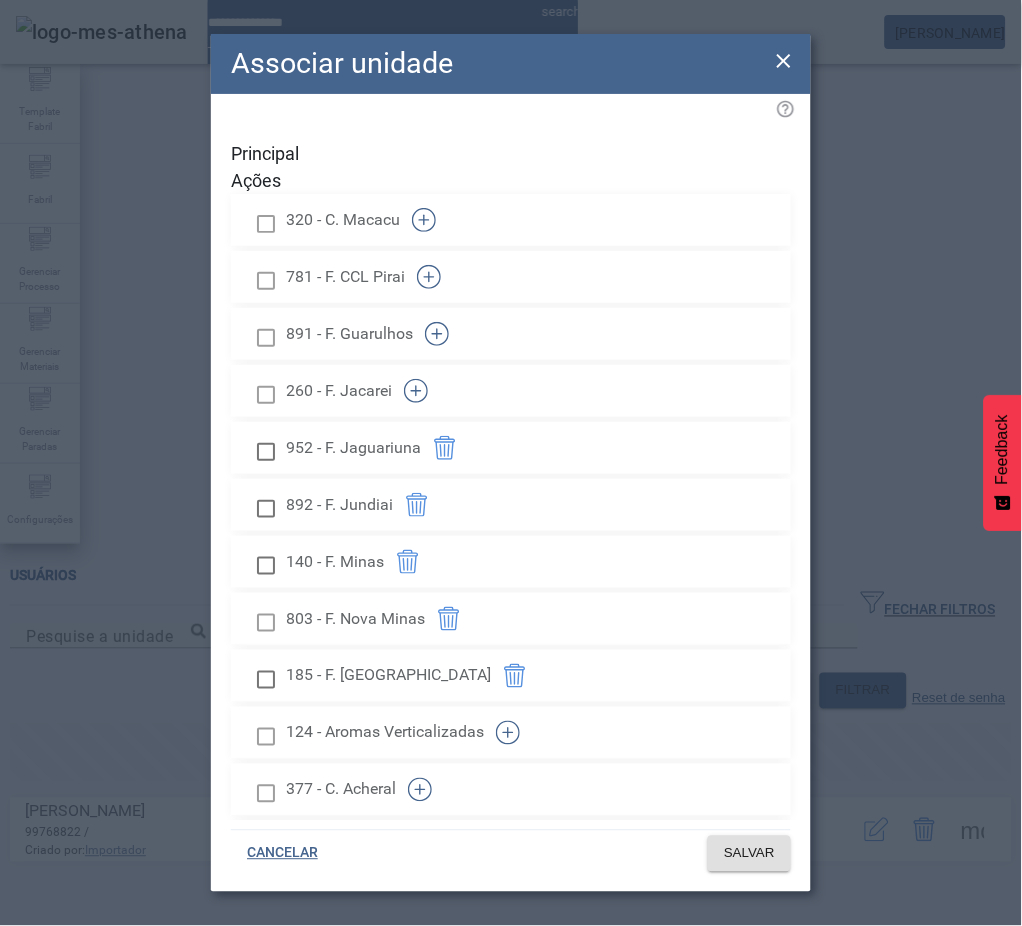 click 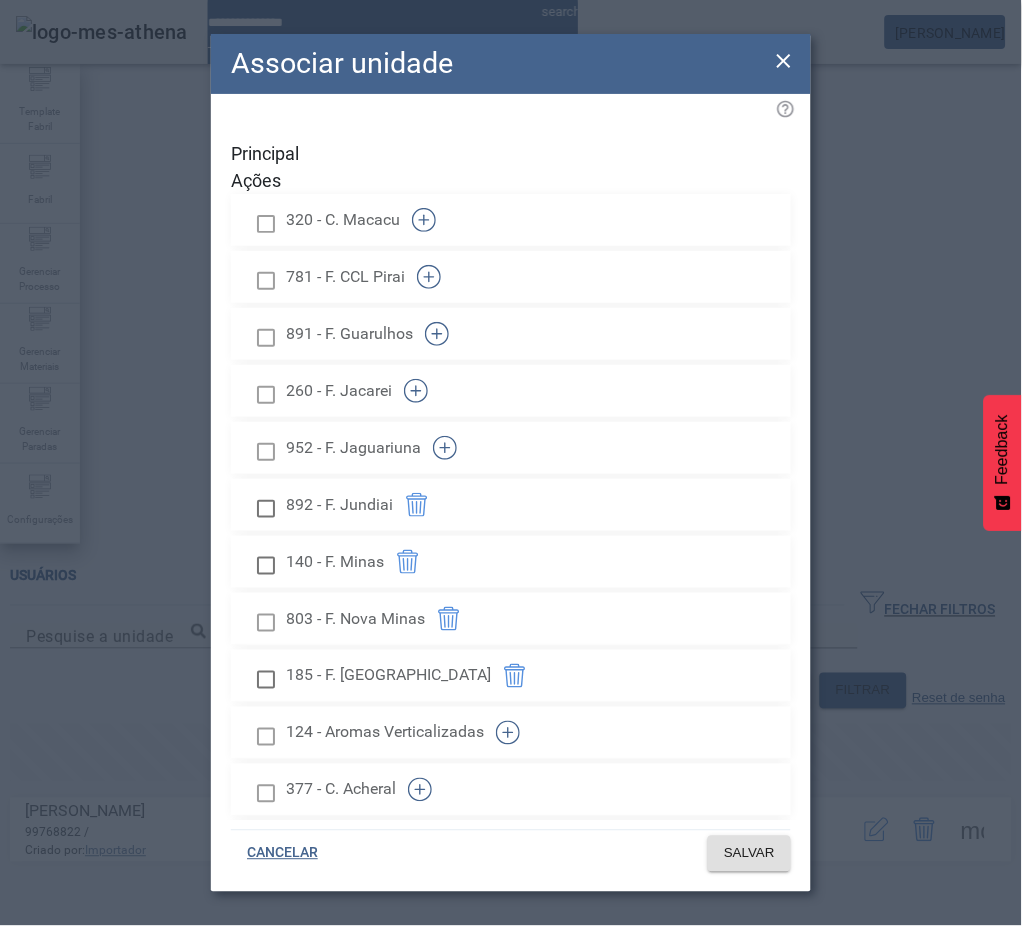 click 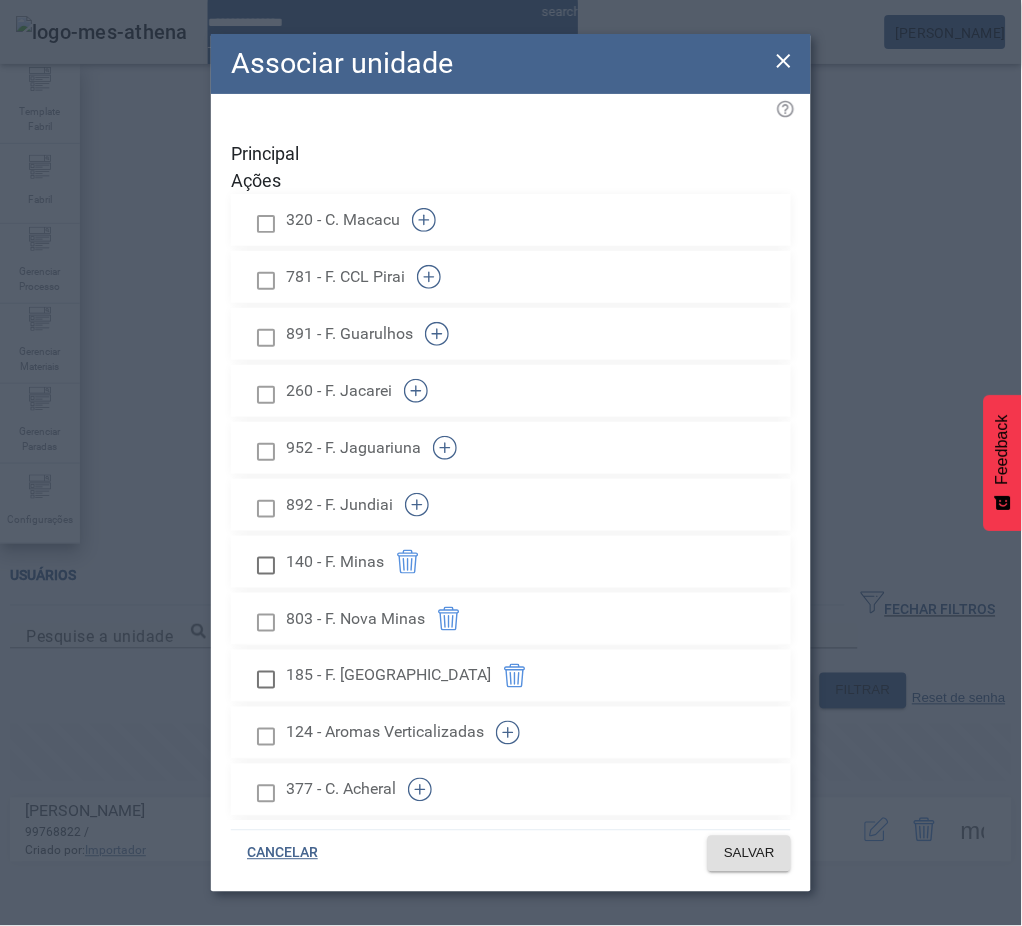 drag, startPoint x: 715, startPoint y: 520, endPoint x: 715, endPoint y: 555, distance: 35 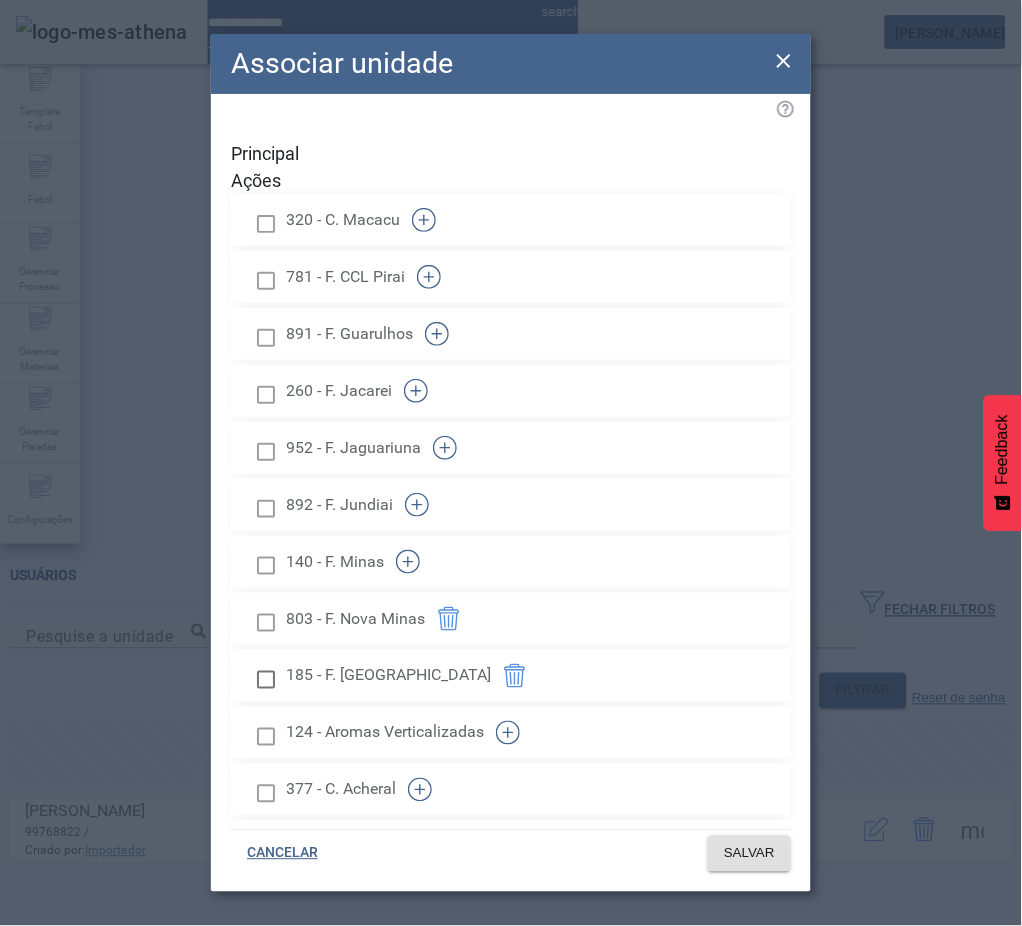 click 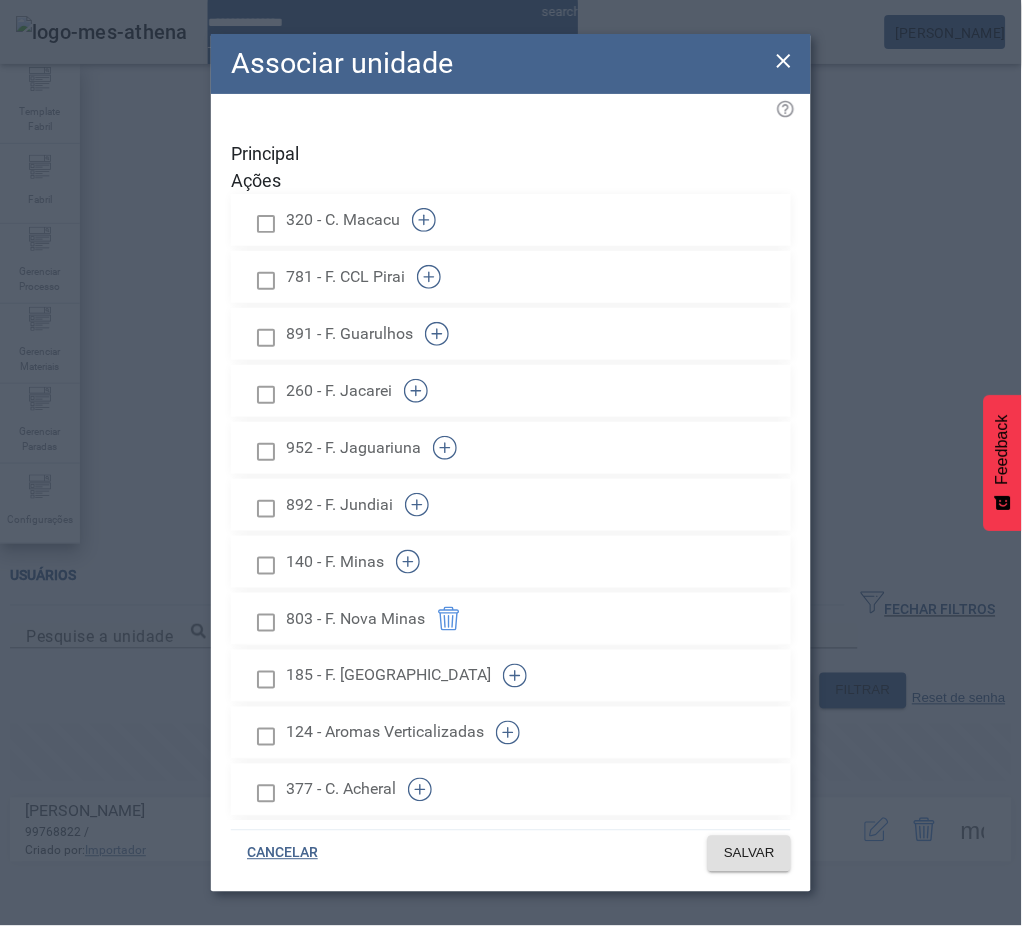 click at bounding box center [266, 622] 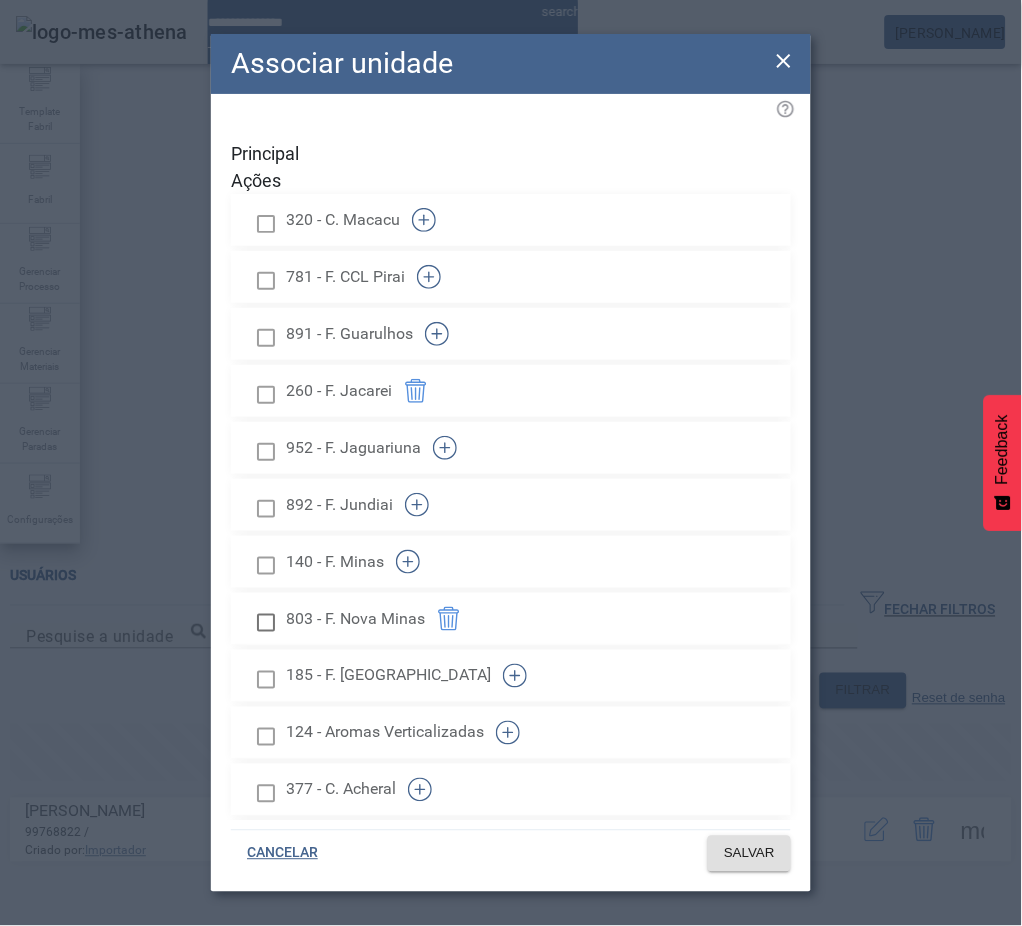 click 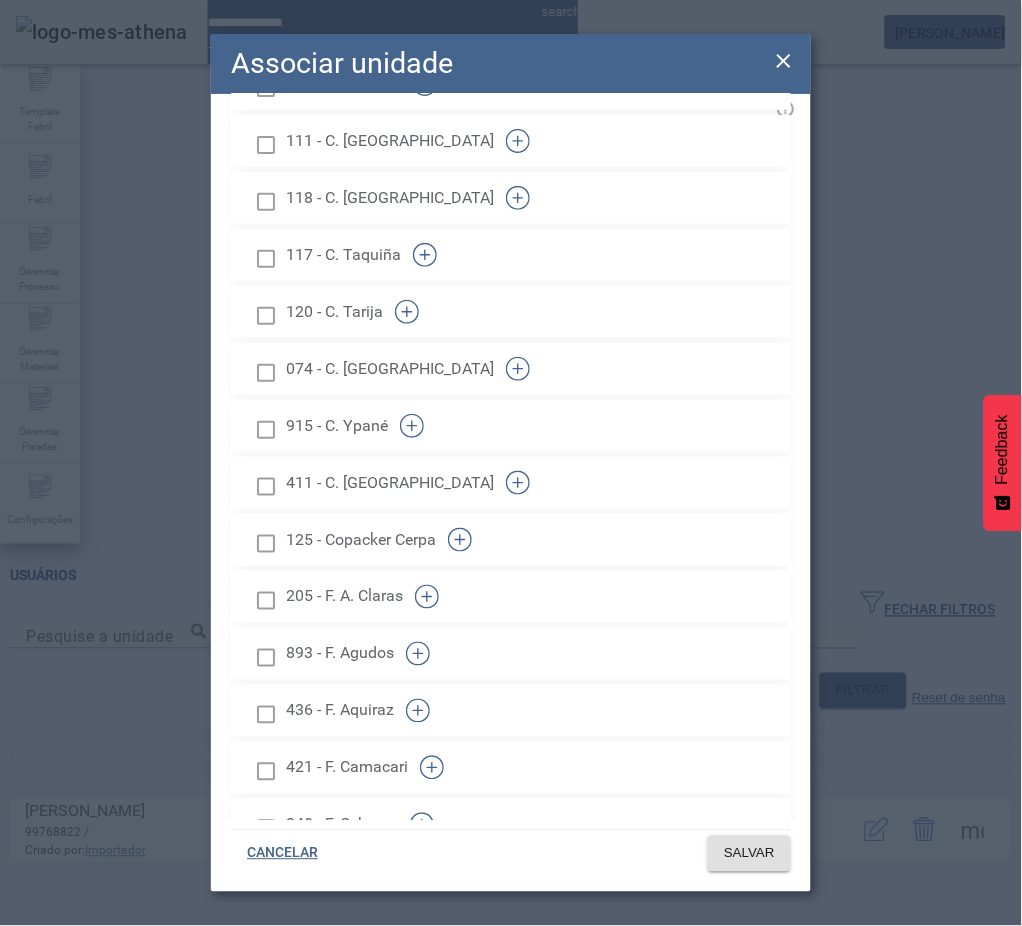 scroll, scrollTop: 0, scrollLeft: 0, axis: both 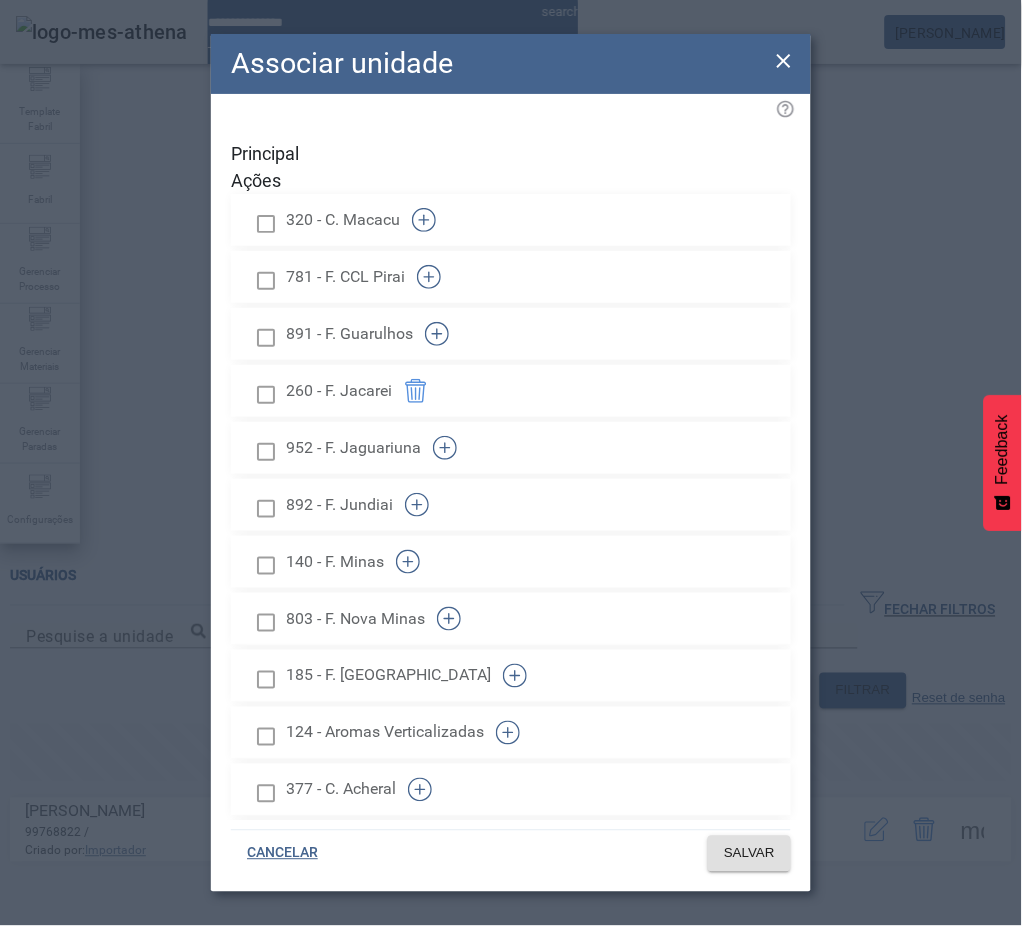 click 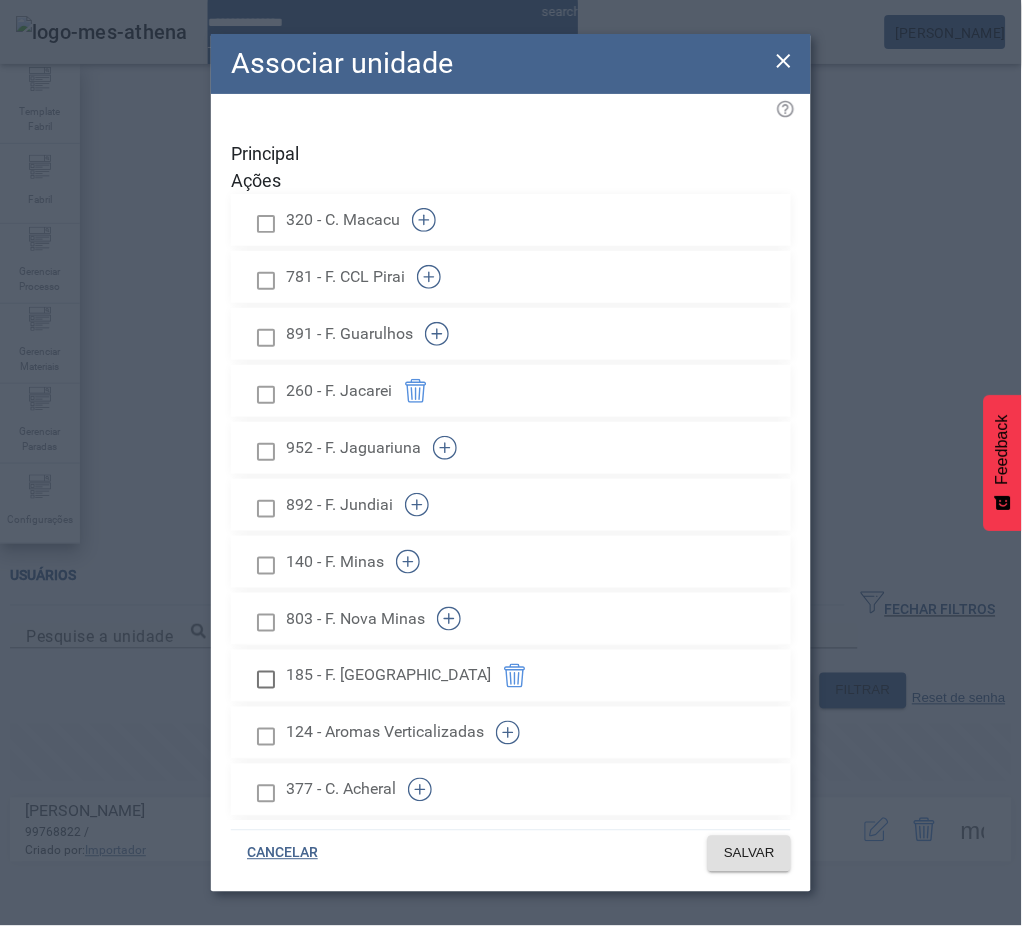 click 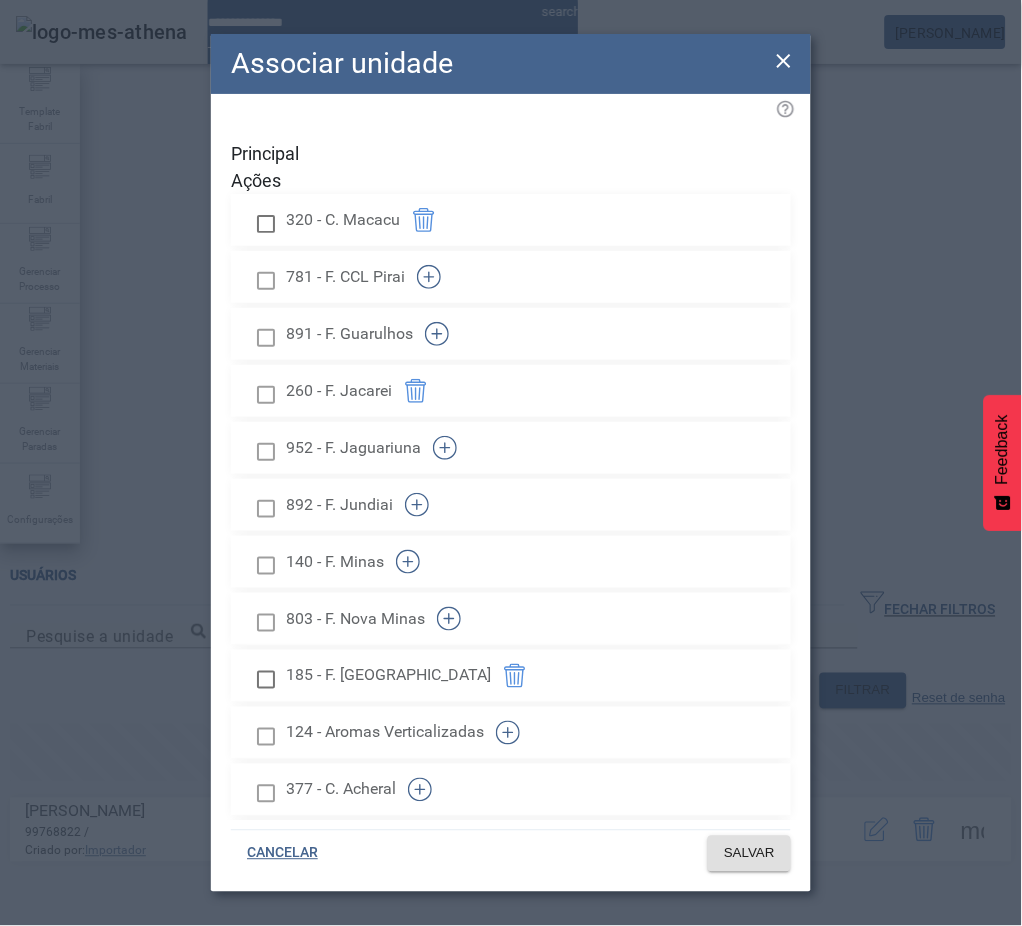 click 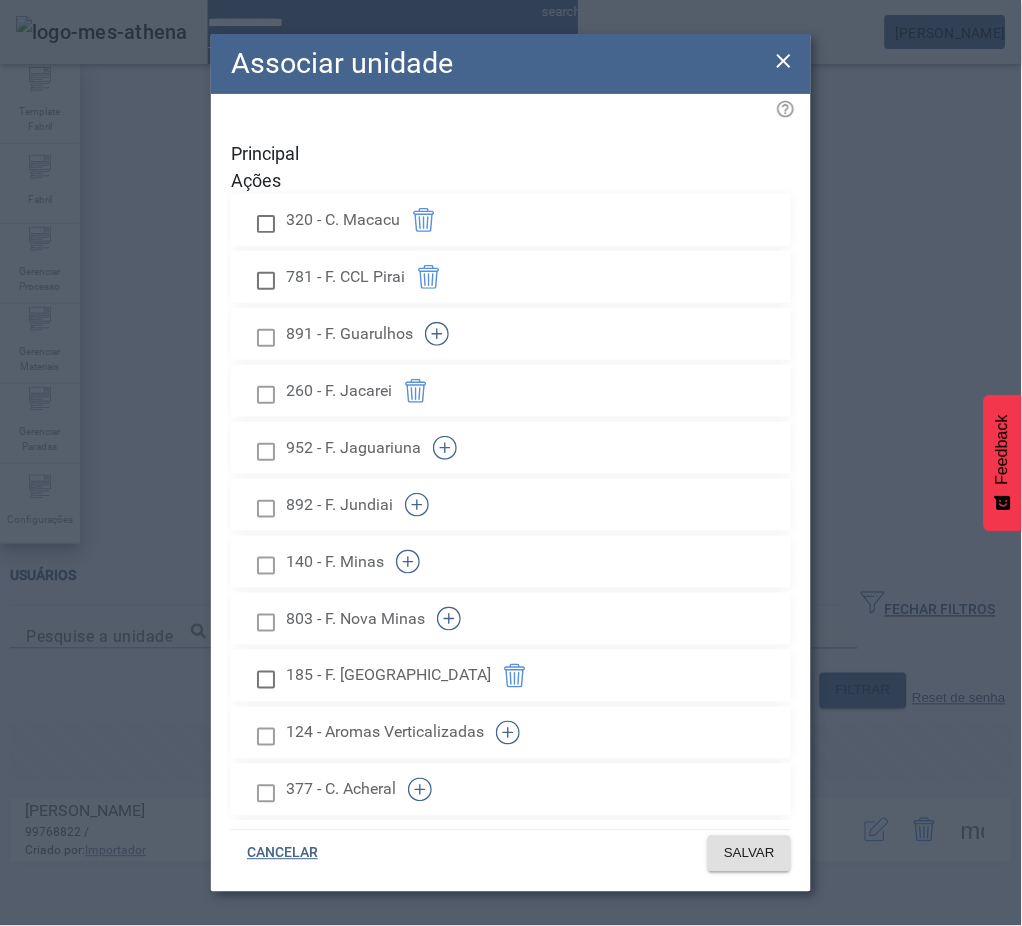 click 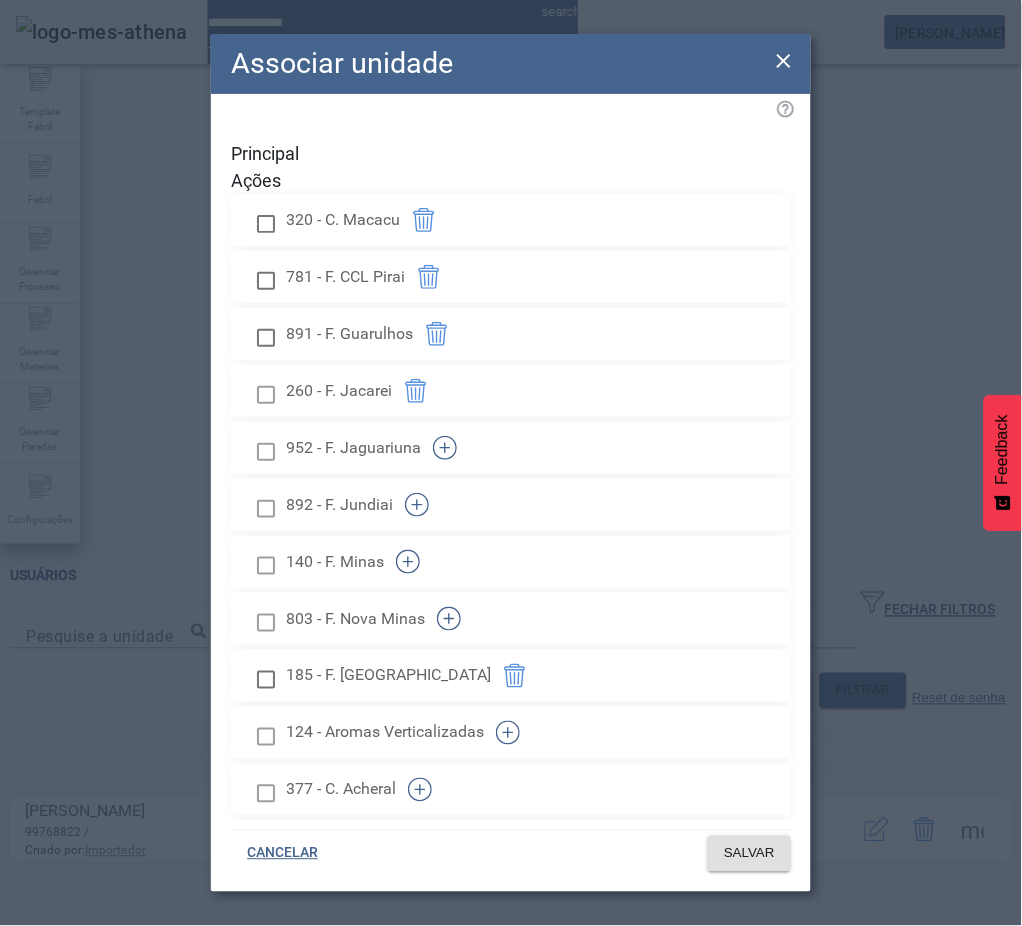 click 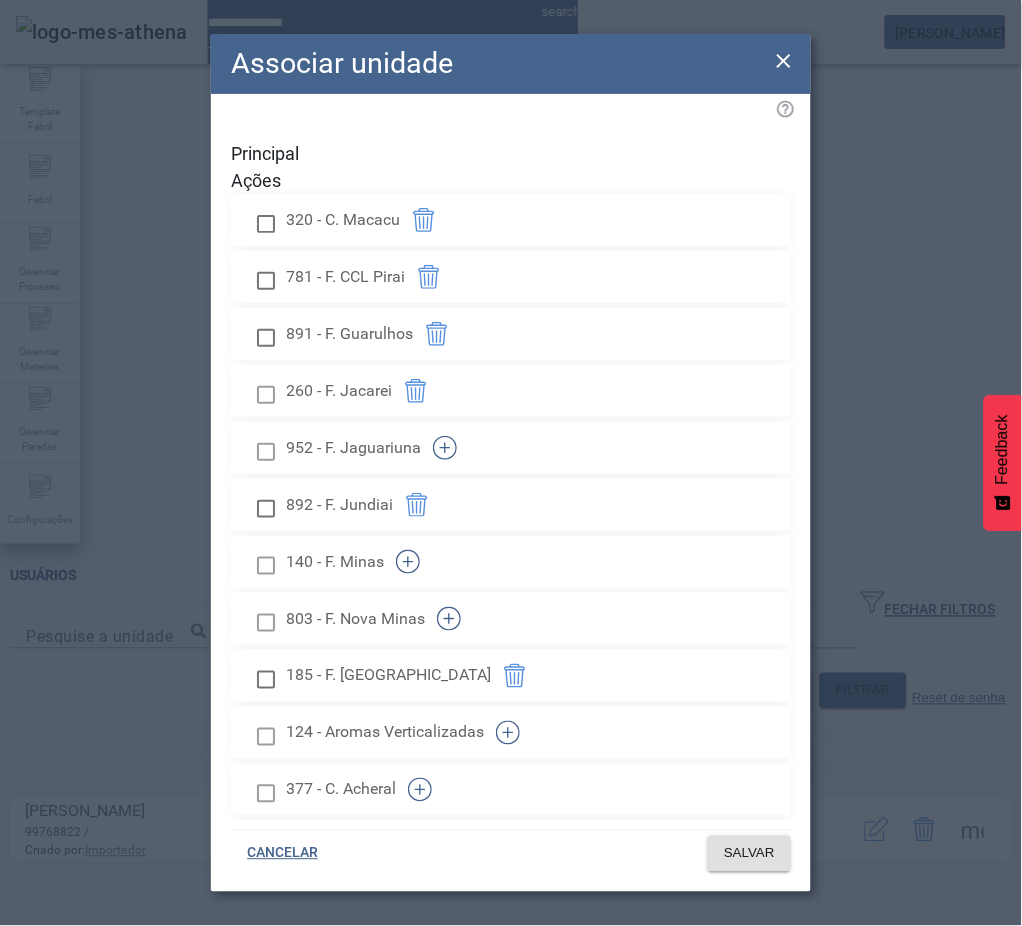 click 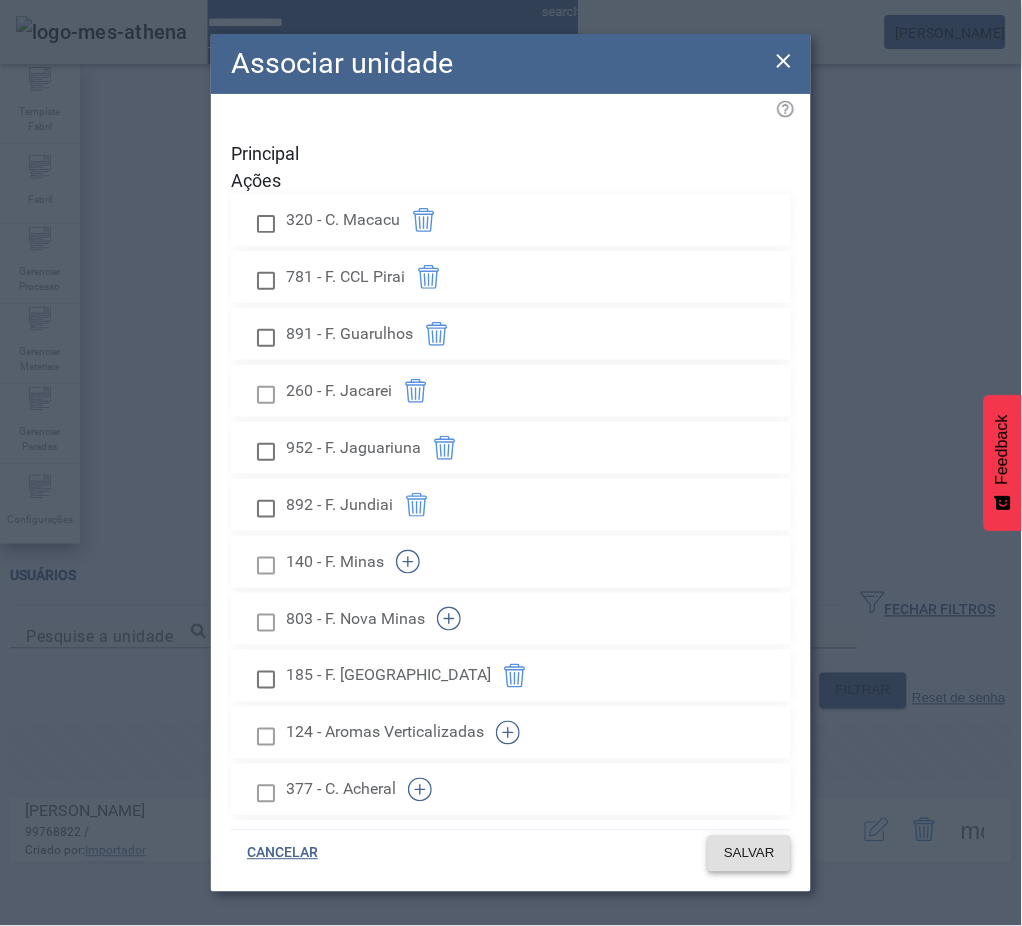 click on "SALVAR" 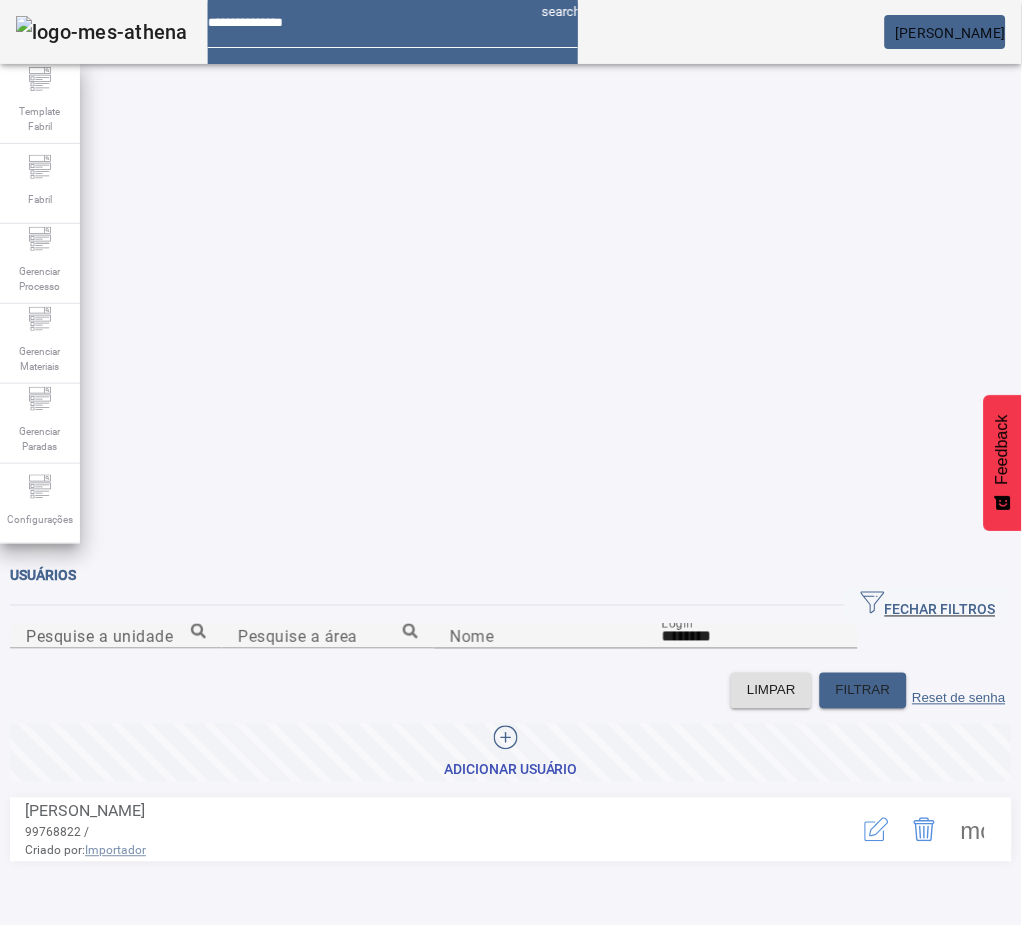 click 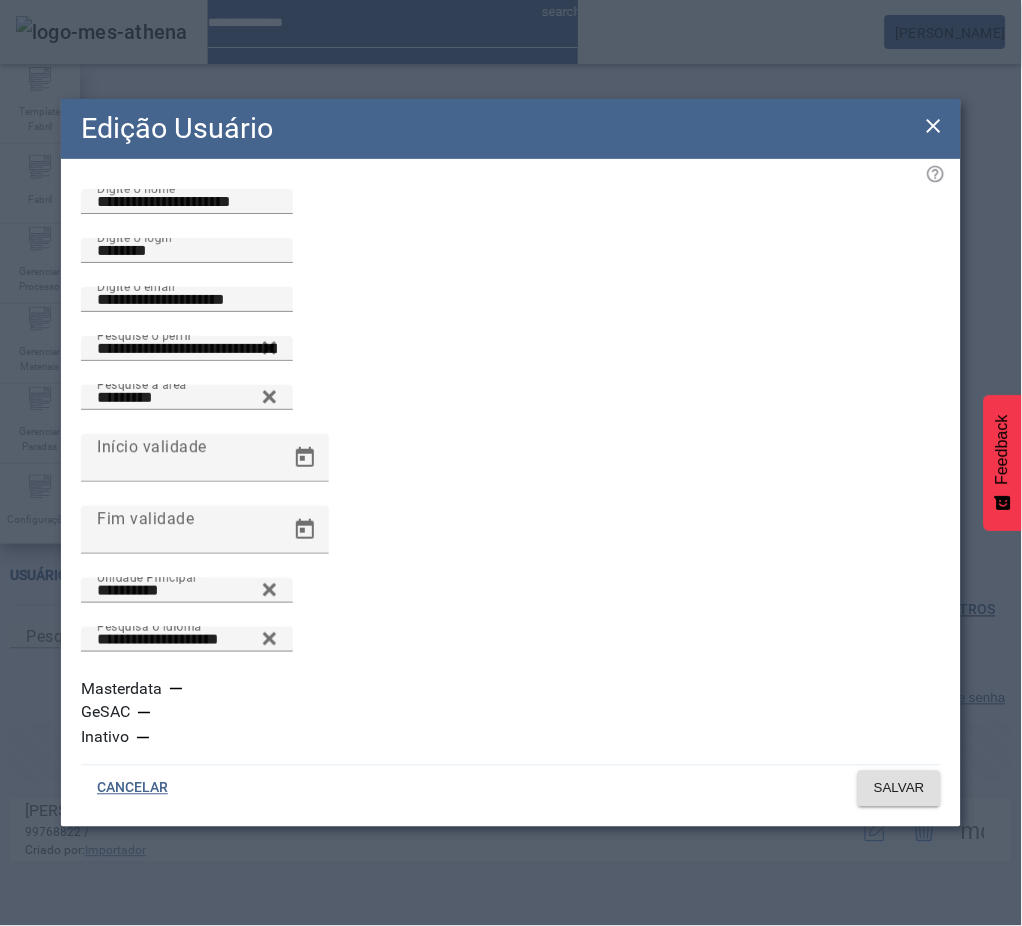 click 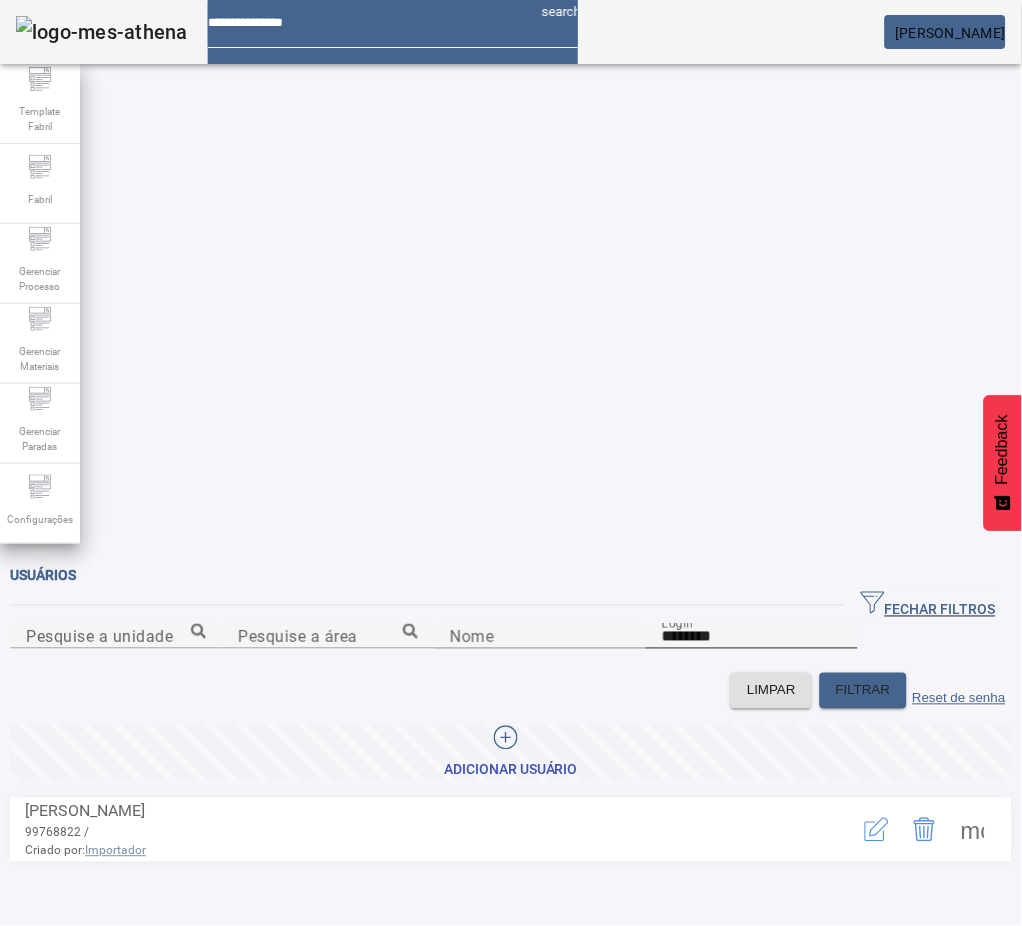 click on "********" at bounding box center (752, 637) 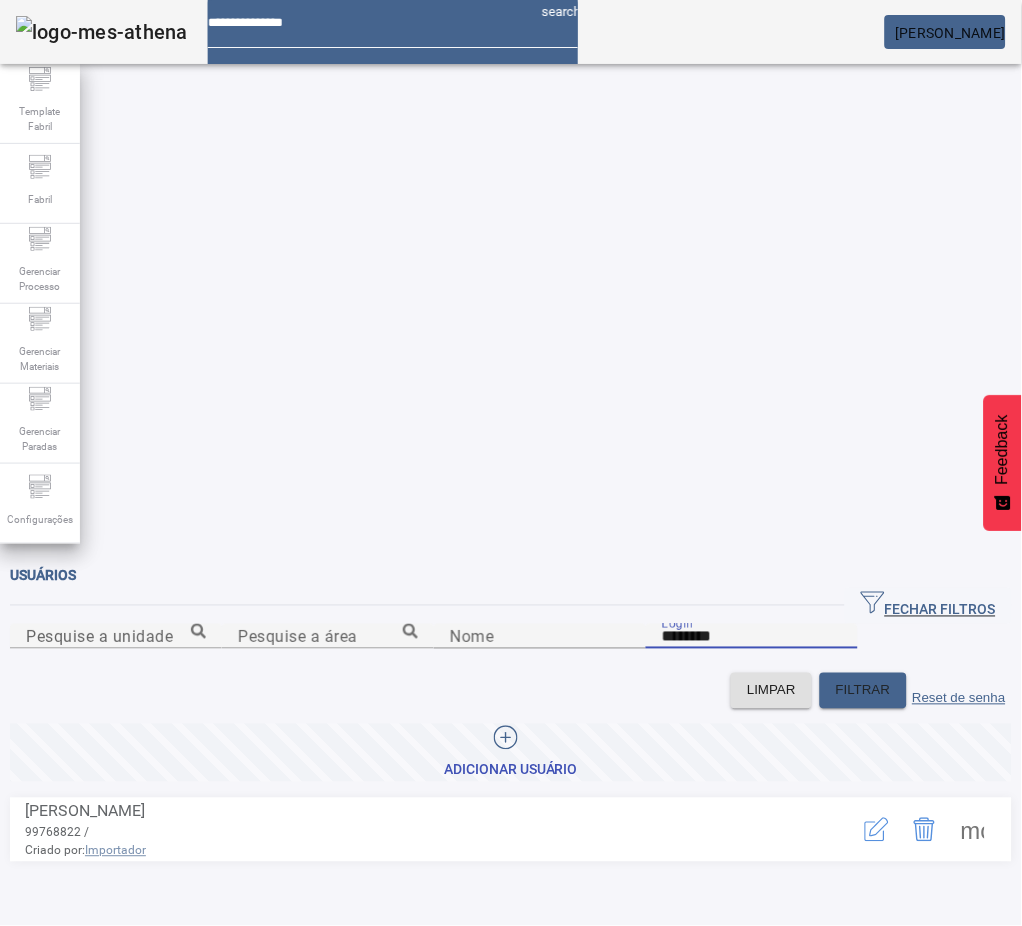 click on "********" at bounding box center (752, 637) 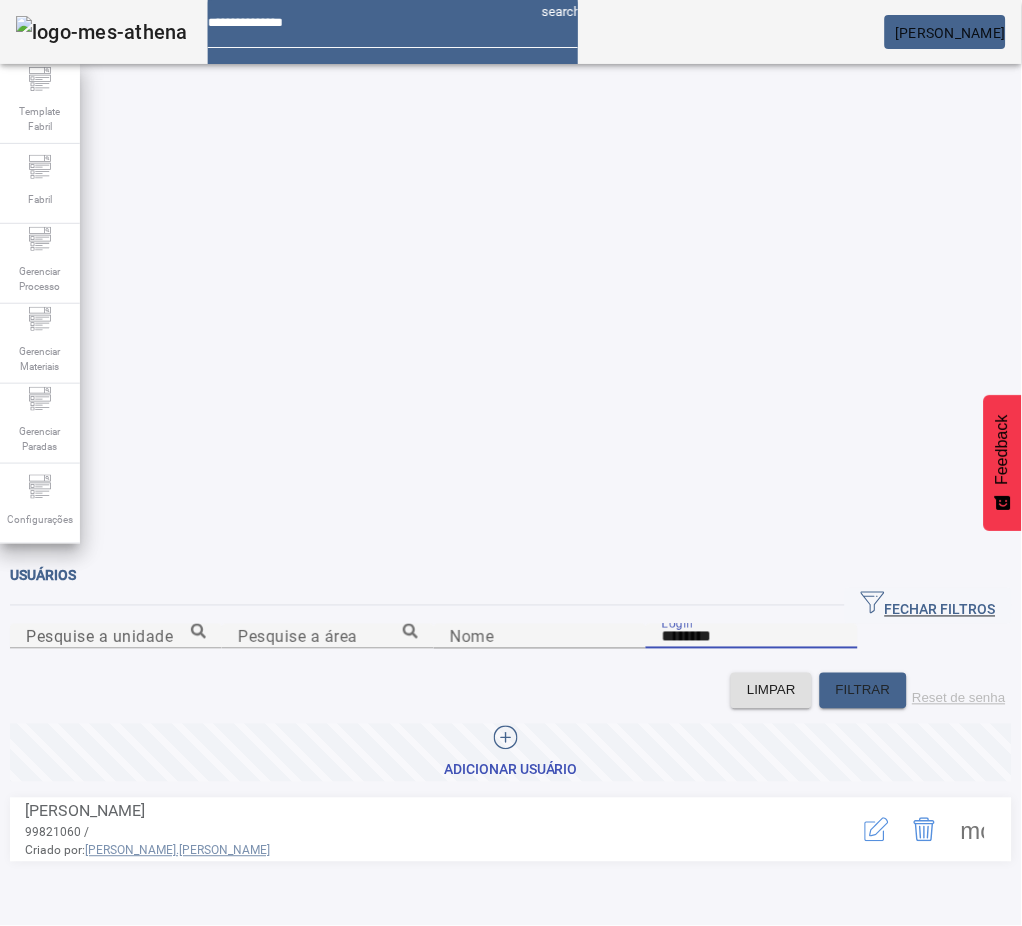 click 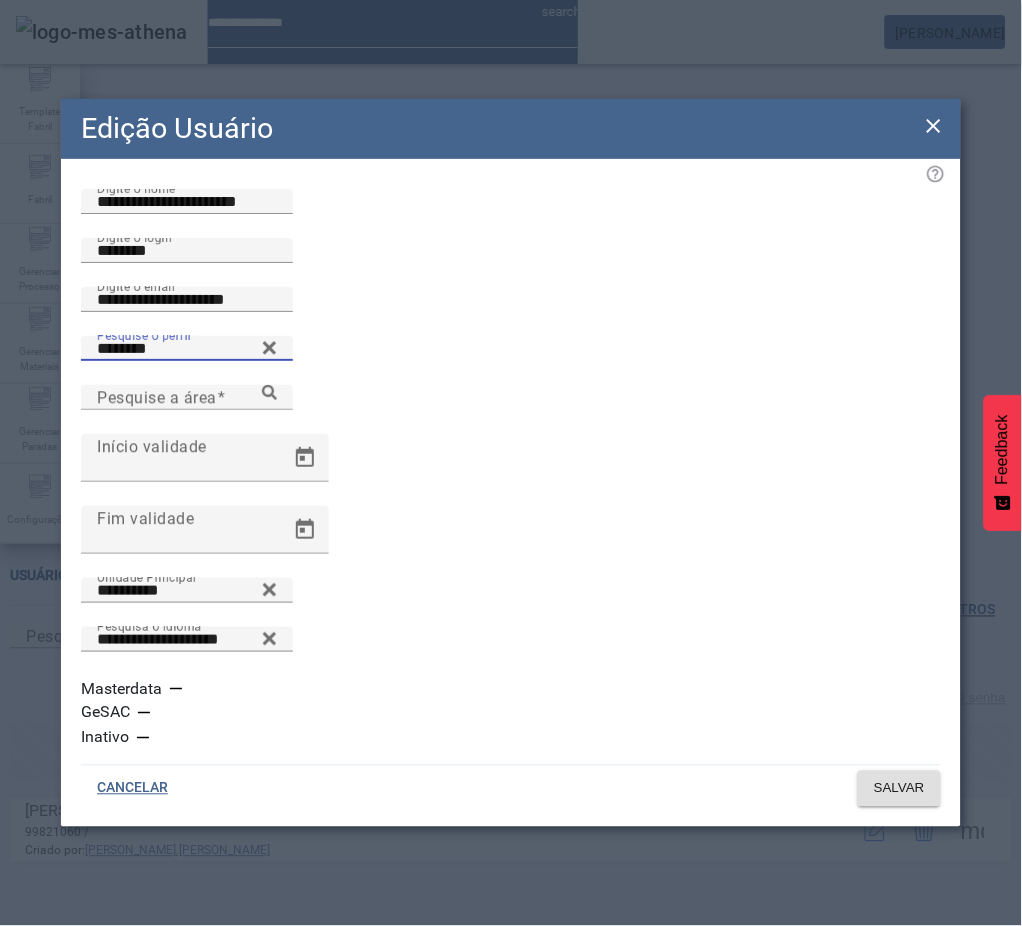 click on "********" at bounding box center (187, 349) 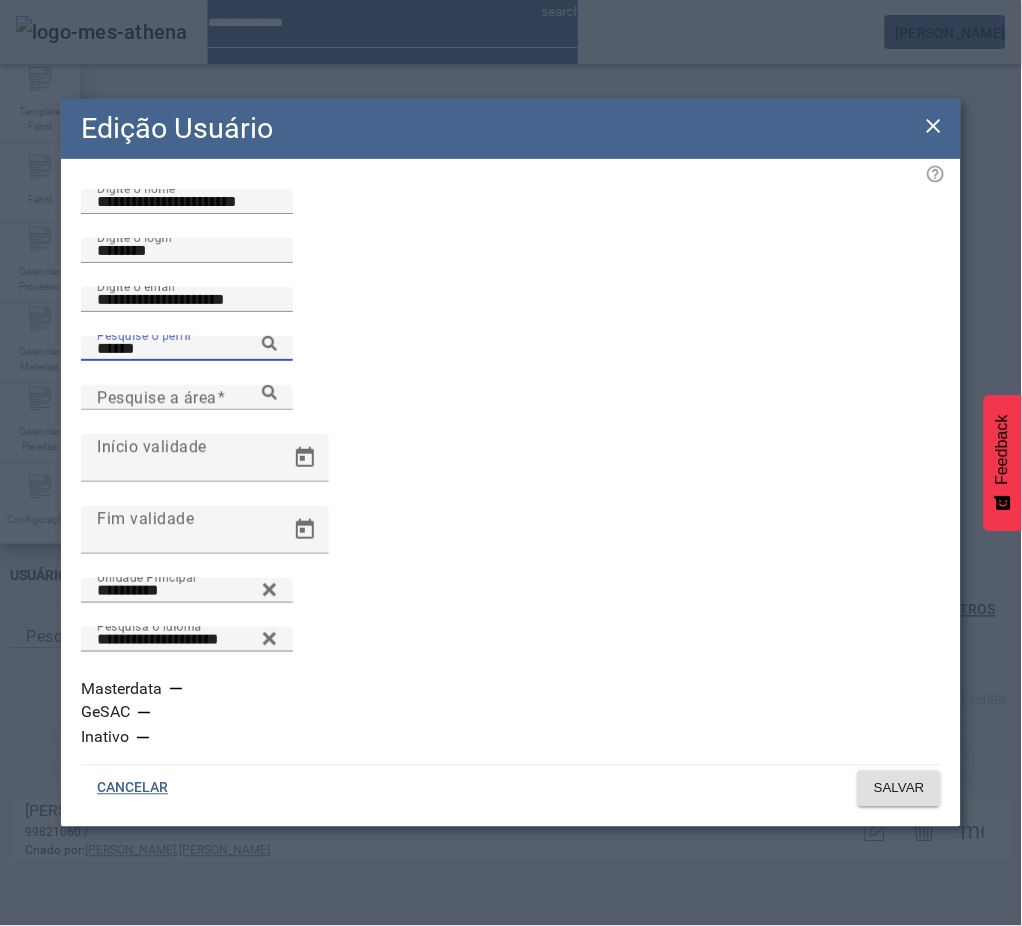 click 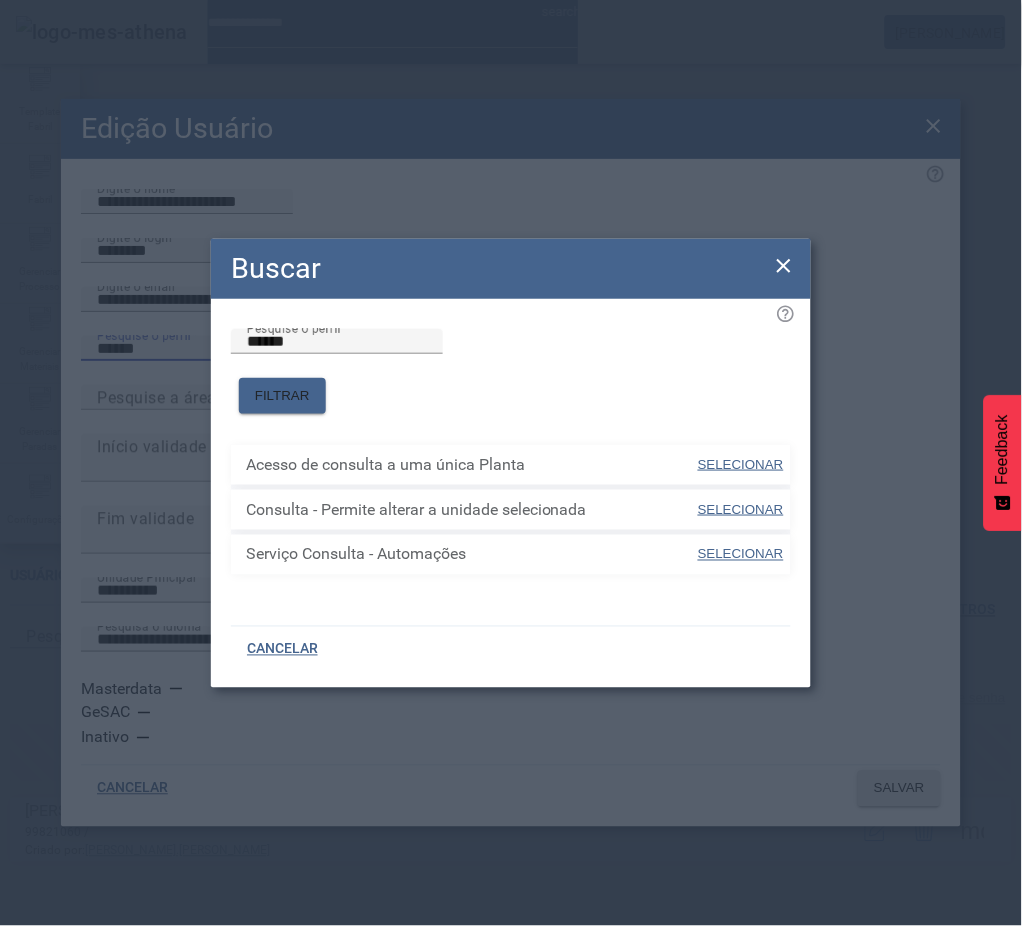 click on "SELECIONAR" at bounding box center [741, 509] 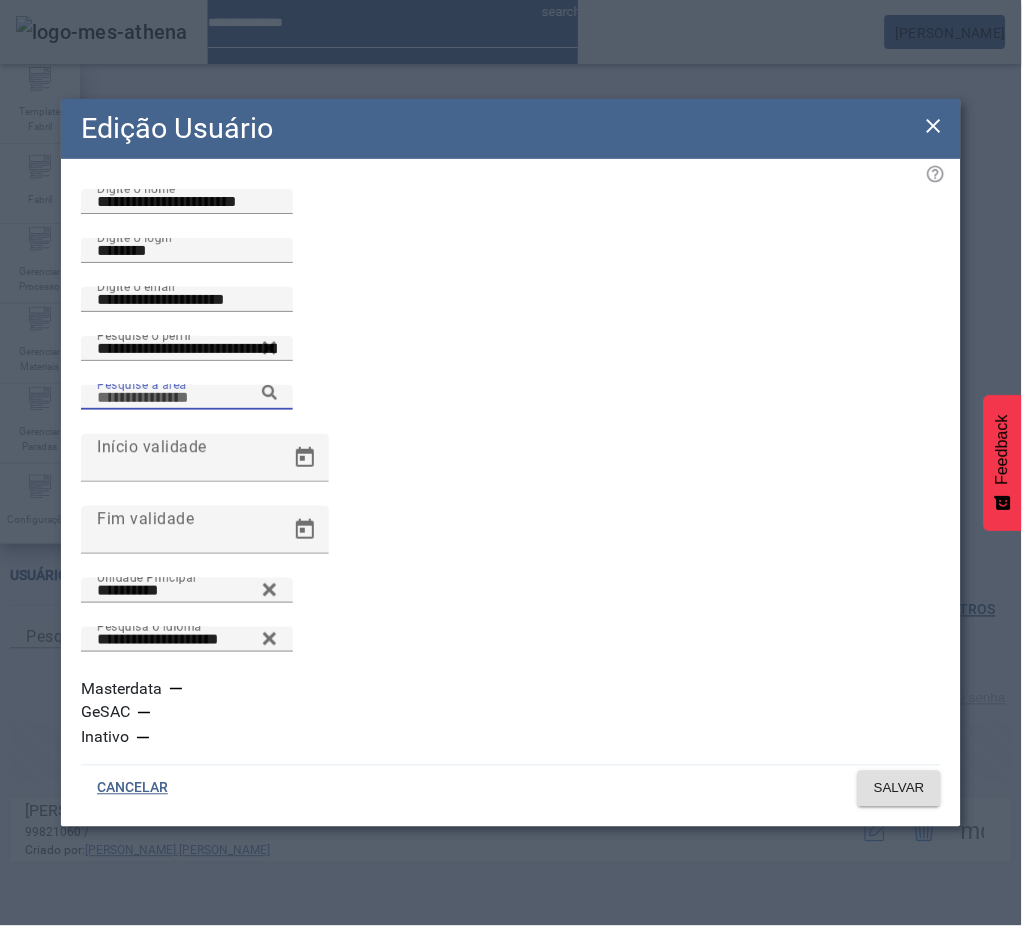 click on "Pesquise a área" at bounding box center (187, 398) 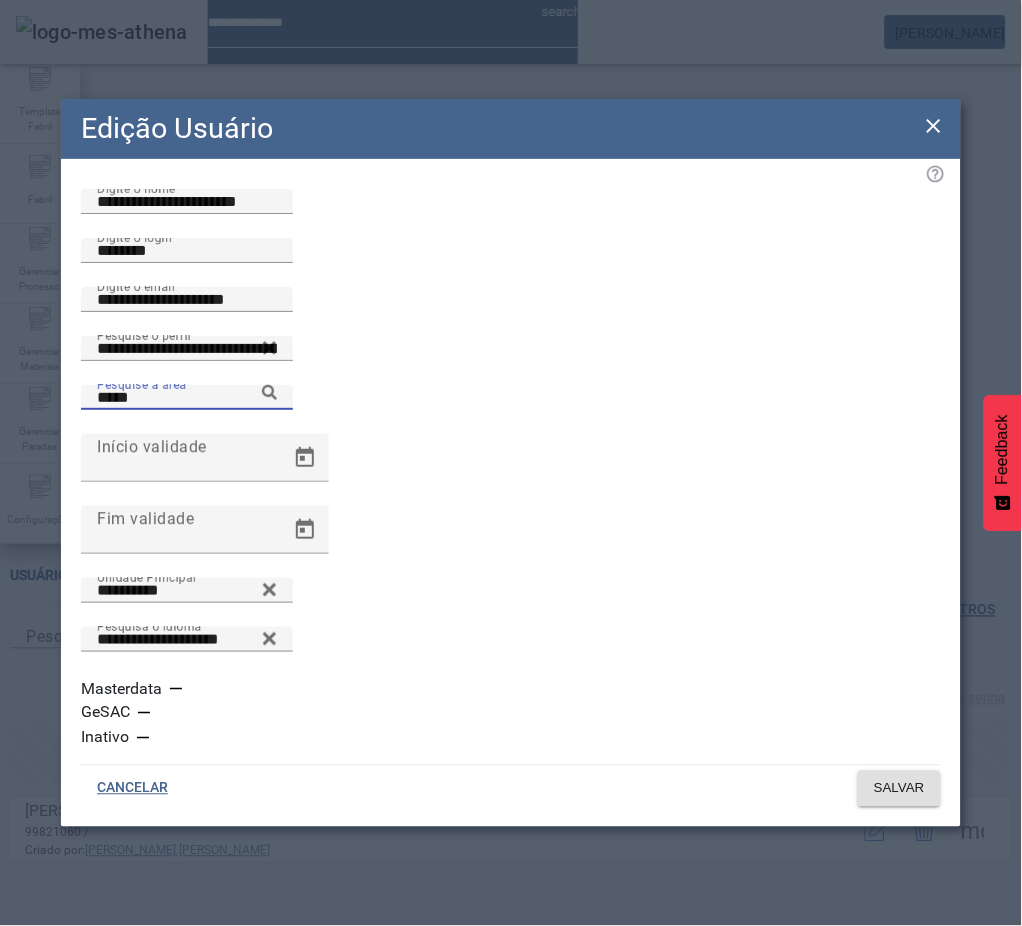 click 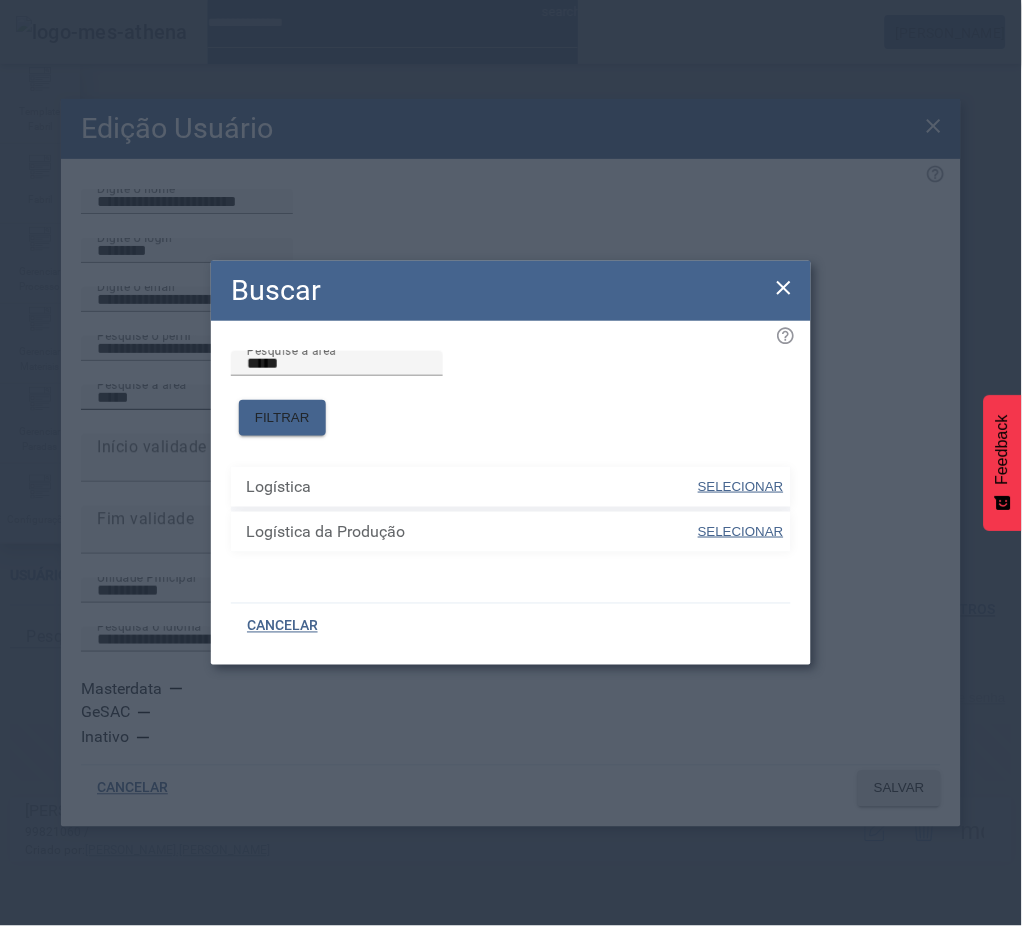 click on "SELECIONAR" at bounding box center (741, 486) 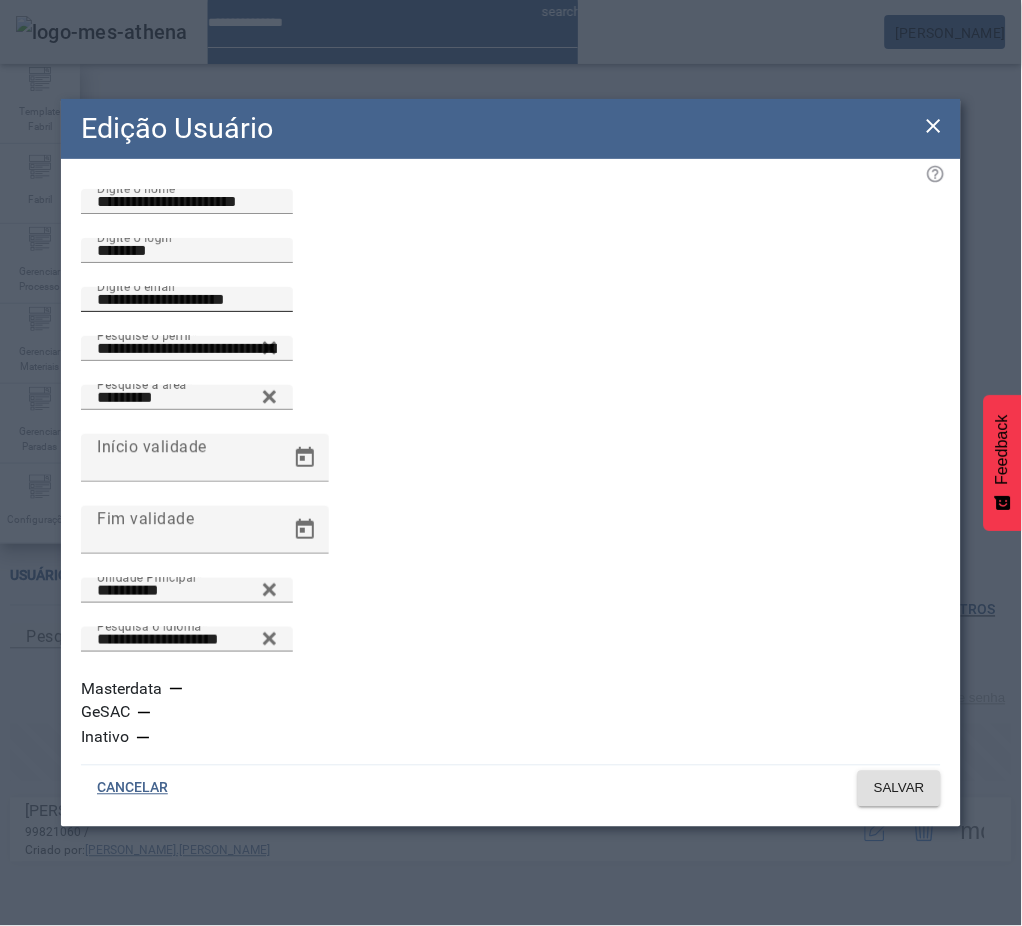 click on "**********" at bounding box center [187, 300] 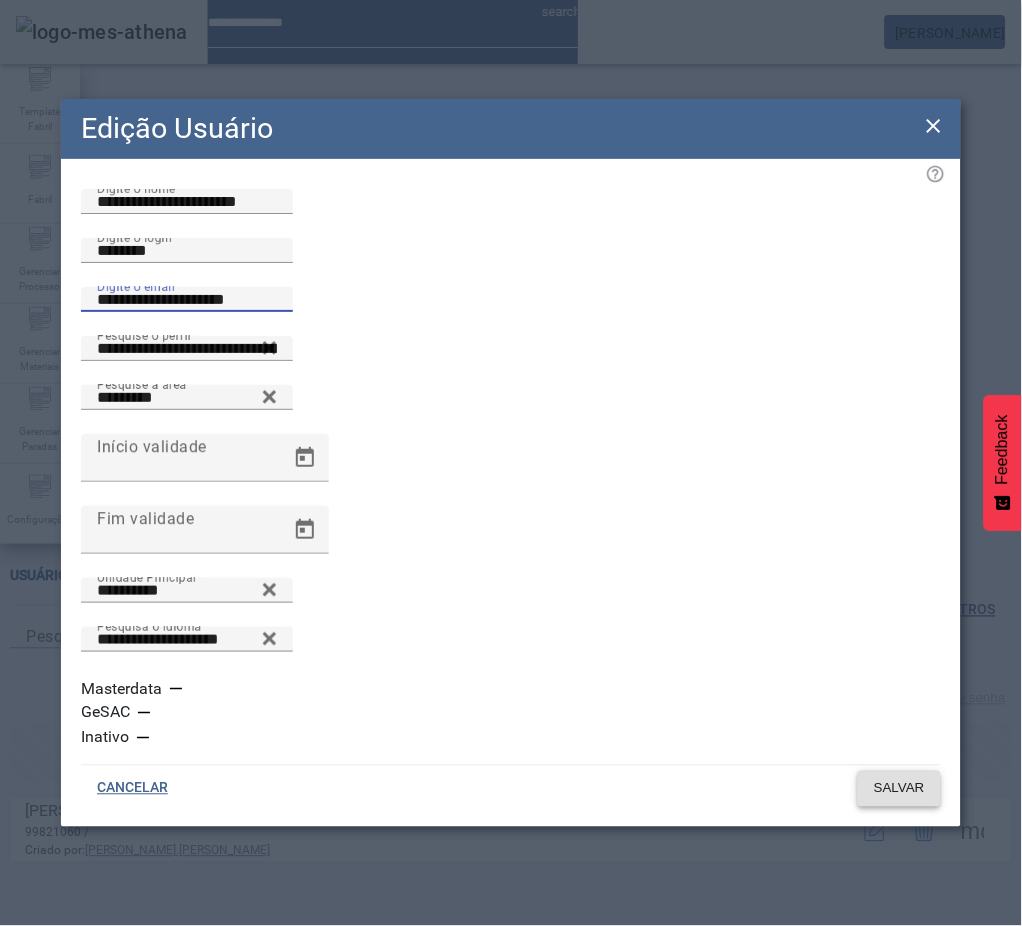 type on "**********" 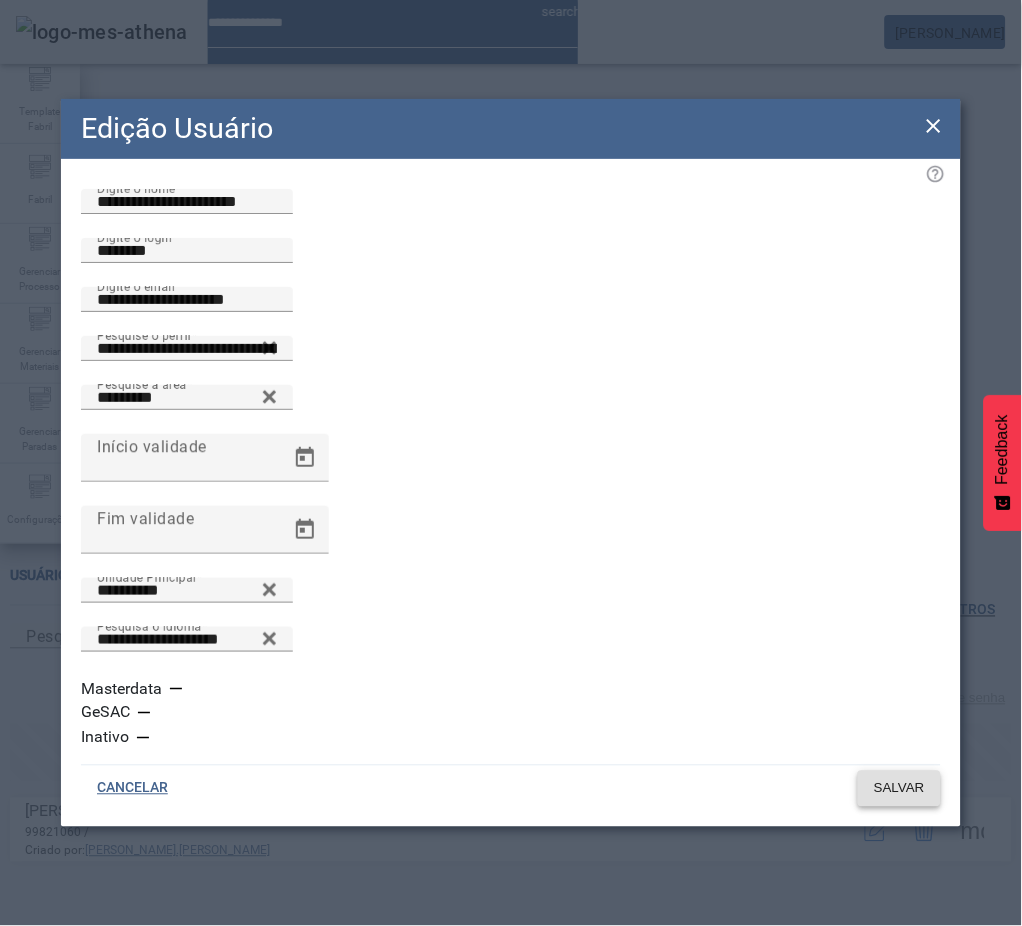 click on "SALVAR" 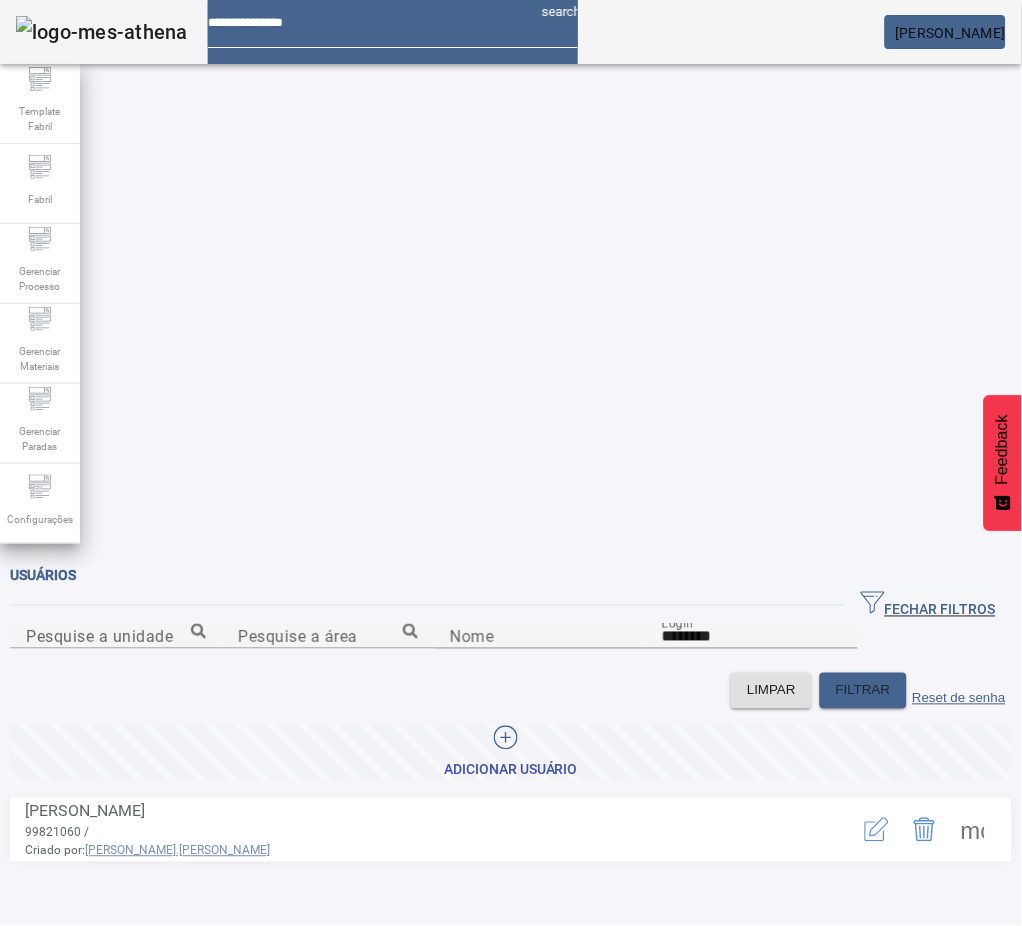 click at bounding box center [973, 830] 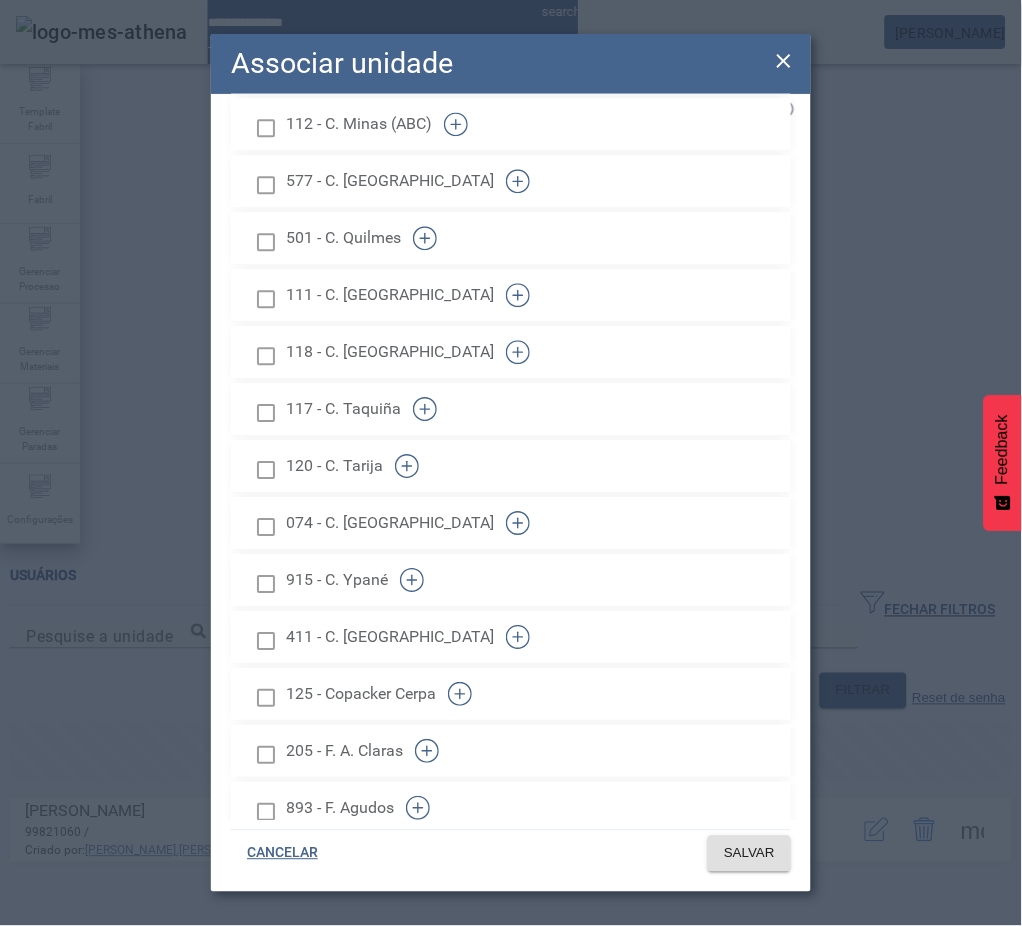 scroll, scrollTop: 2056, scrollLeft: 0, axis: vertical 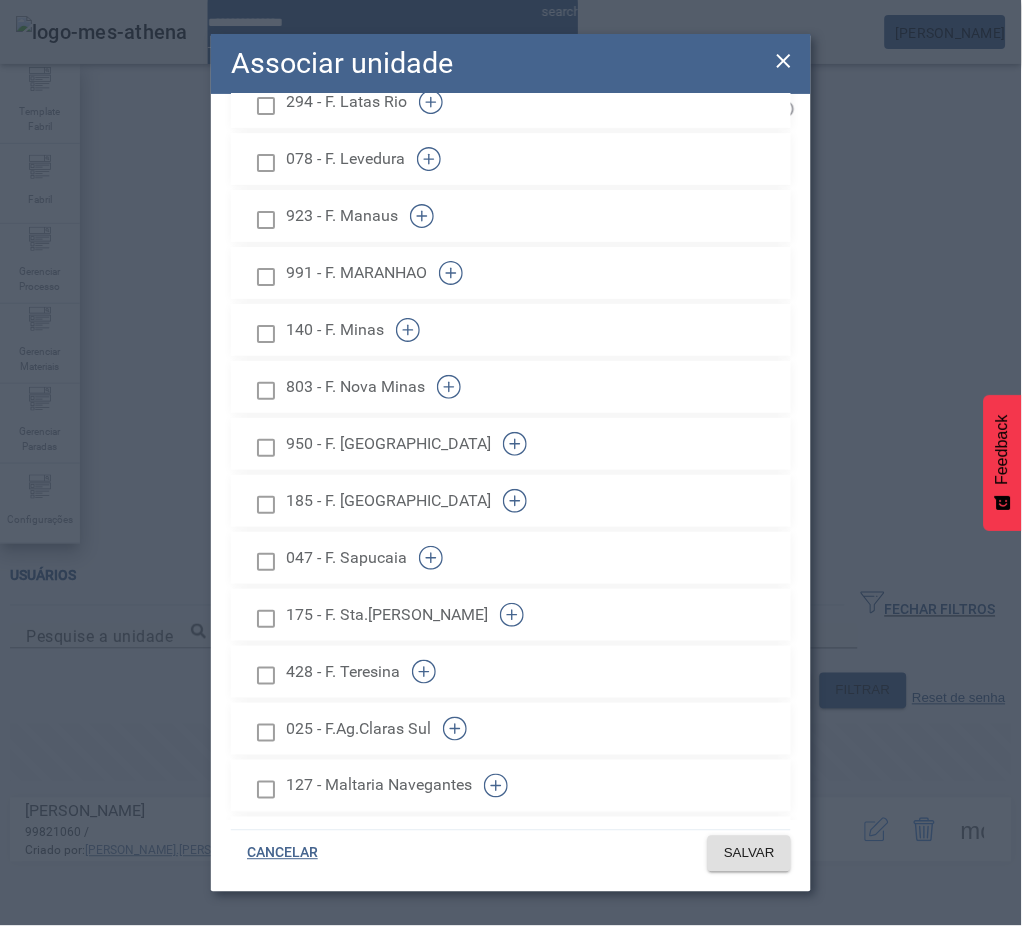 click 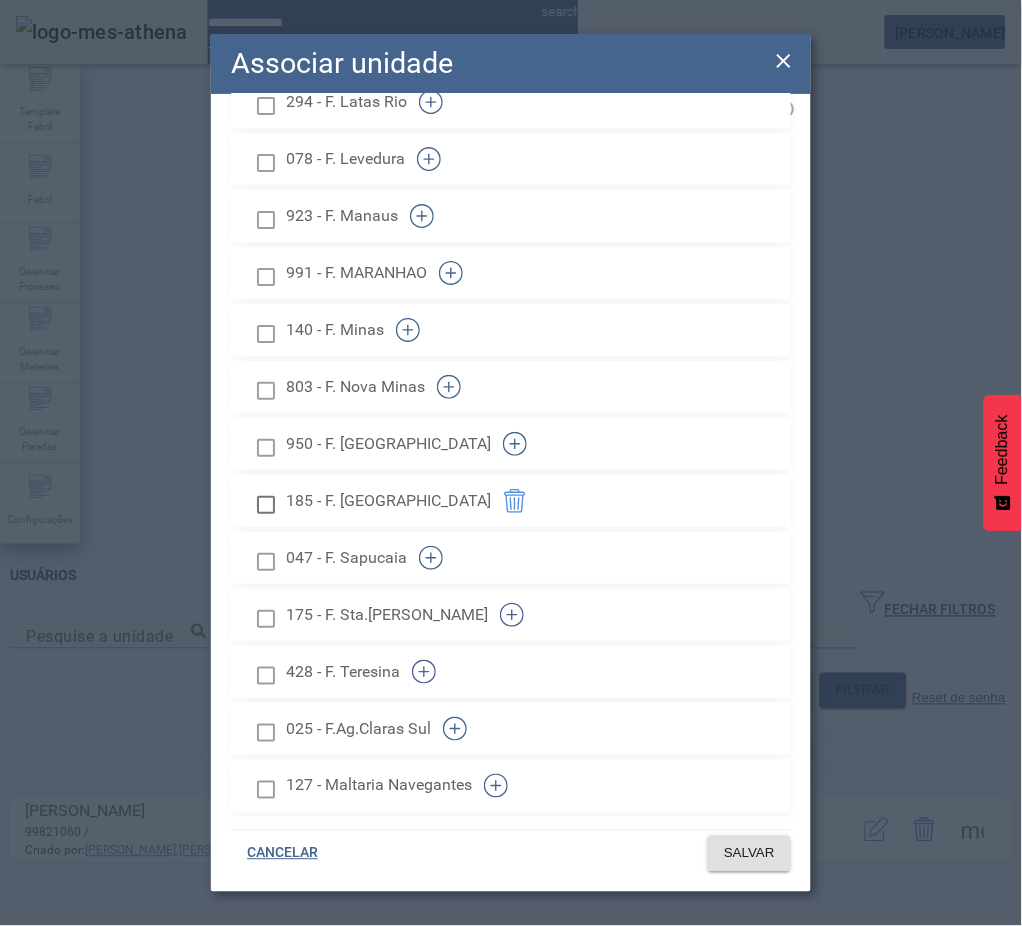 scroll, scrollTop: 0, scrollLeft: 0, axis: both 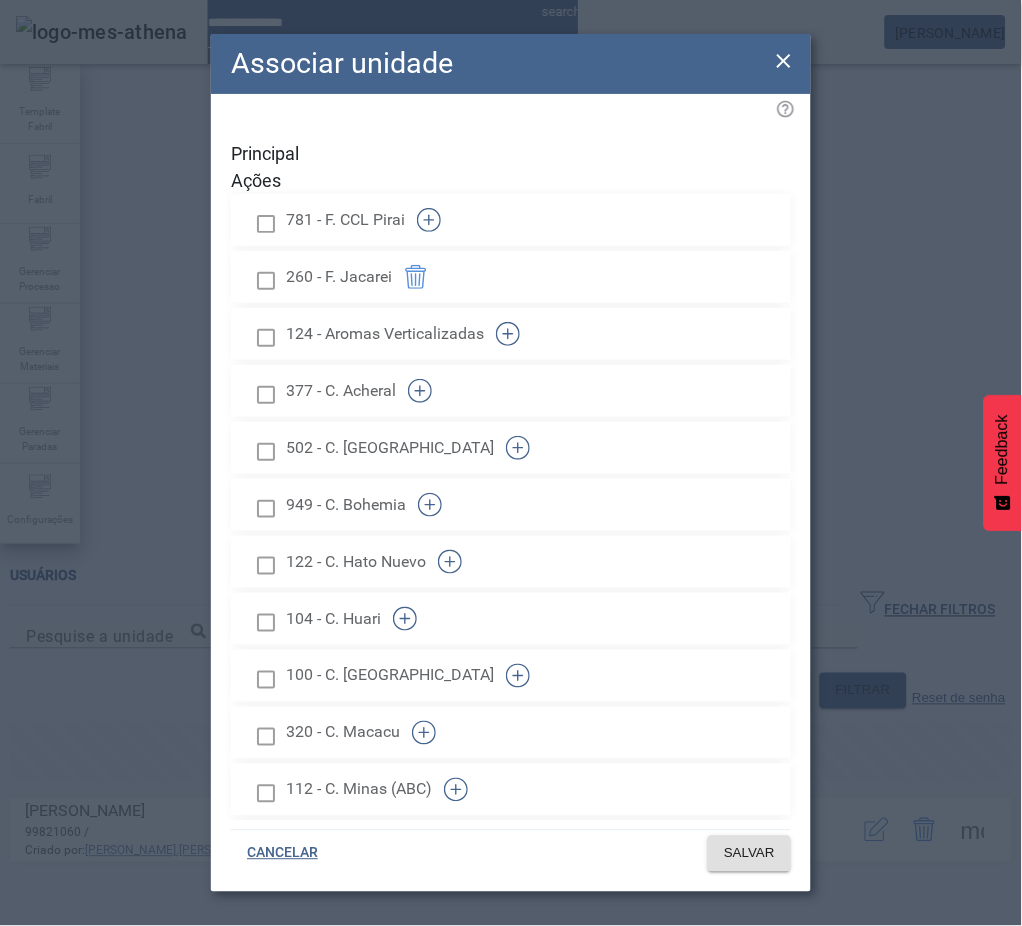 click 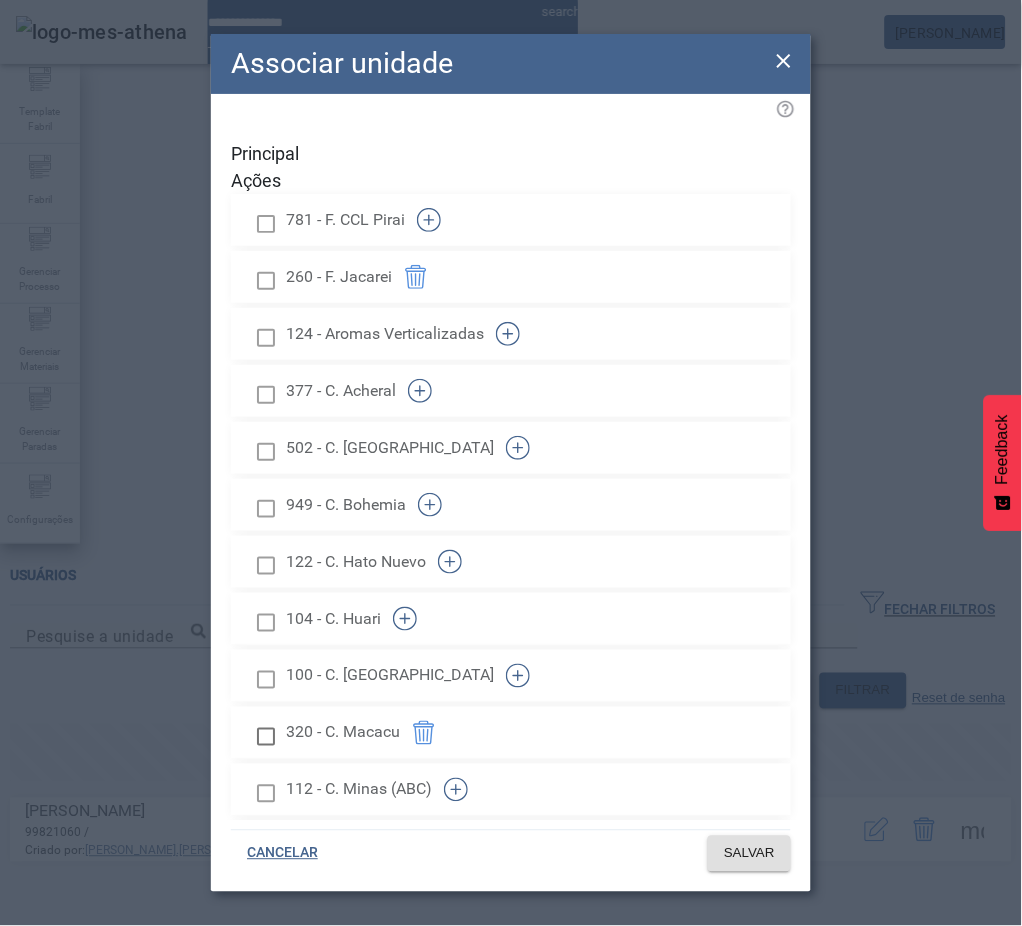 click 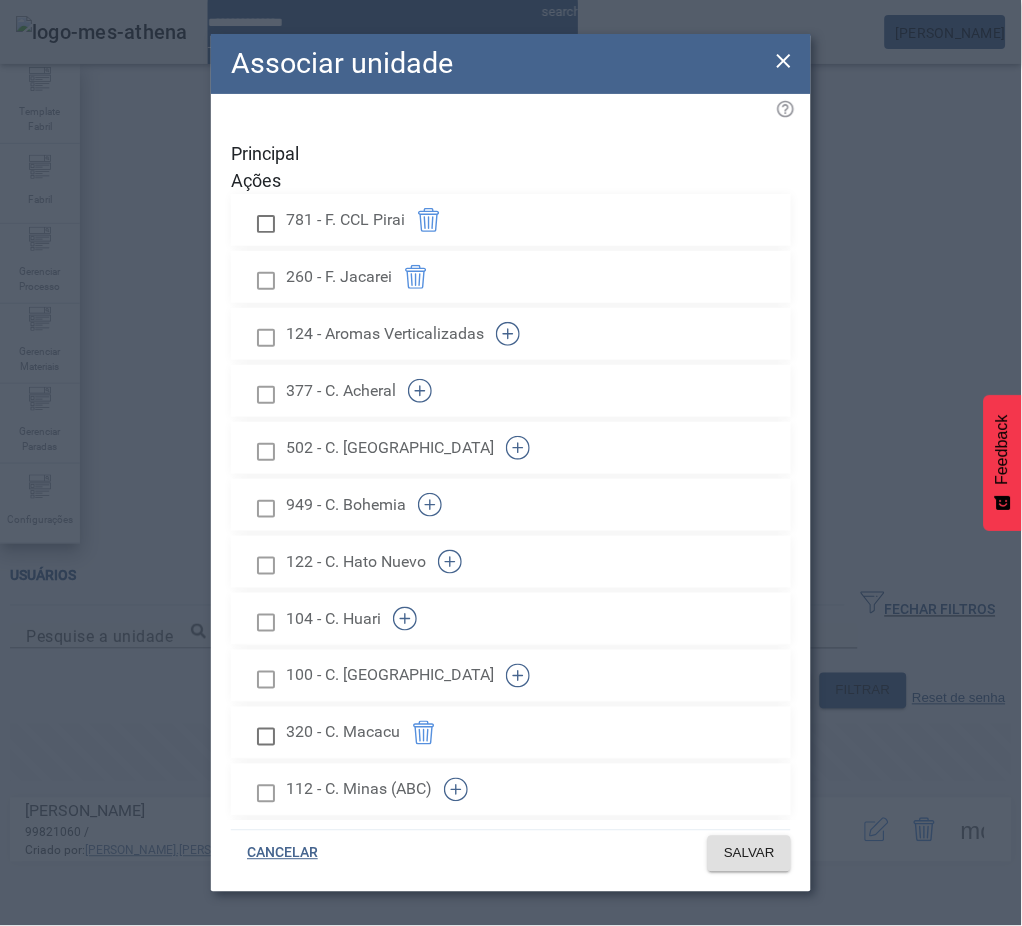 scroll, scrollTop: 1429, scrollLeft: 0, axis: vertical 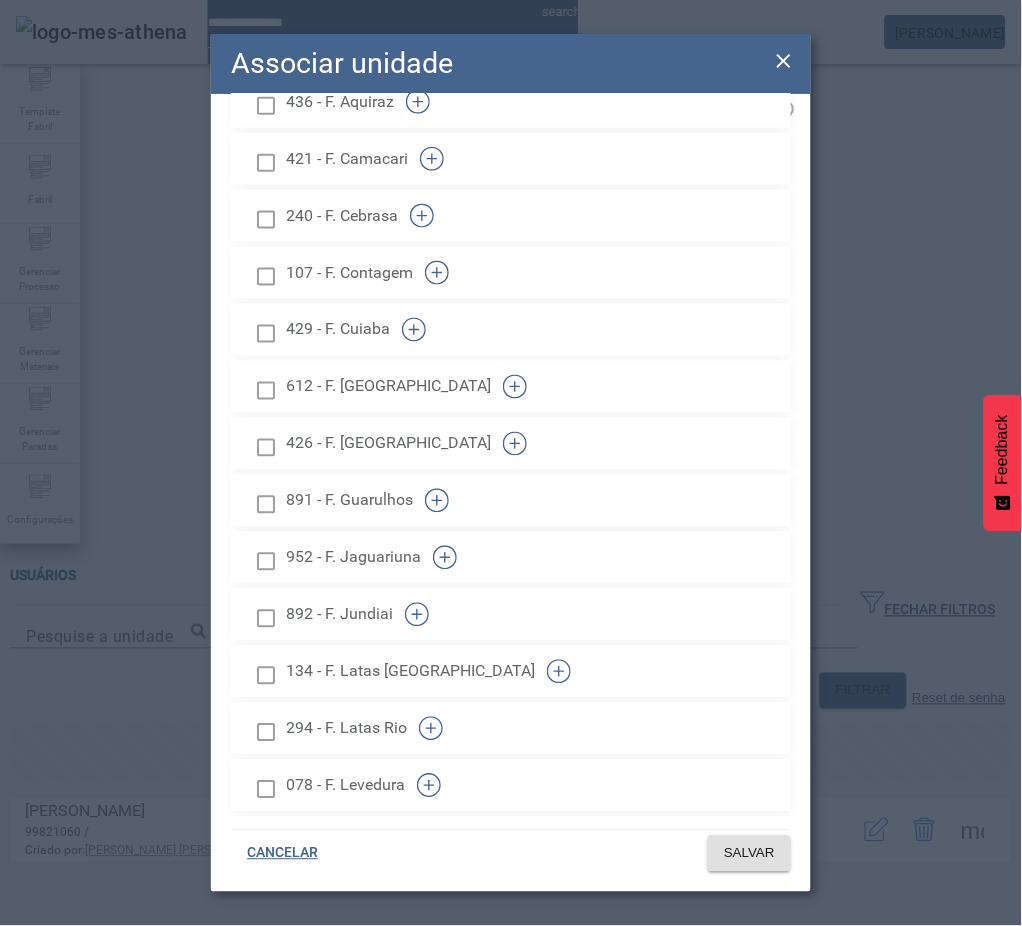 click 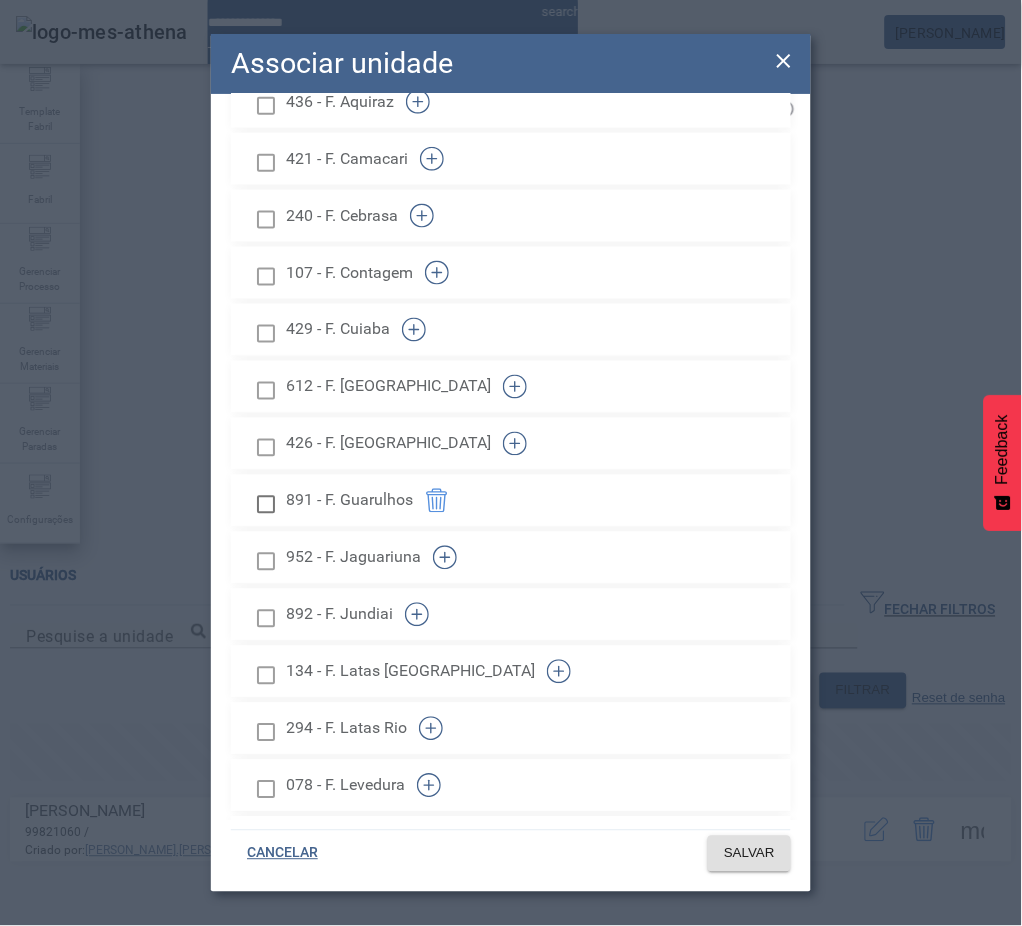 click 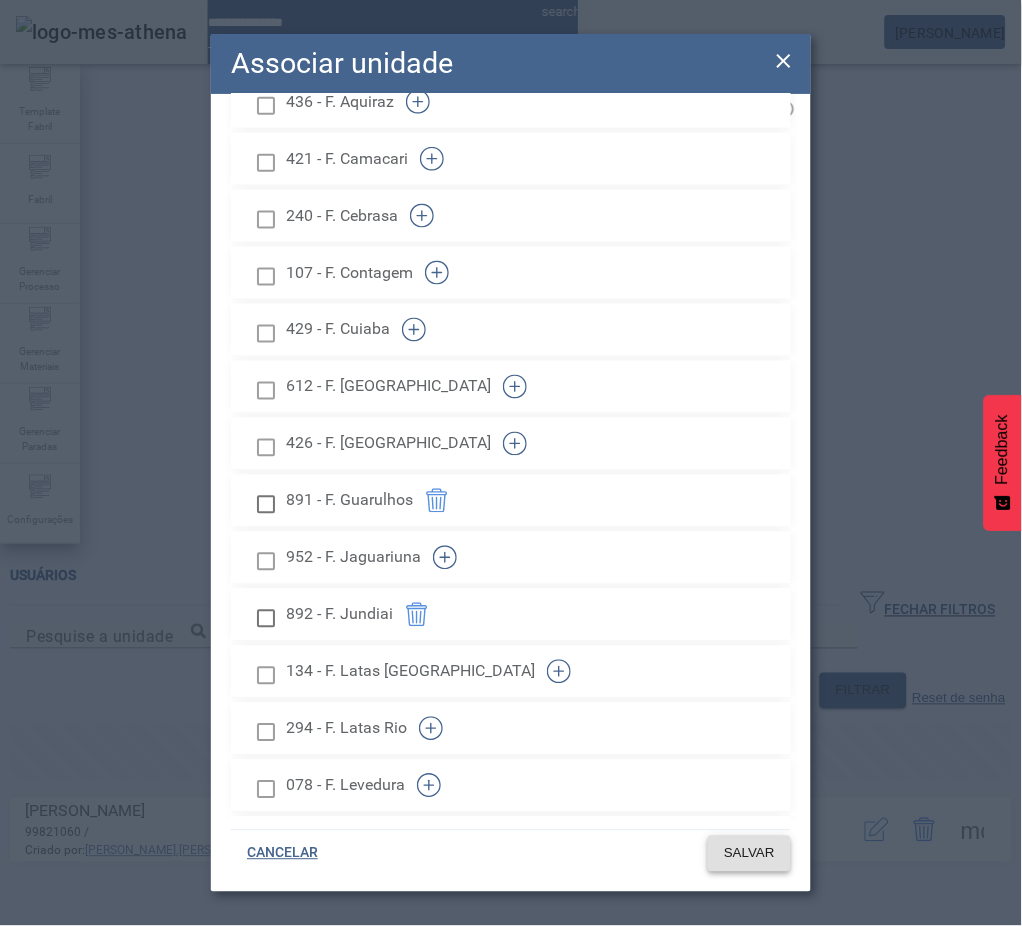 click 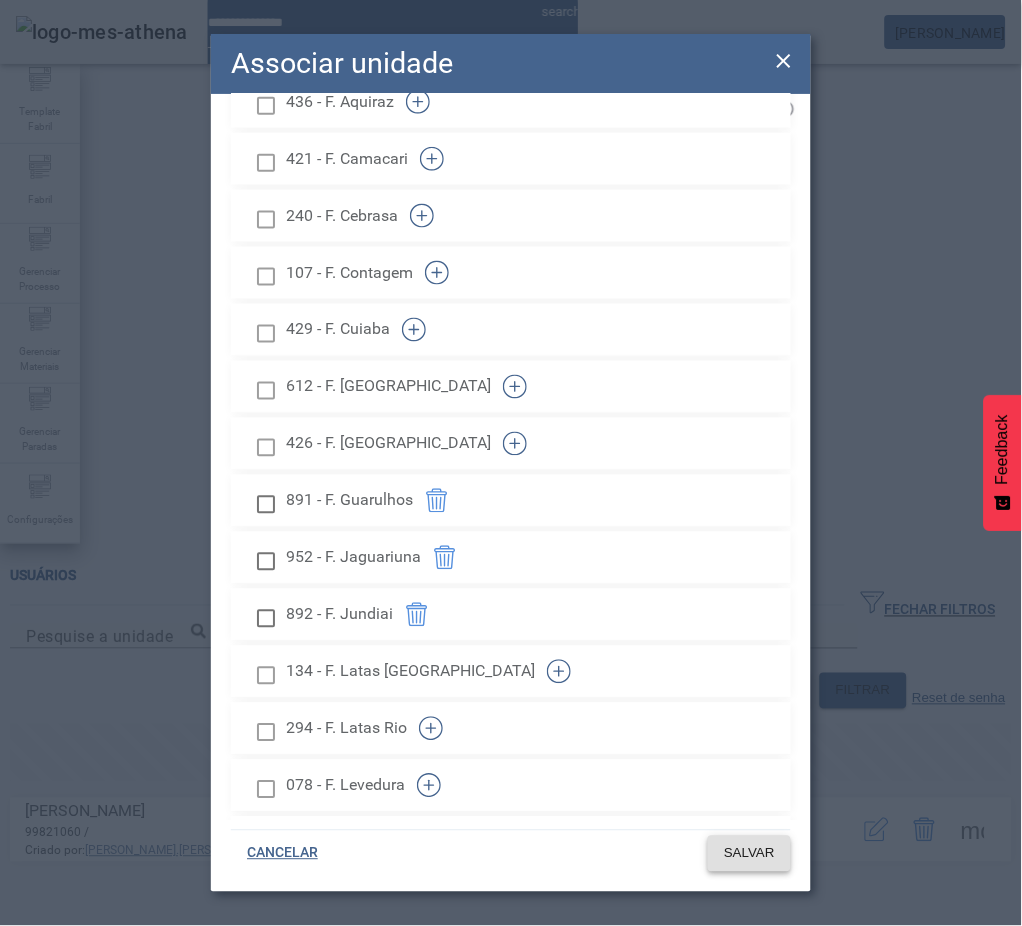 click on "SALVAR" 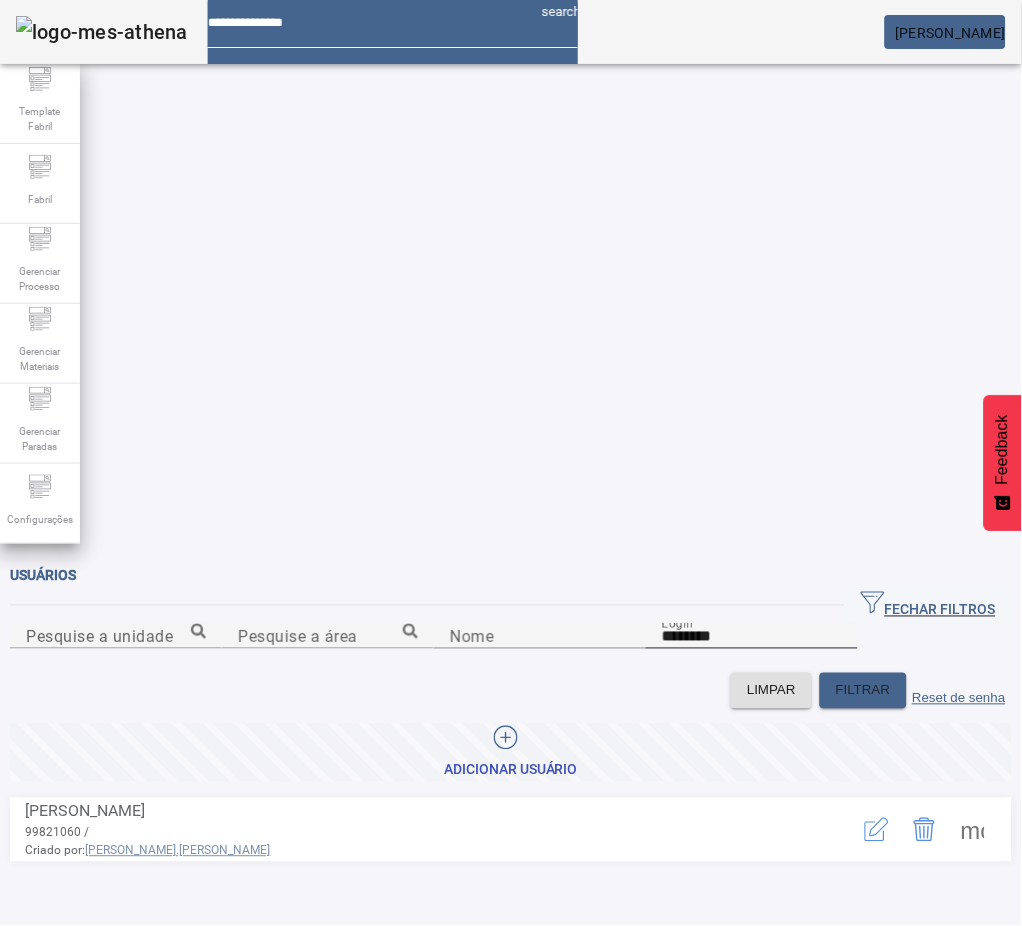 click on "********" at bounding box center (752, 637) 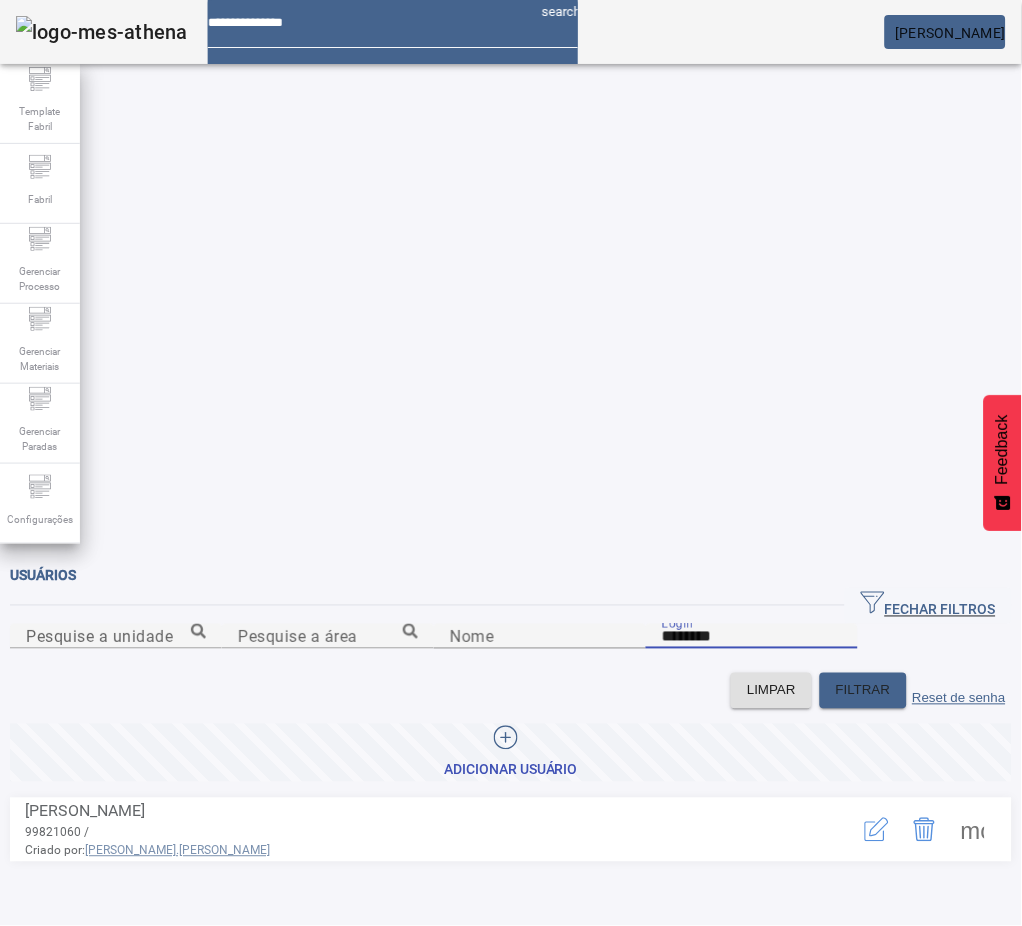 click on "********" at bounding box center [752, 637] 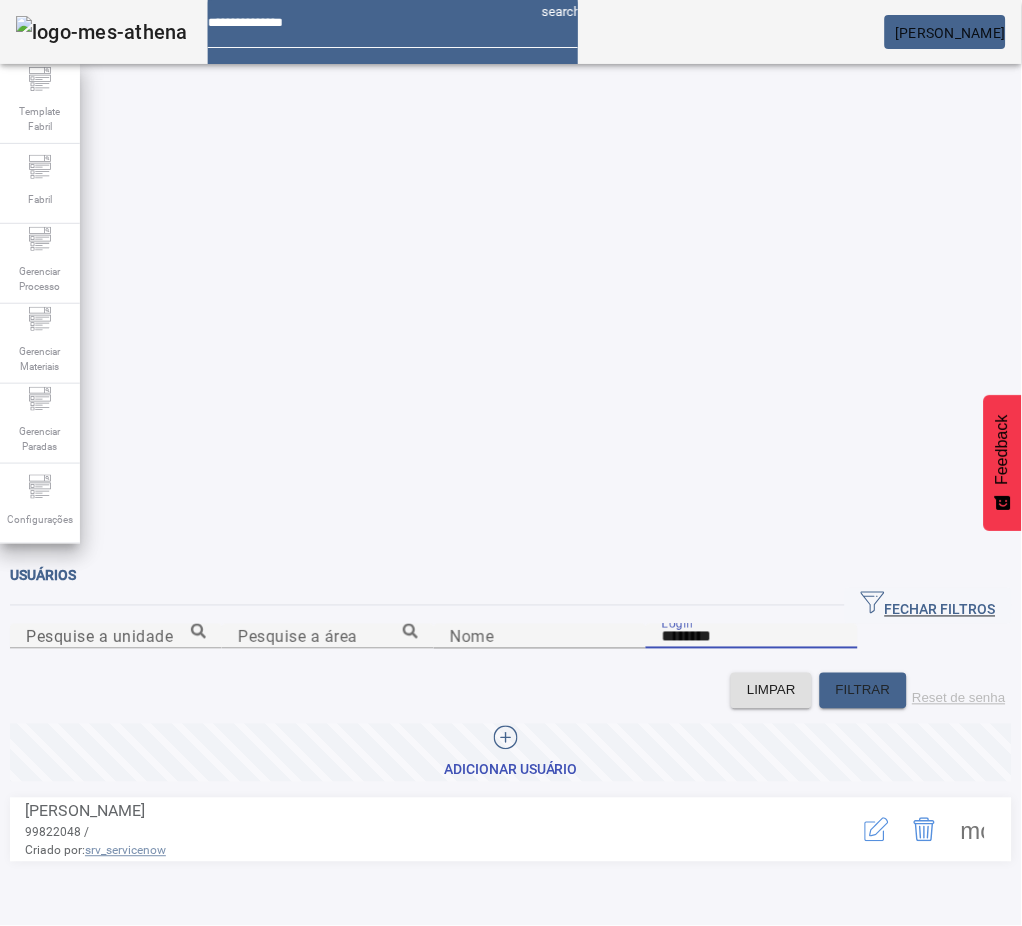 click 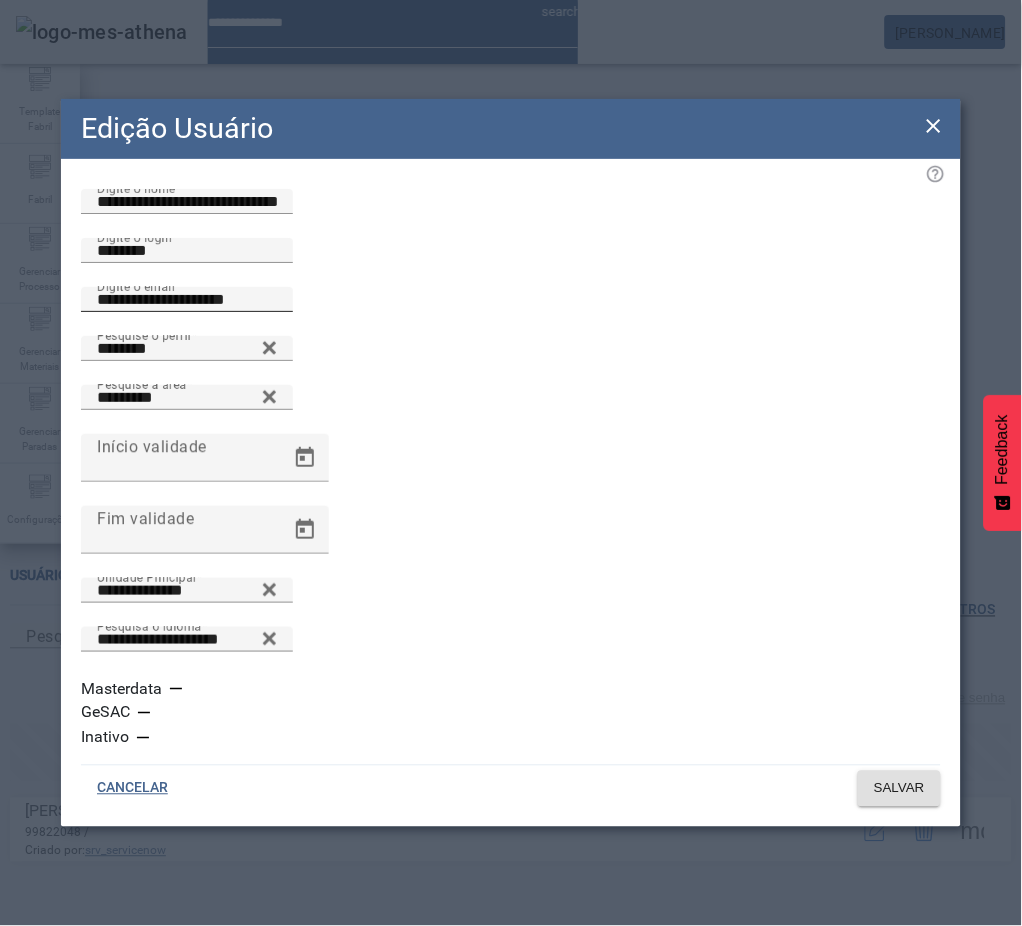 click on "**********" at bounding box center [187, 300] 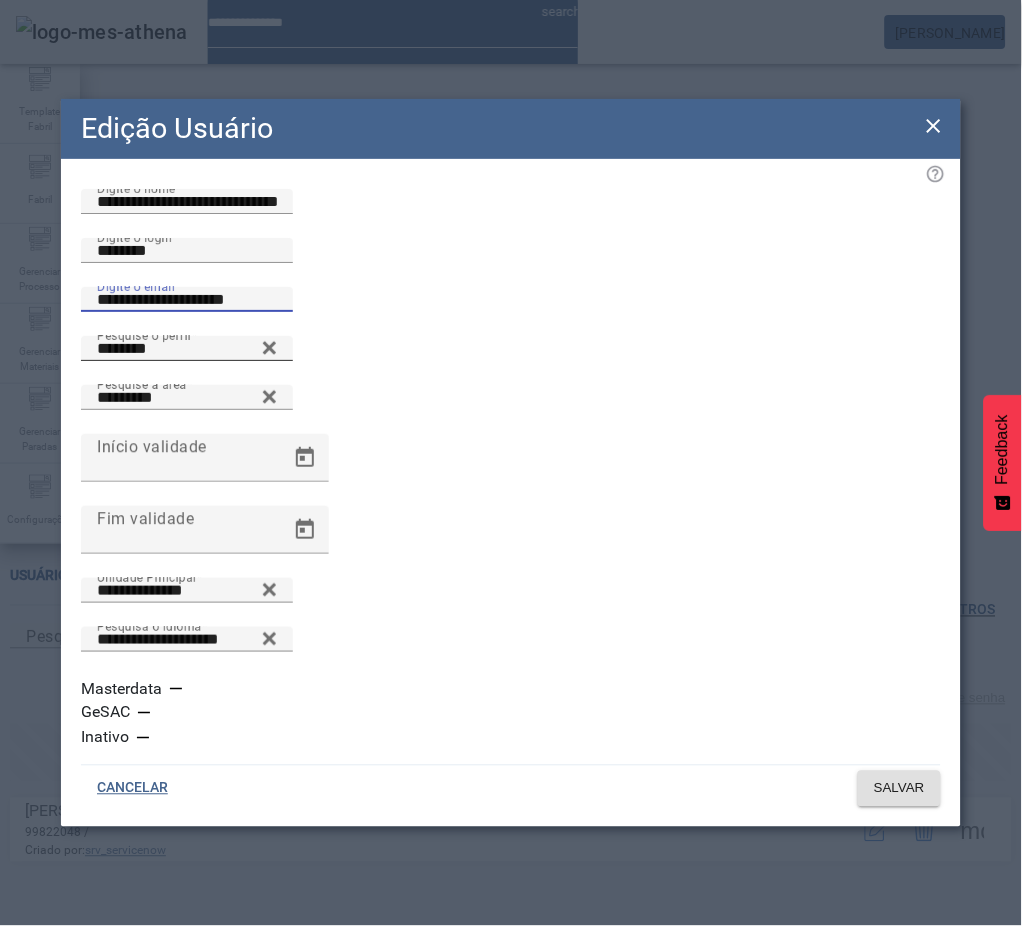 type on "**********" 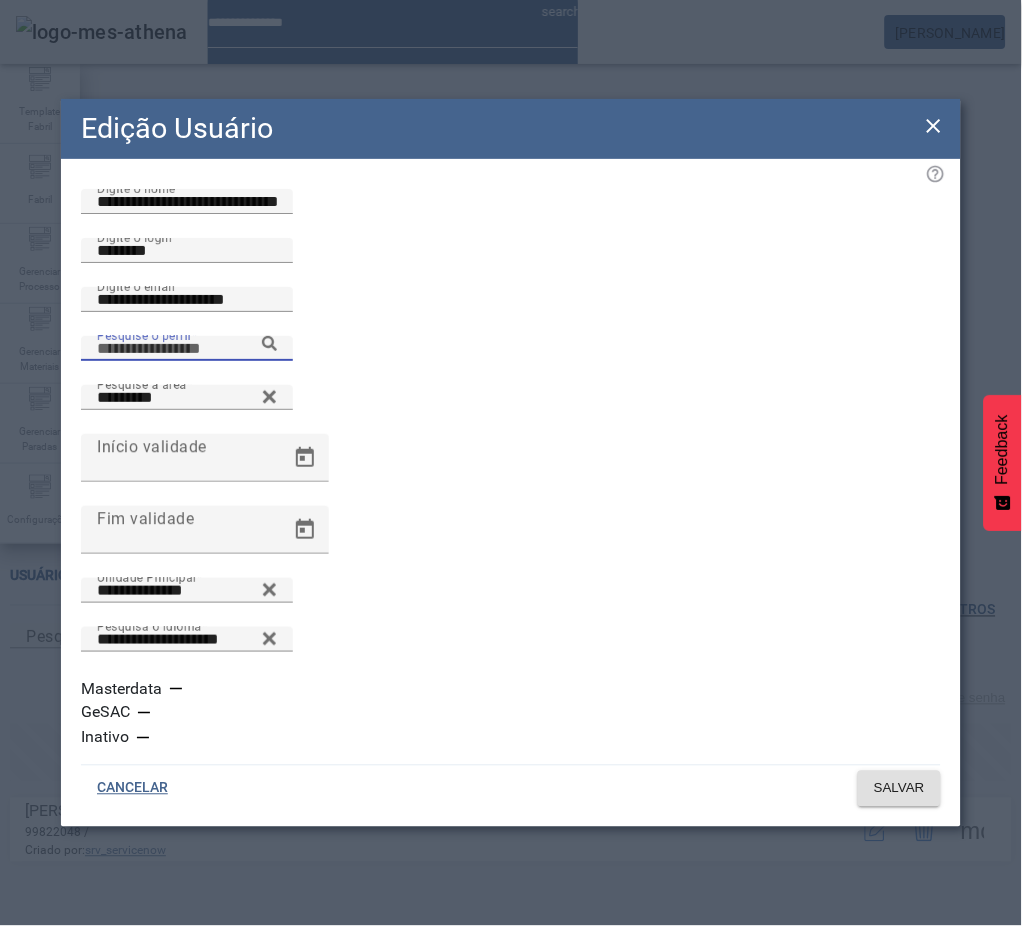 click on "Pesquise o perfil" at bounding box center [187, 349] 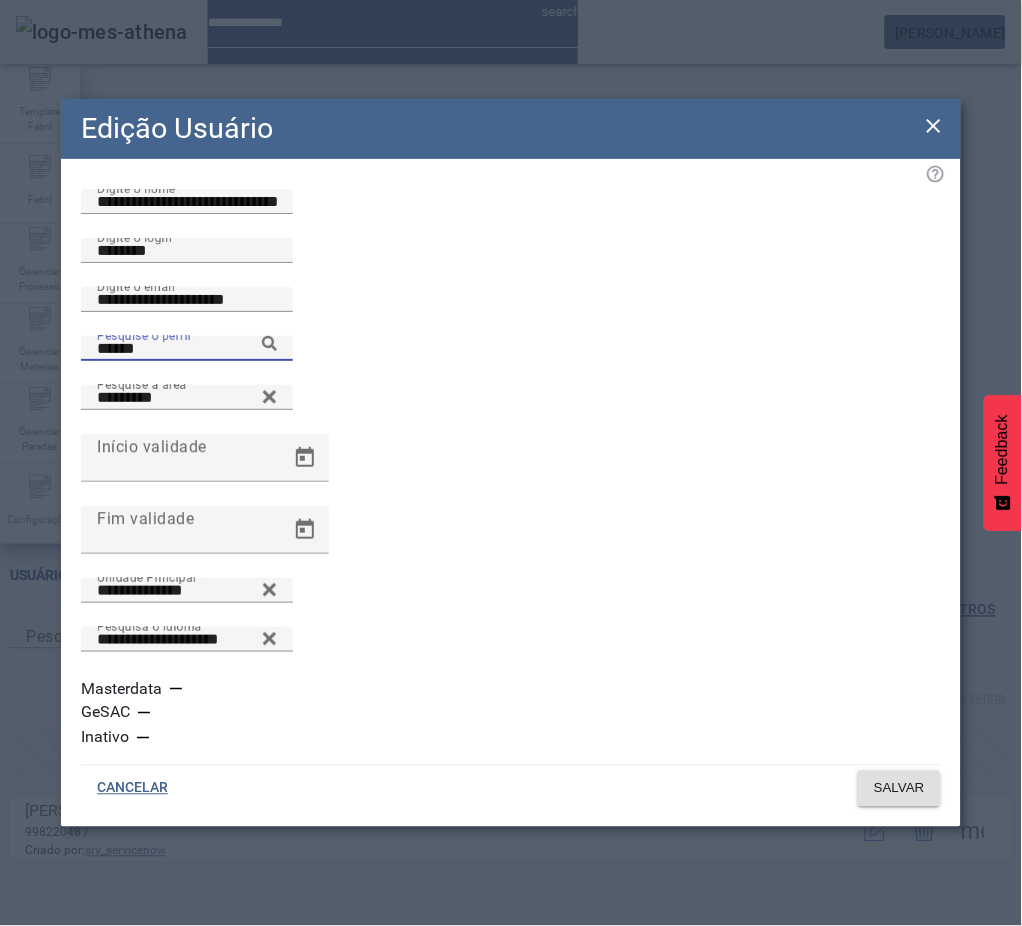click on "Consulta - Permite alterar a unidade selecionada" at bounding box center (198, 1126) 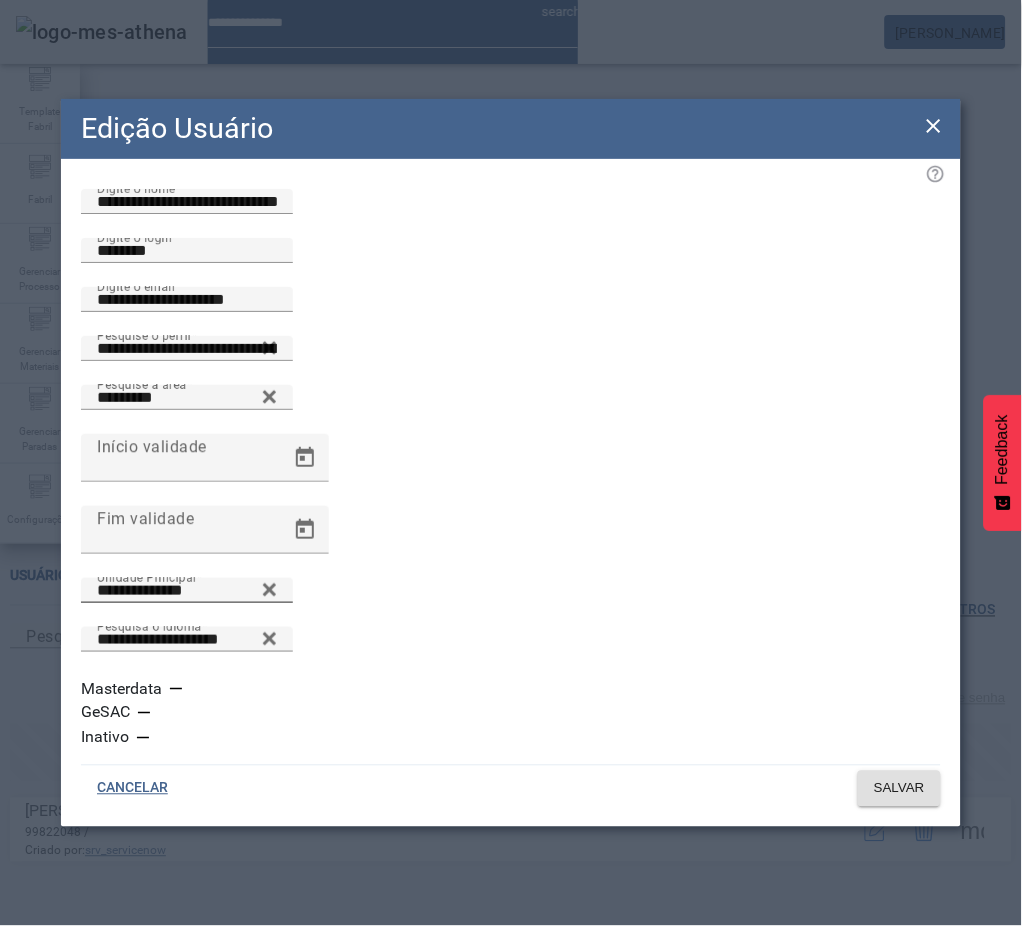 drag, startPoint x: 475, startPoint y: 651, endPoint x: 407, endPoint y: 657, distance: 68.26419 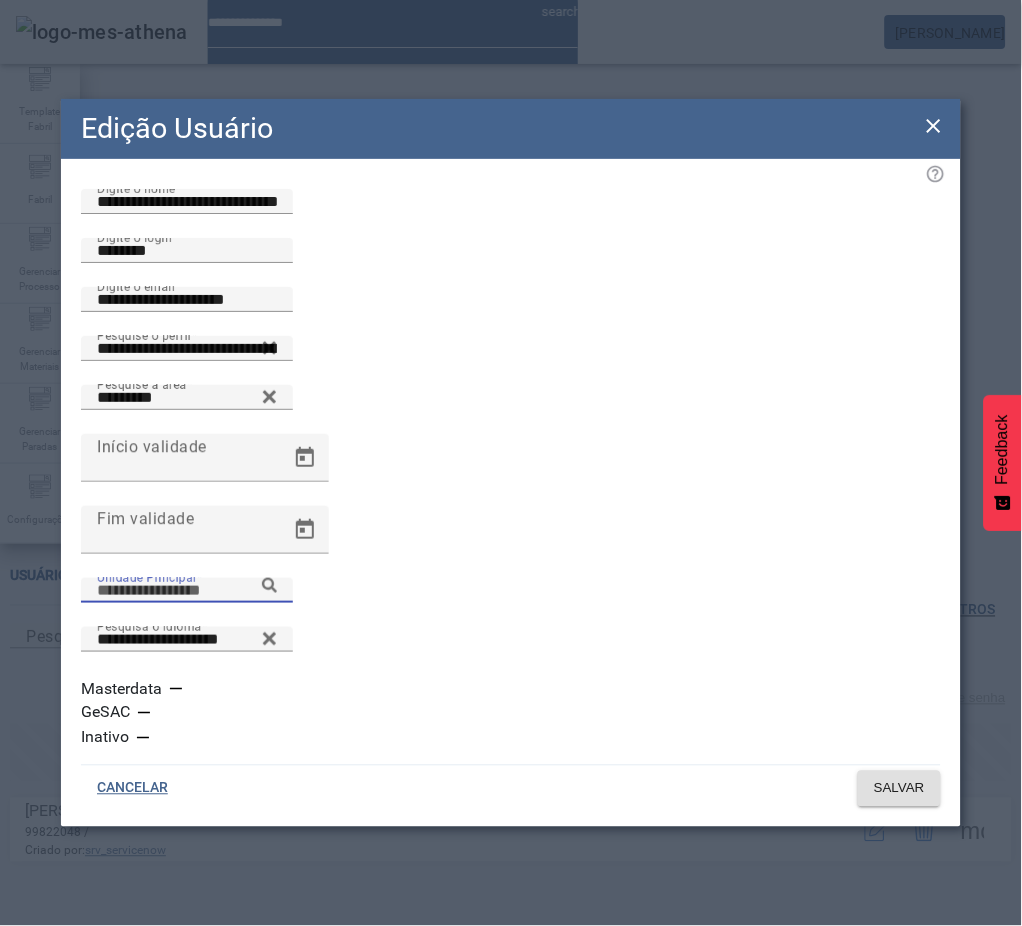 click on "Unidade Principal" 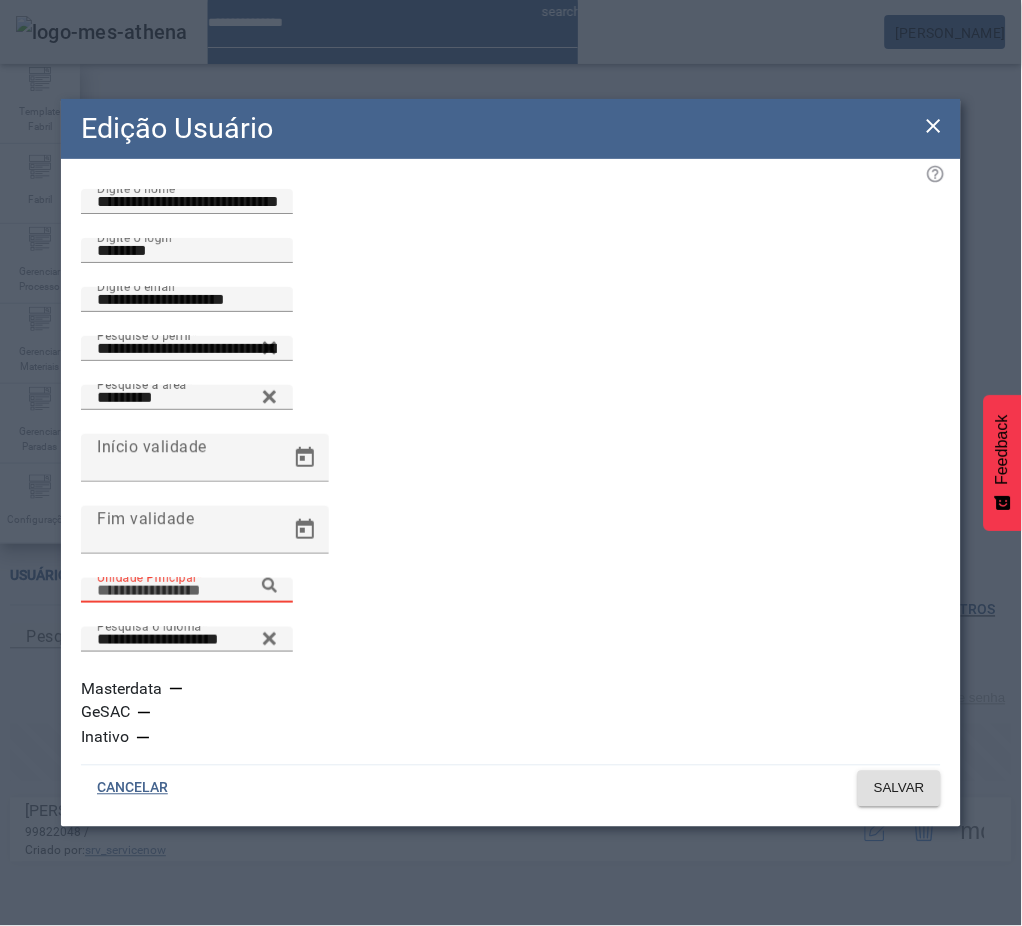 click on "Unidade Principal" at bounding box center [187, 591] 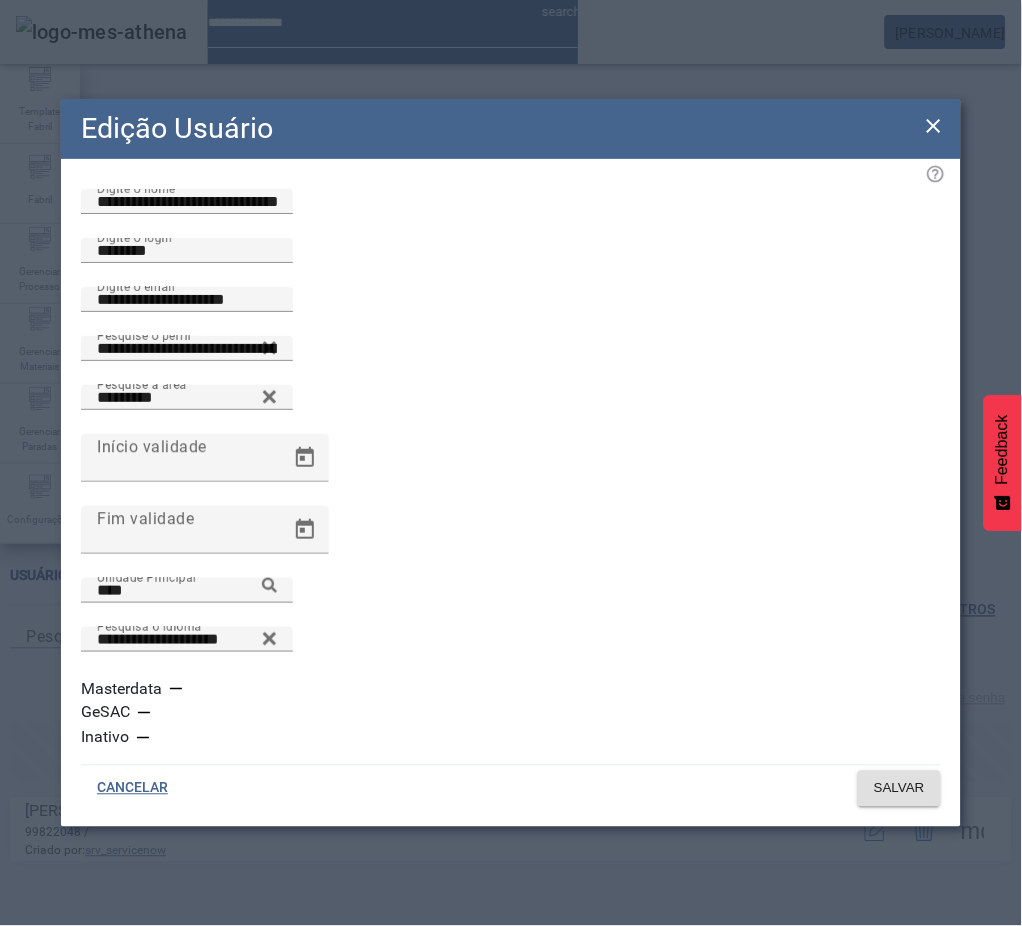 click on "F. Jacarei" at bounding box center (202, 1078) 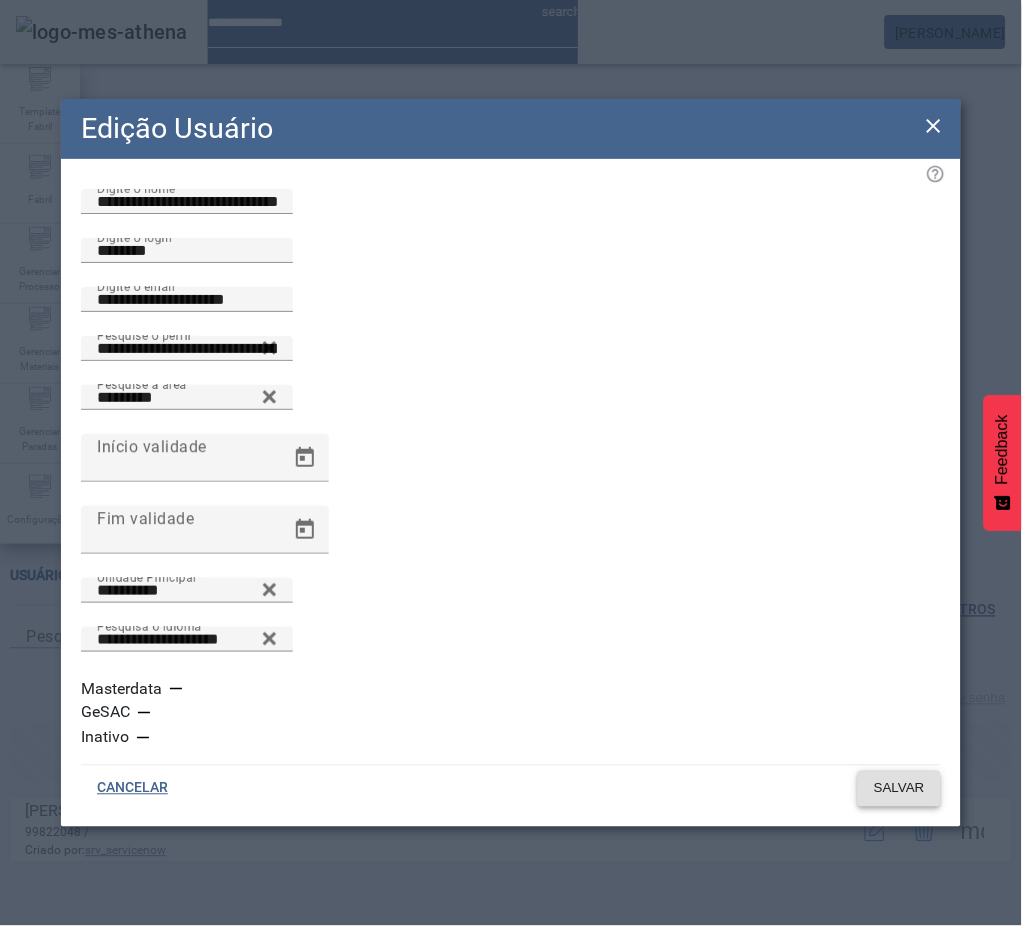 click on "SALVAR" 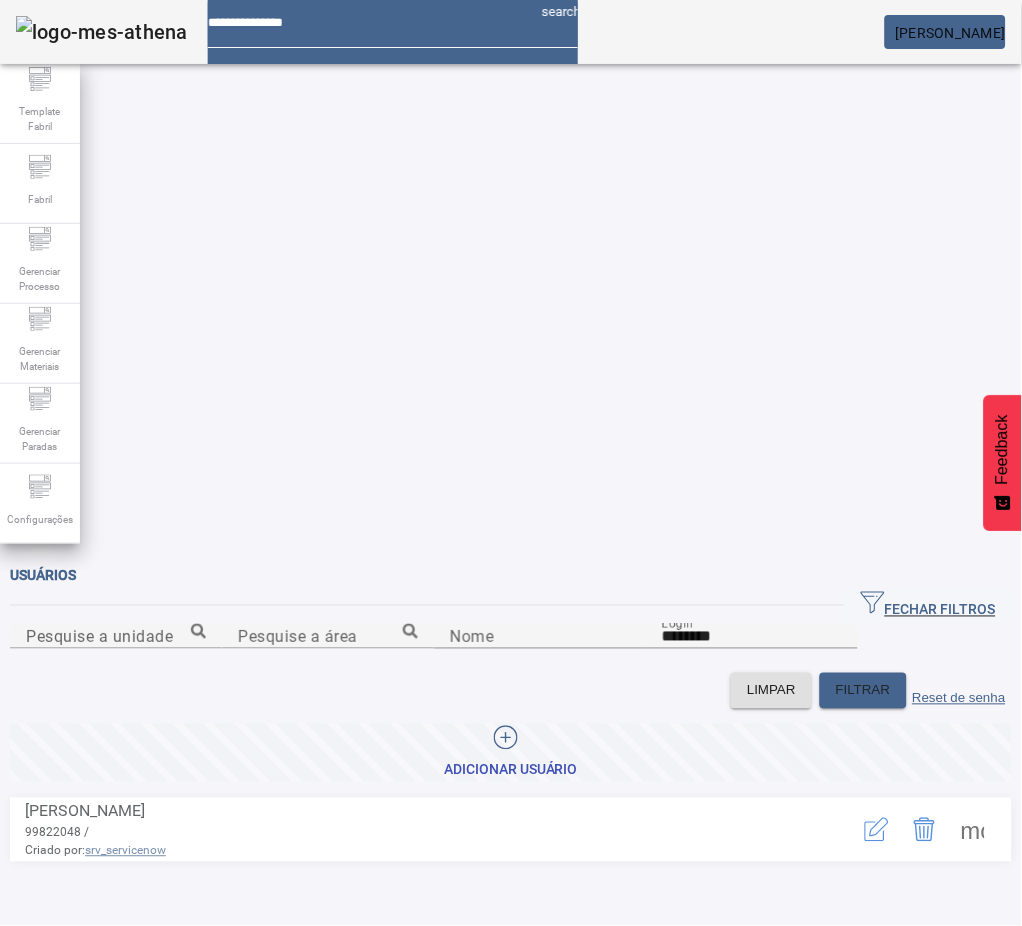 click at bounding box center [973, 830] 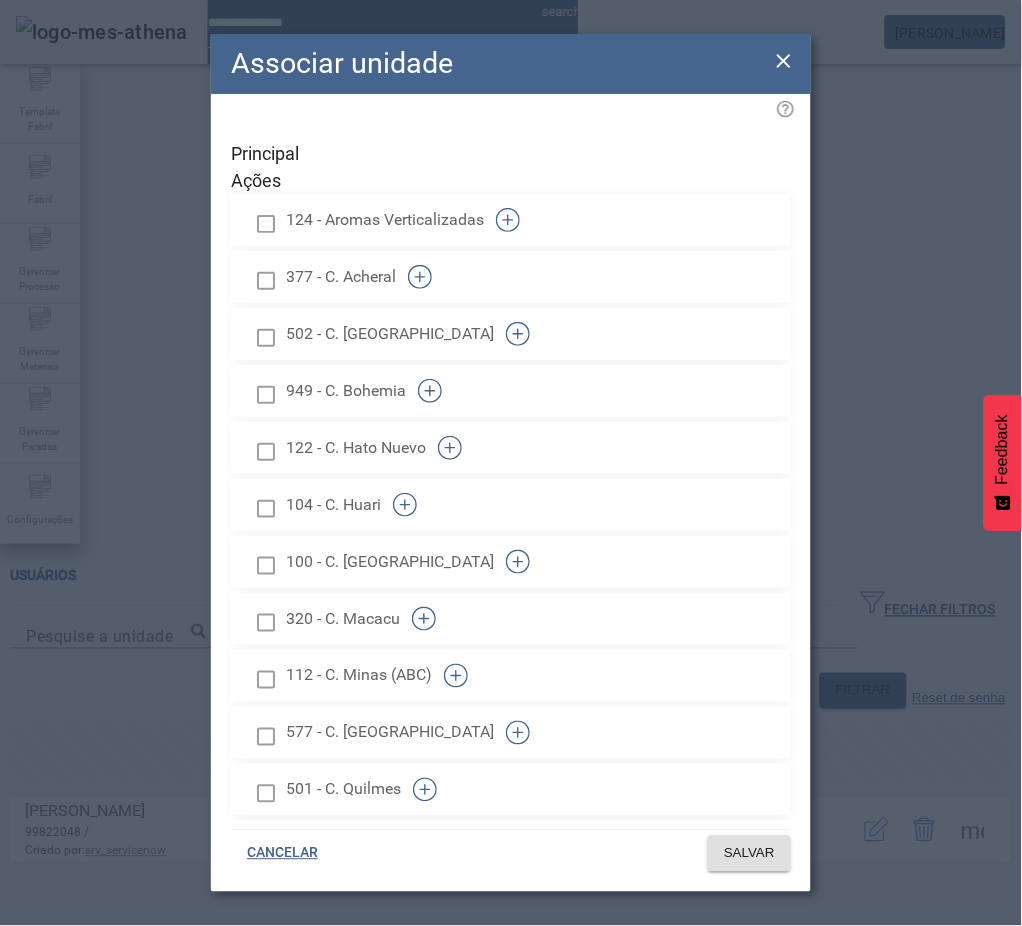 scroll, scrollTop: 2056, scrollLeft: 0, axis: vertical 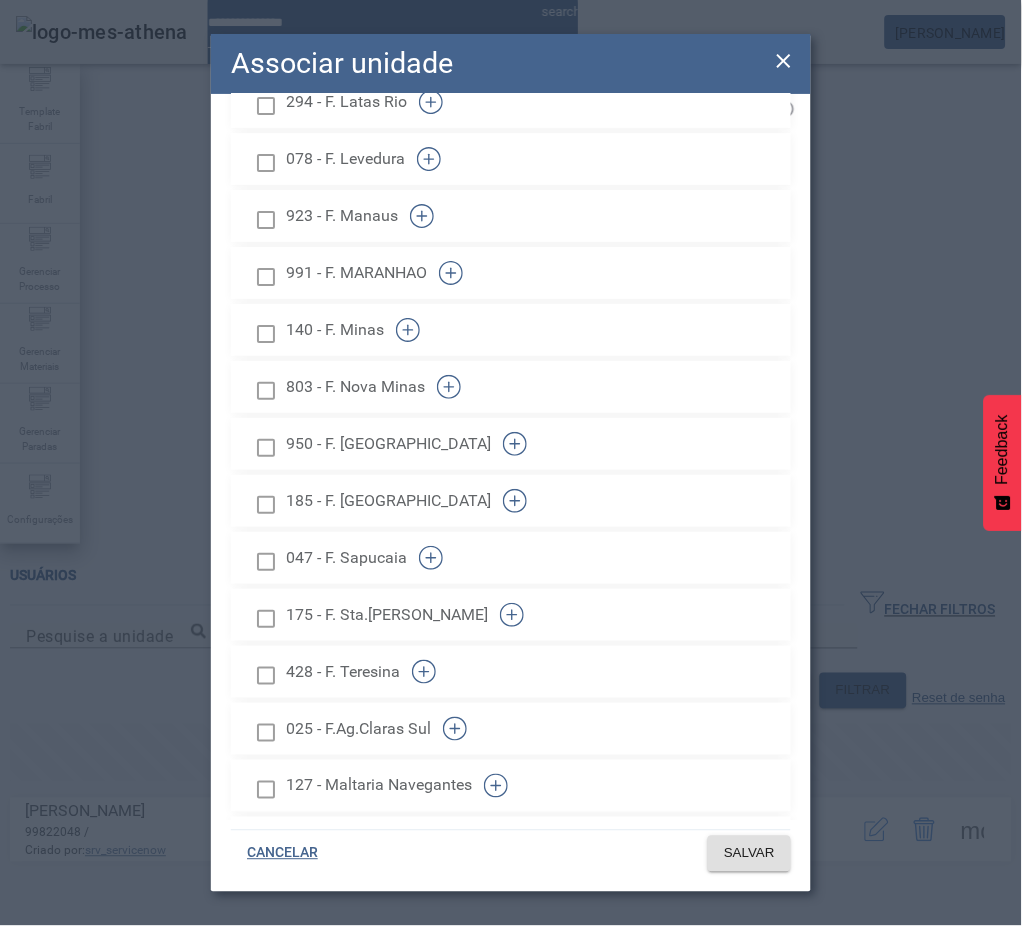 click 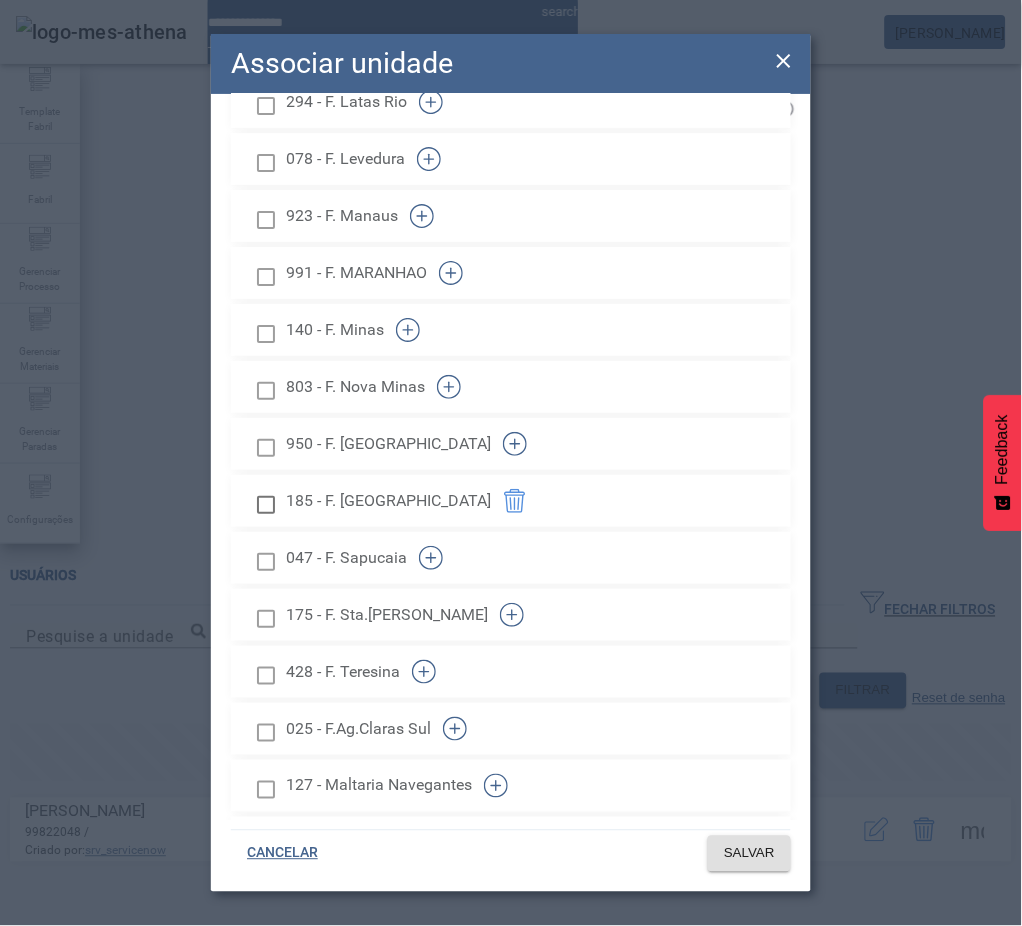 scroll, scrollTop: 1315, scrollLeft: 0, axis: vertical 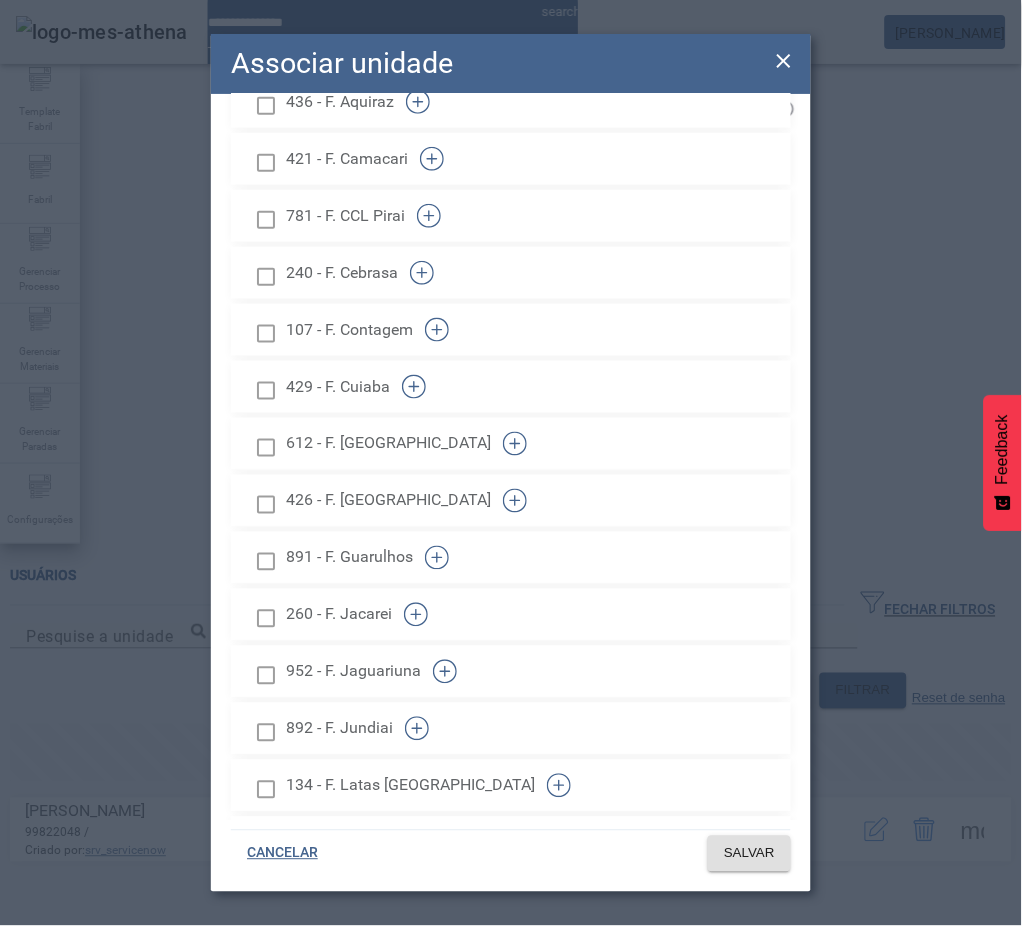 click 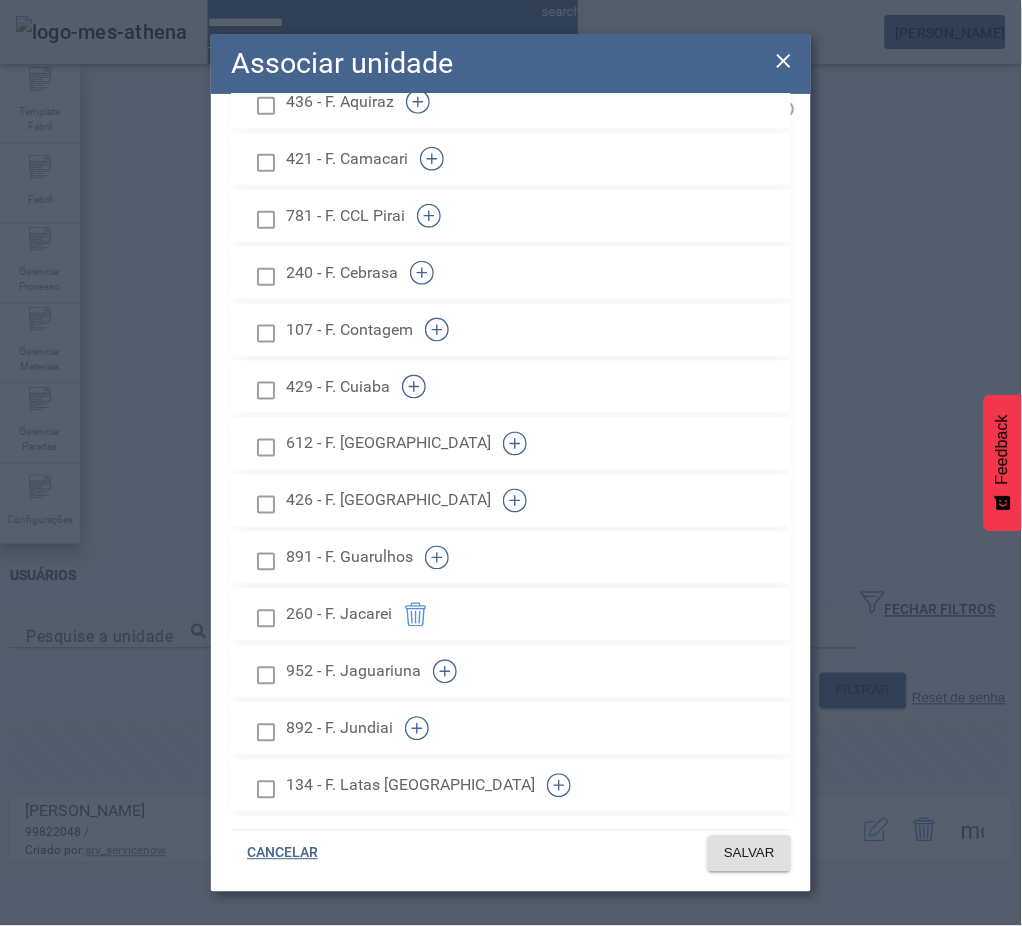 scroll, scrollTop: 118, scrollLeft: 0, axis: vertical 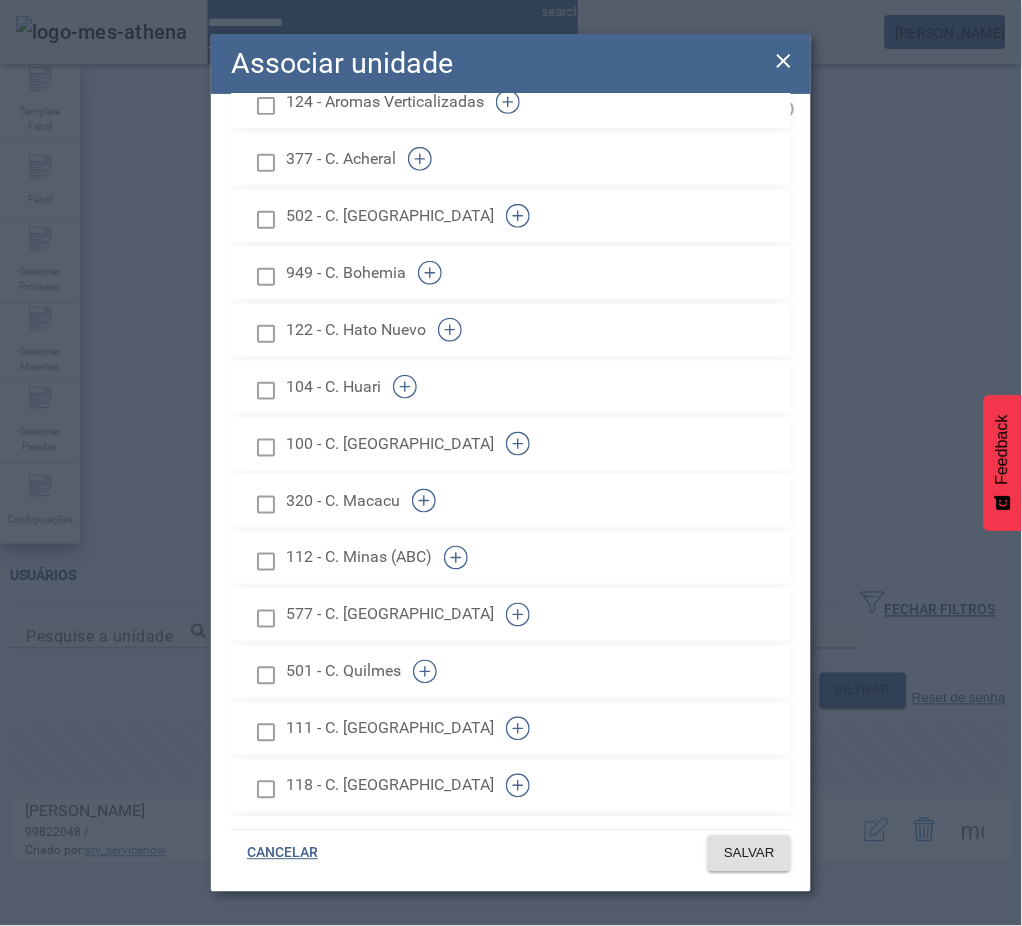 click 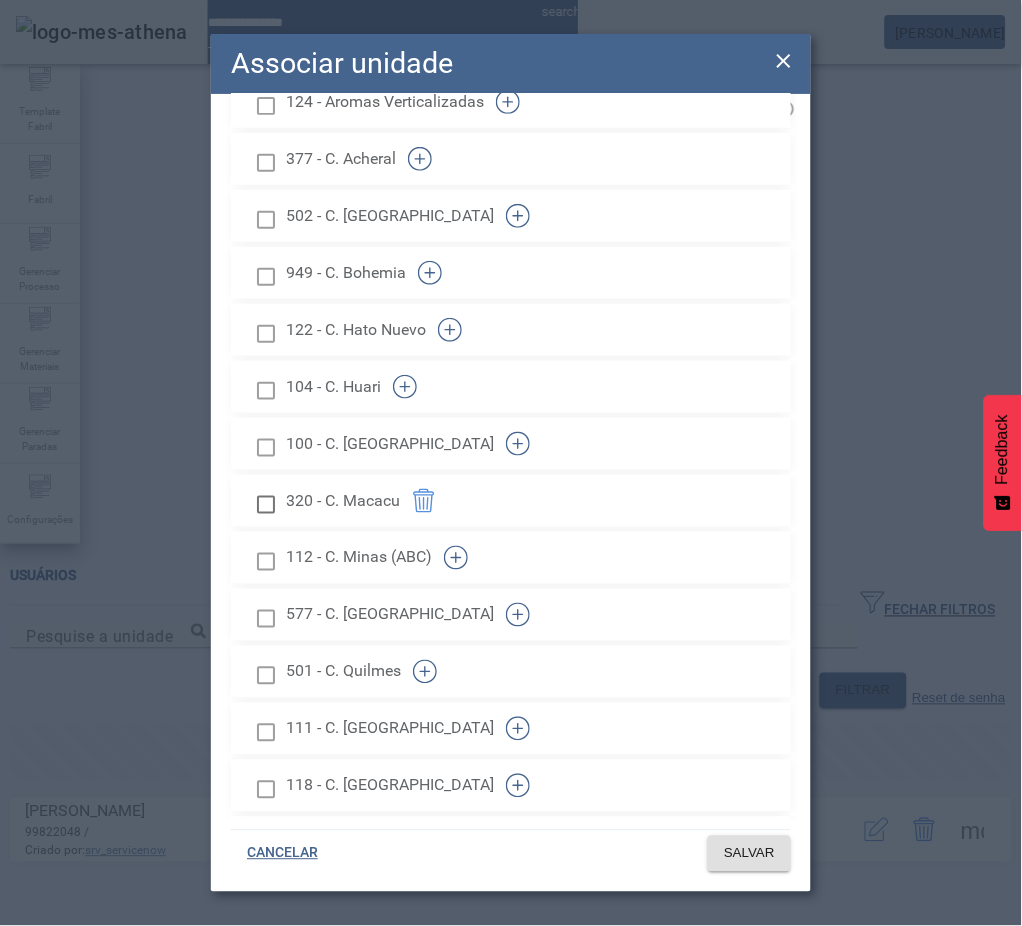 scroll, scrollTop: 1030, scrollLeft: 0, axis: vertical 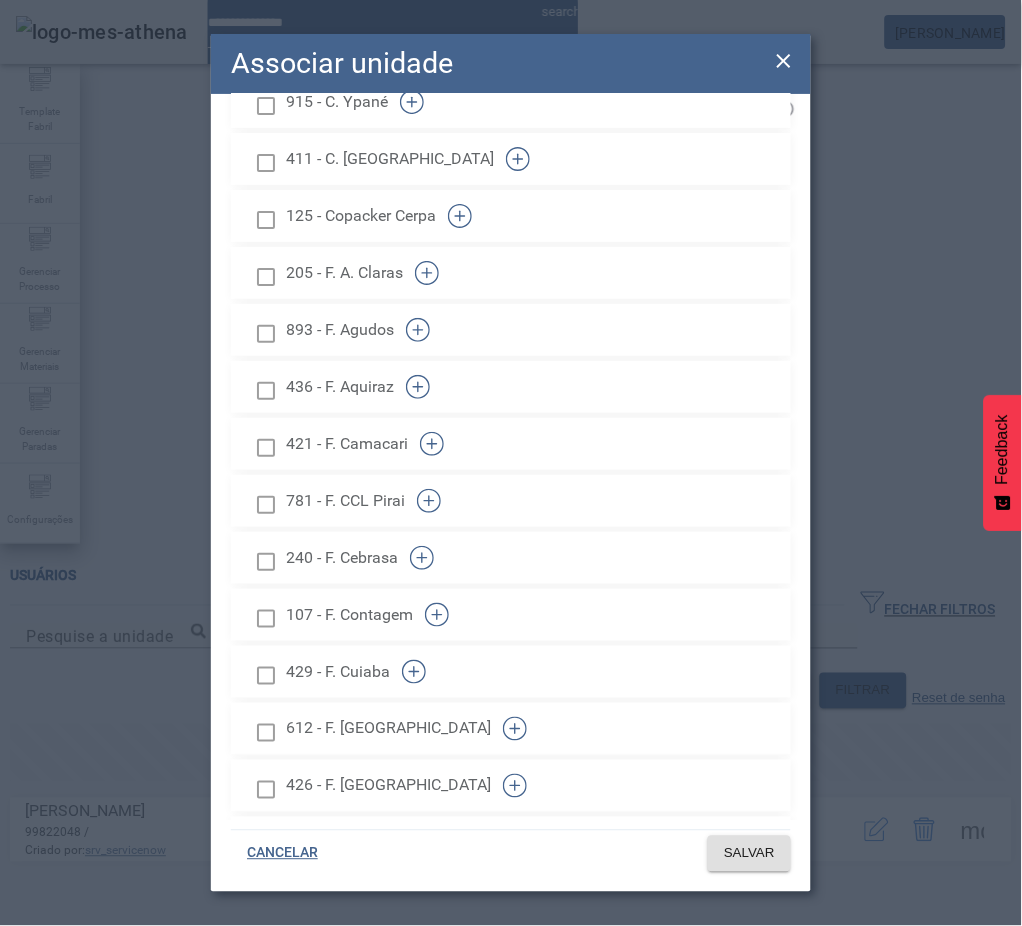 click 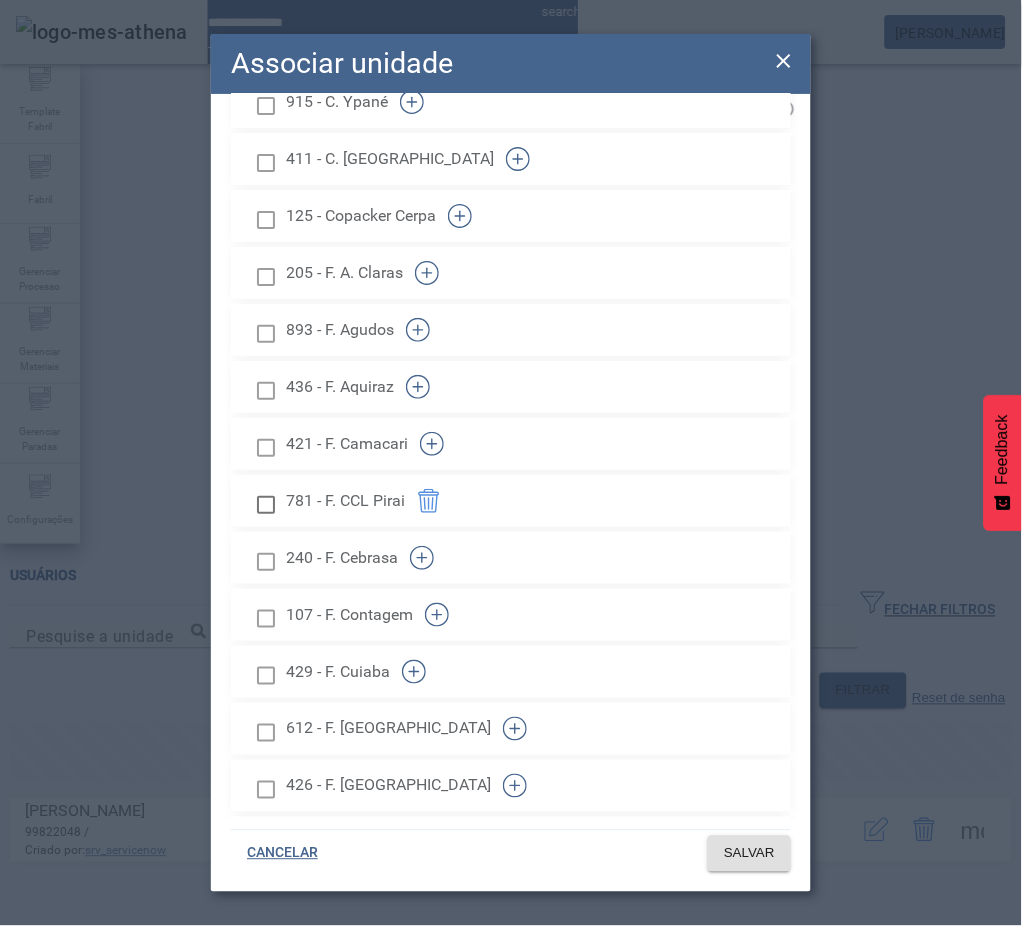click 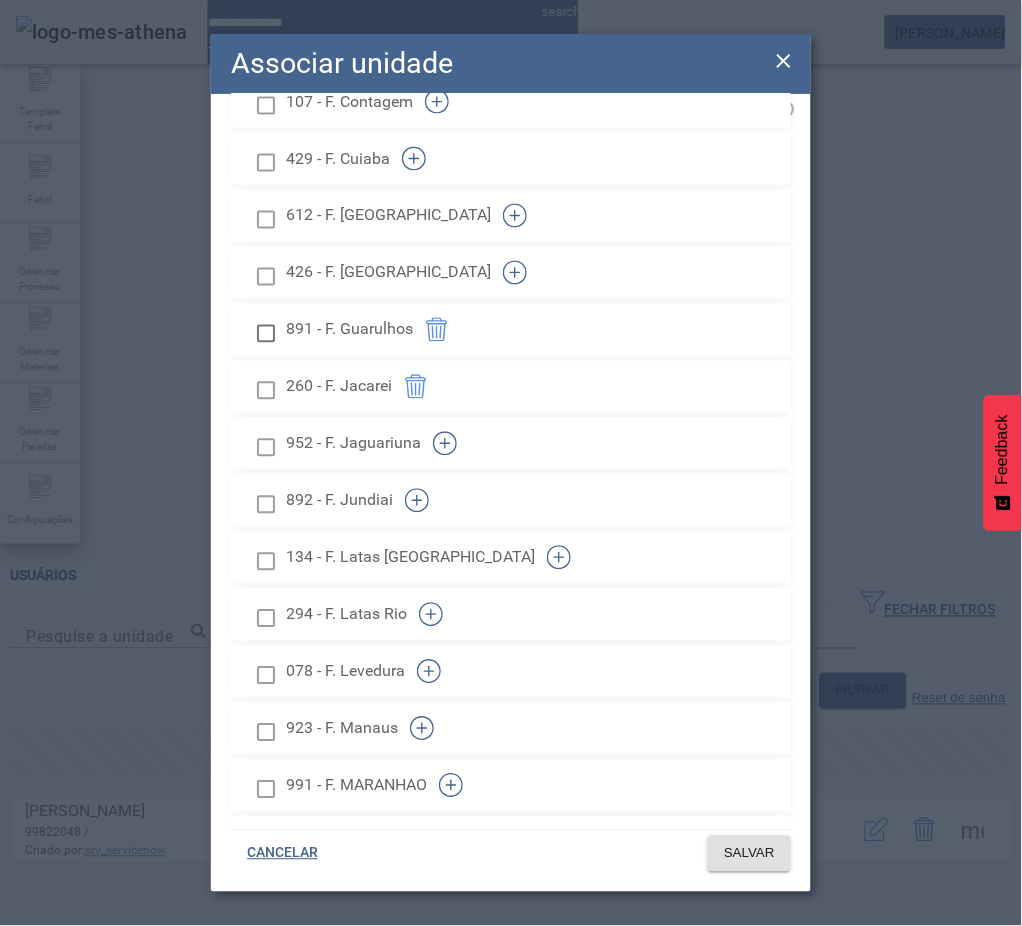 click 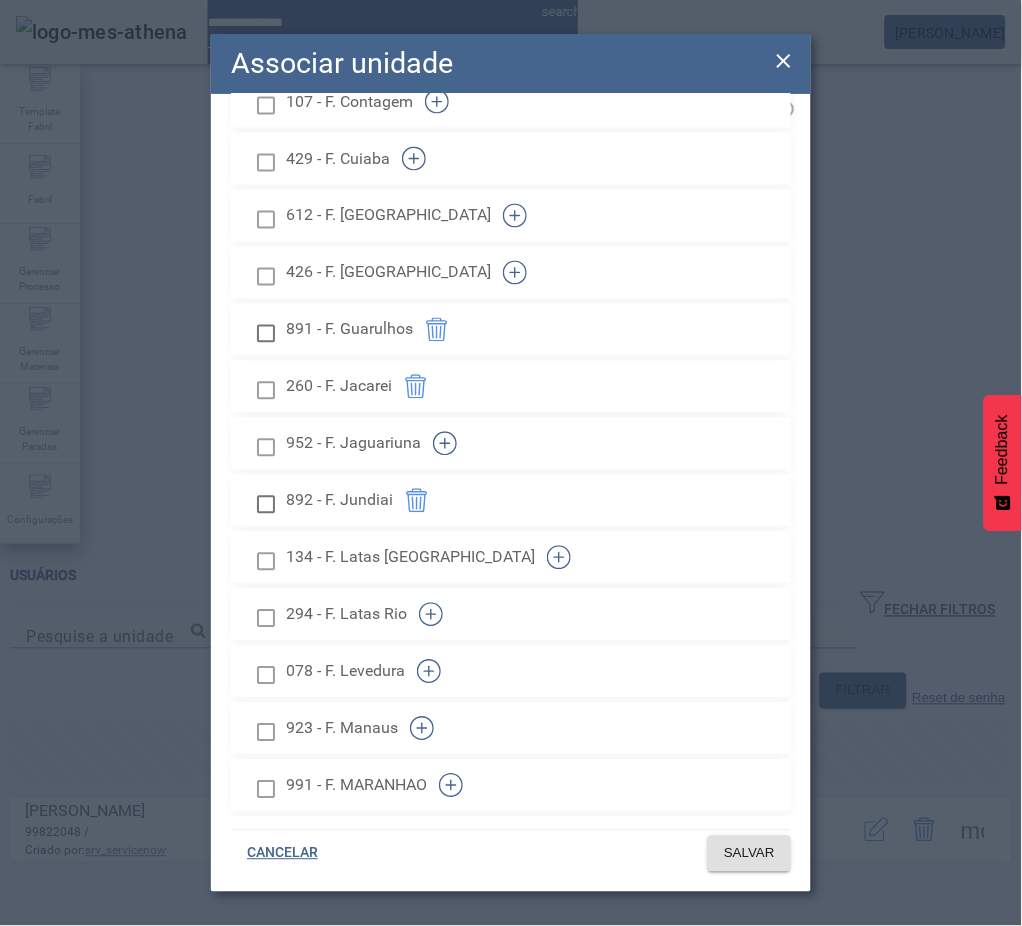click 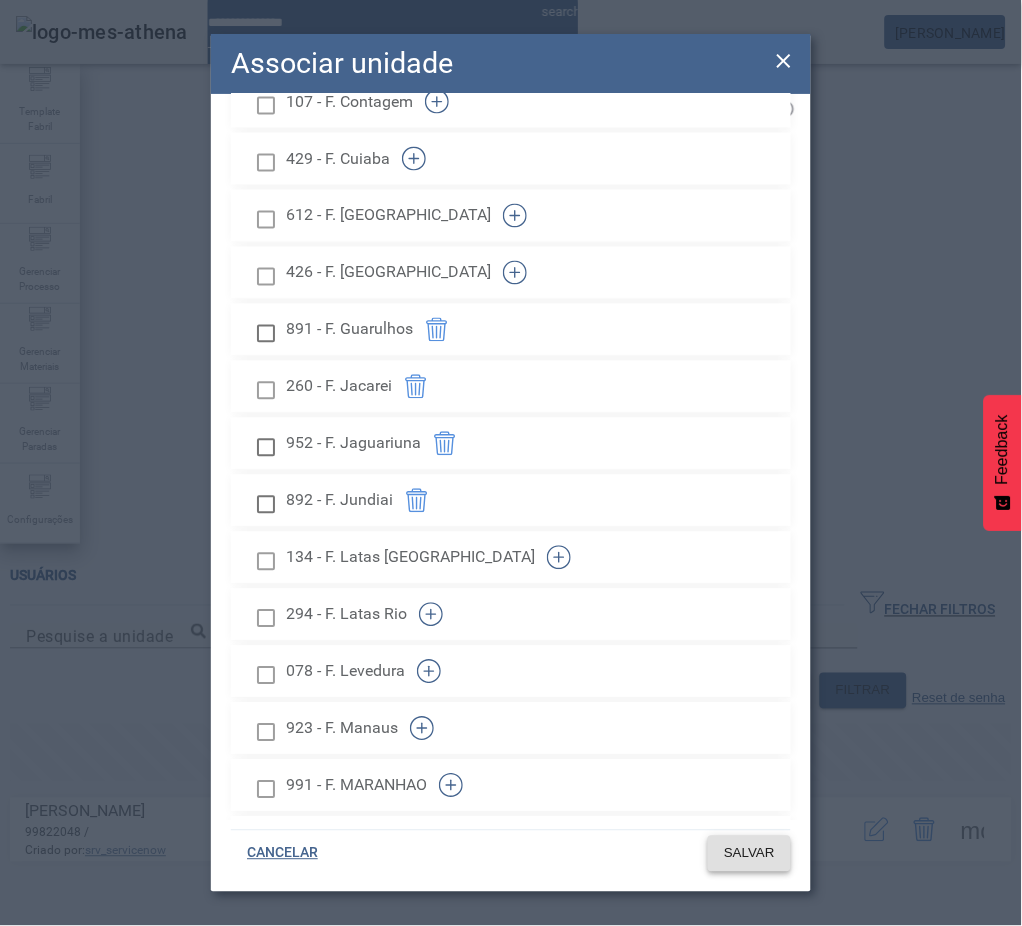 click on "SALVAR" 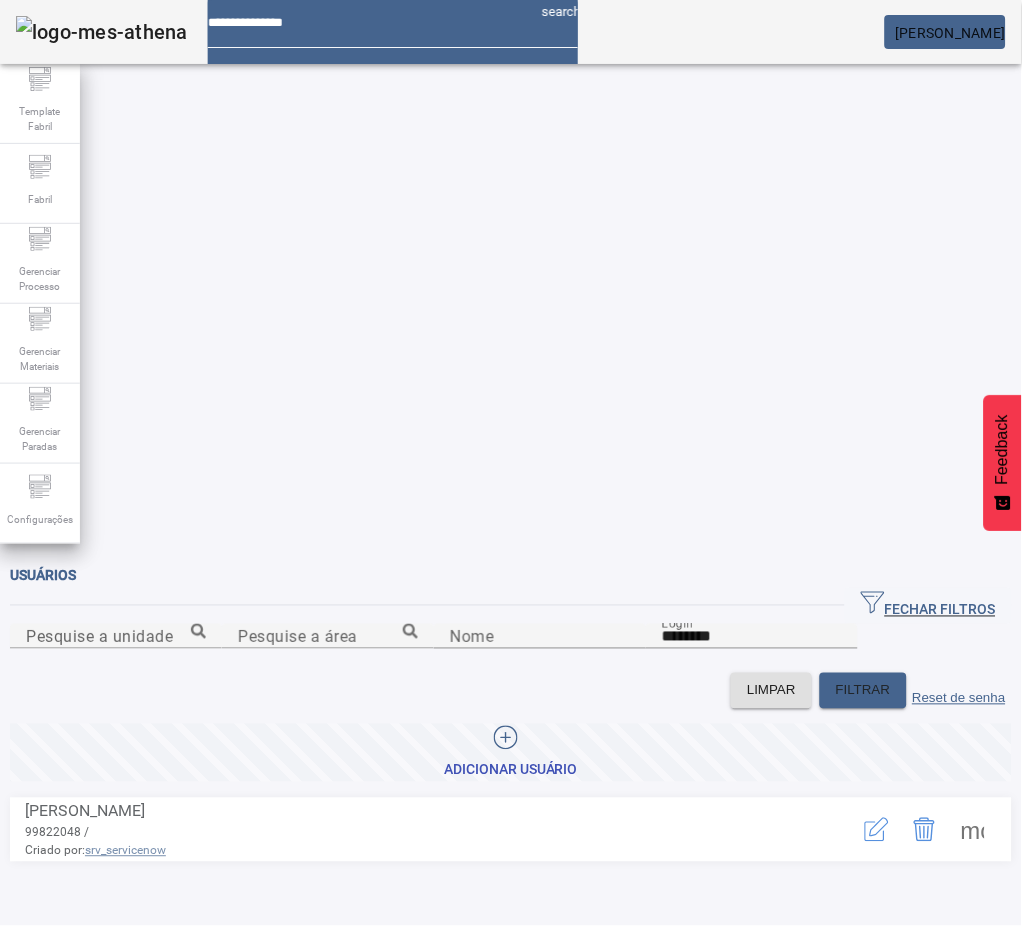 click 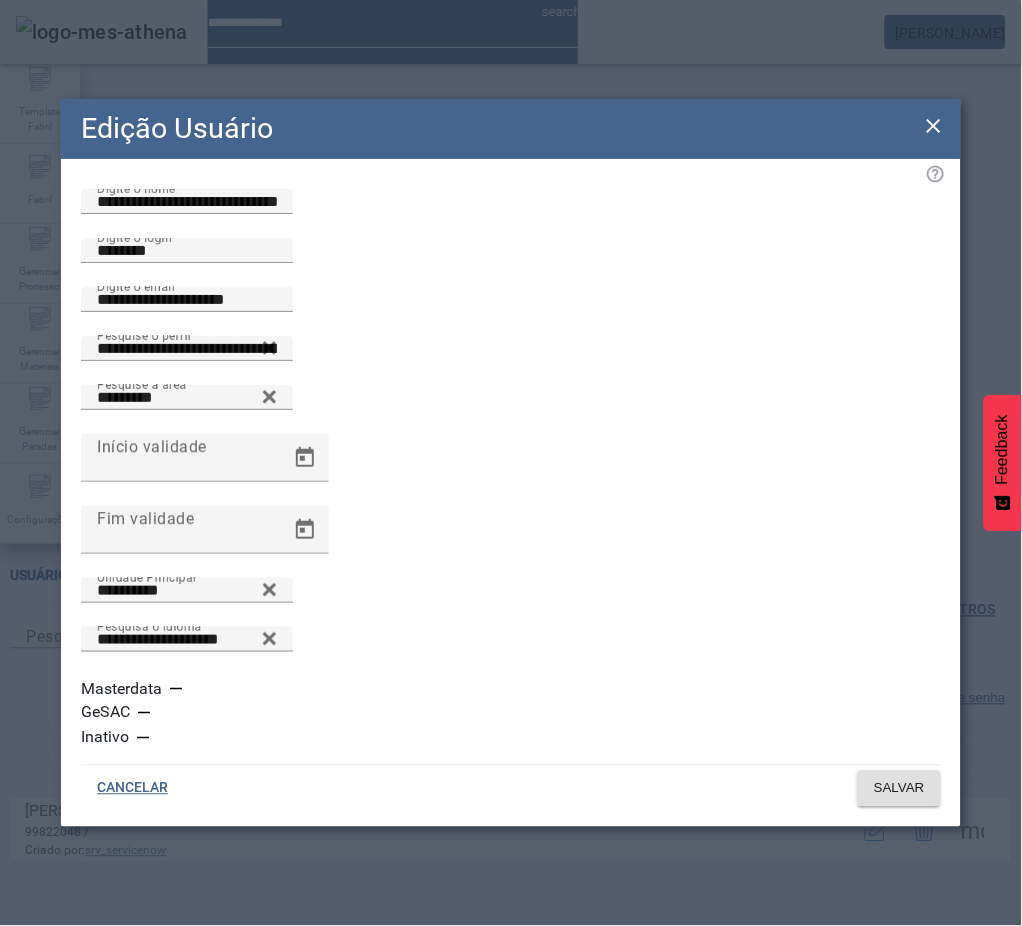click 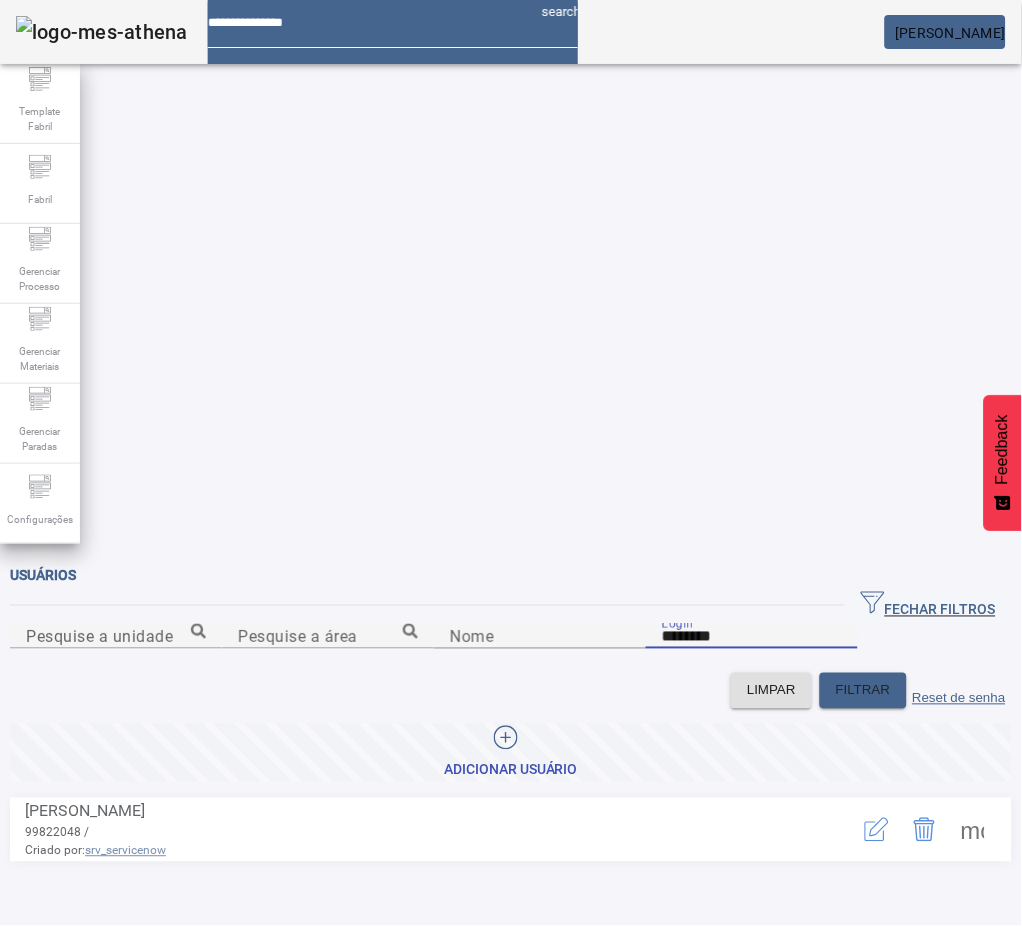 click on "********" at bounding box center (752, 637) 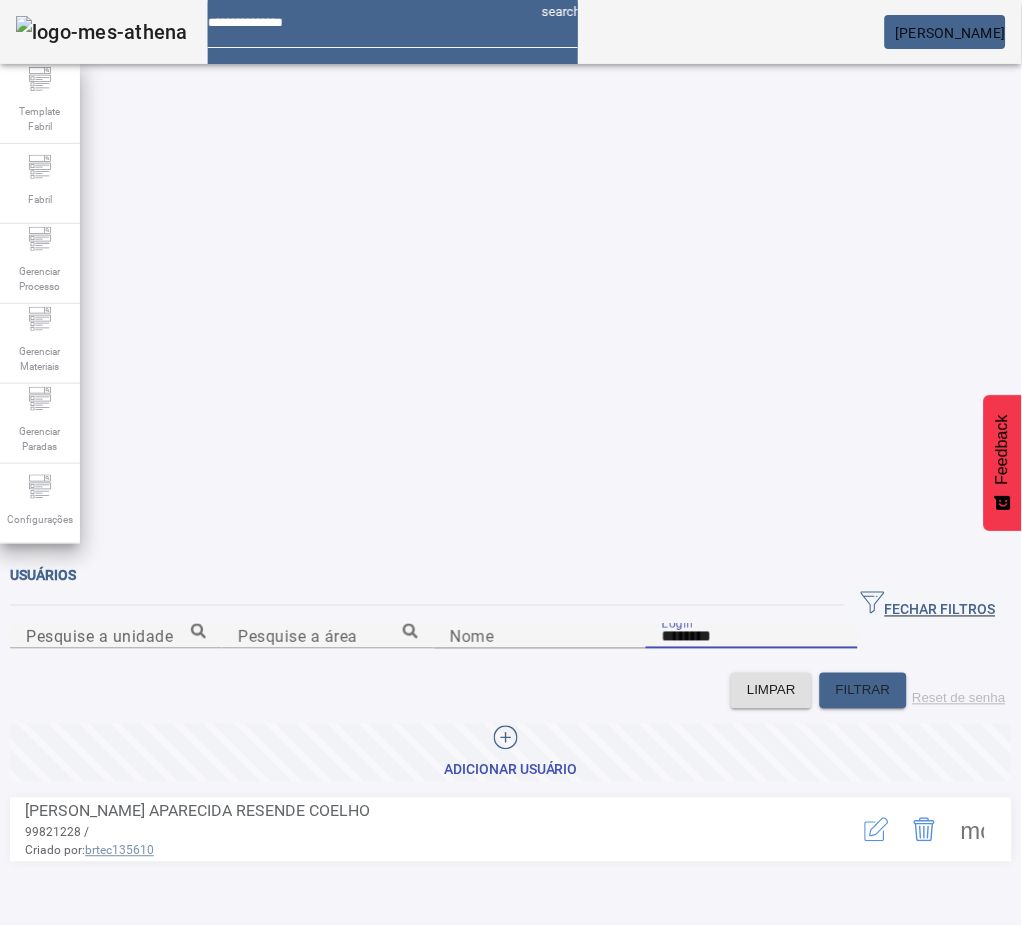 click 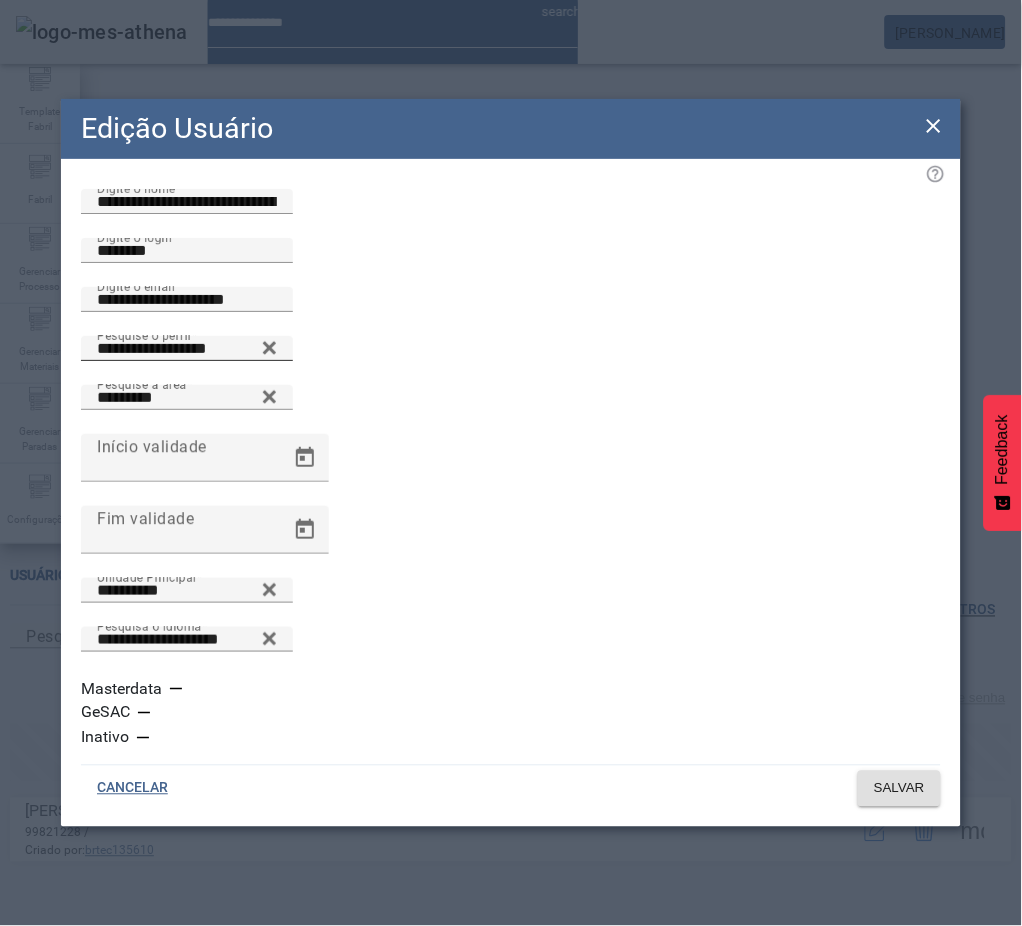click 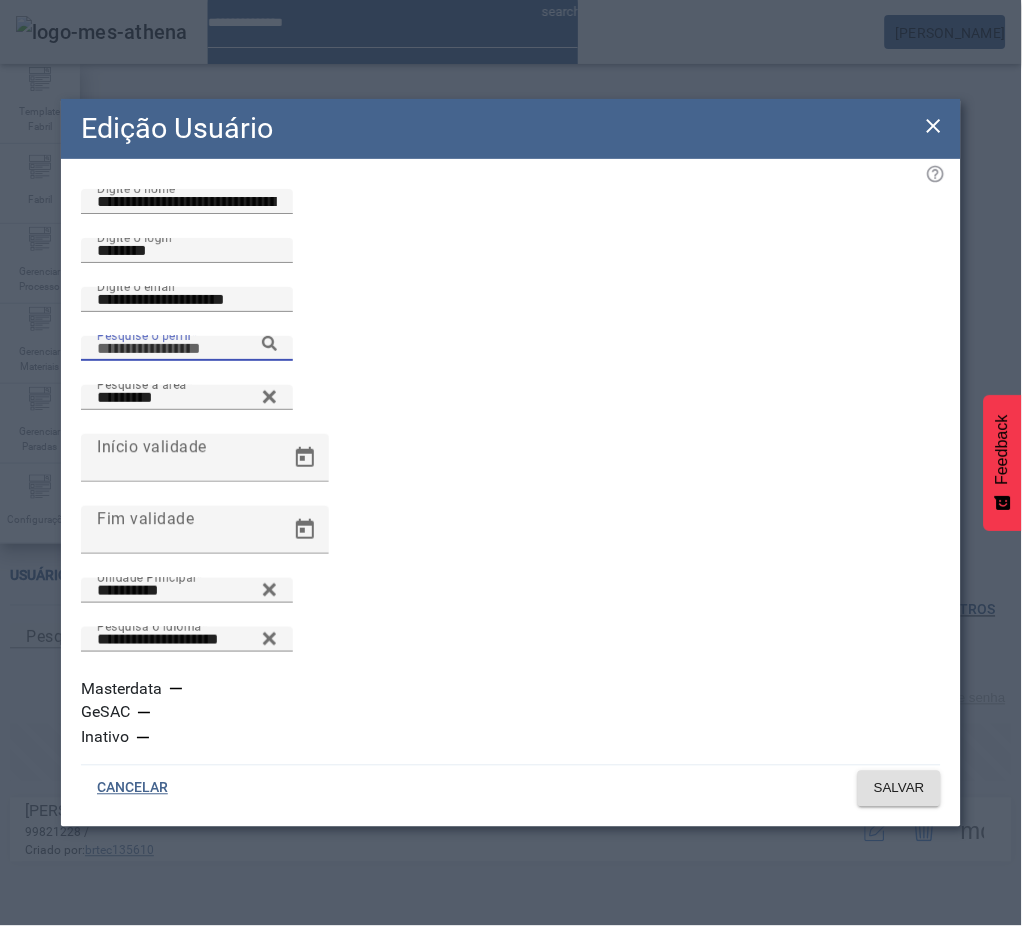 click on "Pesquise o perfil" at bounding box center [187, 349] 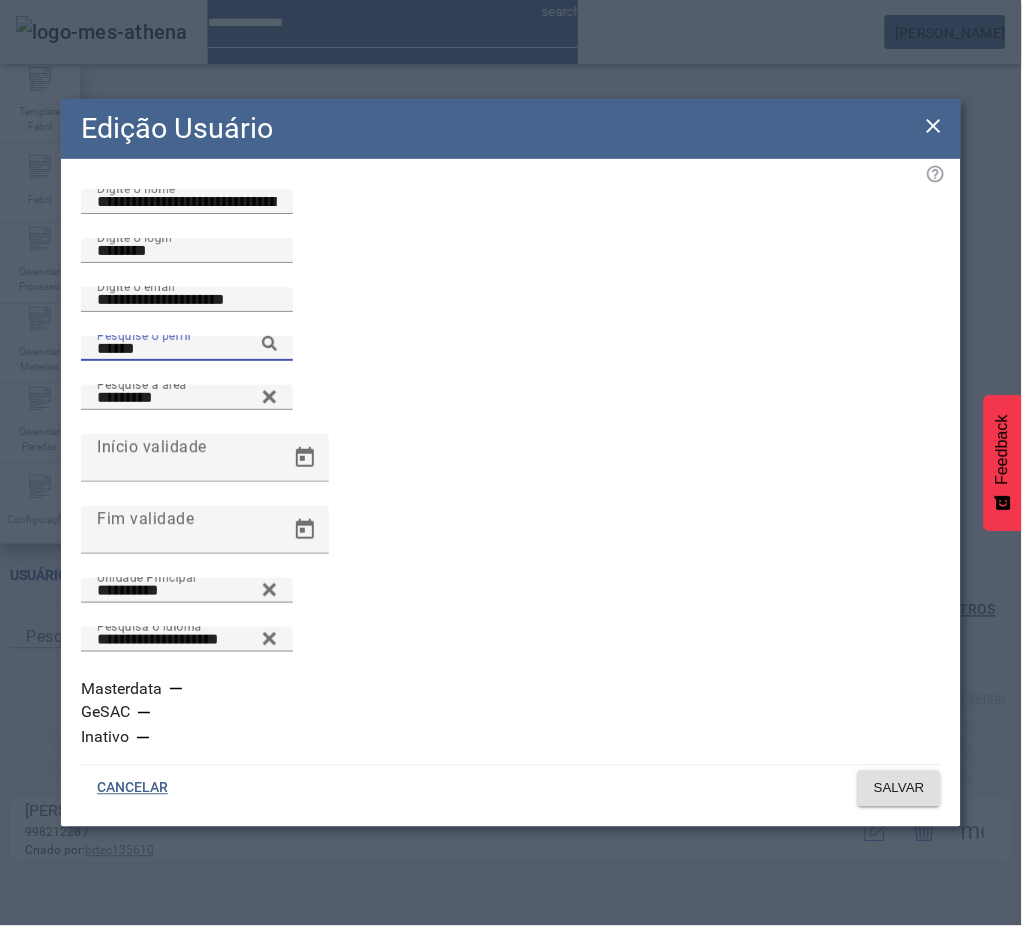 click on "Consulta - Permite alterar a unidade selecionada" at bounding box center [198, 1126] 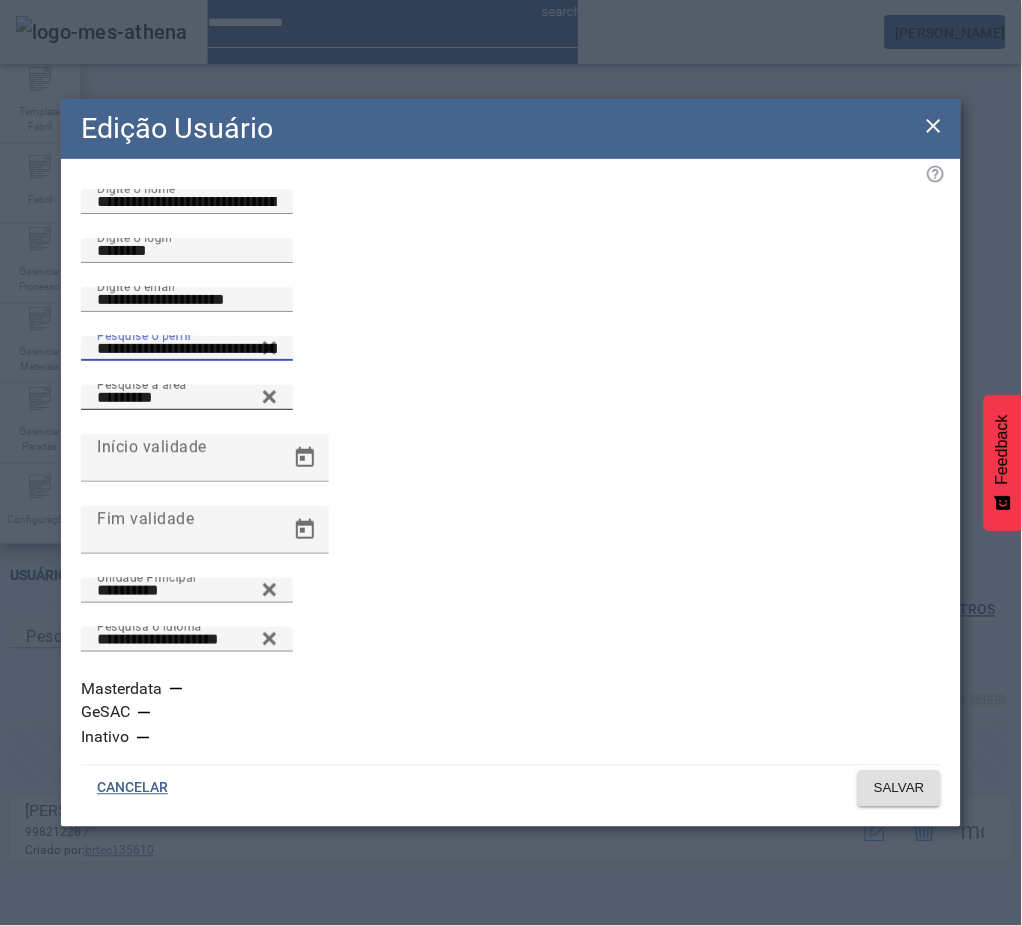 click 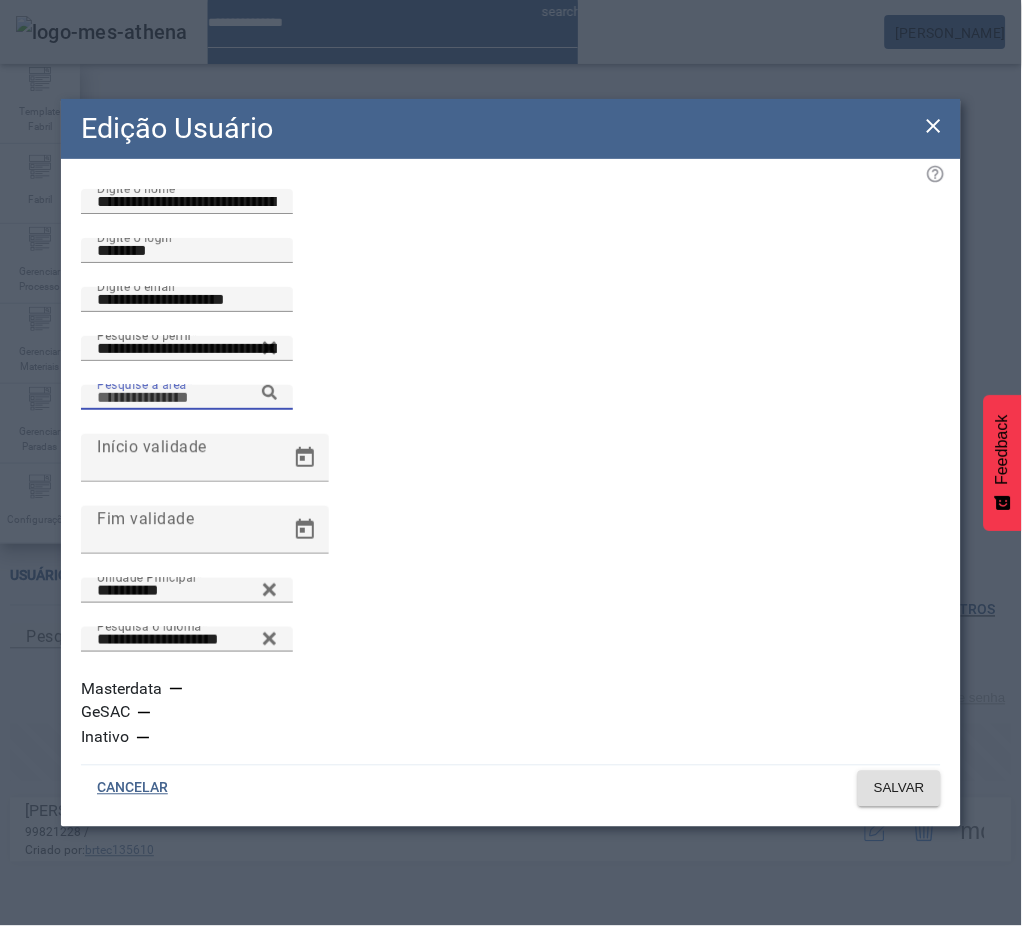 click on "Pesquise a área" at bounding box center [187, 398] 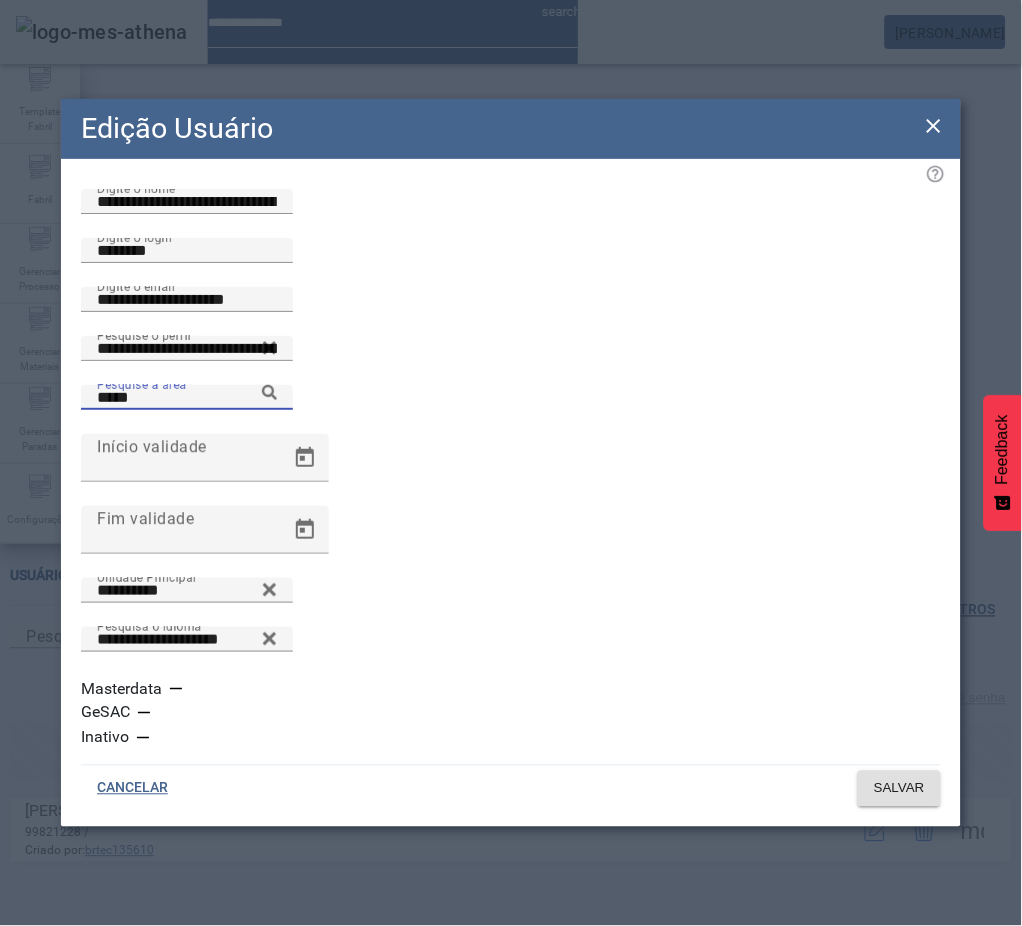 click 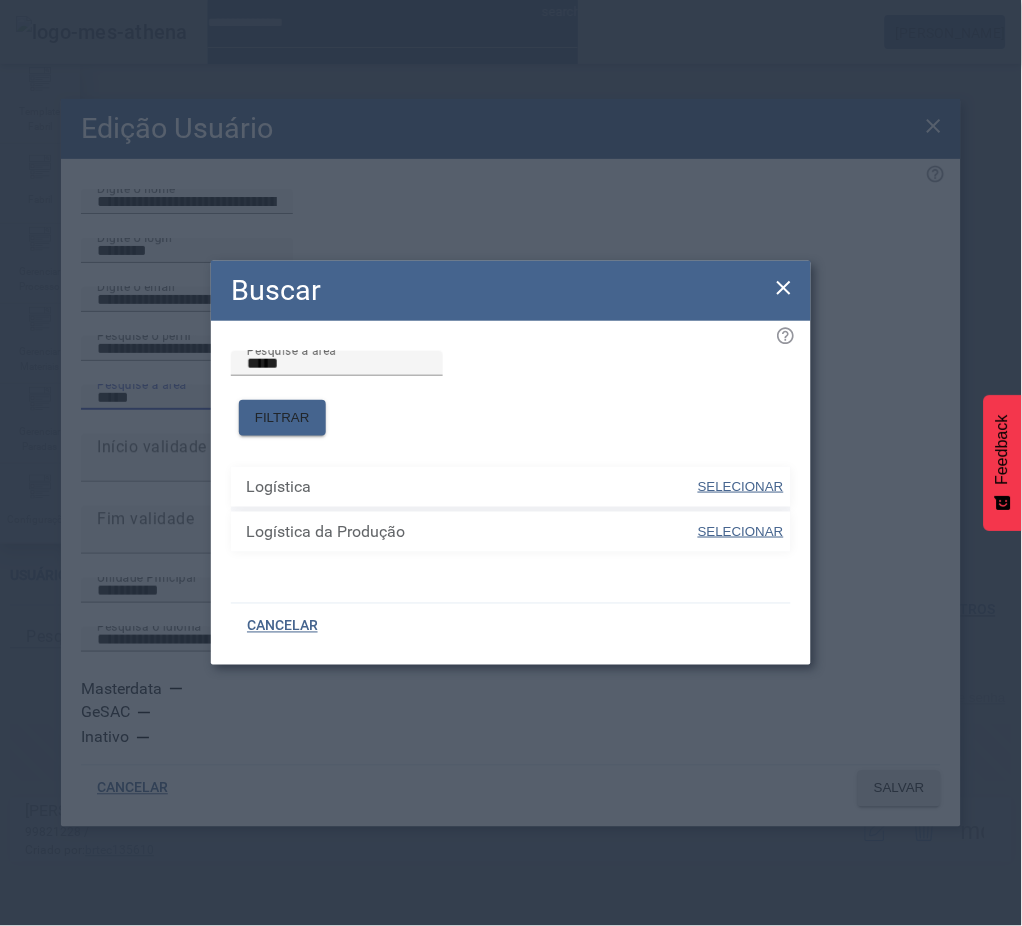 click on "SELECIONAR" at bounding box center (741, 486) 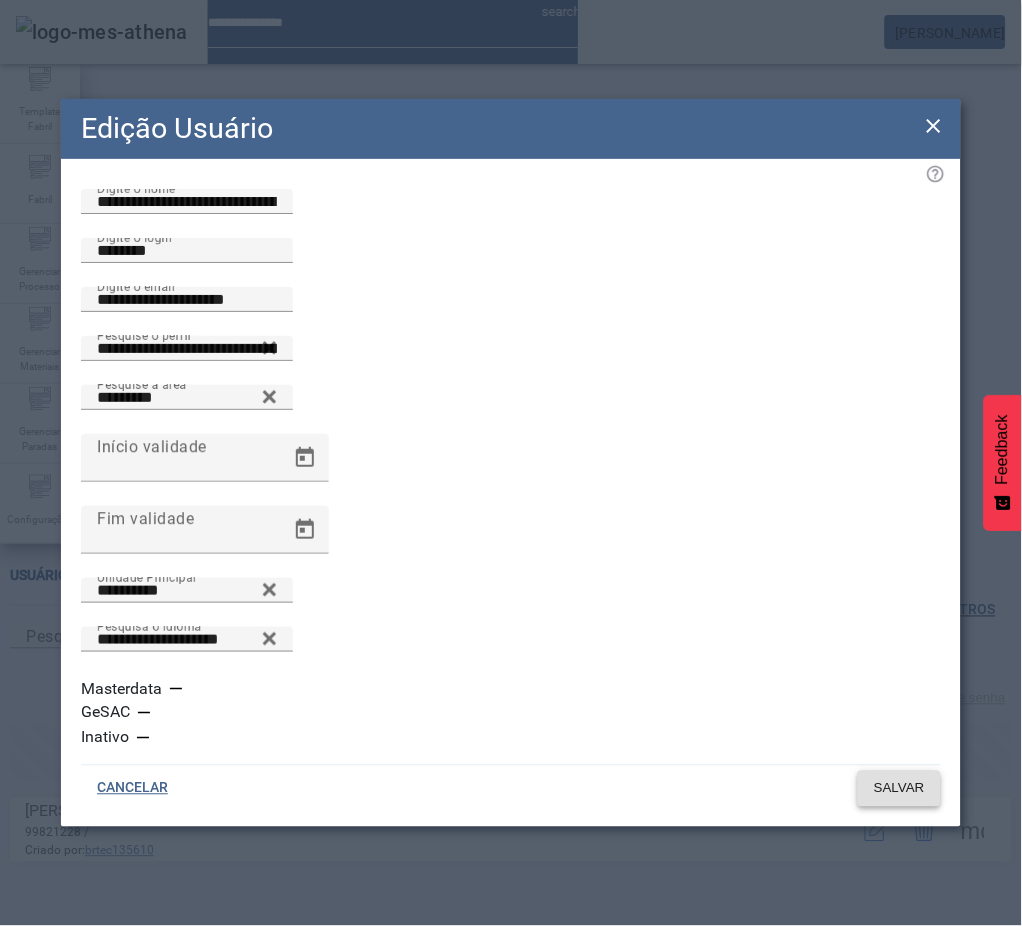 click on "SALVAR" 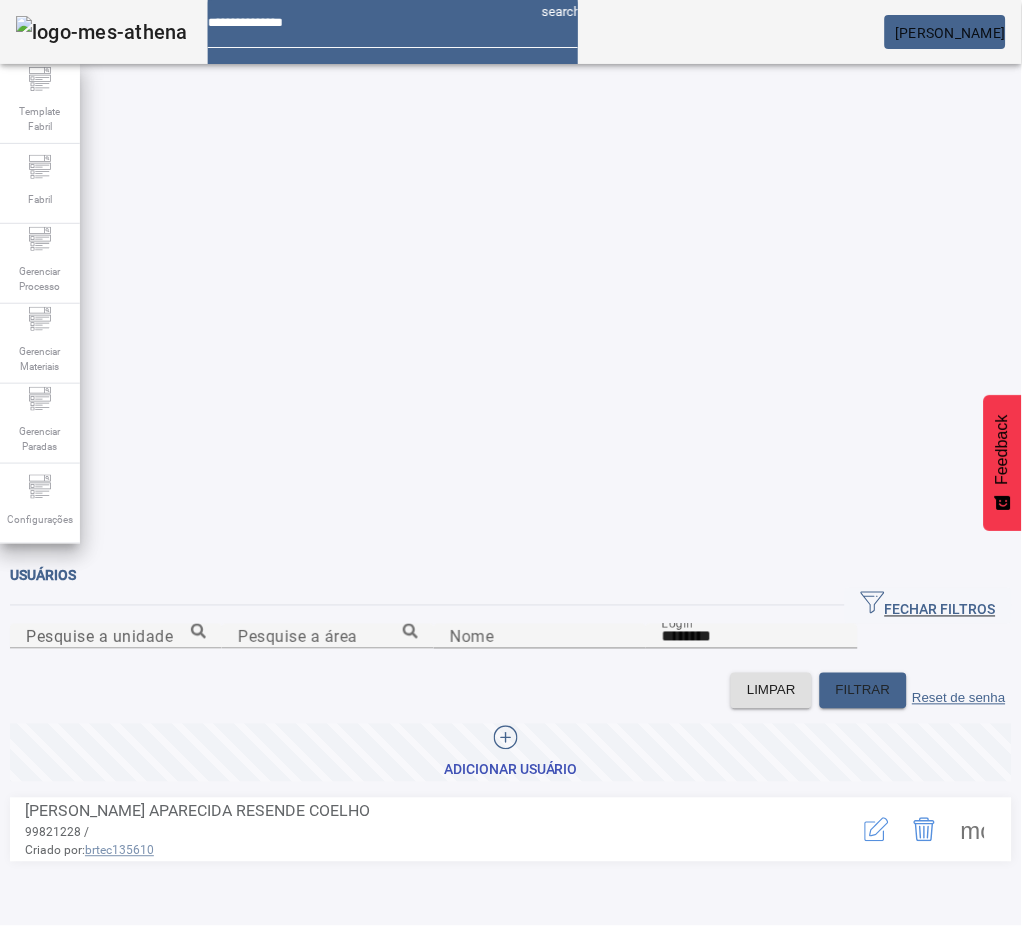 click at bounding box center [973, 830] 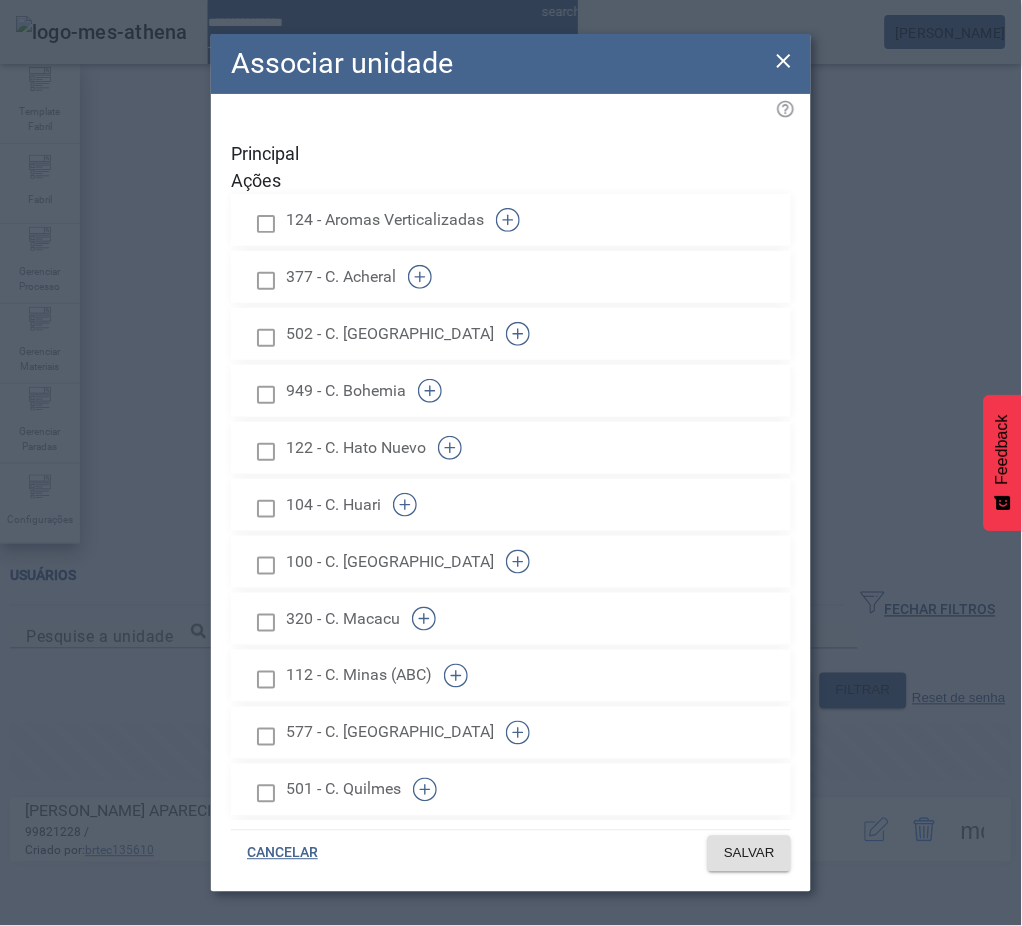 scroll, scrollTop: 2056, scrollLeft: 0, axis: vertical 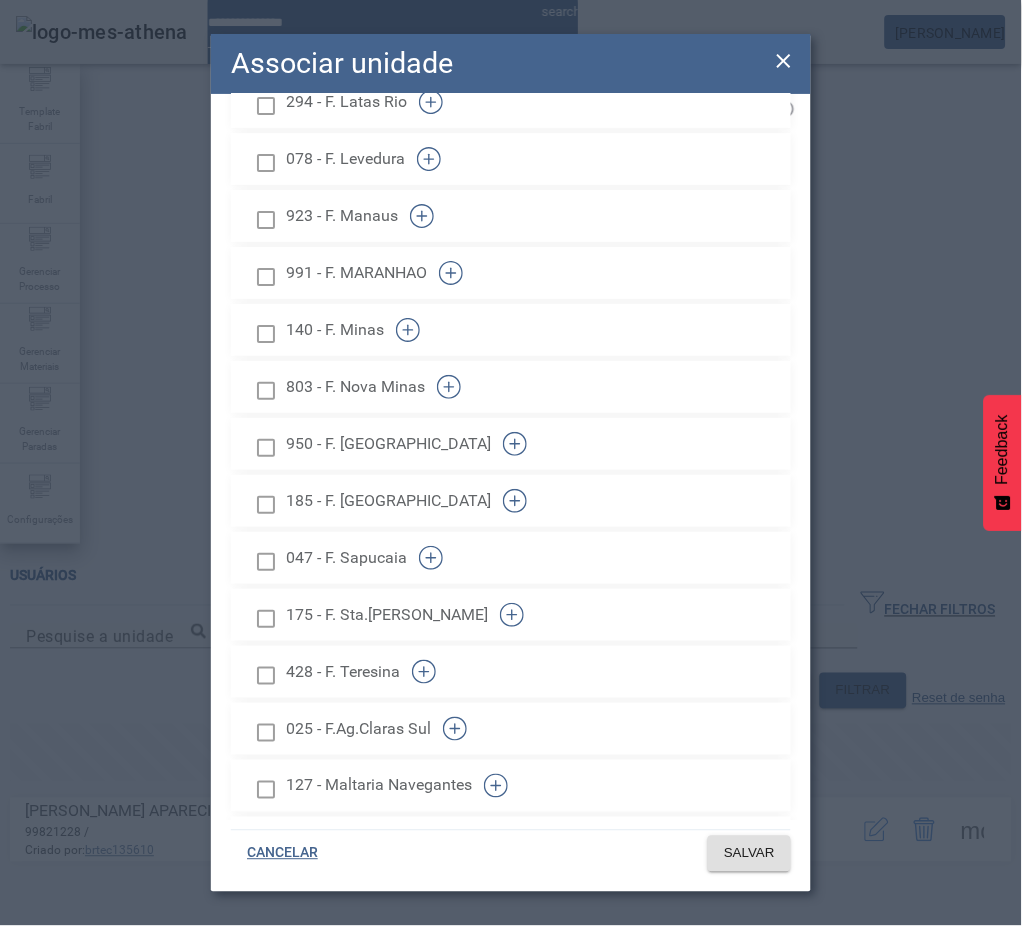 click 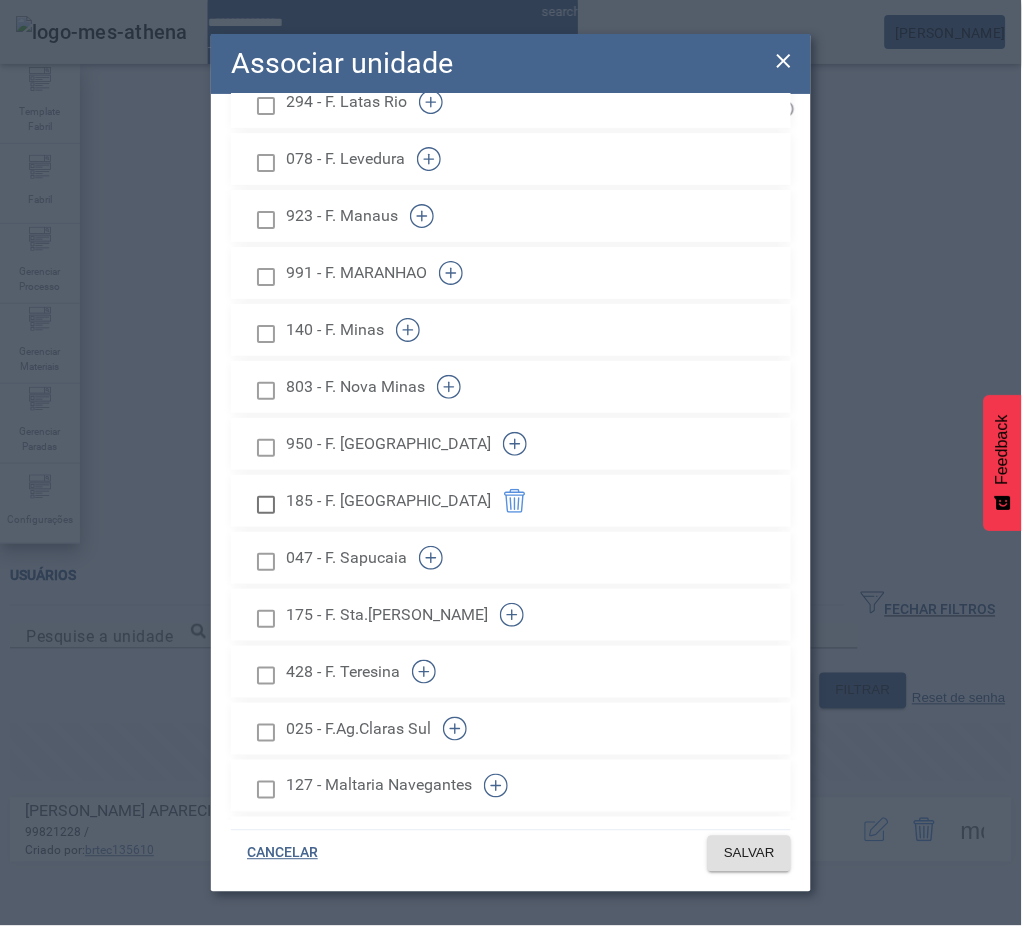 scroll, scrollTop: 1429, scrollLeft: 0, axis: vertical 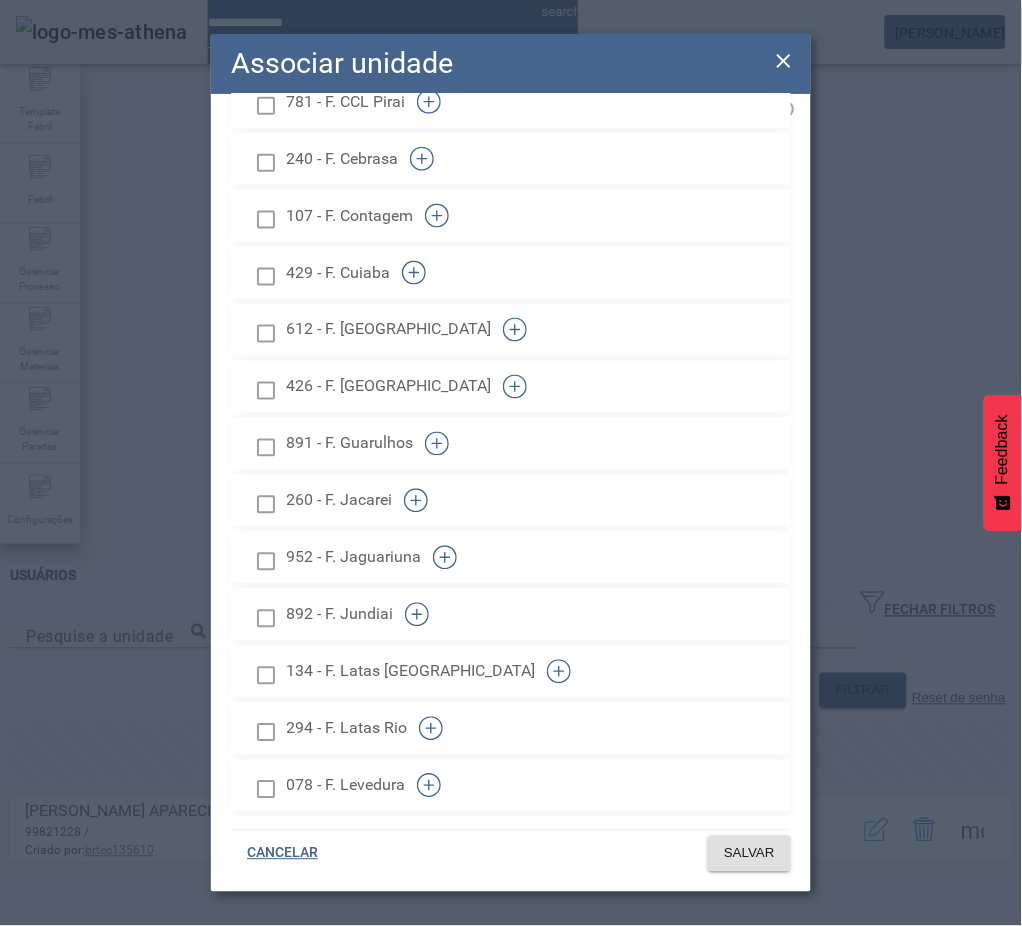 click 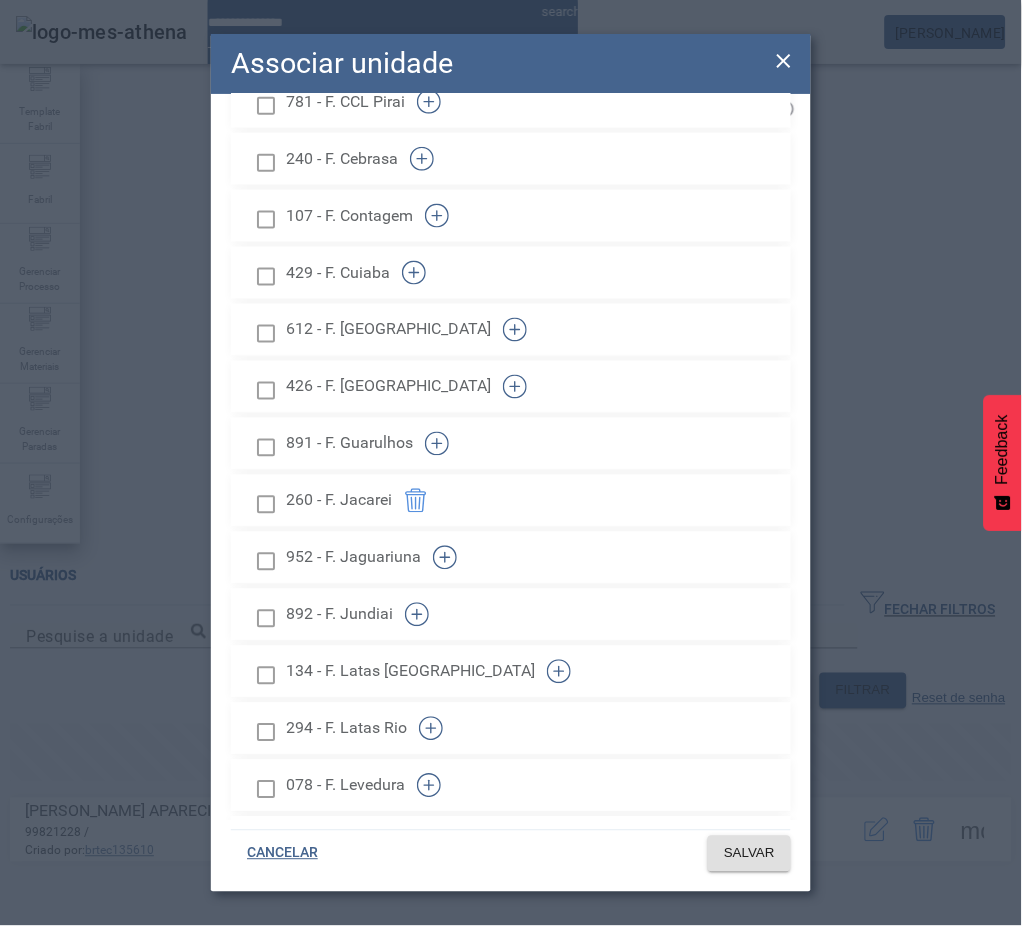 scroll, scrollTop: 118, scrollLeft: 0, axis: vertical 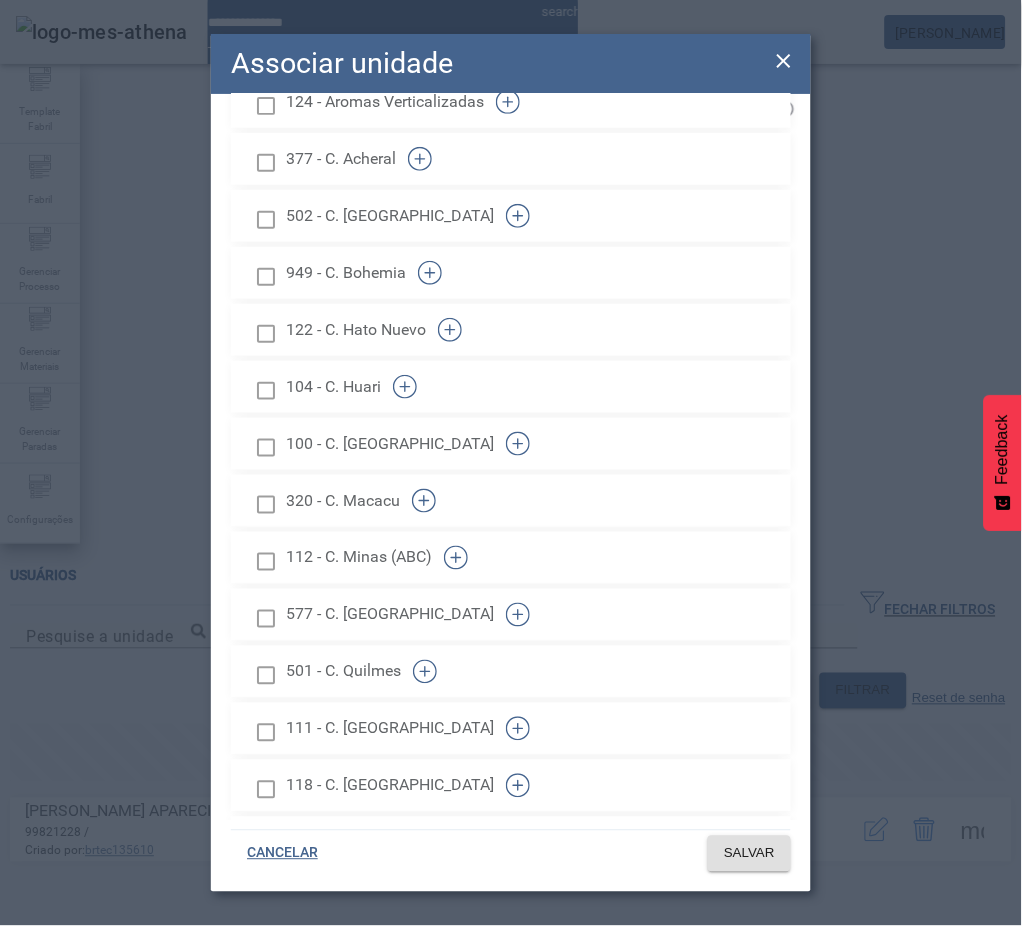 drag, startPoint x: 724, startPoint y: 459, endPoint x: 692, endPoint y: 436, distance: 39.40812 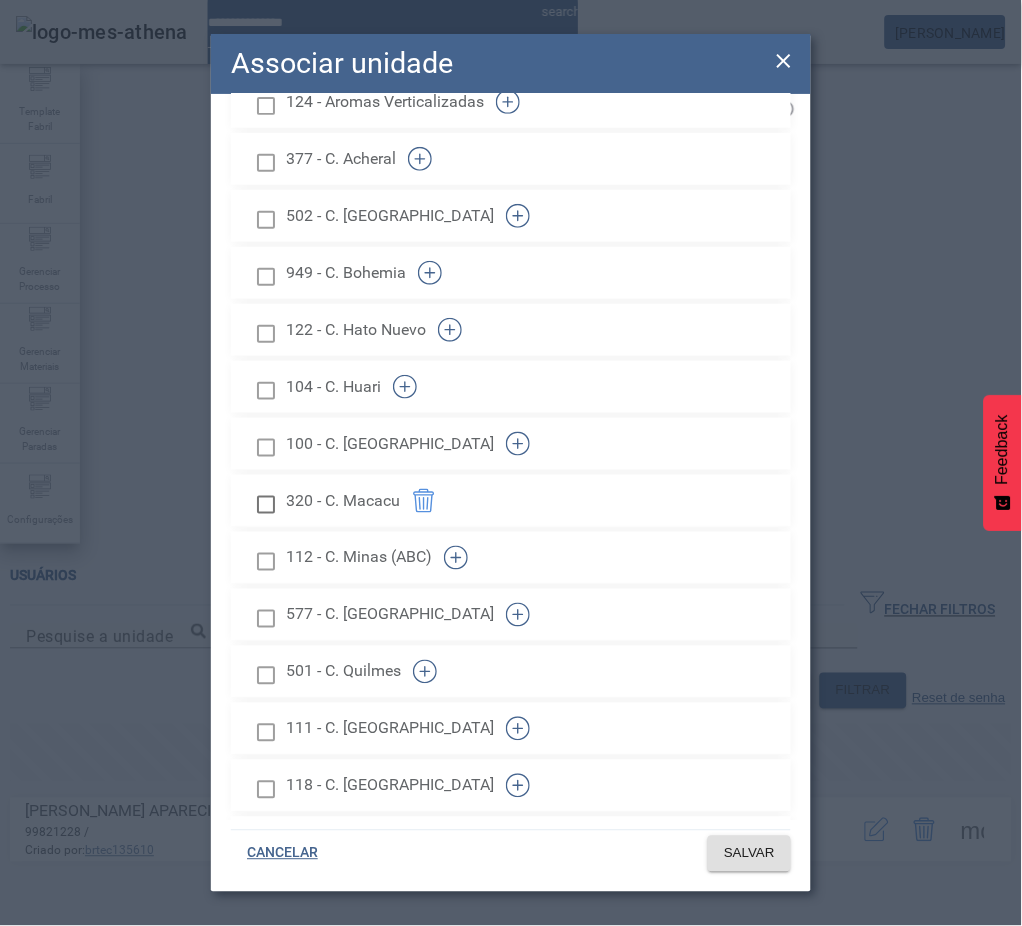 scroll, scrollTop: 1030, scrollLeft: 0, axis: vertical 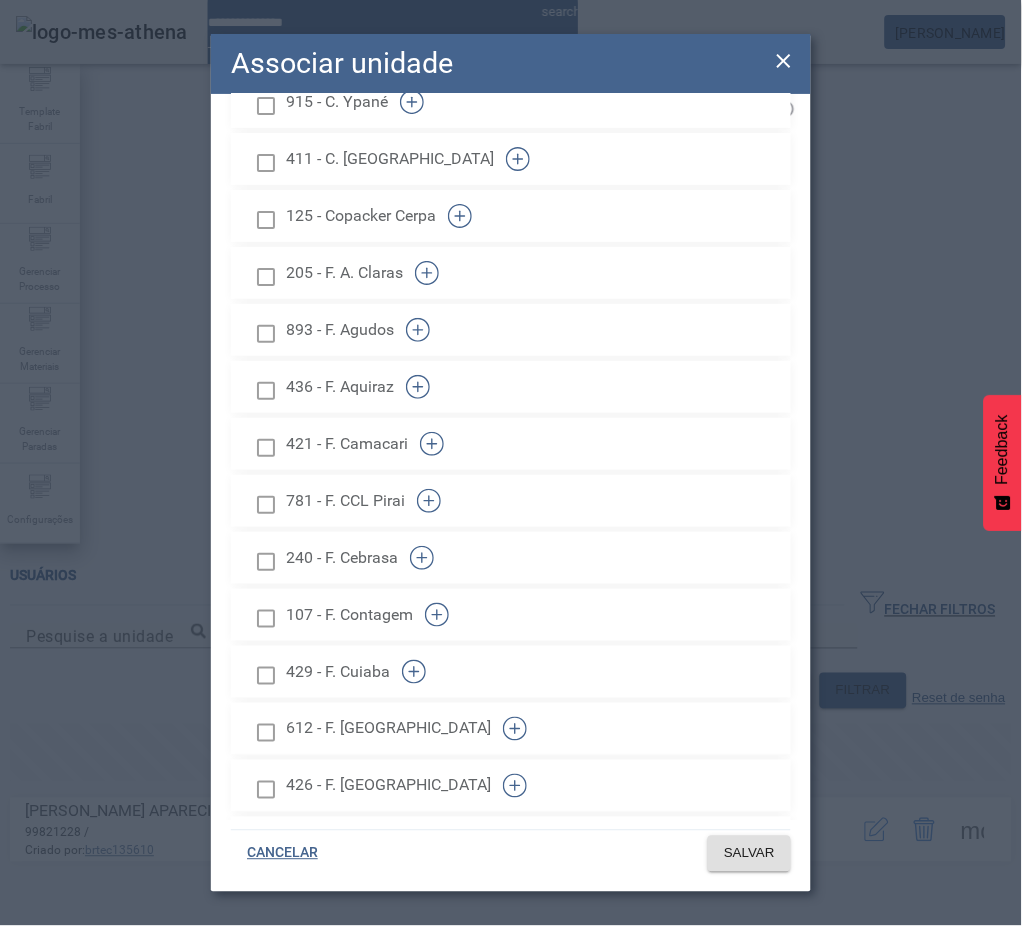 click 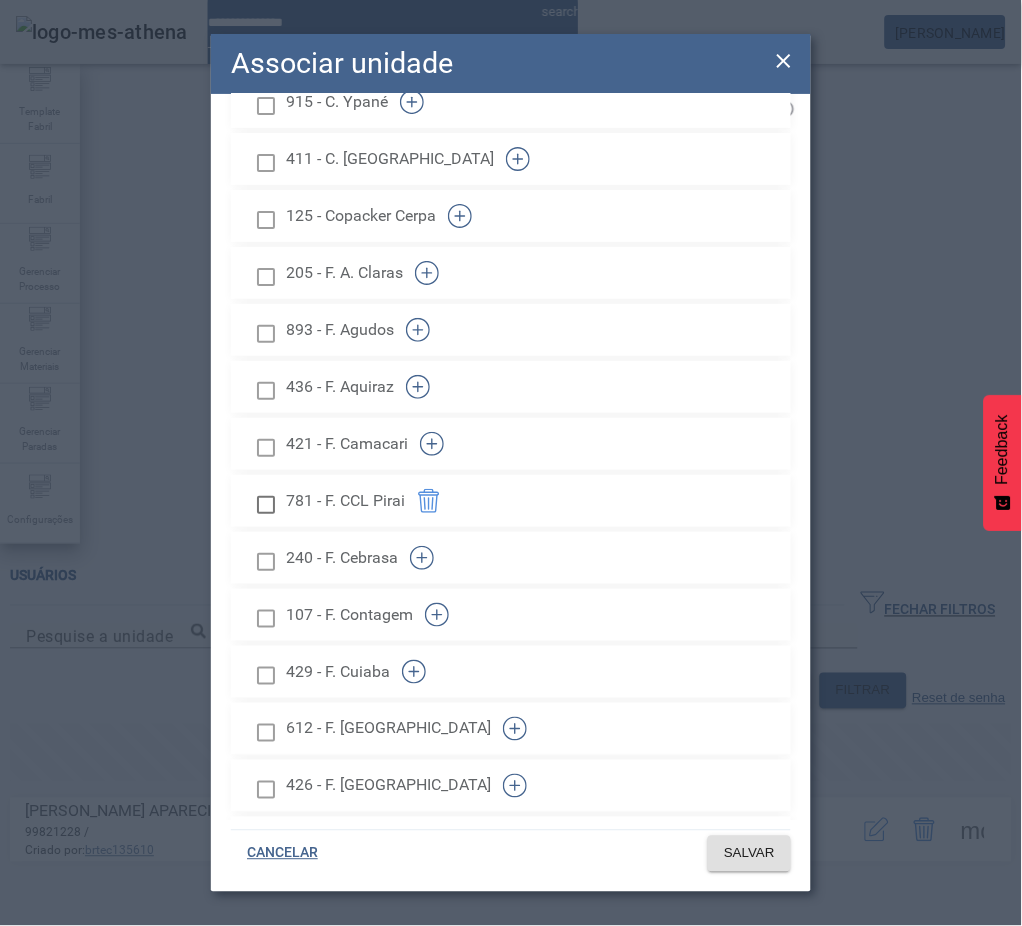 click 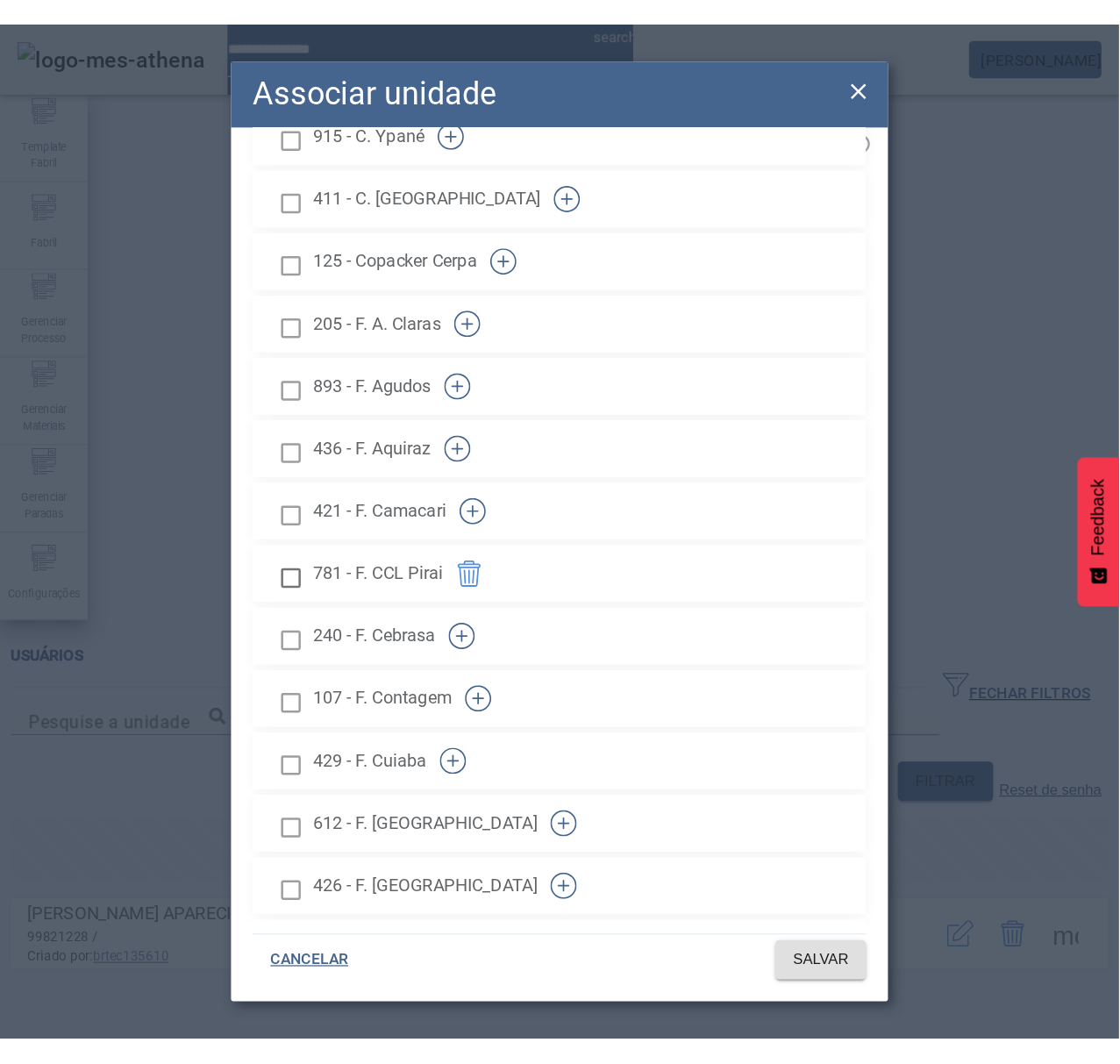 scroll, scrollTop: 1353, scrollLeft: 0, axis: vertical 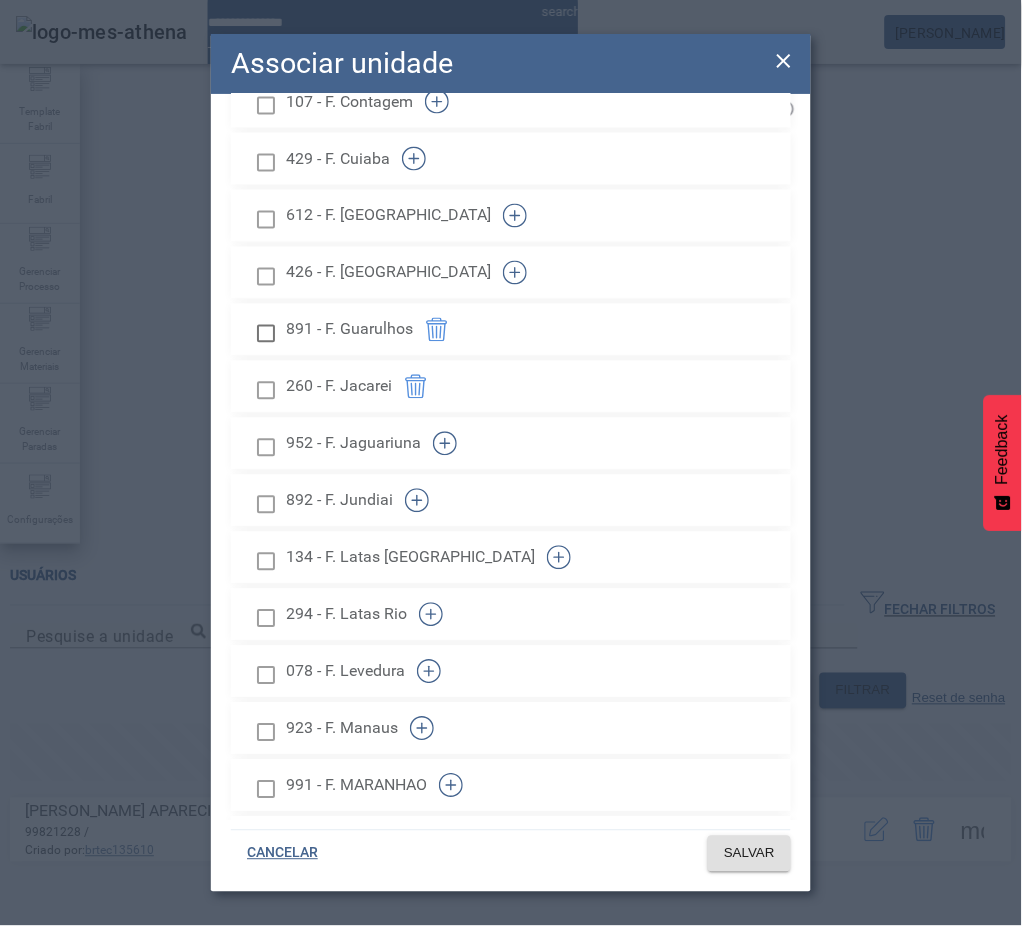 click 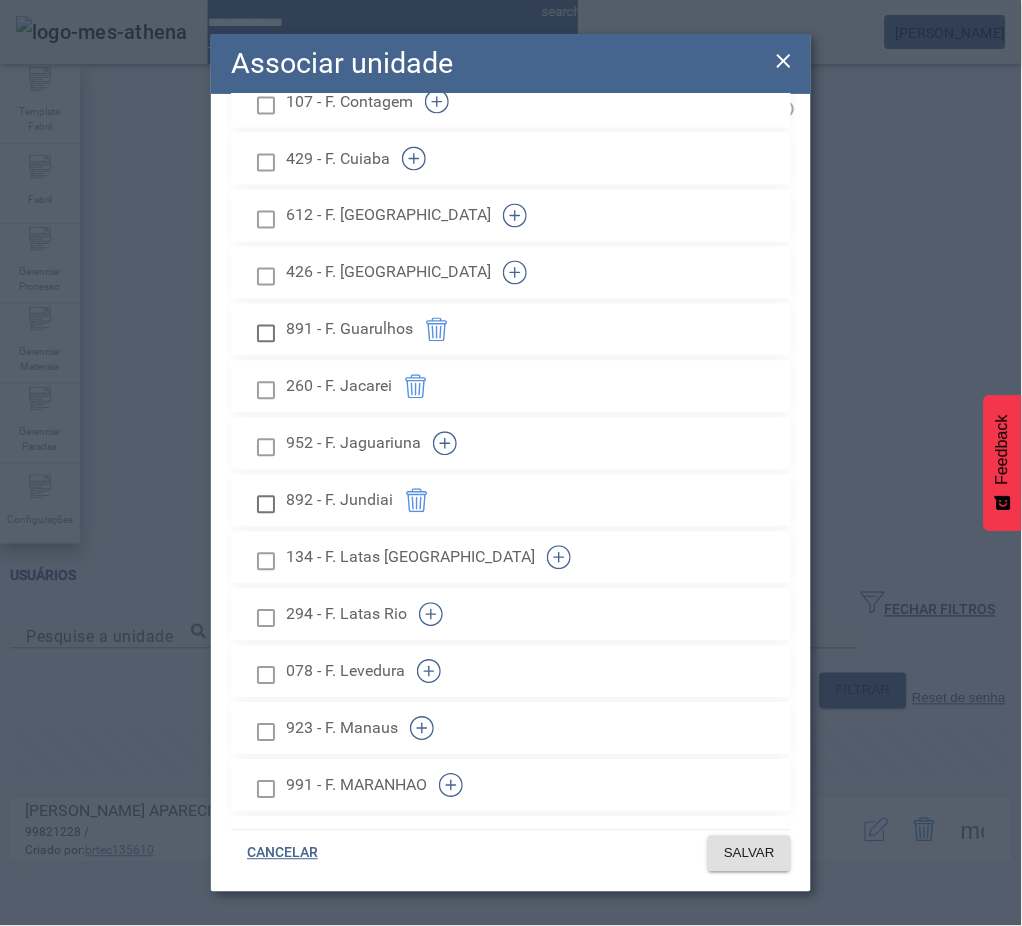 click 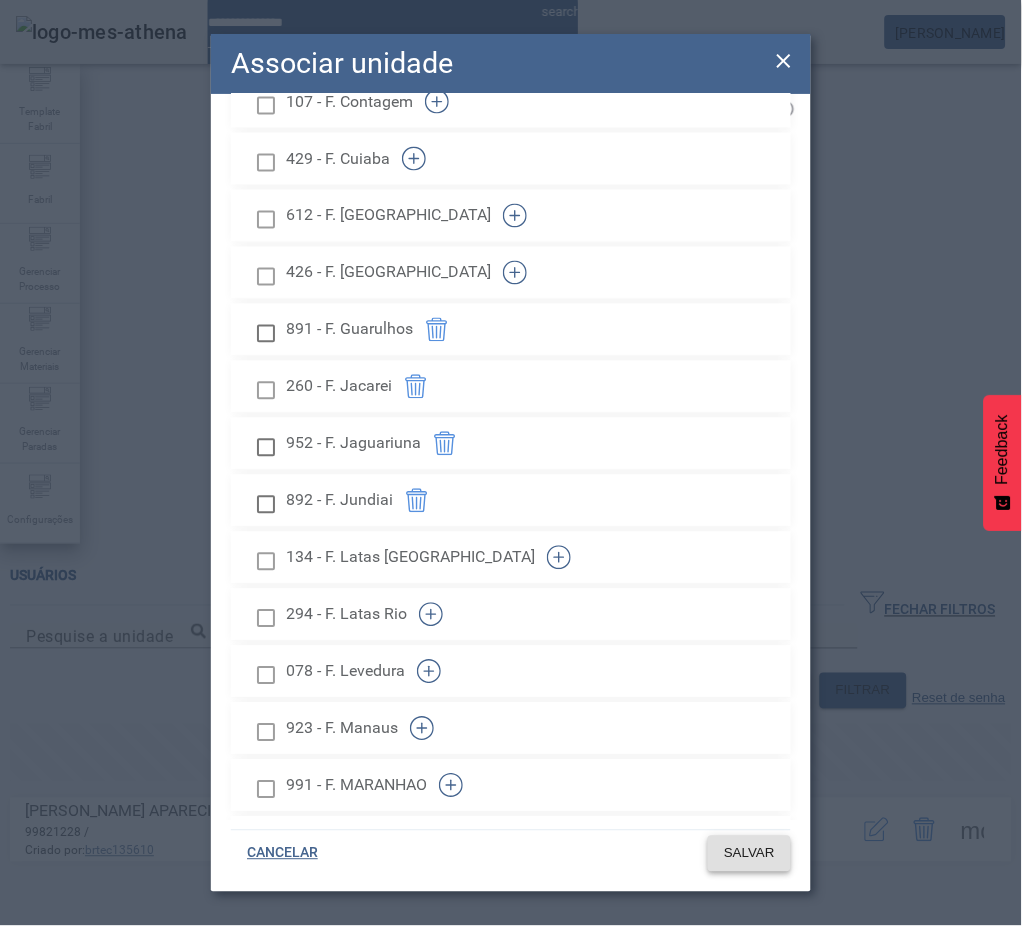 click on "SALVAR" 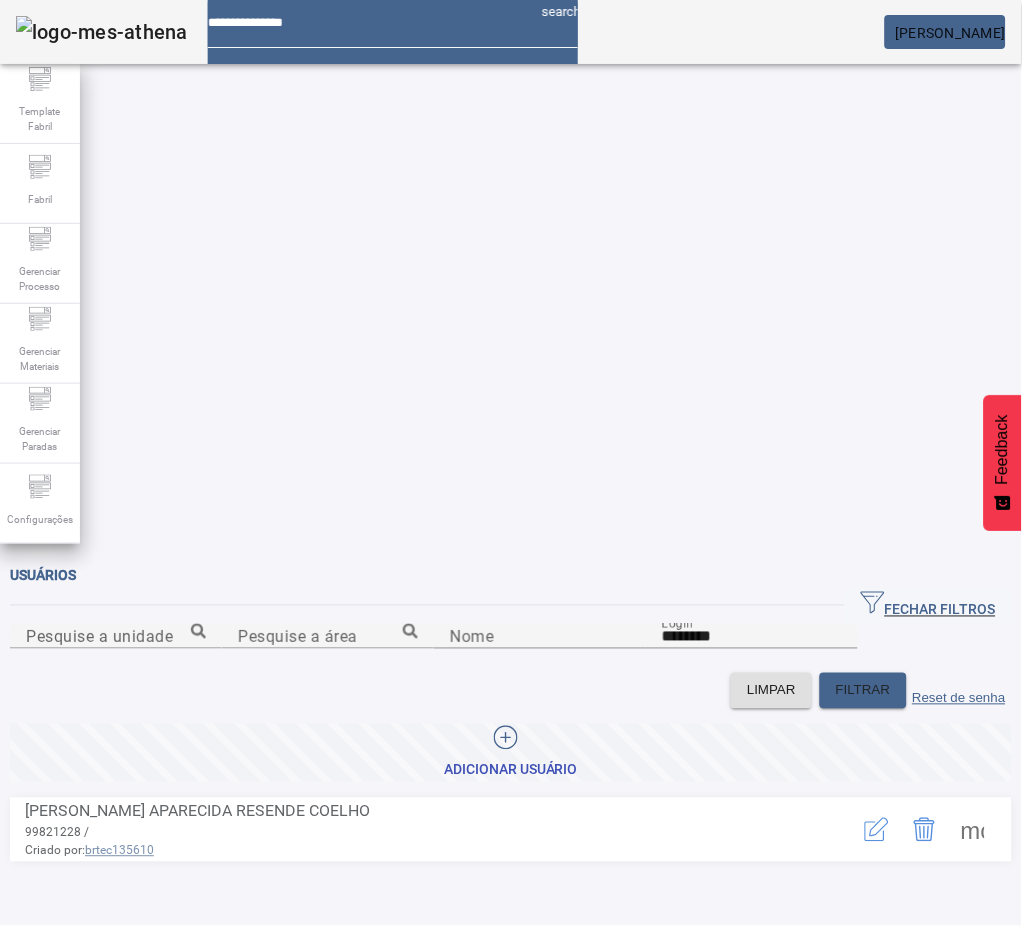 drag, startPoint x: 540, startPoint y: 630, endPoint x: 560, endPoint y: 606, distance: 31.241 